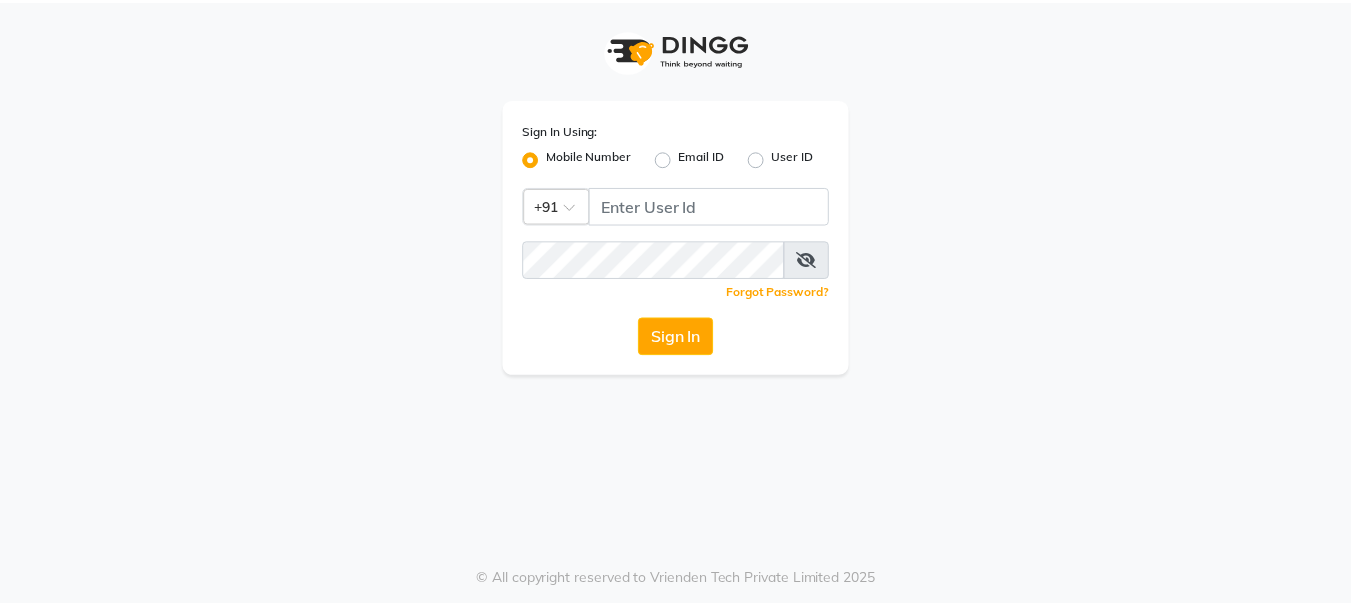 scroll, scrollTop: 0, scrollLeft: 0, axis: both 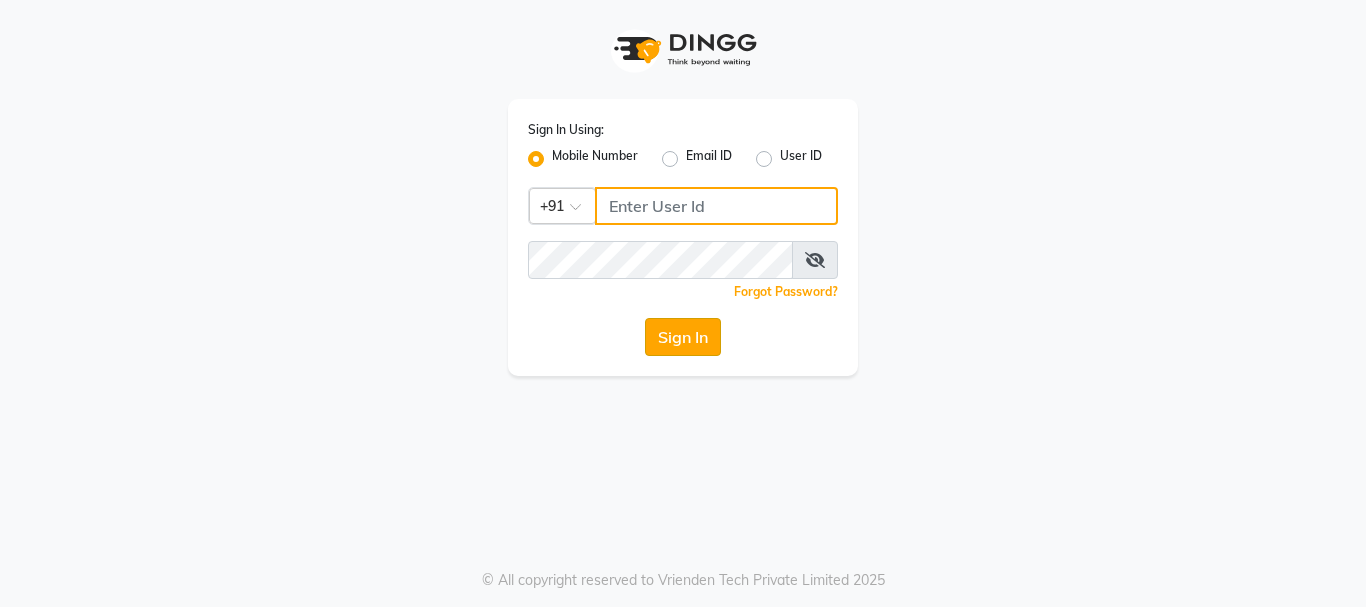 type on "[PHONE]" 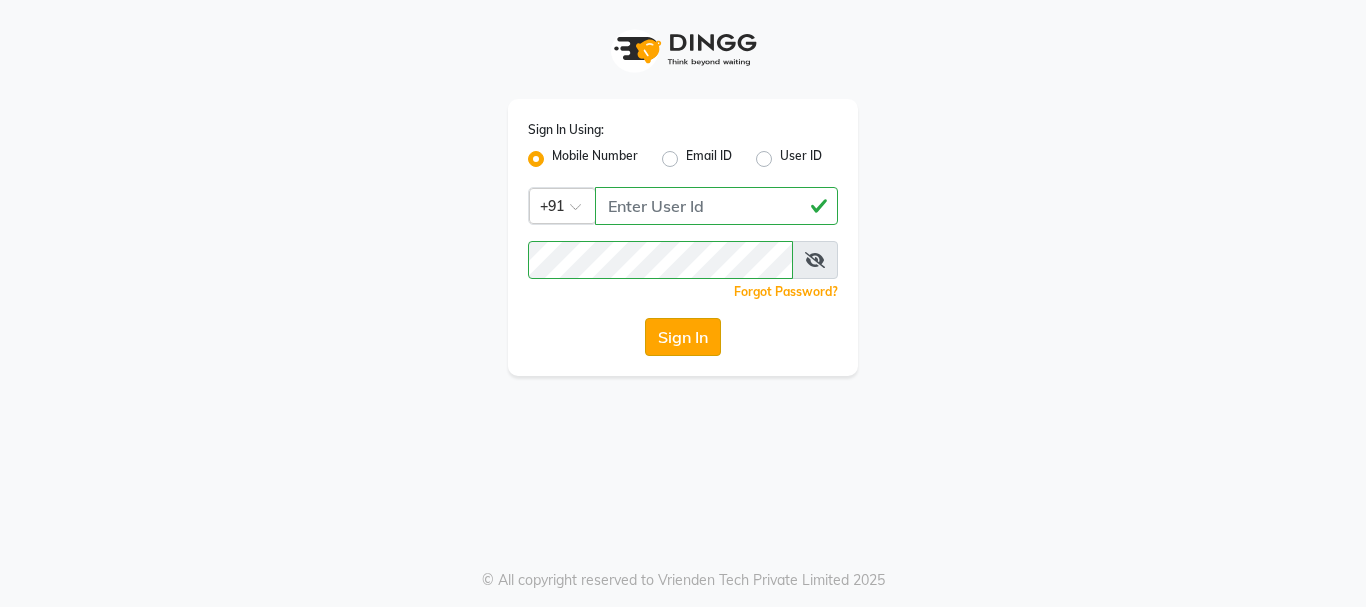 click on "Sign In" 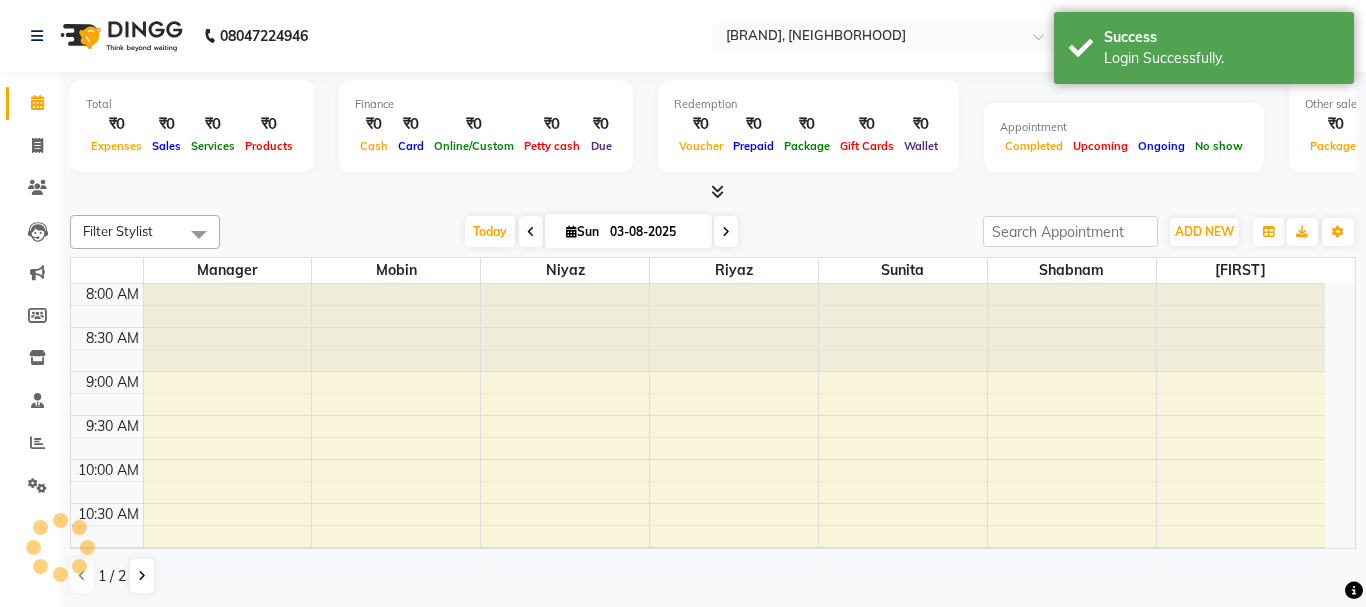 select on "en" 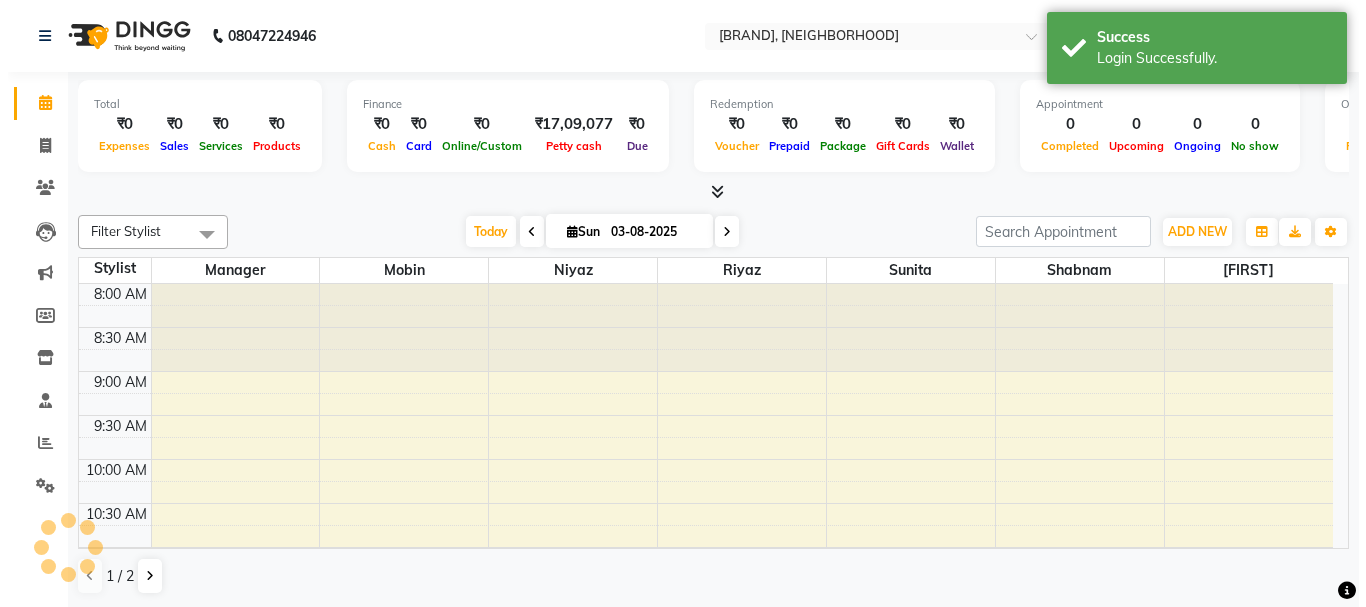 scroll, scrollTop: 0, scrollLeft: 0, axis: both 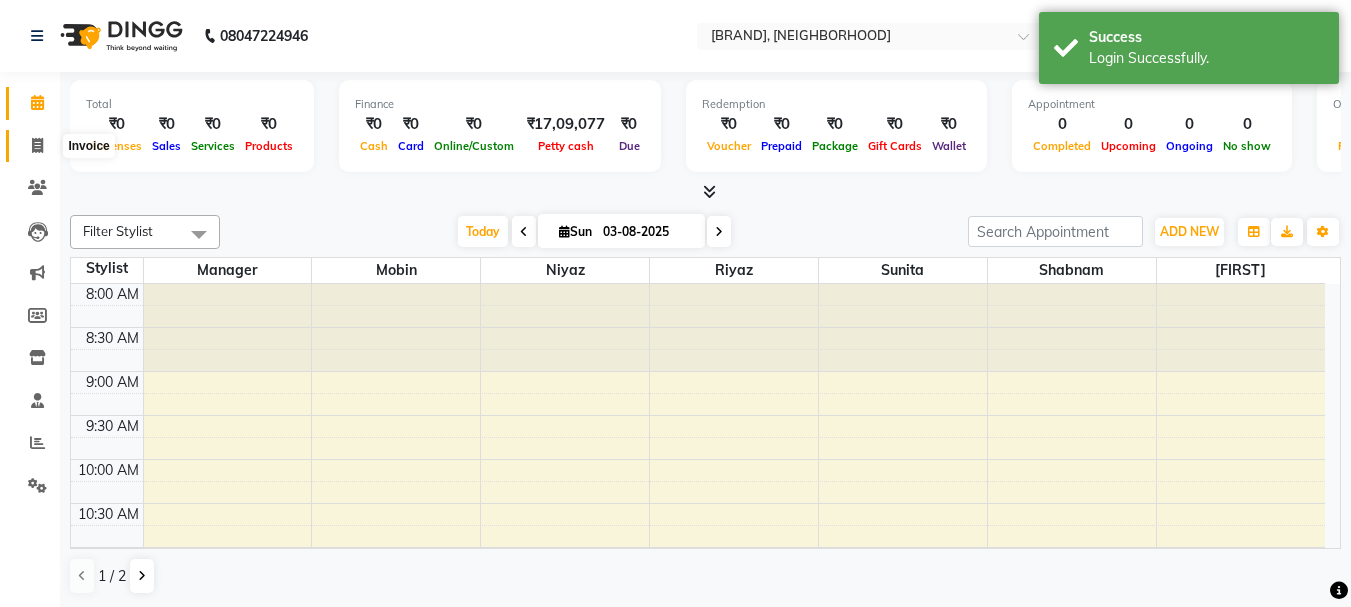 click 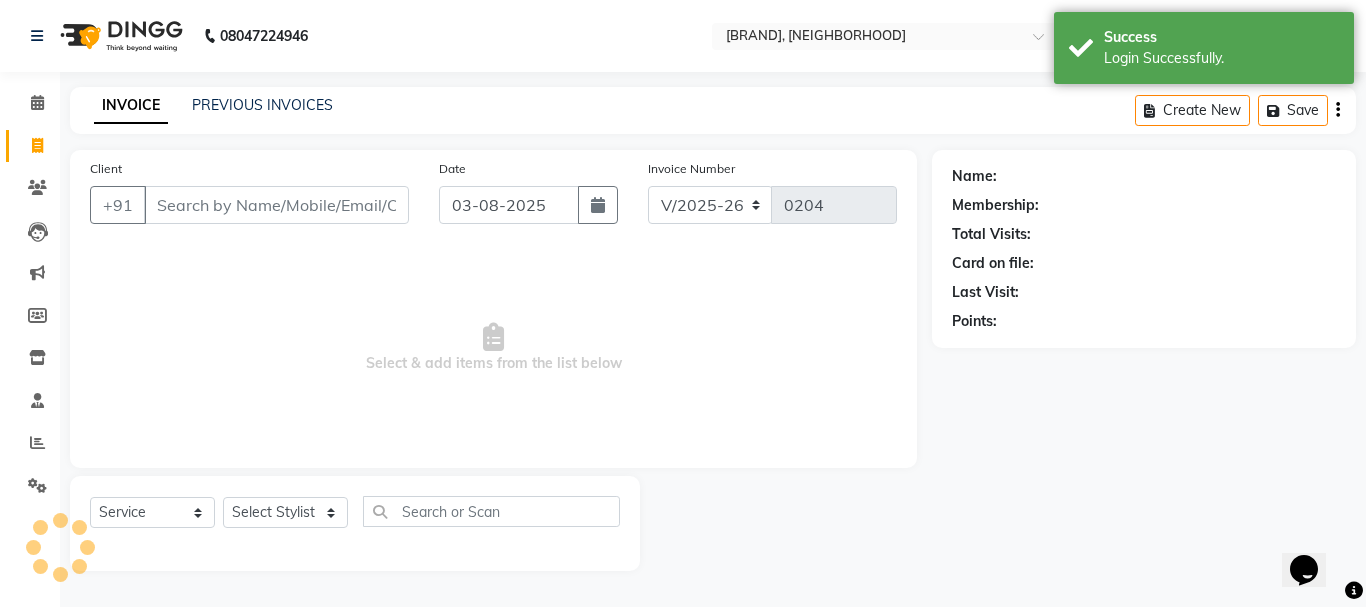 scroll, scrollTop: 0, scrollLeft: 0, axis: both 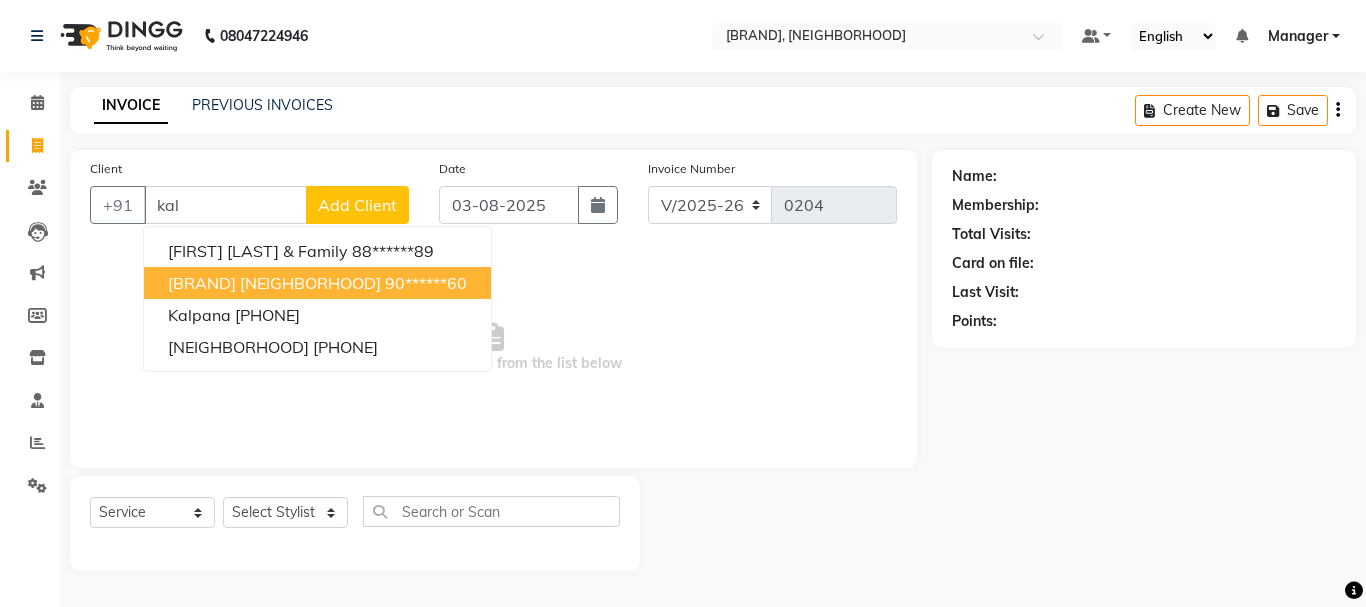 click on "[BRAND] [NEIGHBORHOOD]" at bounding box center (274, 283) 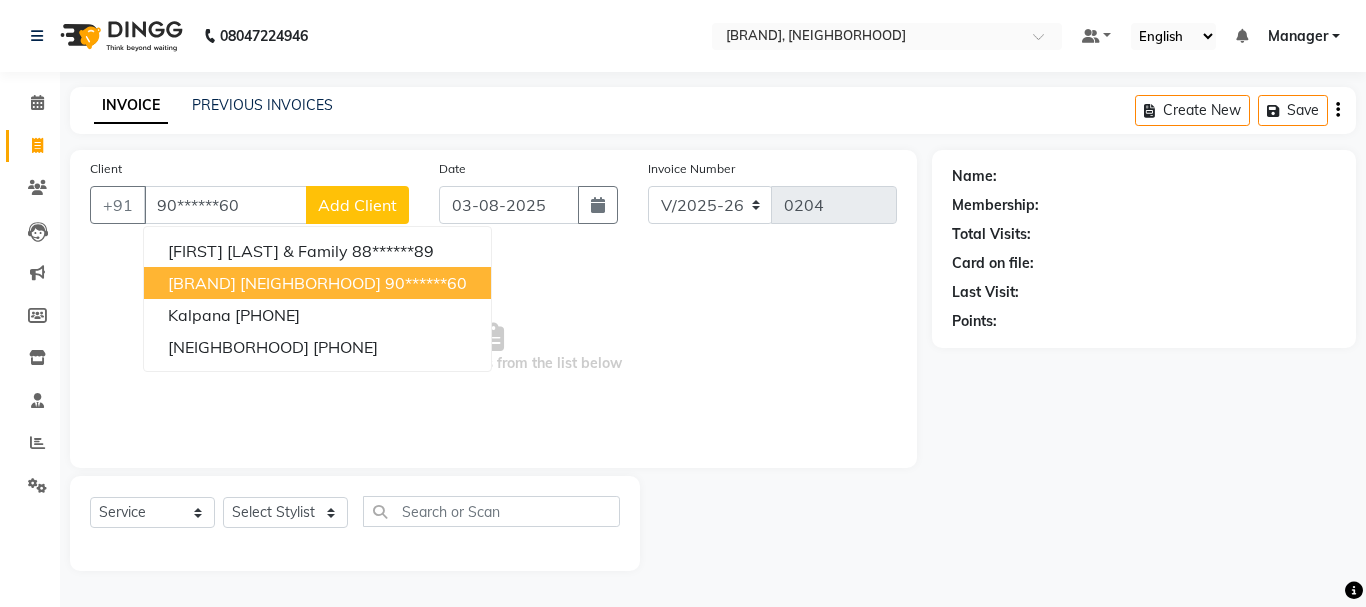 type on "90******60" 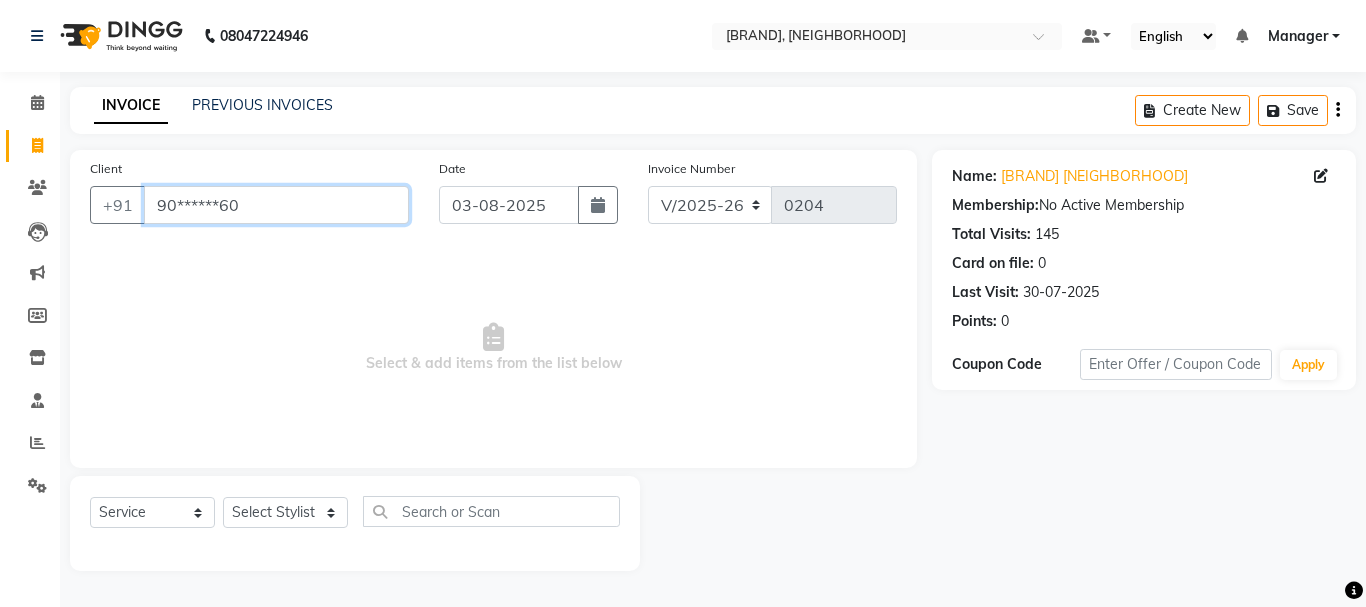 click on "90******60" at bounding box center [276, 205] 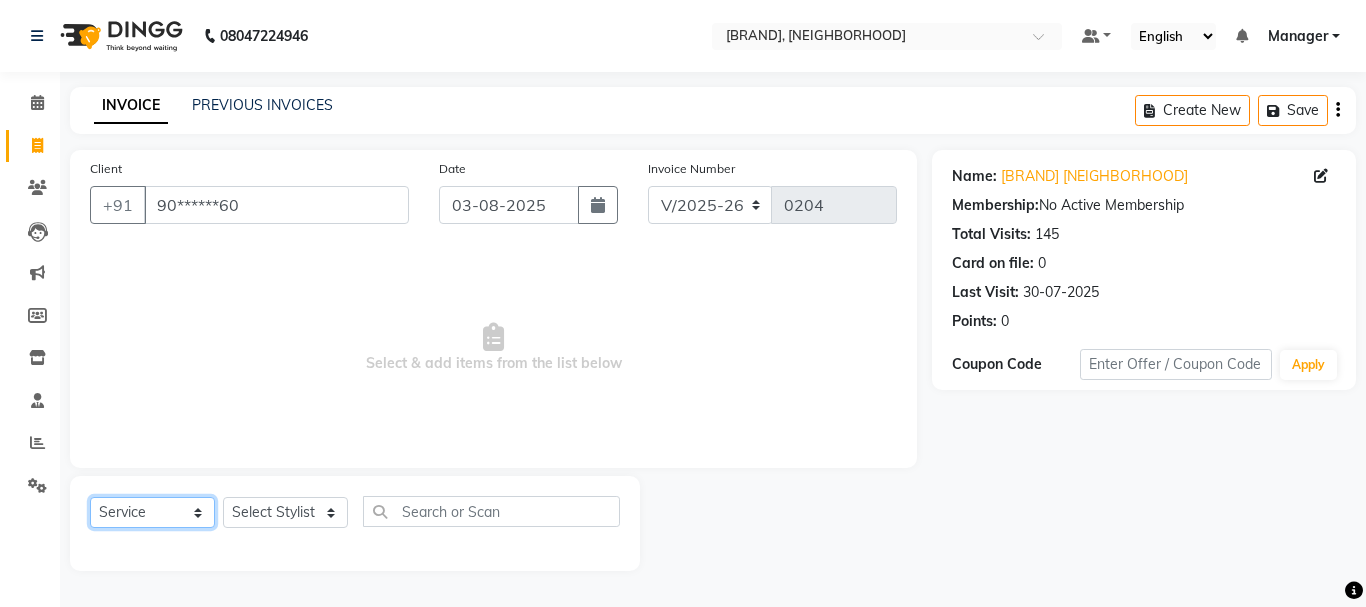 click on "Select  Service  Product  Membership  Package Voucher Prepaid Gift Card" 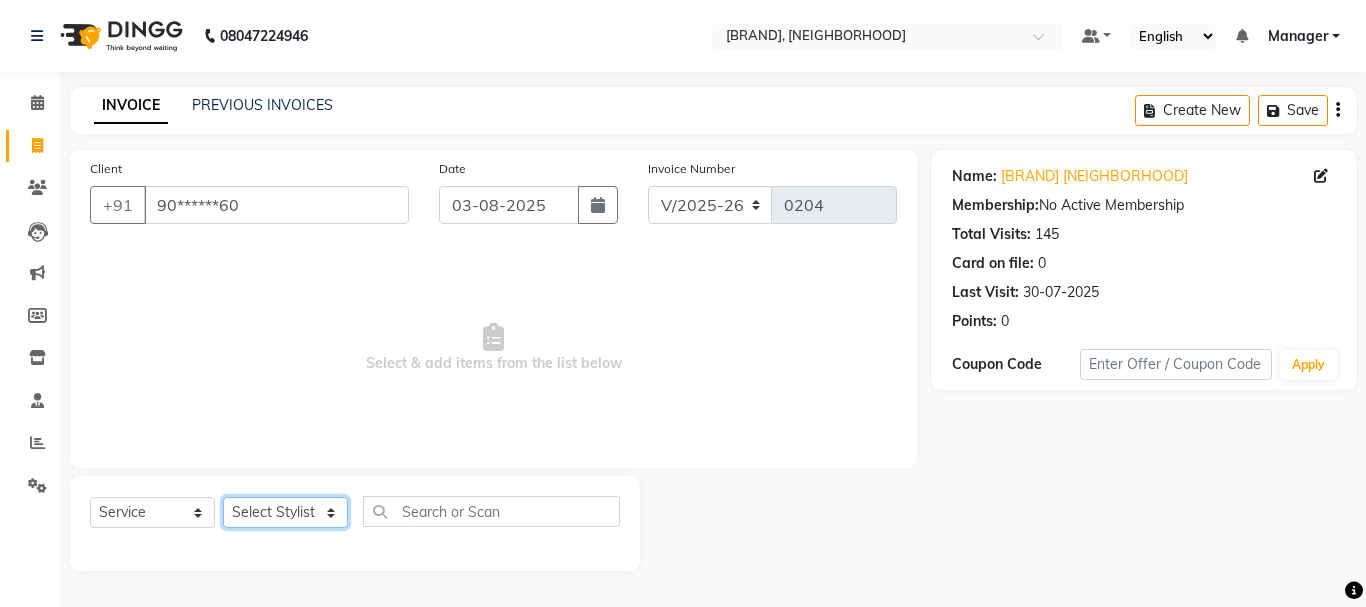 click on "Select Stylist Manager [FIRST] [FIRST] [FIRST] [FIRST]  [FIRST]  [FIRST]   [FIRST]" 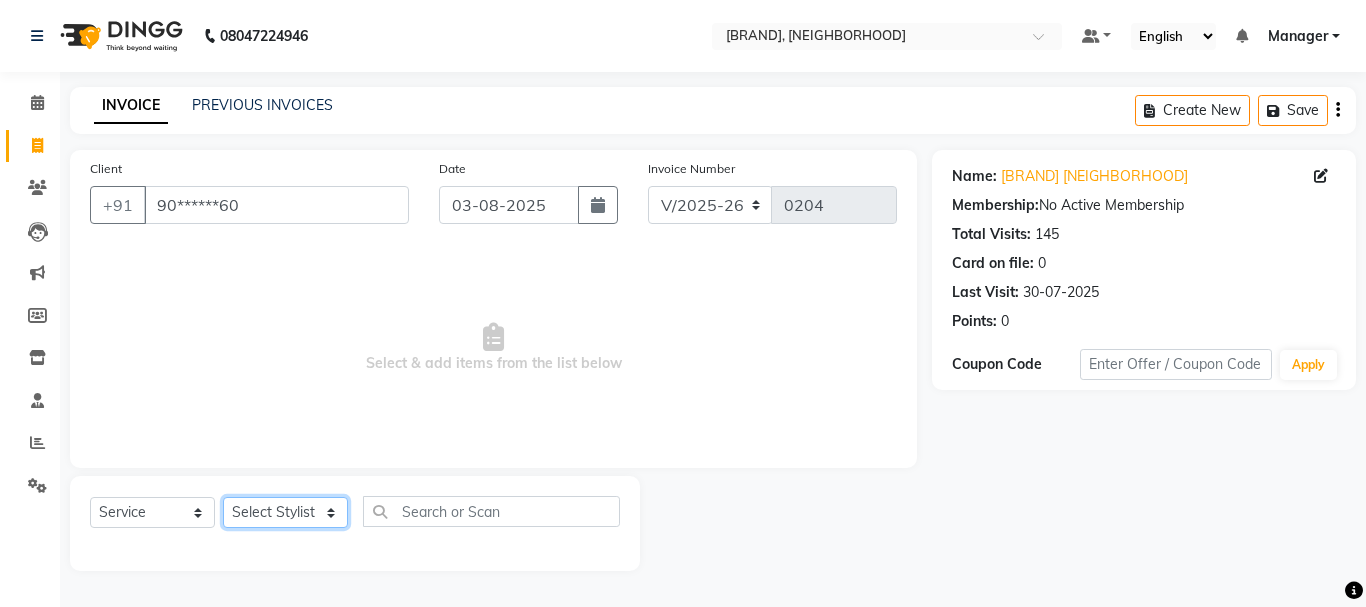 select on "30001" 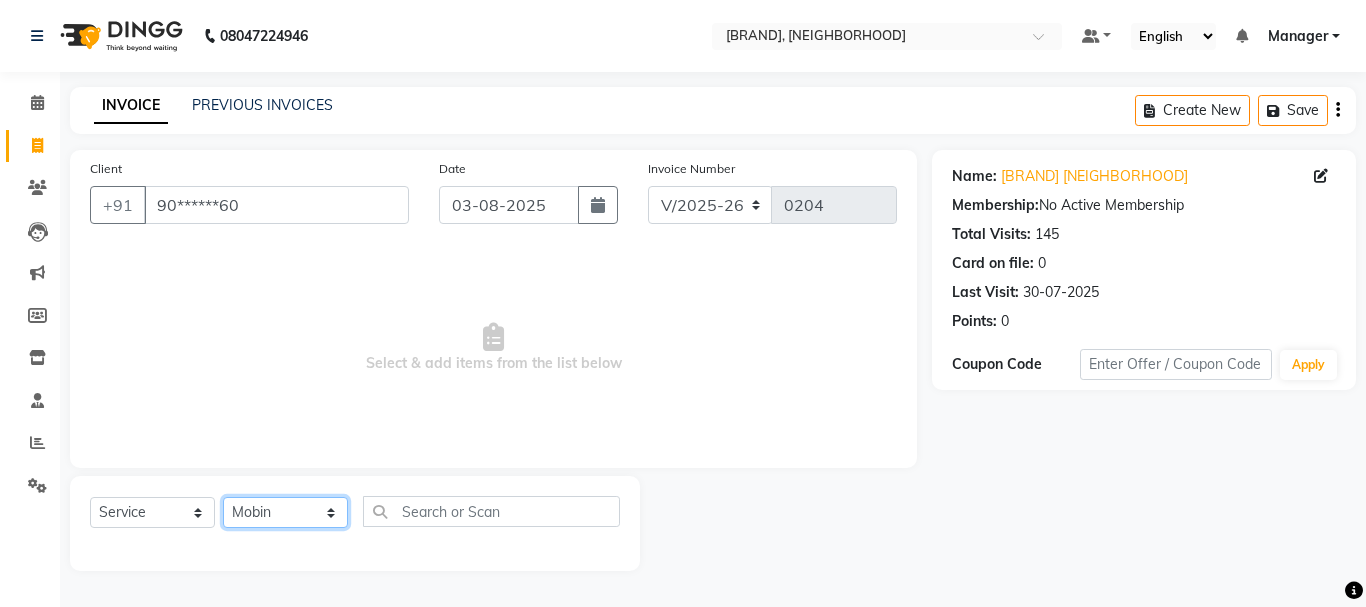 click on "Select Stylist Manager [FIRST] [FIRST] [FIRST] [FIRST]  [FIRST]  [FIRST]   [FIRST]" 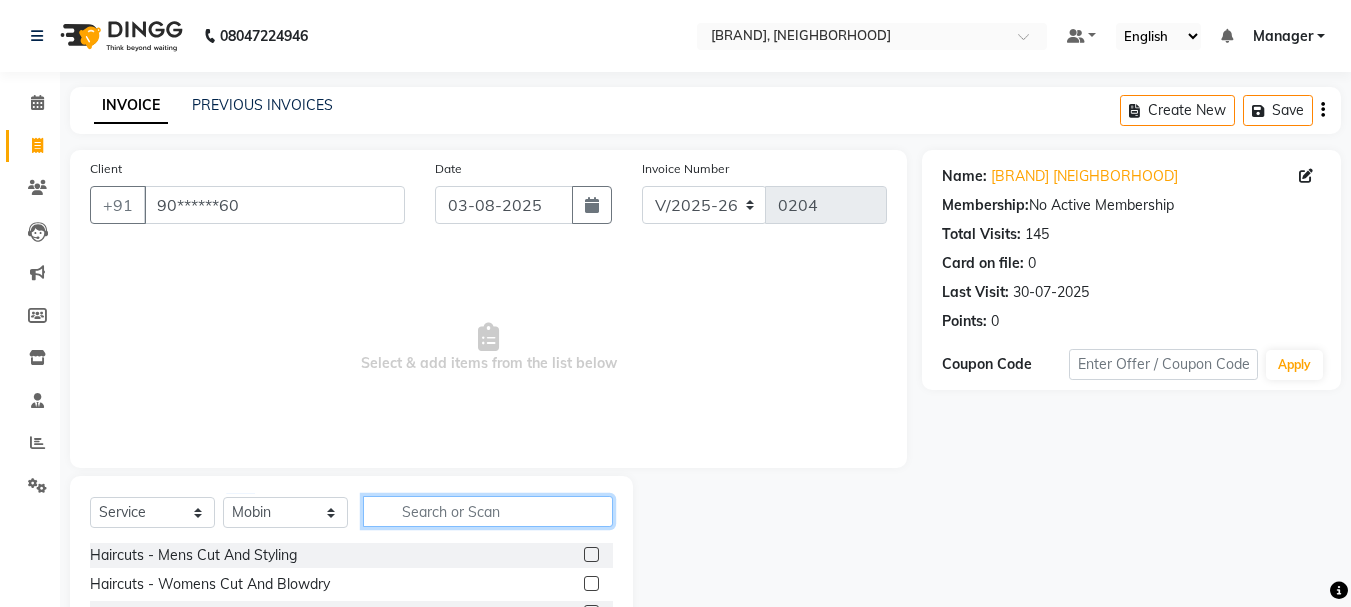click 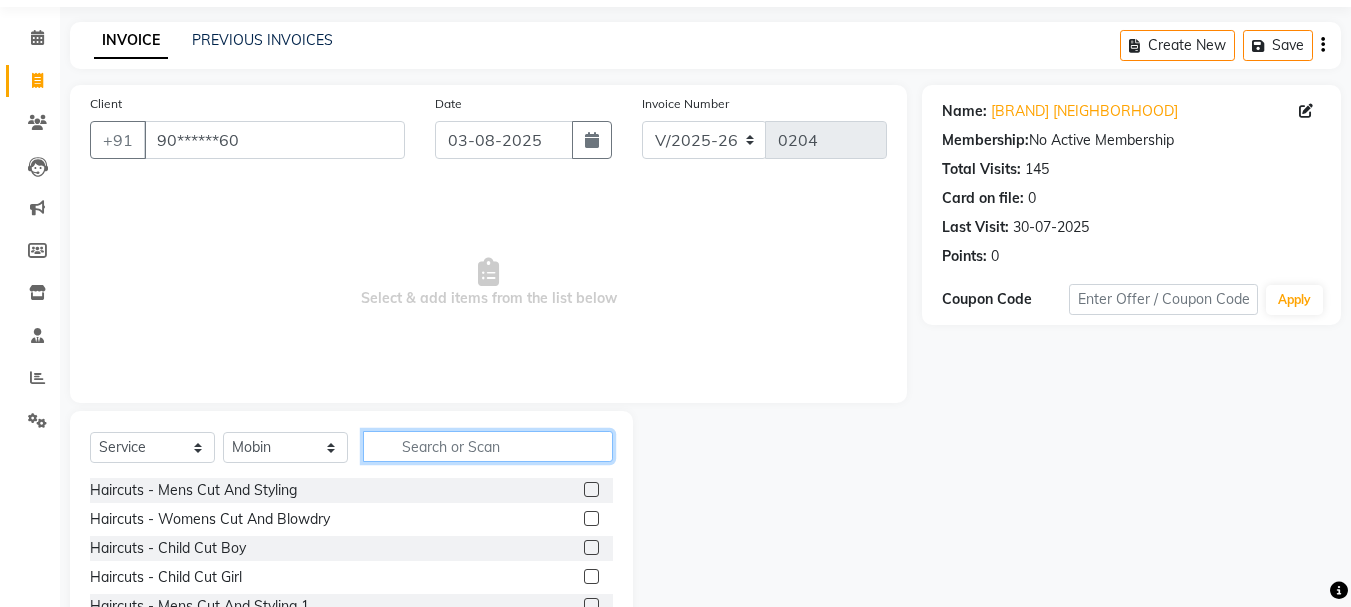 scroll, scrollTop: 100, scrollLeft: 0, axis: vertical 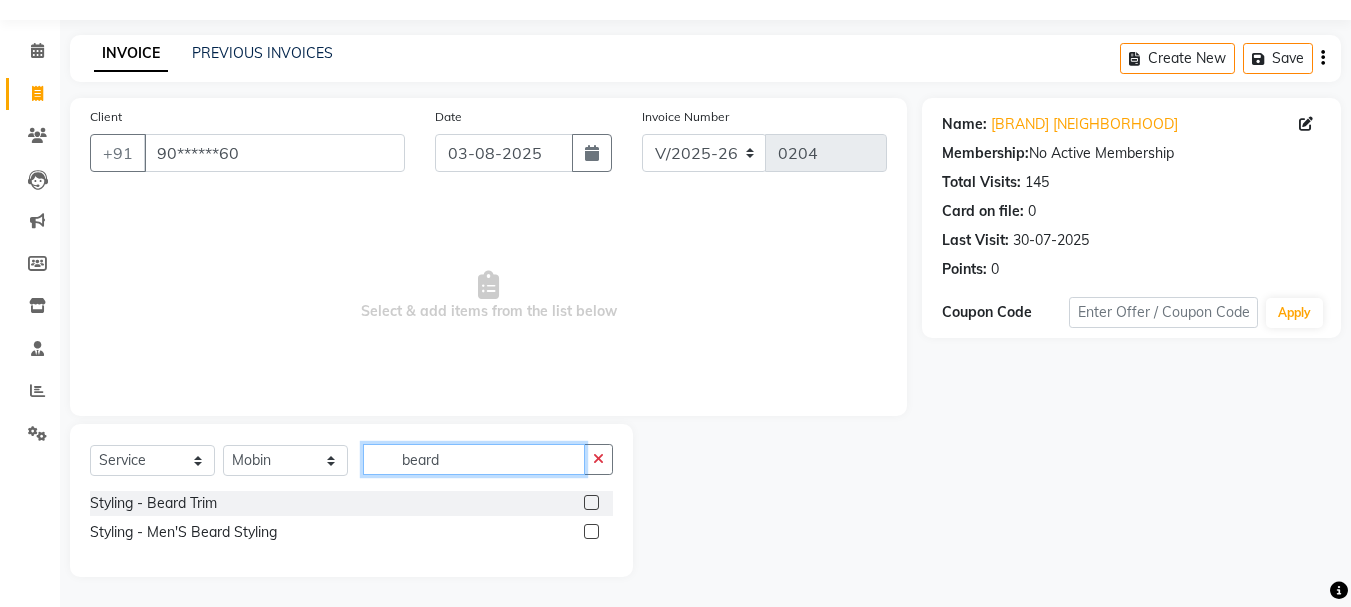 type on "beard" 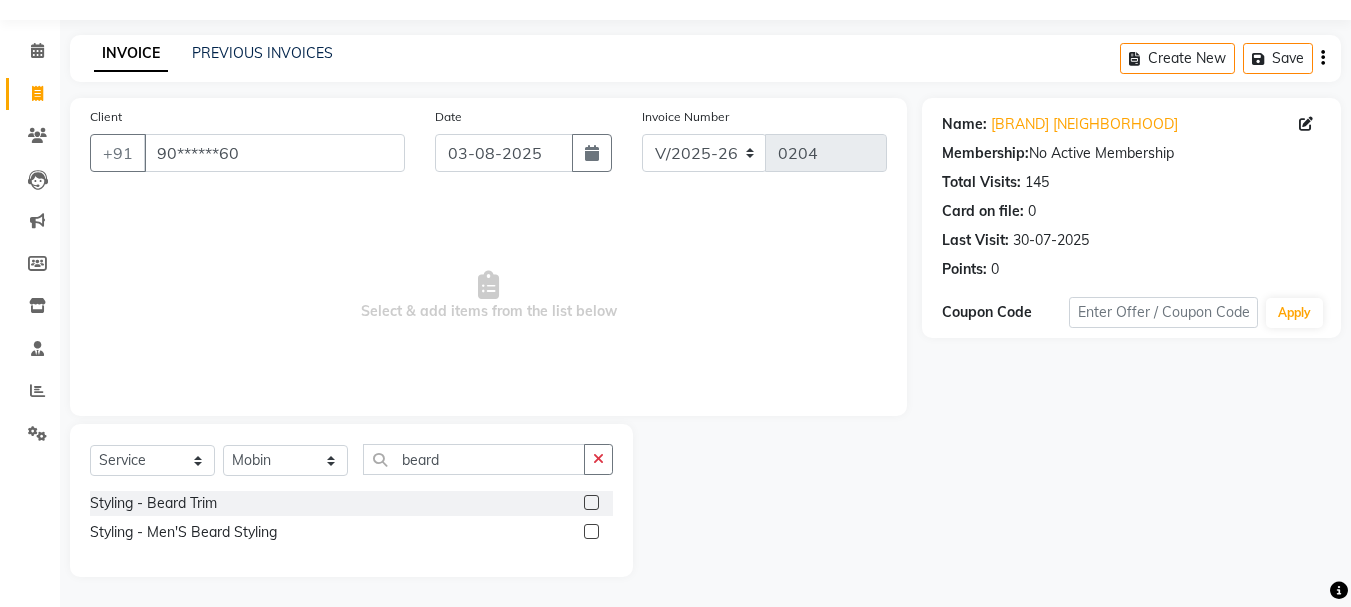 click 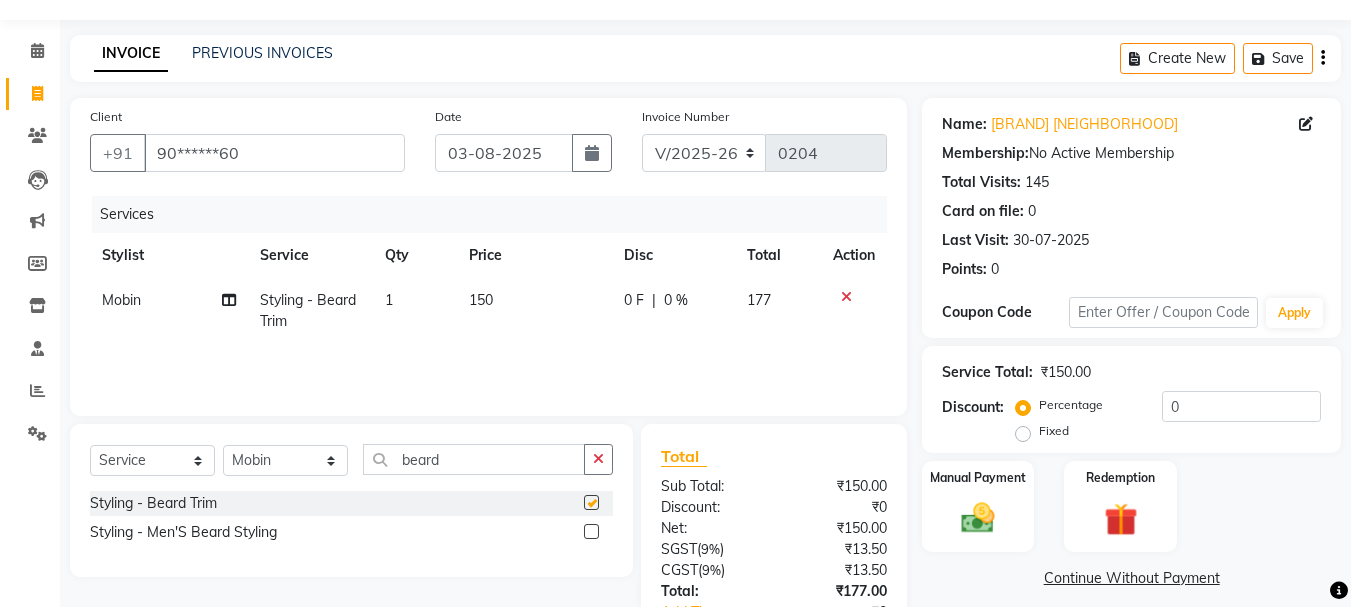checkbox on "false" 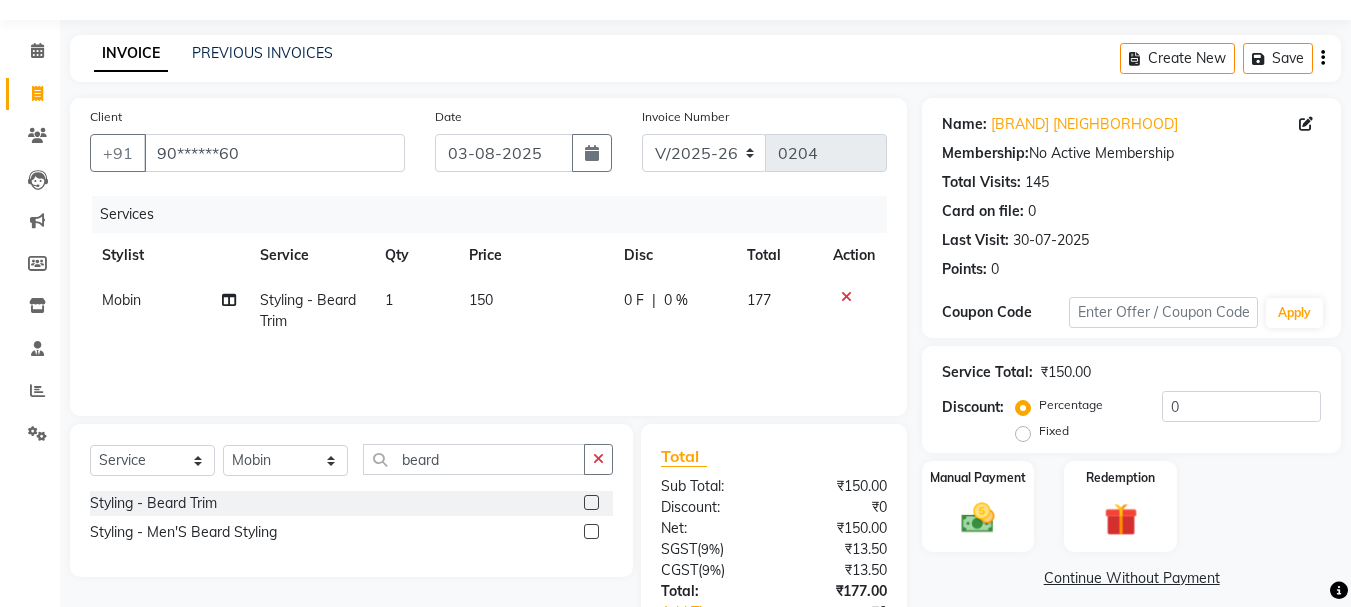 click on "150" 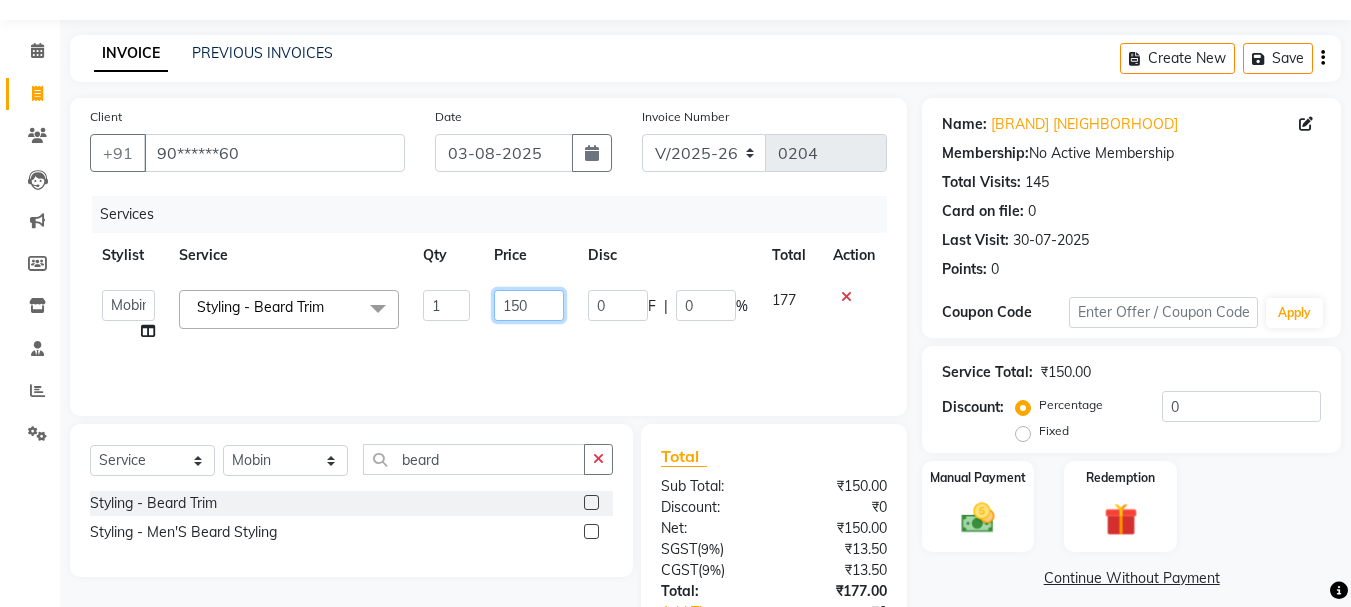 drag, startPoint x: 536, startPoint y: 304, endPoint x: 426, endPoint y: 304, distance: 110 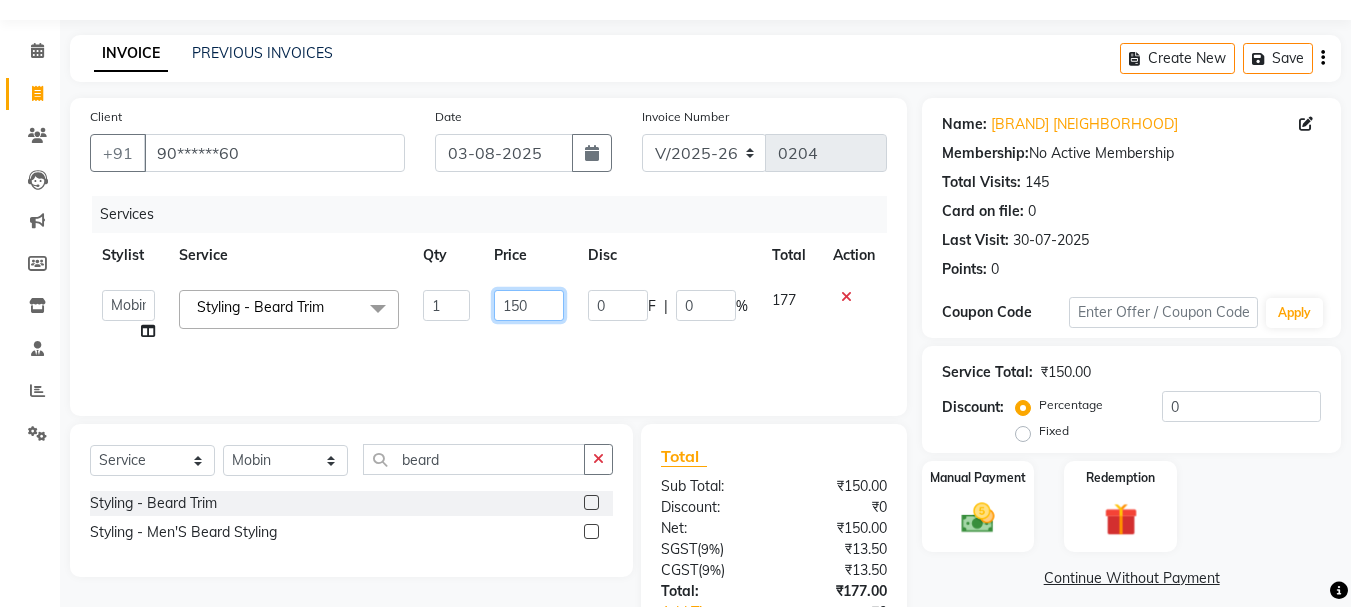 click on "Manager   [FIRST]   [FIRST]   [FIRST]   [FIRST]    [FIRST]    [FIRST]   [FIRST]  Styling  -  Beard Trim  x Haircuts -  Mens Cut And Styling Haircuts -  Womens Cut And Blowdry Haircuts -  Child Cut Boy Haircuts -  Child Cut Girl Haircuts -  Mens Cut And Styling 1 Haircuts -  Womens Cut And Blowdry 1 Hair Cut Demo PKG Blowdry  -  Wash And Blast Dry Blowdry  -  Shoulder Length Blowdry  -  Below Shoulder Blowdry  -  Incurl Outcurl Root touchup Blowdry  -  Up to waist Shoulder Ironing  -  Shoulder Length Ironing  -  Below Shoulder Ironing  -  Extra Long Tonging  -  Shoulder Length Tonging  -  Below Shoulder Tonging  -  Extra Long Styling  -  Mens Hair Wash Styling  -  Mens Styling Styling  -  Beard Trim Styling  -  Foam Shave Styling  -  Men'S Beard Styling Highlights -  Bob Length Highlights -  Shoulder Length Highlights -  Below Shoulder Highlights -  Upto Waist Highlights -  Creative Highlights Highlights -  Change Of Colour / Colour Correction Highlights -  Tint Regrowth (Root Touchup) Global  -  Root Touchup Botox" 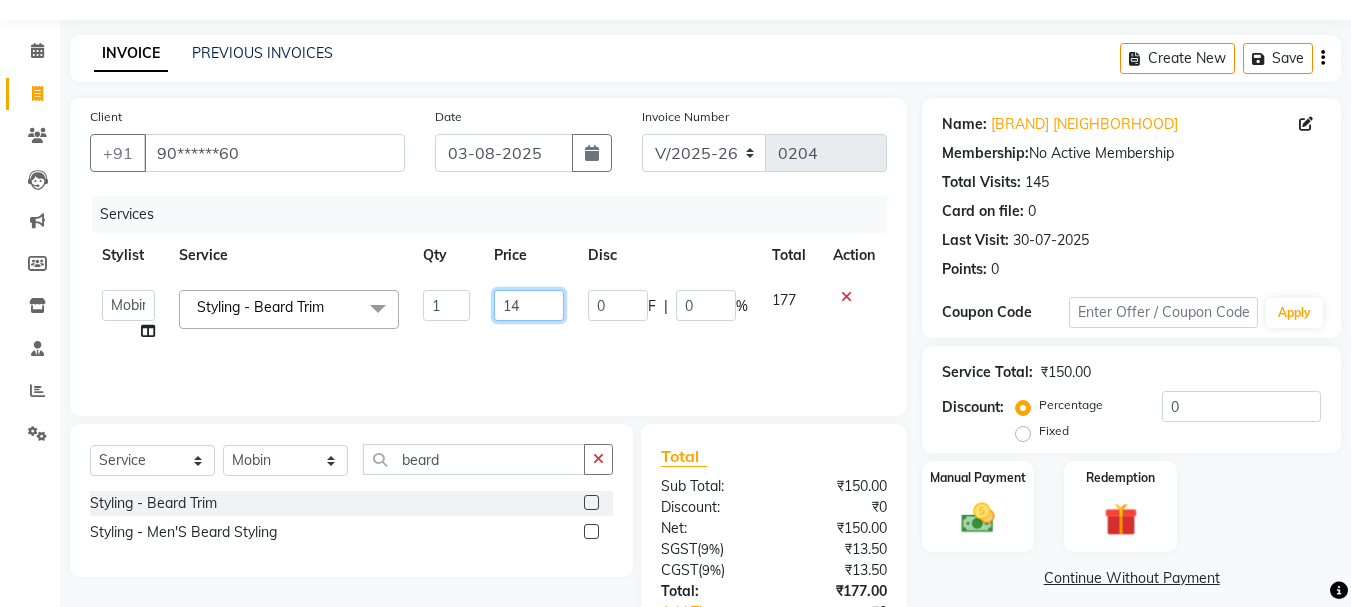 type on "1" 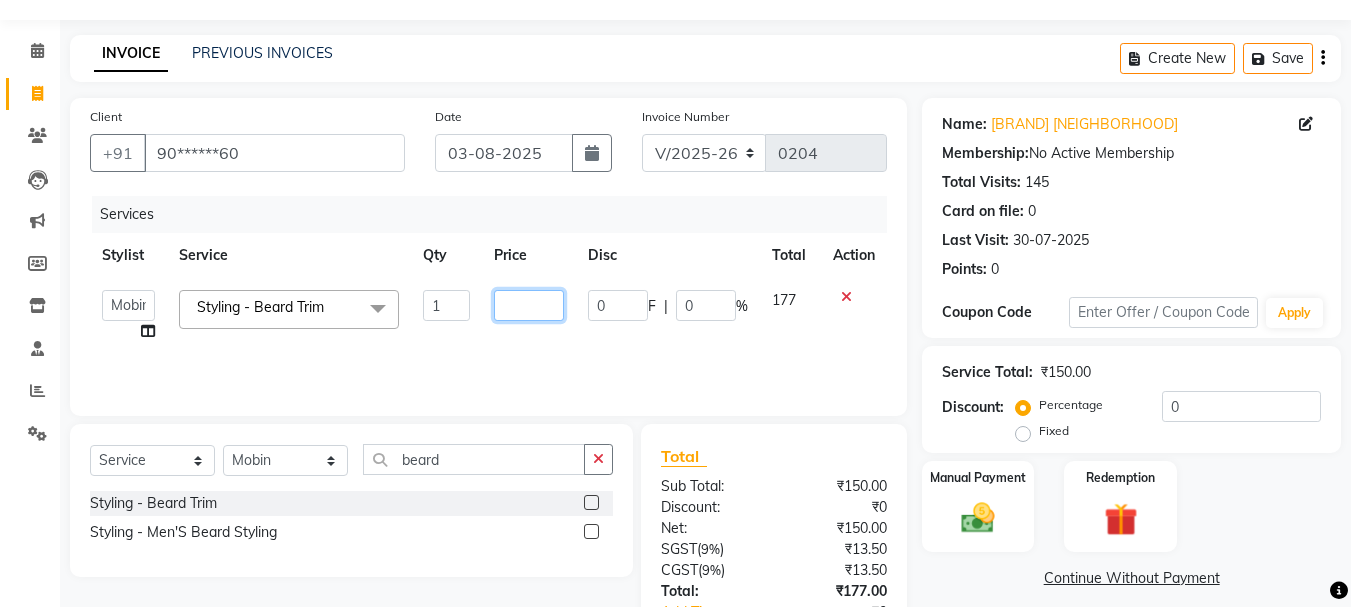type on "0" 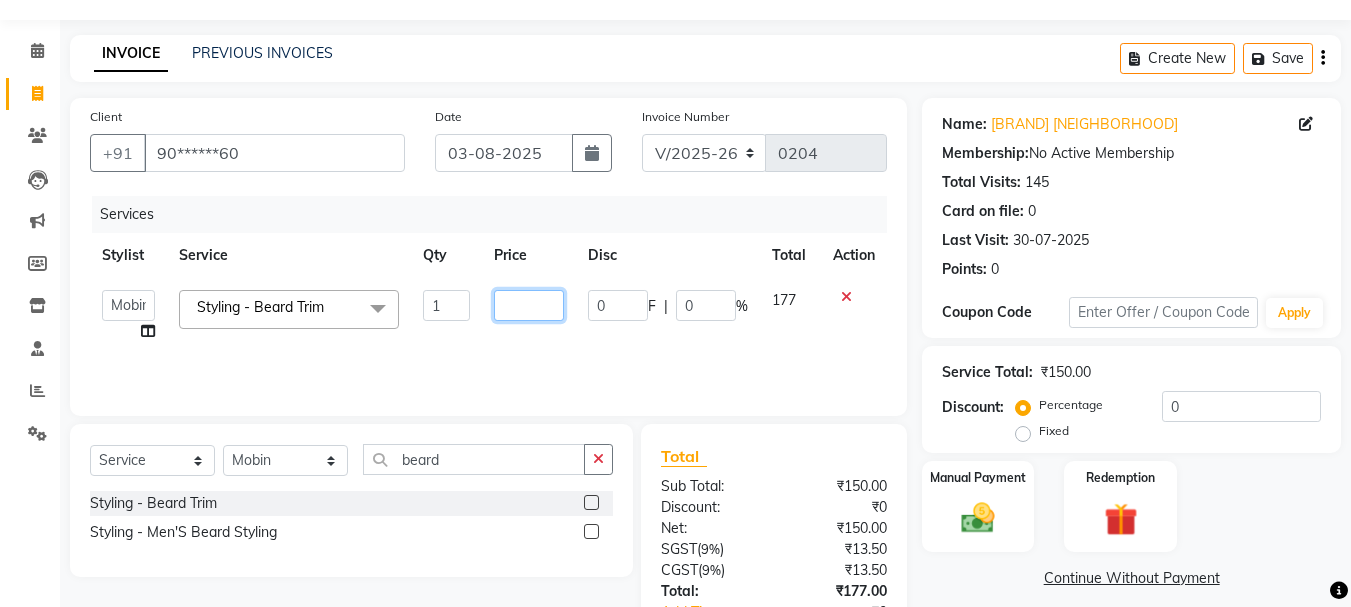 type on "0" 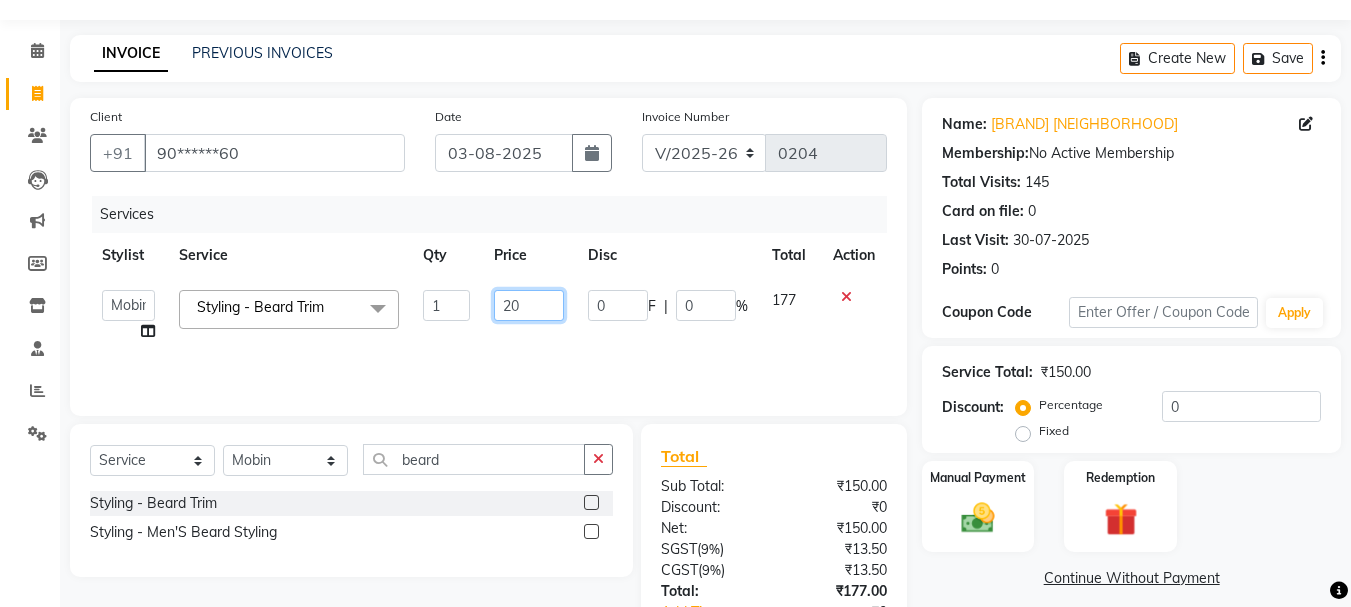 type on "200" 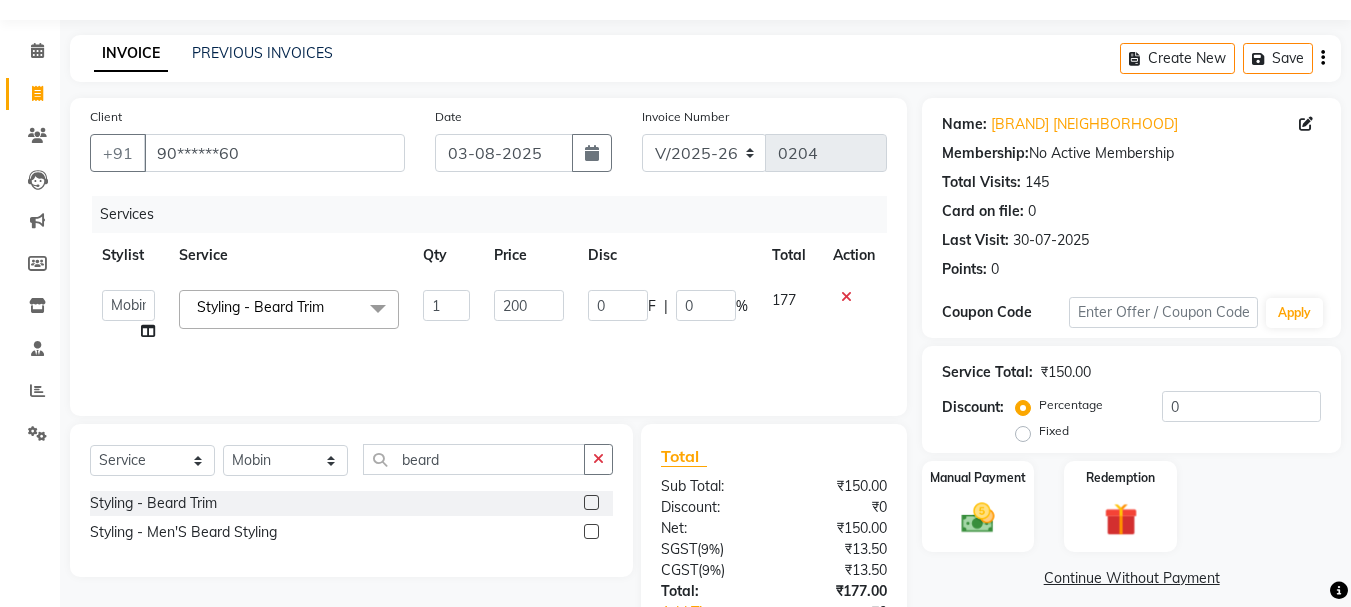 click 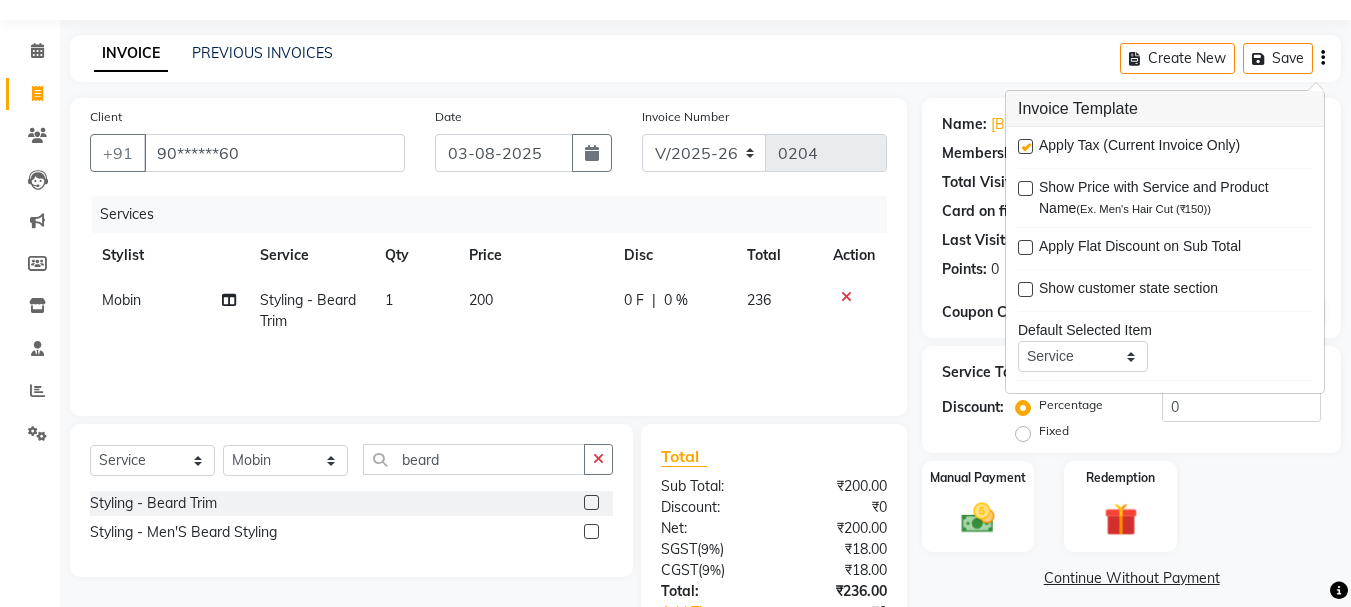 click at bounding box center [1025, 146] 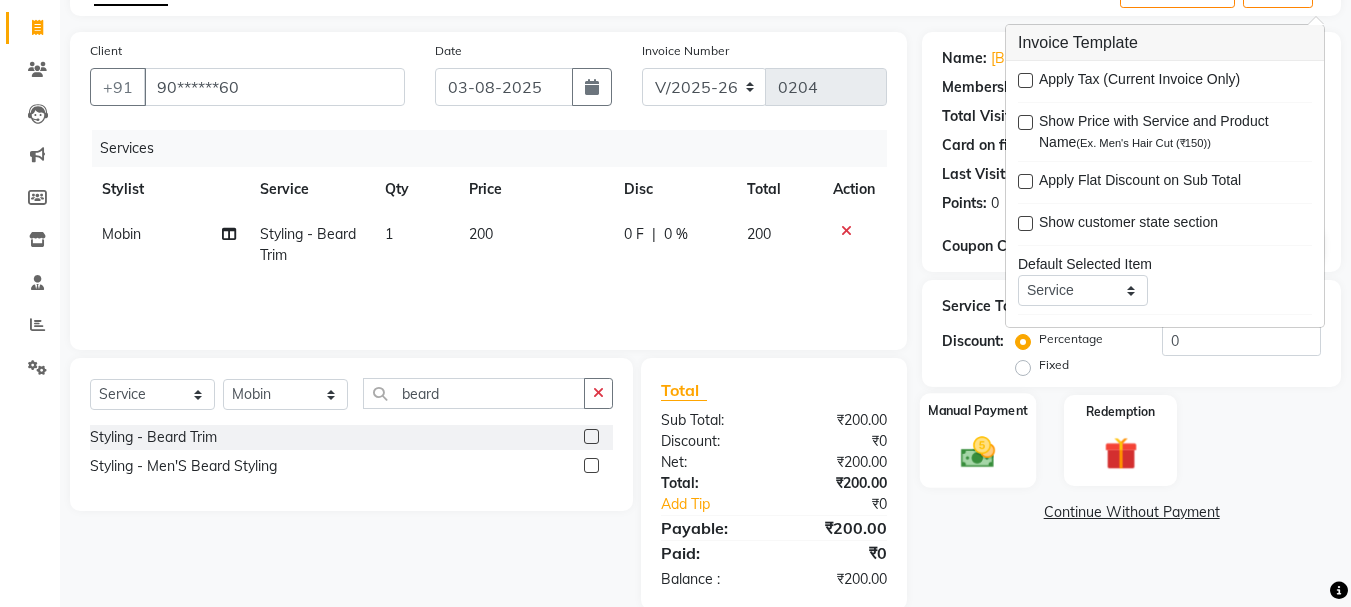 scroll, scrollTop: 151, scrollLeft: 0, axis: vertical 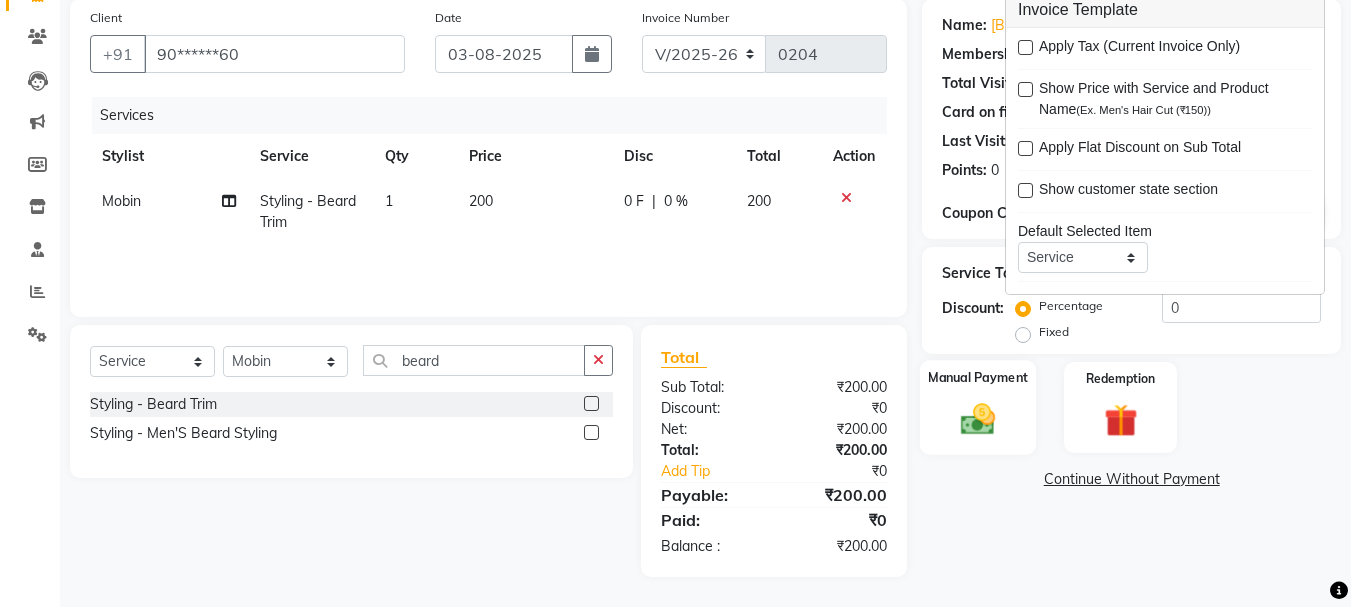 click 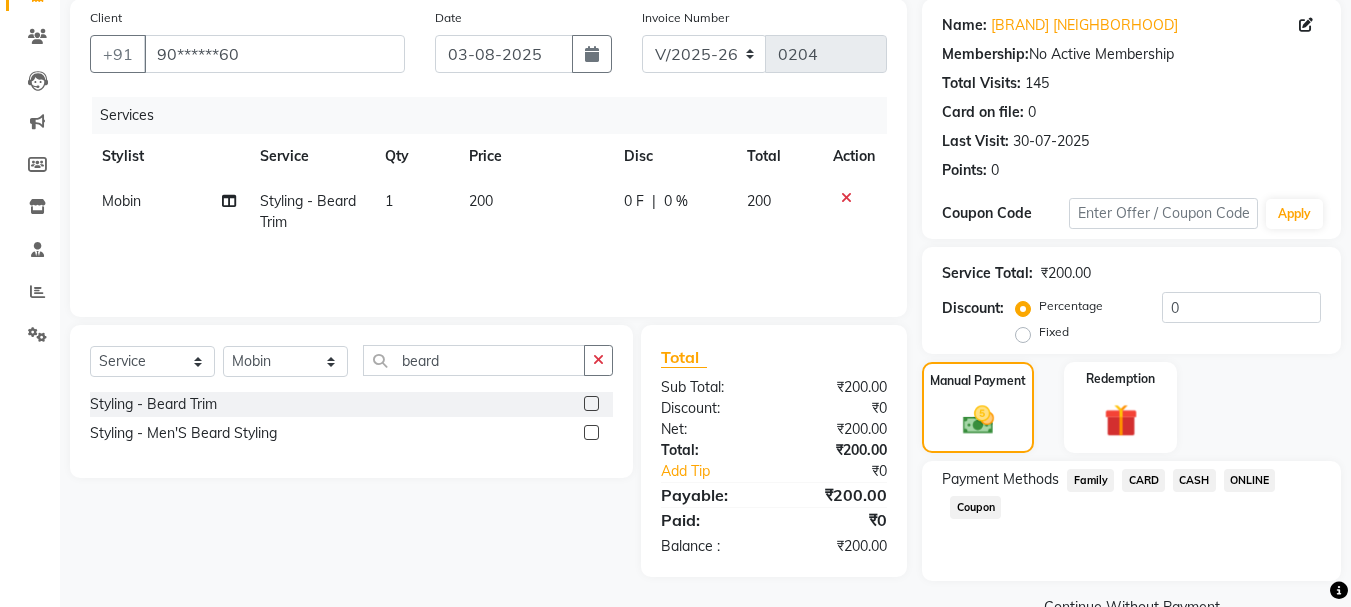 click on "ONLINE" 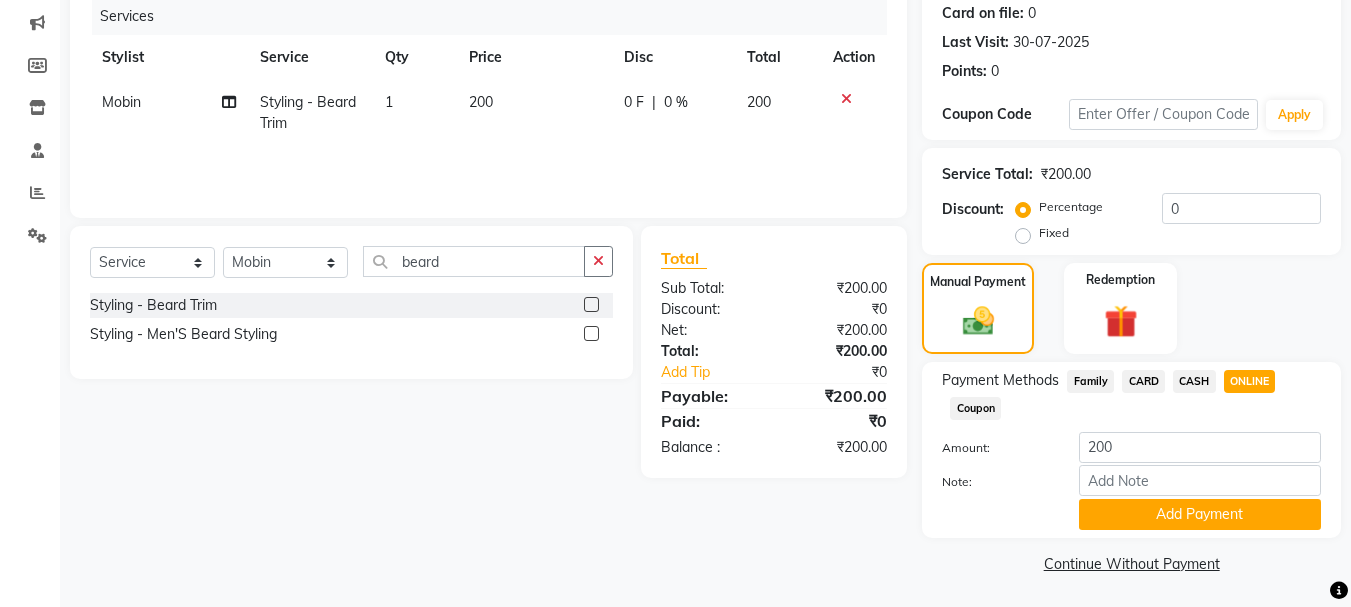 scroll, scrollTop: 252, scrollLeft: 0, axis: vertical 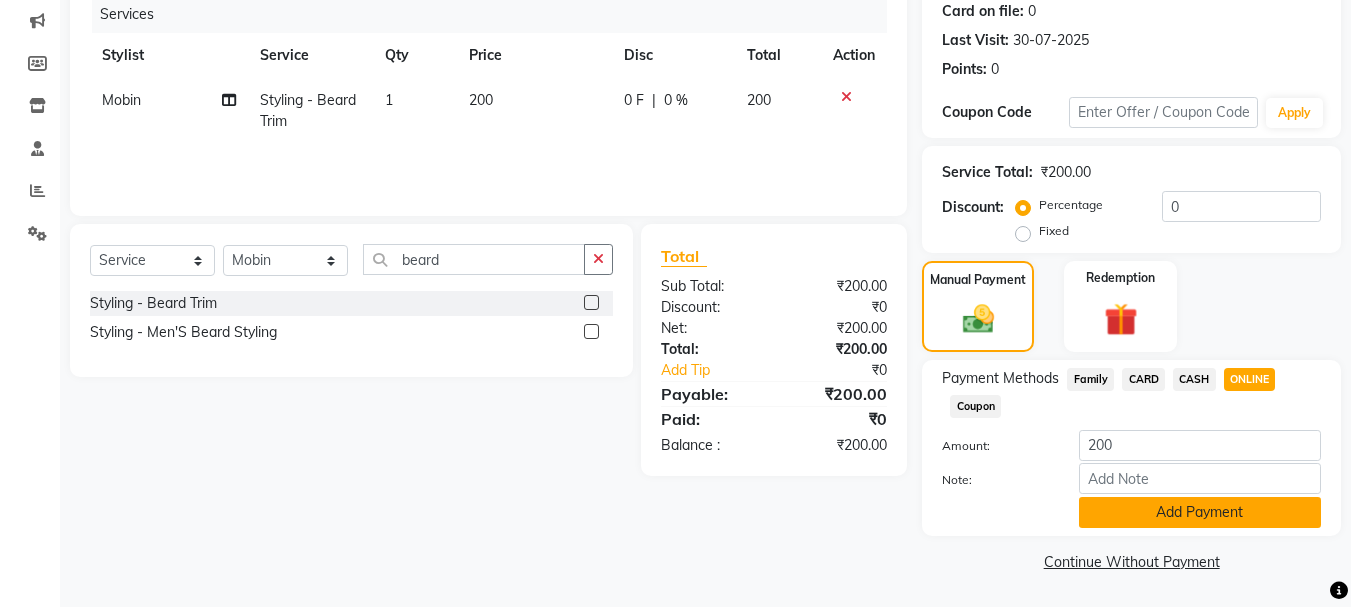 click on "Add Payment" 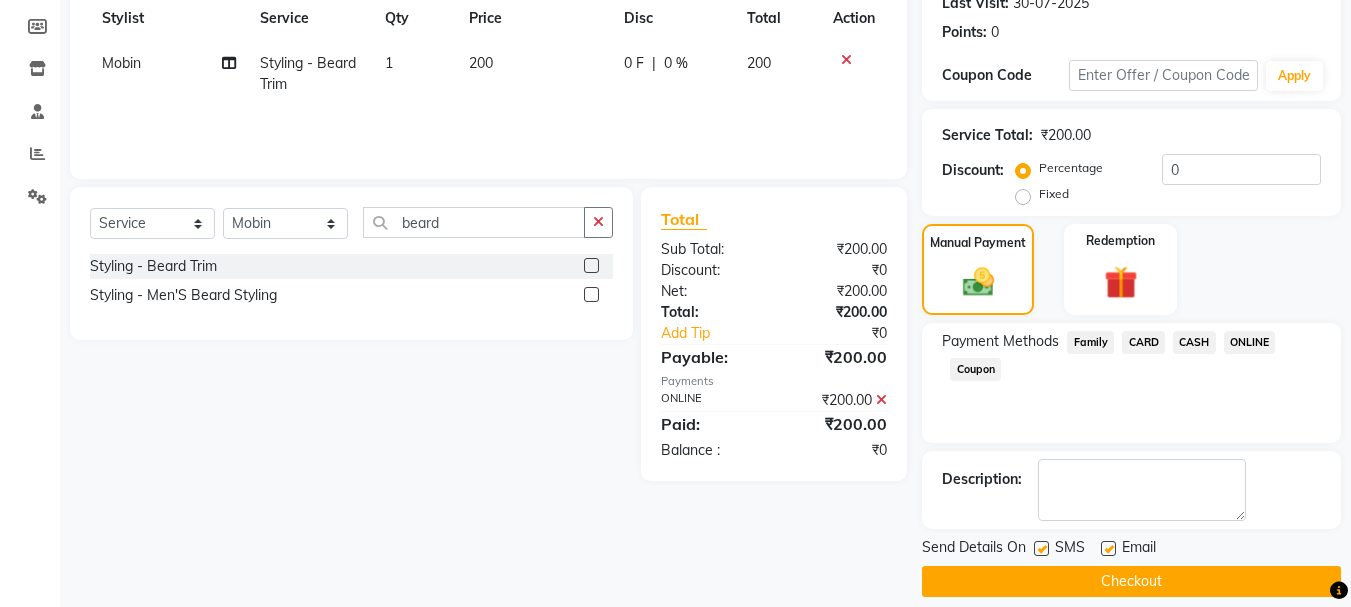 scroll, scrollTop: 309, scrollLeft: 0, axis: vertical 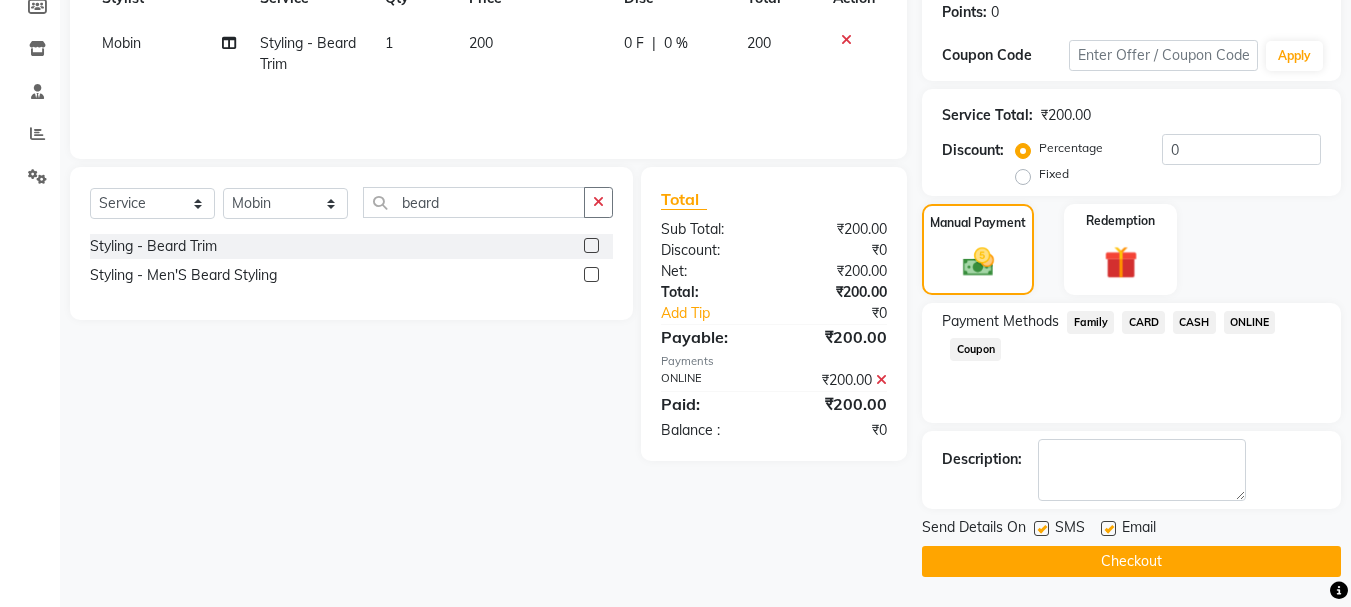 click on "SMS" 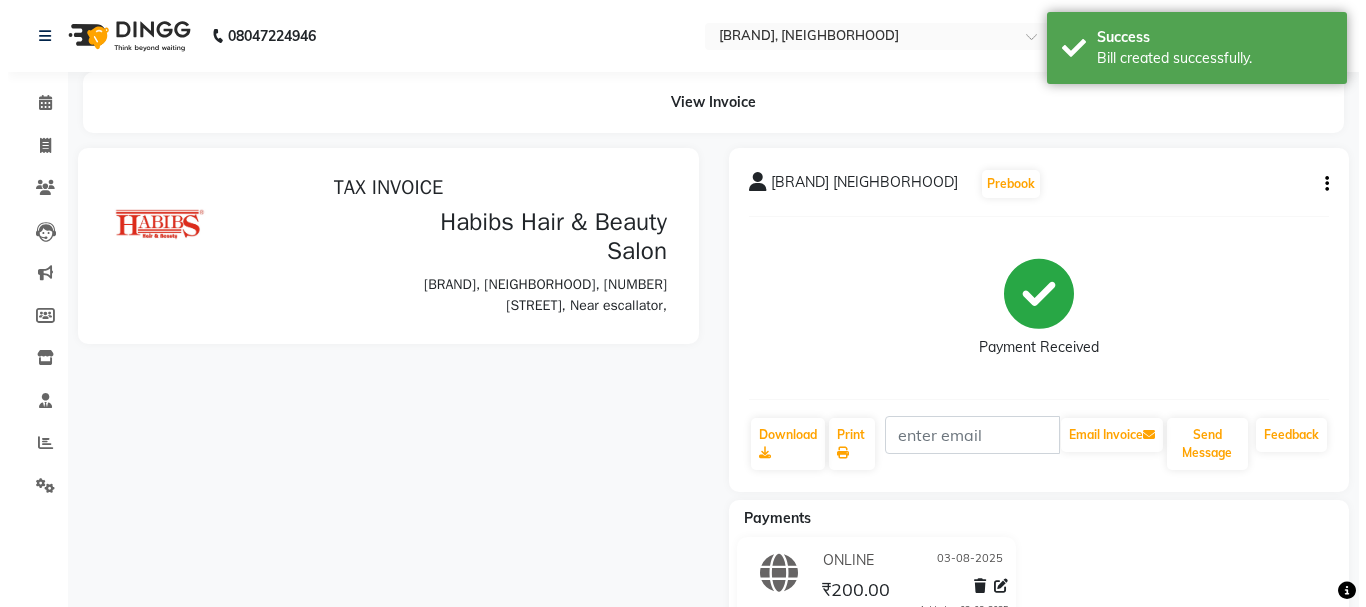 scroll, scrollTop: 0, scrollLeft: 0, axis: both 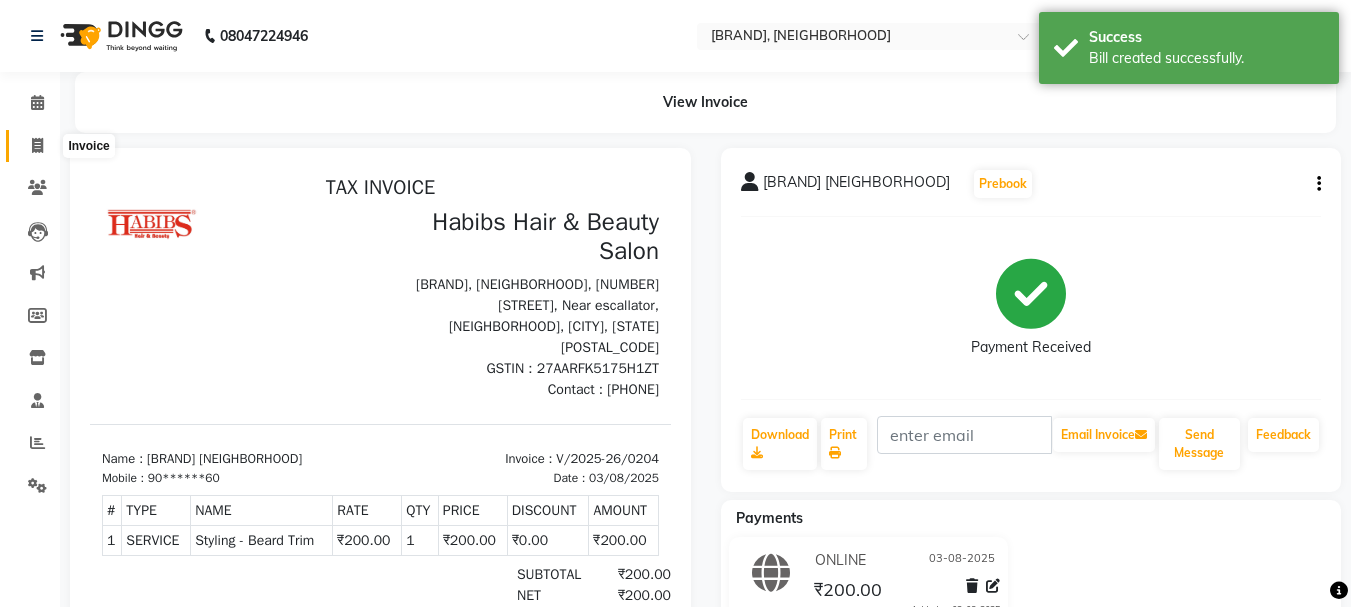 click 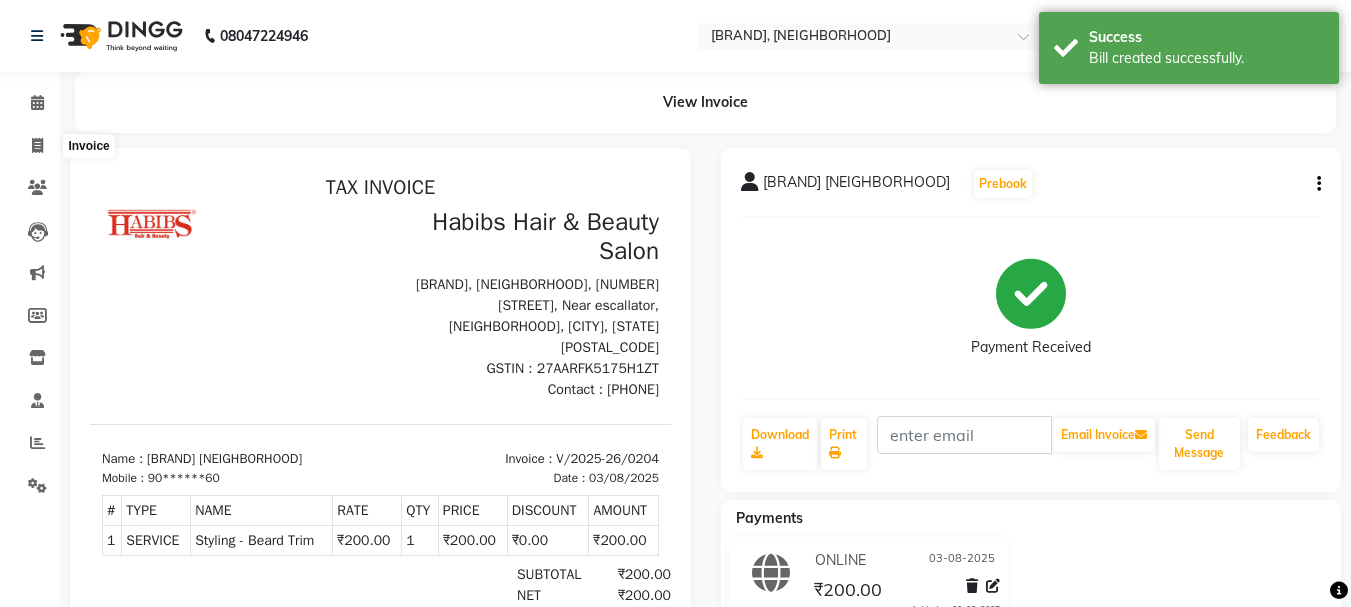 select on "service" 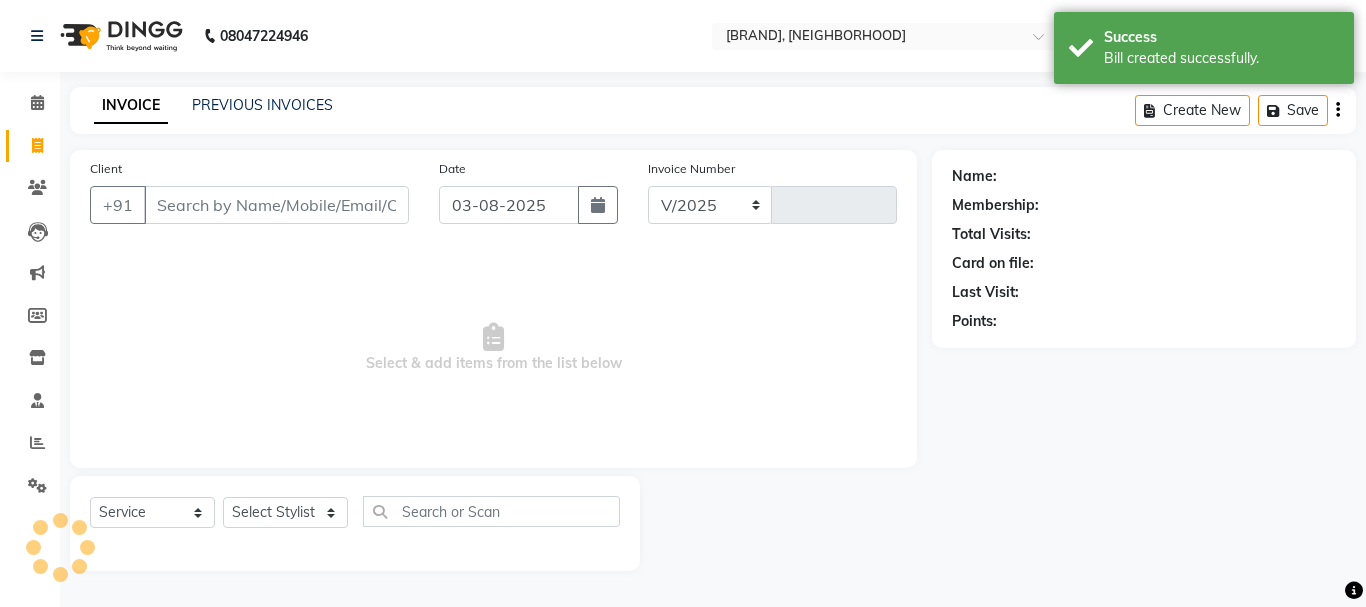 select on "4842" 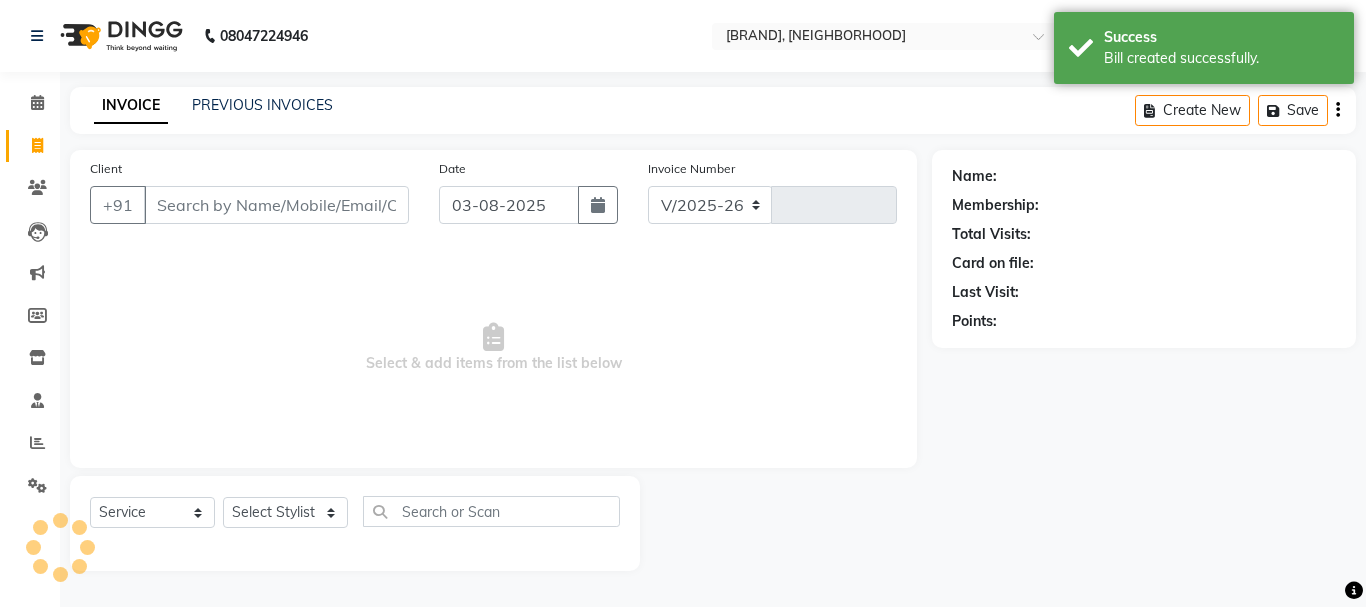 type on "0205" 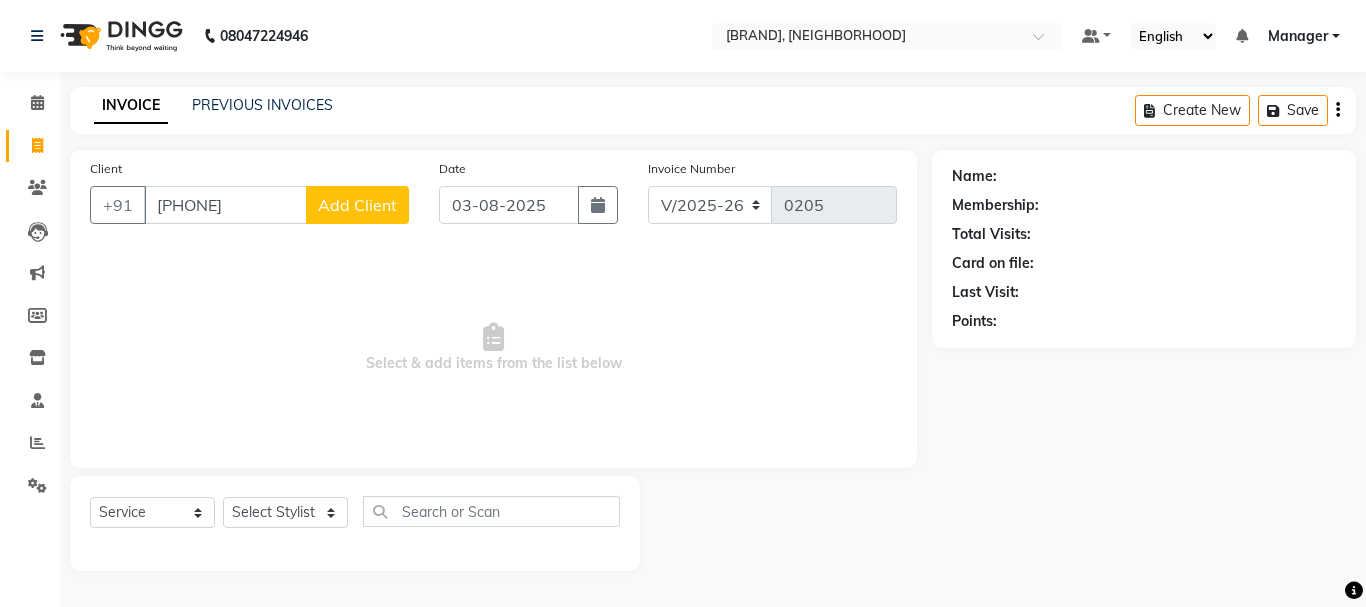 type on "[PHONE]" 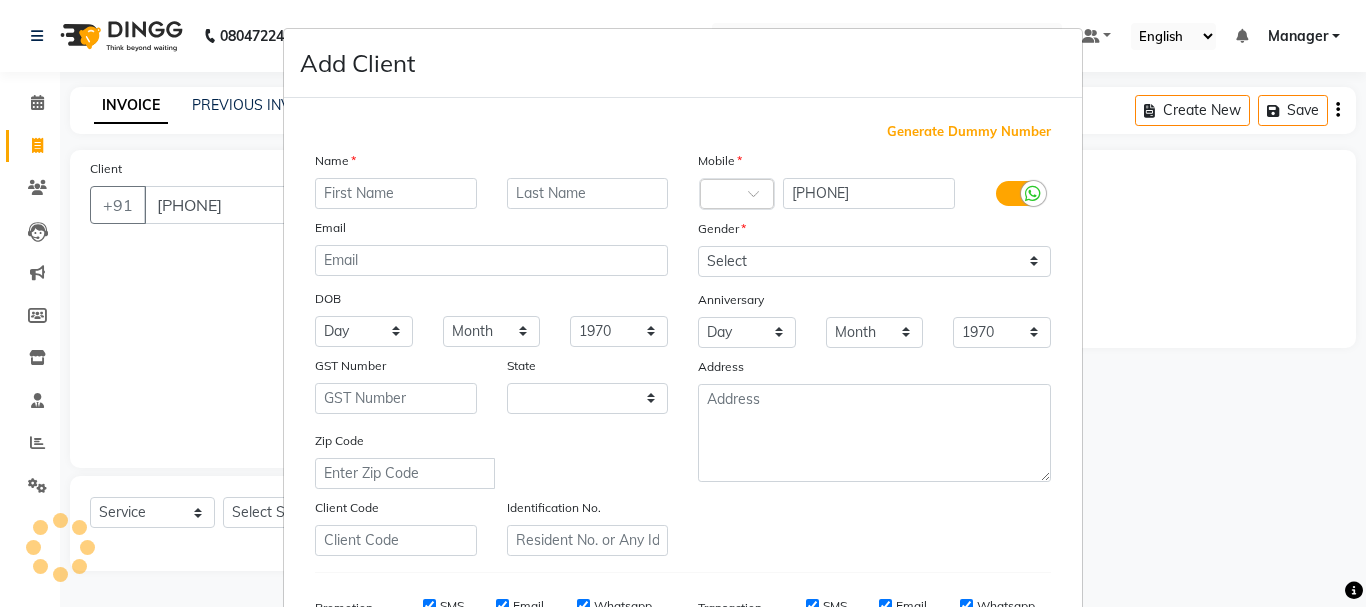 select on "22" 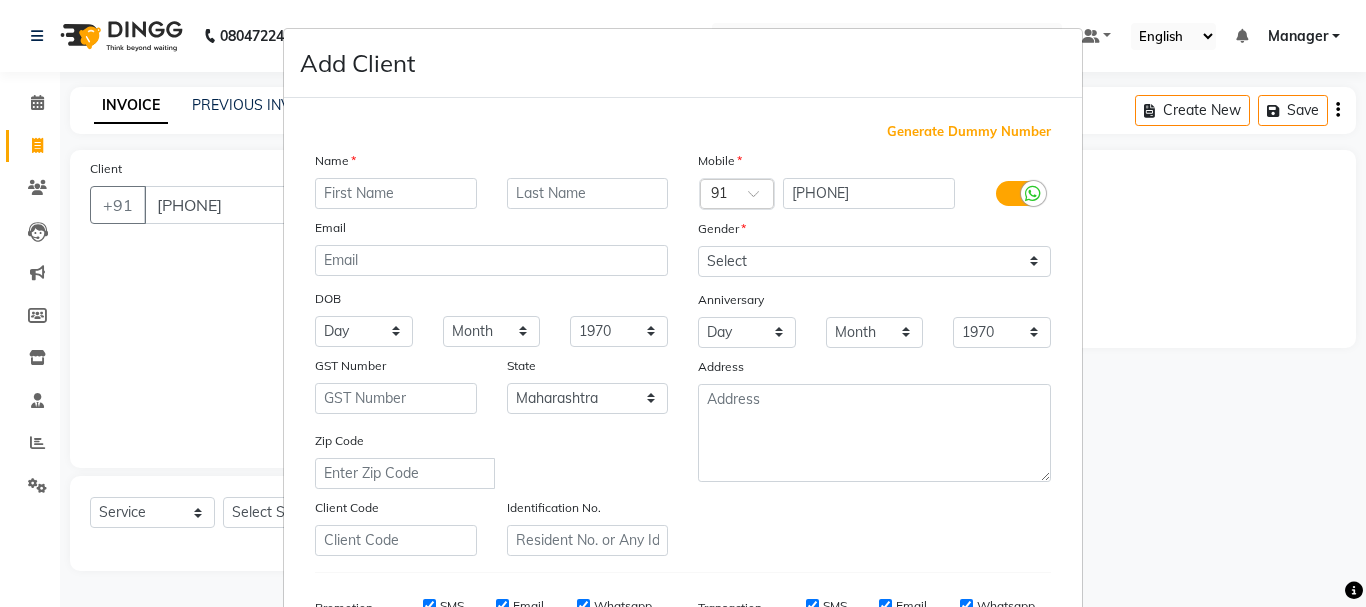 click at bounding box center [396, 193] 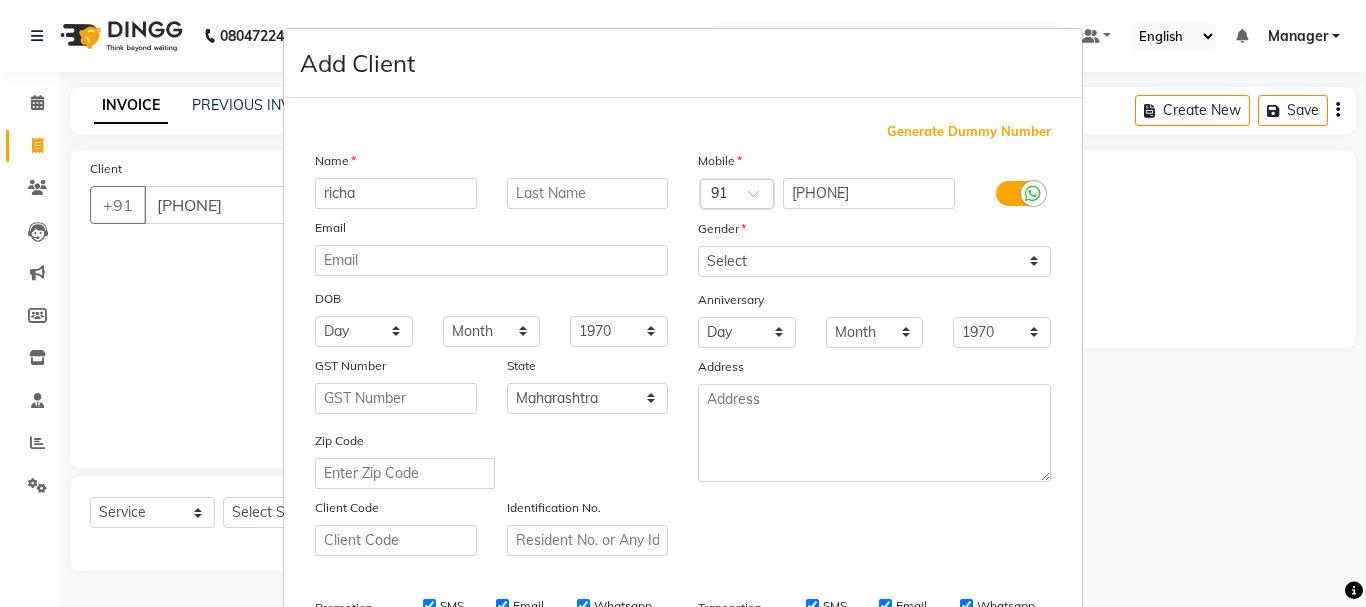 type on "richa" 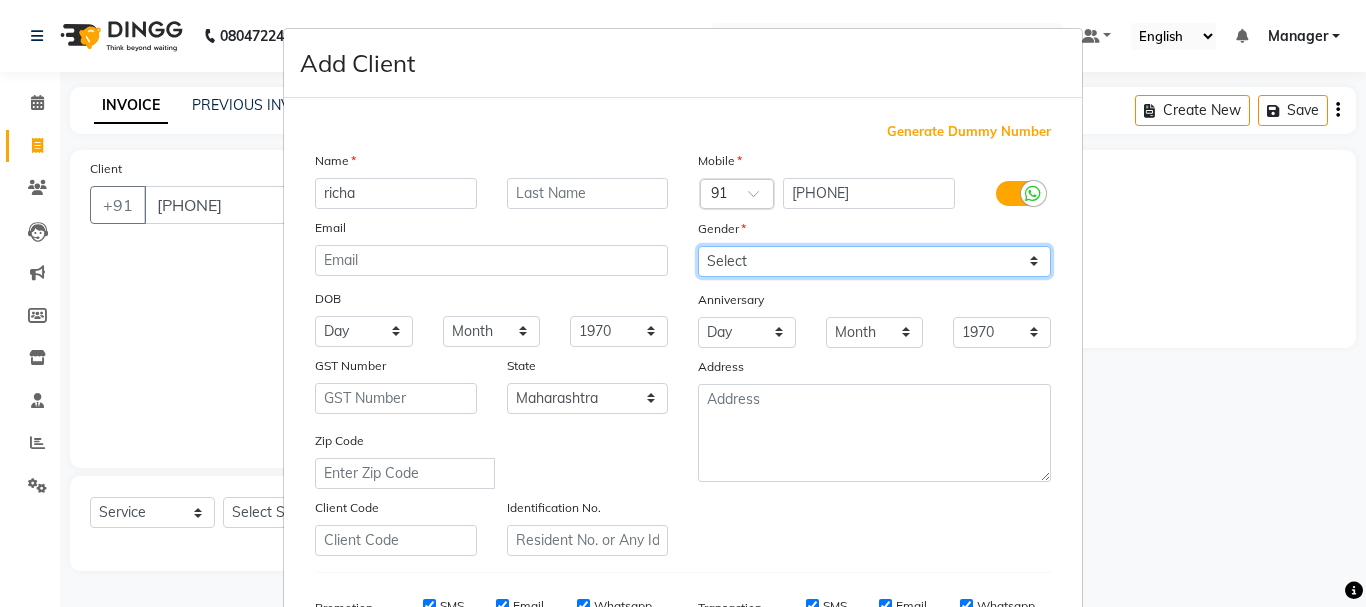 click on "Select Male Female Other Prefer Not To Say" at bounding box center [874, 261] 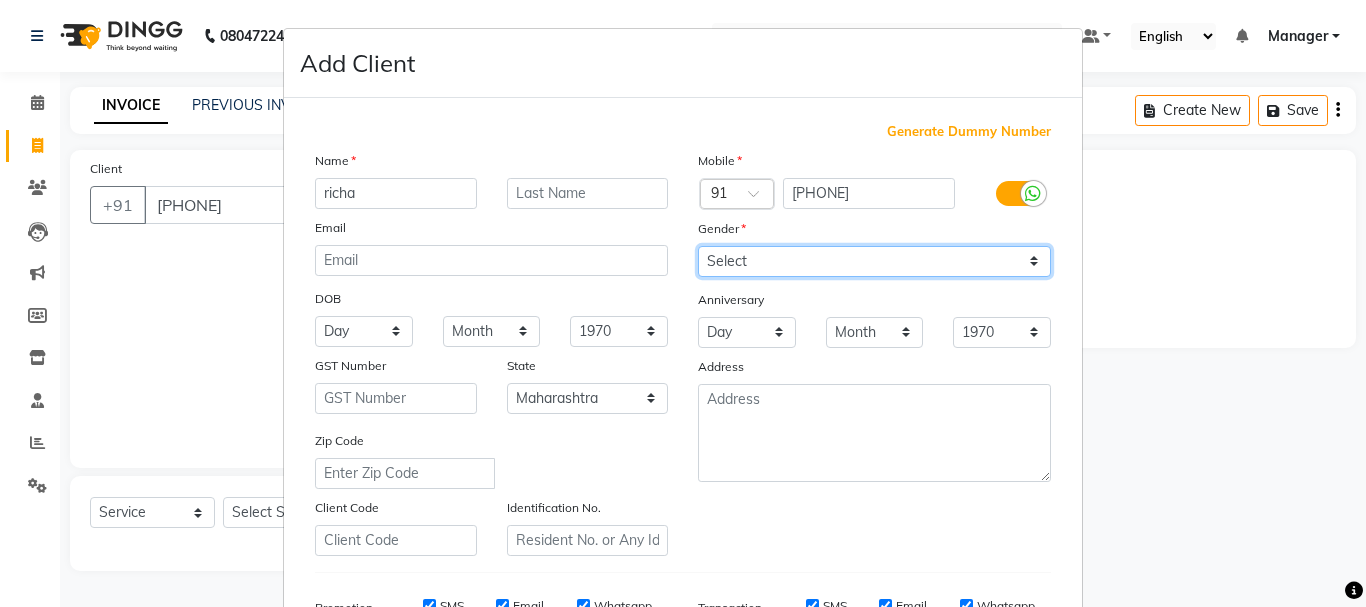 select on "female" 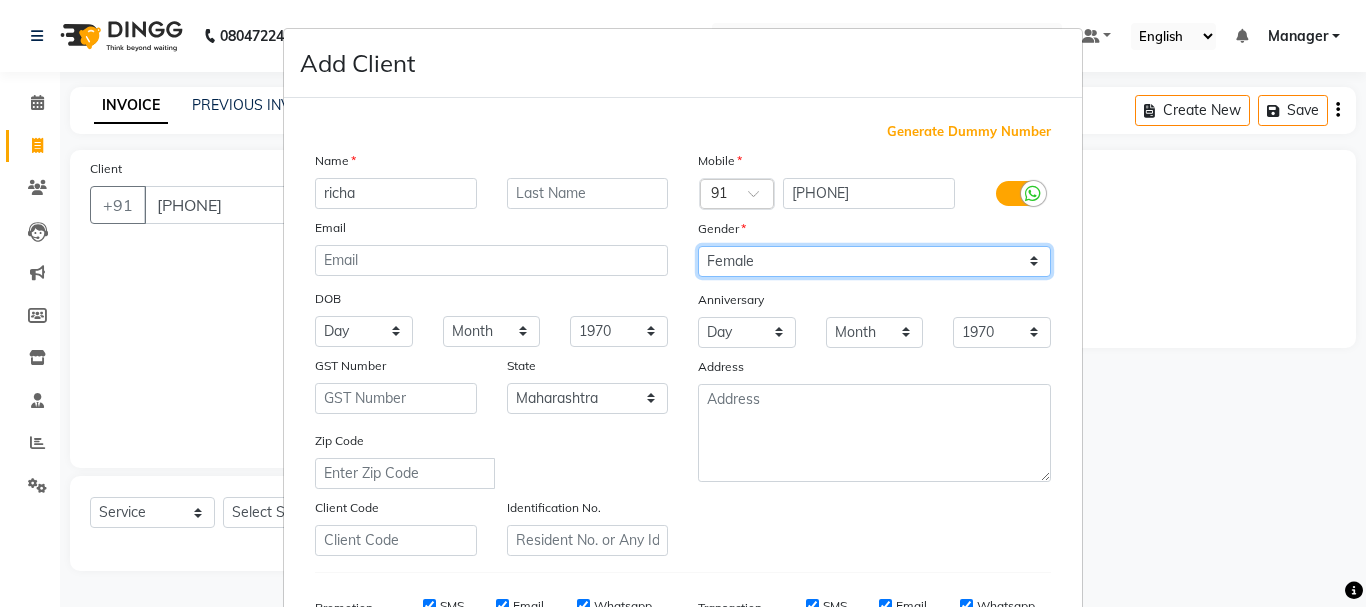 click on "Select Male Female Other Prefer Not To Say" at bounding box center (874, 261) 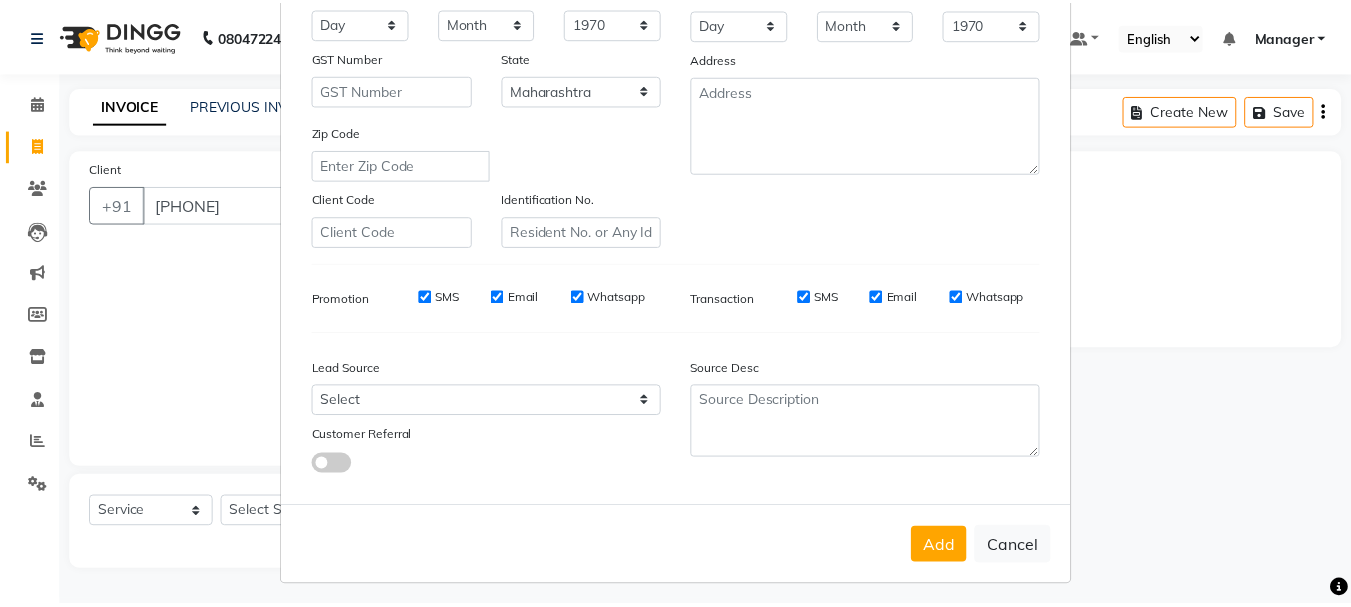 scroll, scrollTop: 316, scrollLeft: 0, axis: vertical 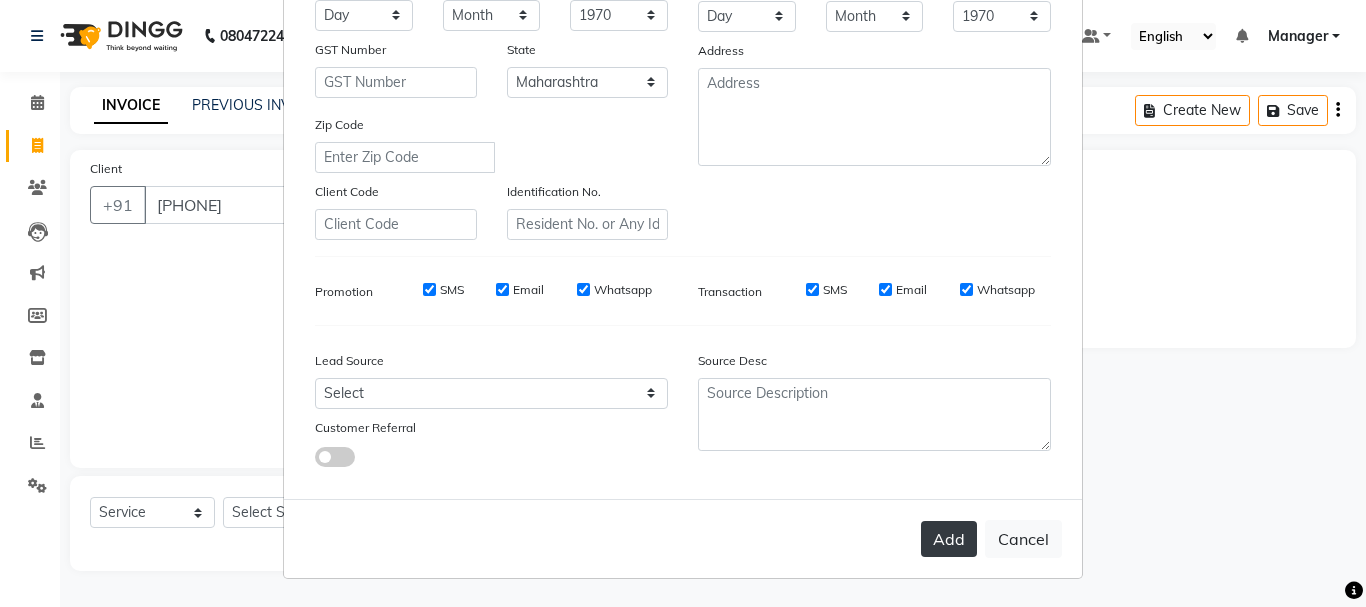 click on "Add" at bounding box center (949, 539) 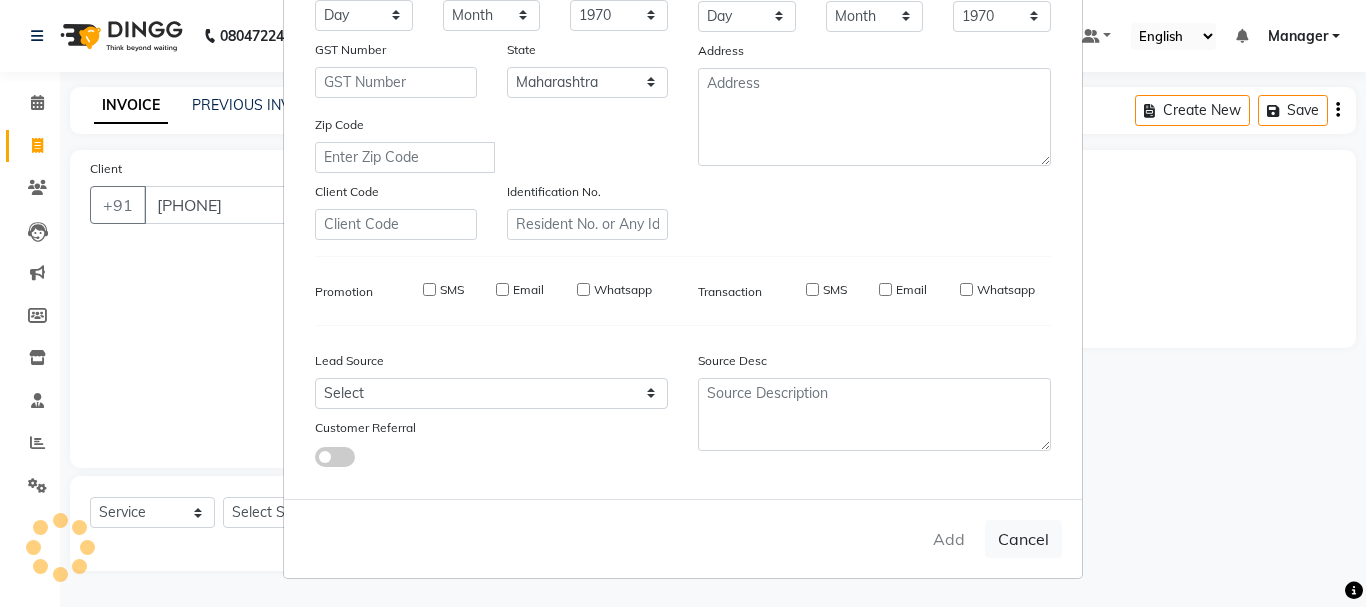 type on "90******53" 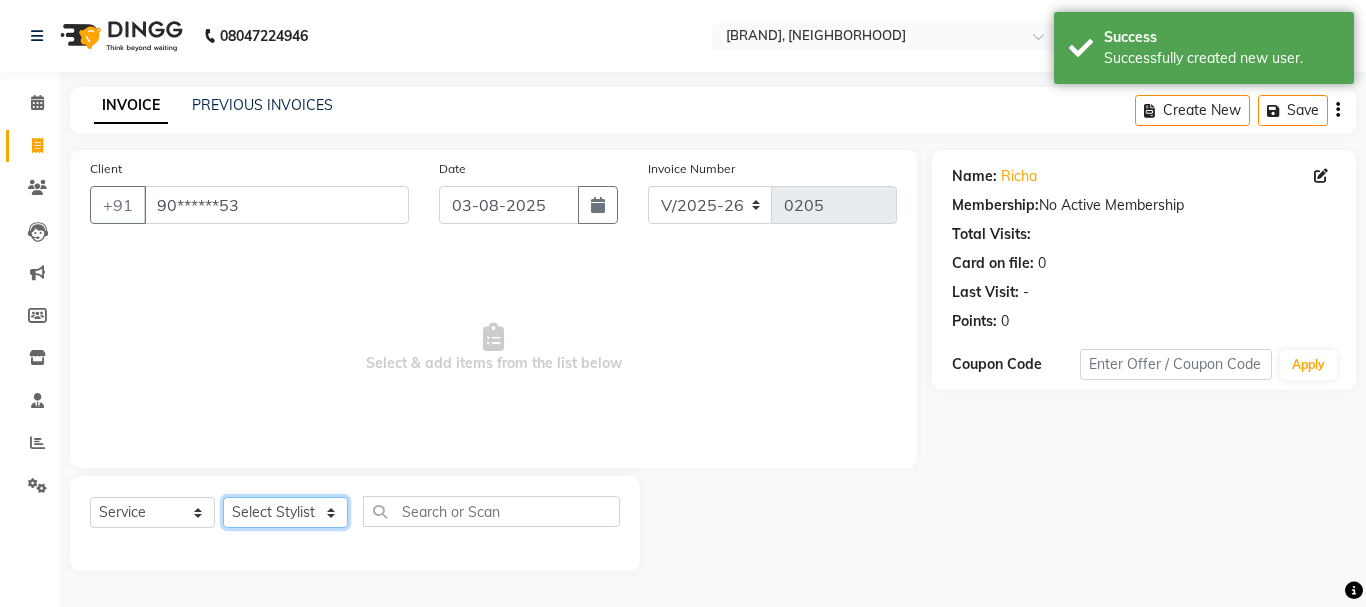 click on "Select Stylist Manager [FIRST] [FIRST] [FIRST] [FIRST]  [FIRST]  [FIRST]   [FIRST]" 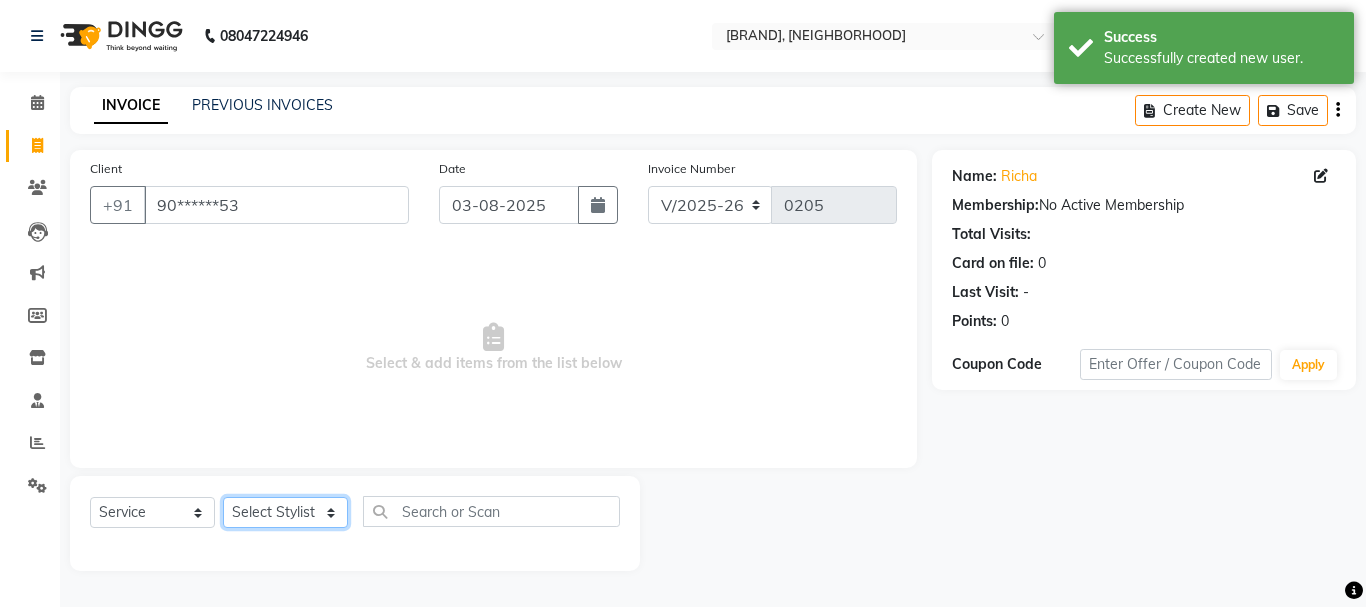 select on "30048" 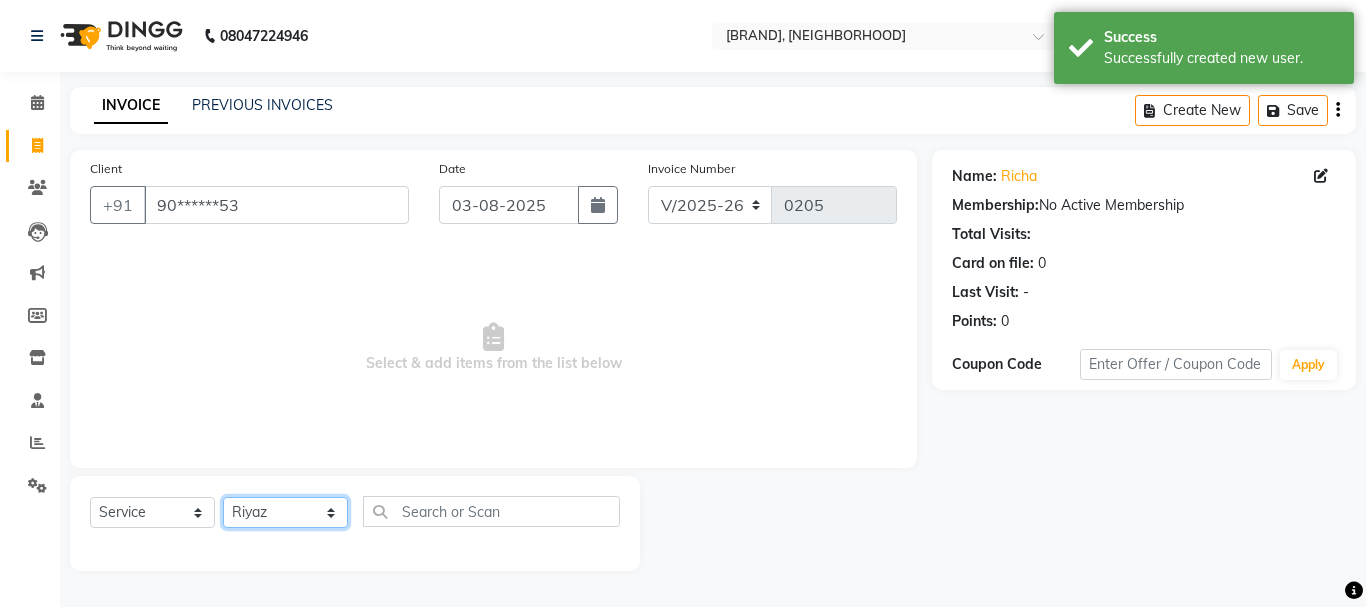 click on "Select Stylist Manager [FIRST] [FIRST] [FIRST] [FIRST]  [FIRST]  [FIRST]   [FIRST]" 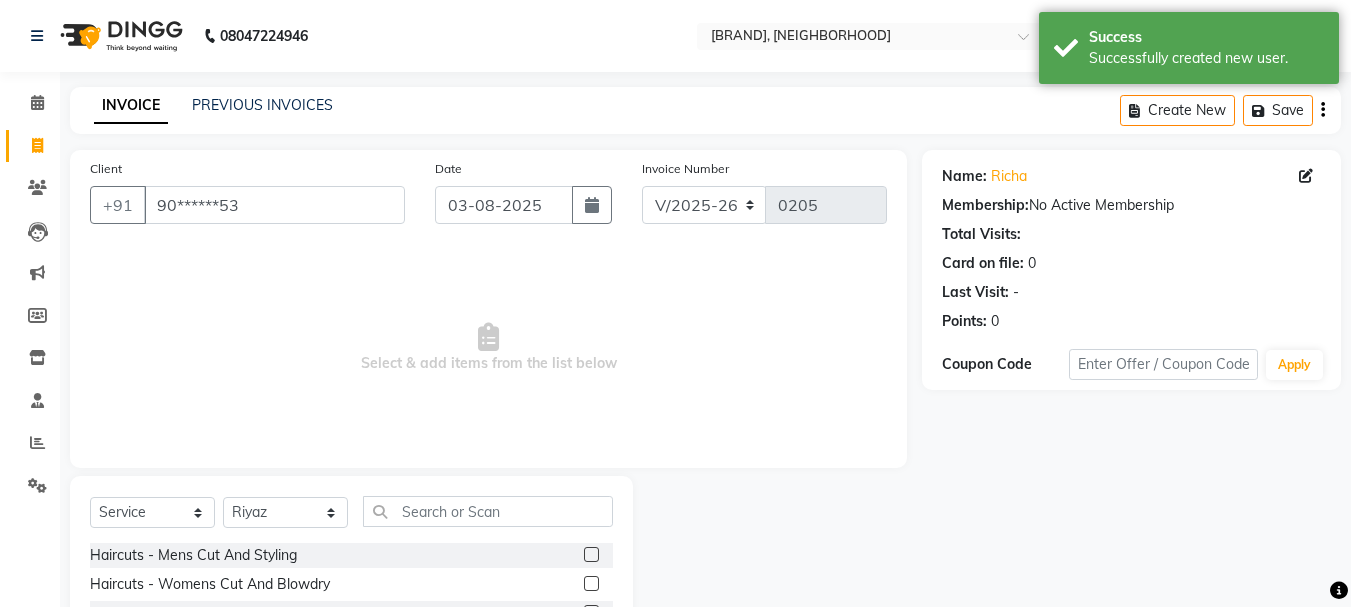 click 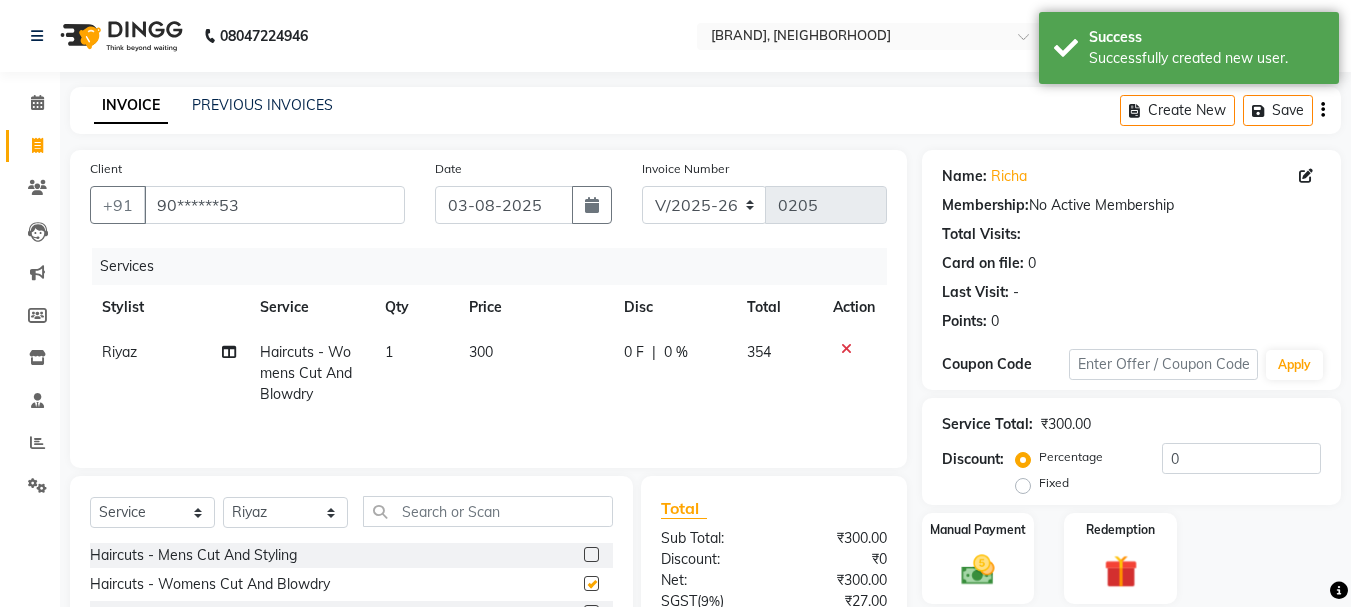 checkbox on "false" 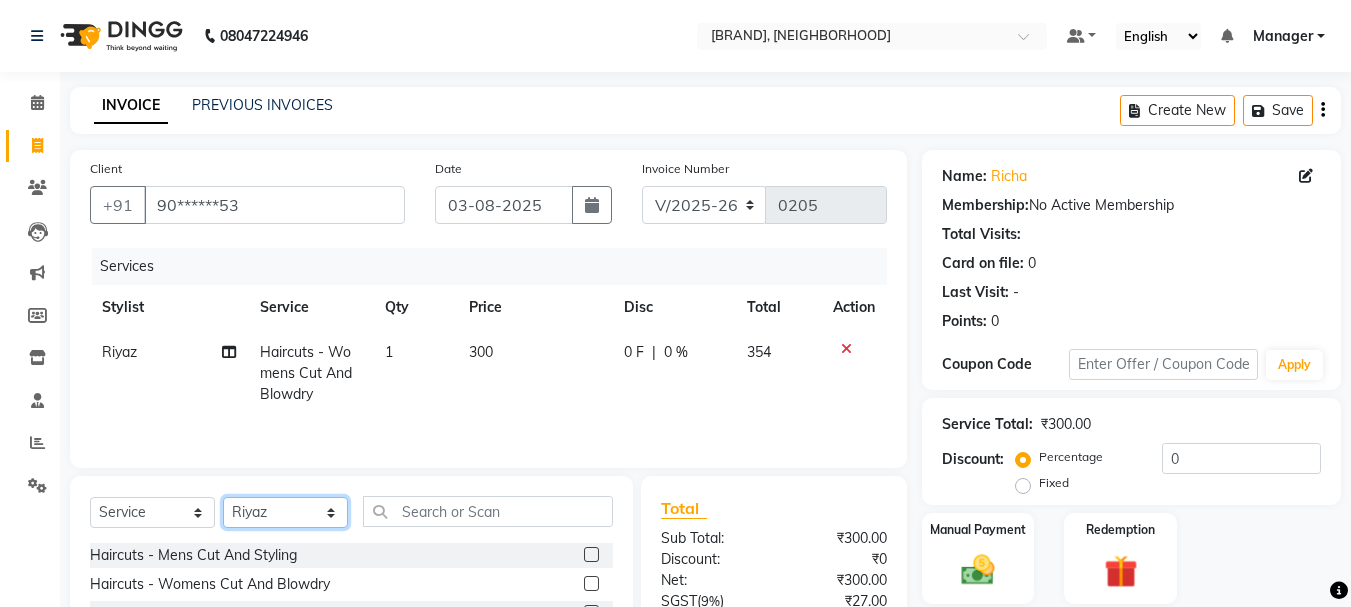 click on "Select Stylist Manager [FIRST] [FIRST] [FIRST] [FIRST]  [FIRST]  [FIRST]   [FIRST]" 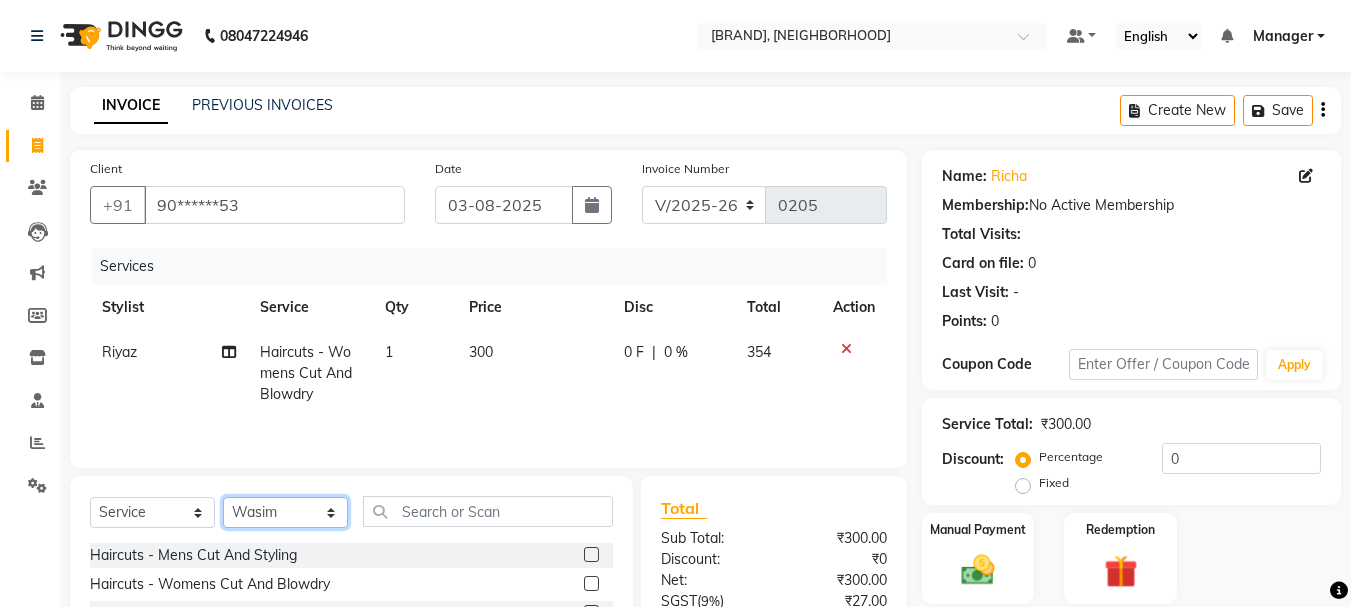 click on "Select Stylist Manager [FIRST] [FIRST] [FIRST] [FIRST]  [FIRST]  [FIRST]   [FIRST]" 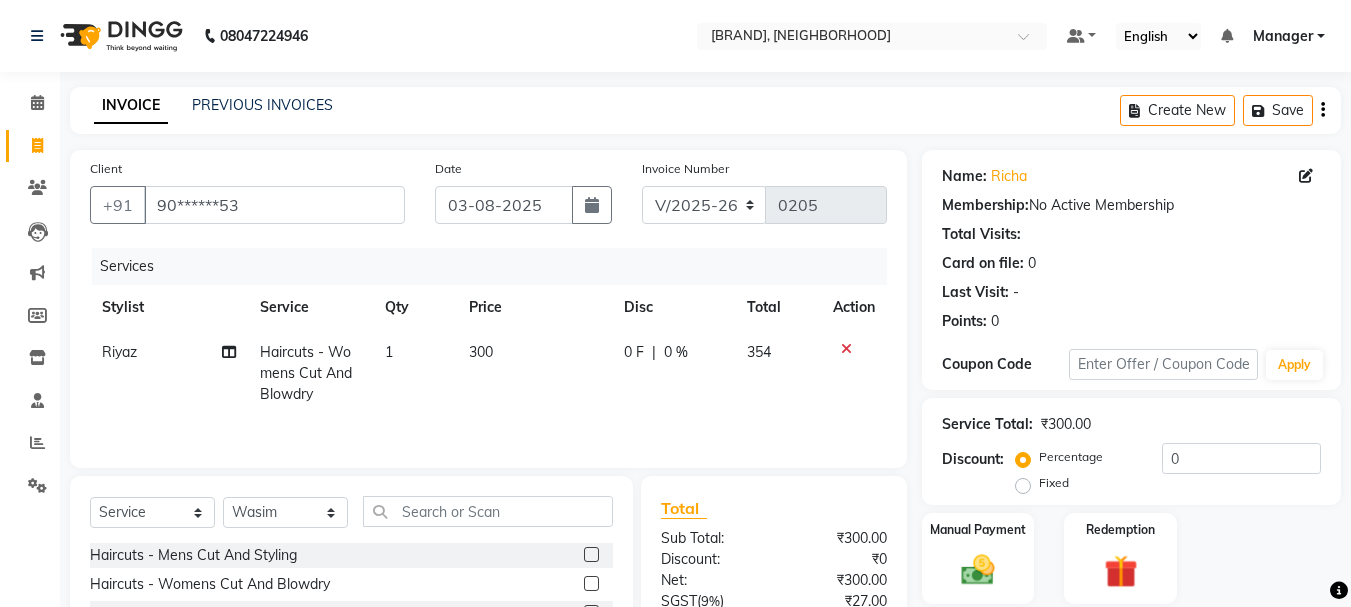 click 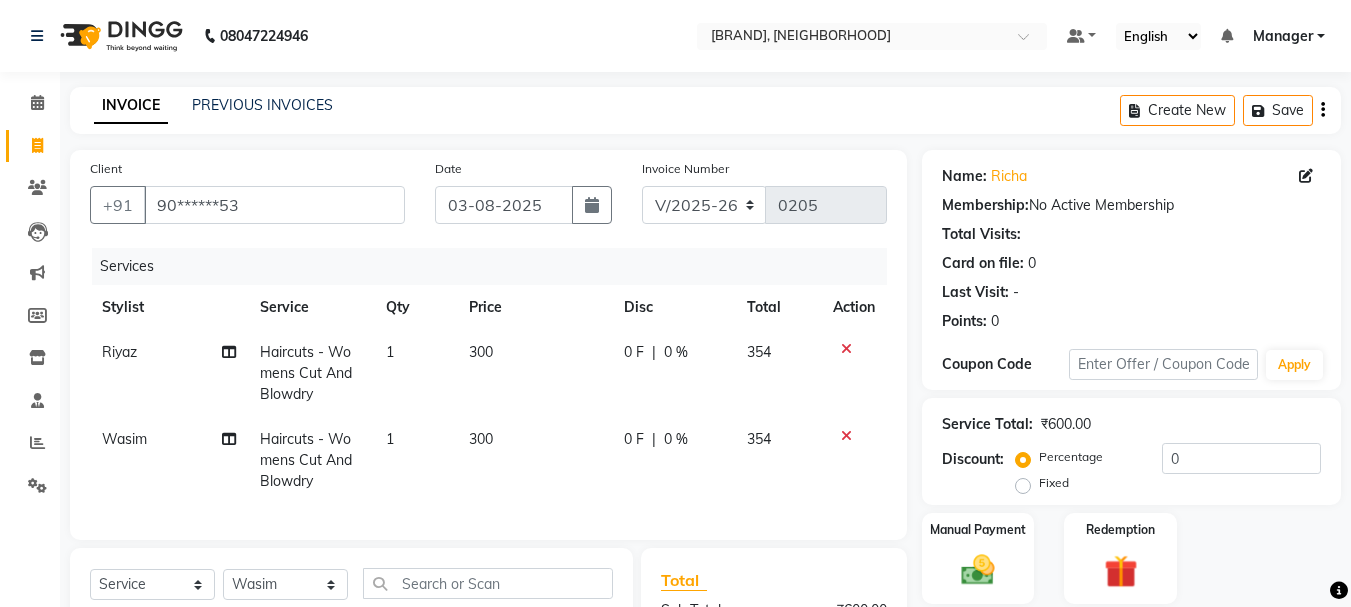 checkbox on "false" 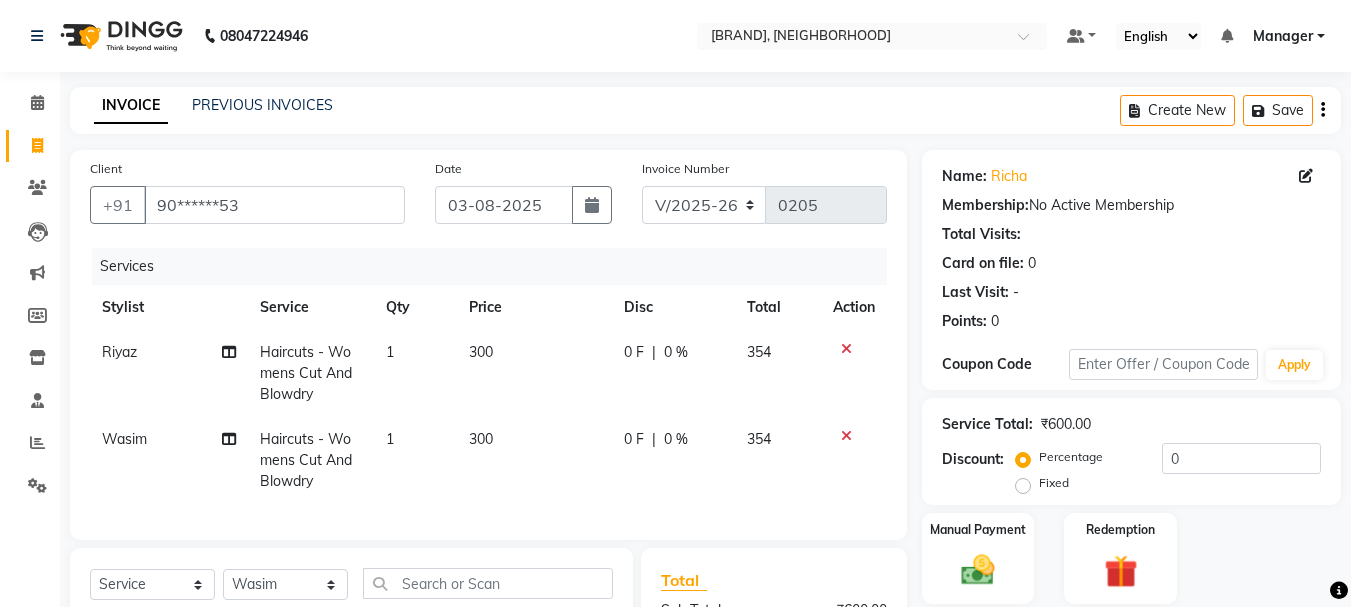 click 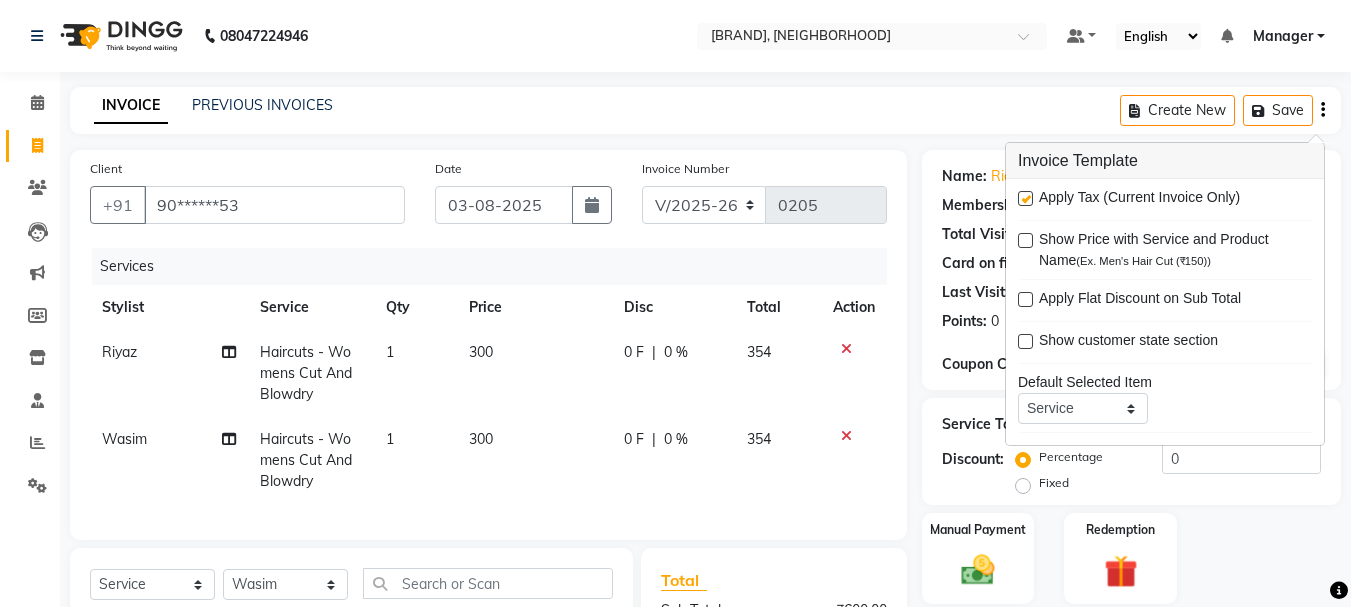 click at bounding box center (1025, 198) 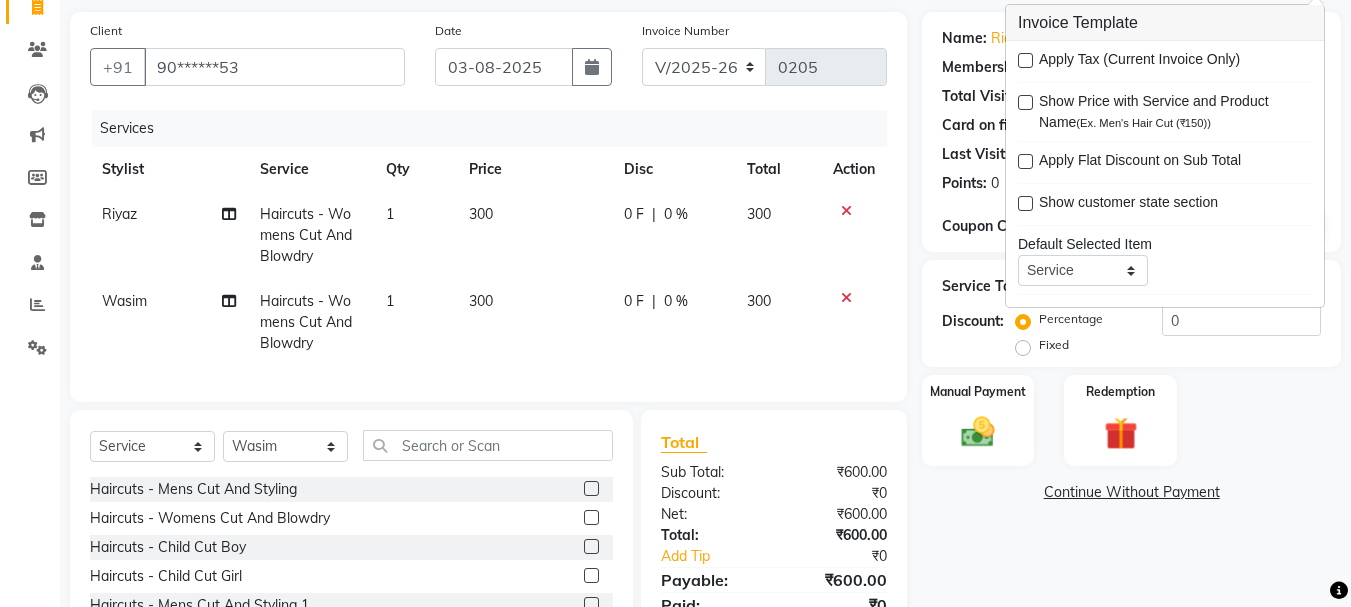scroll, scrollTop: 281, scrollLeft: 0, axis: vertical 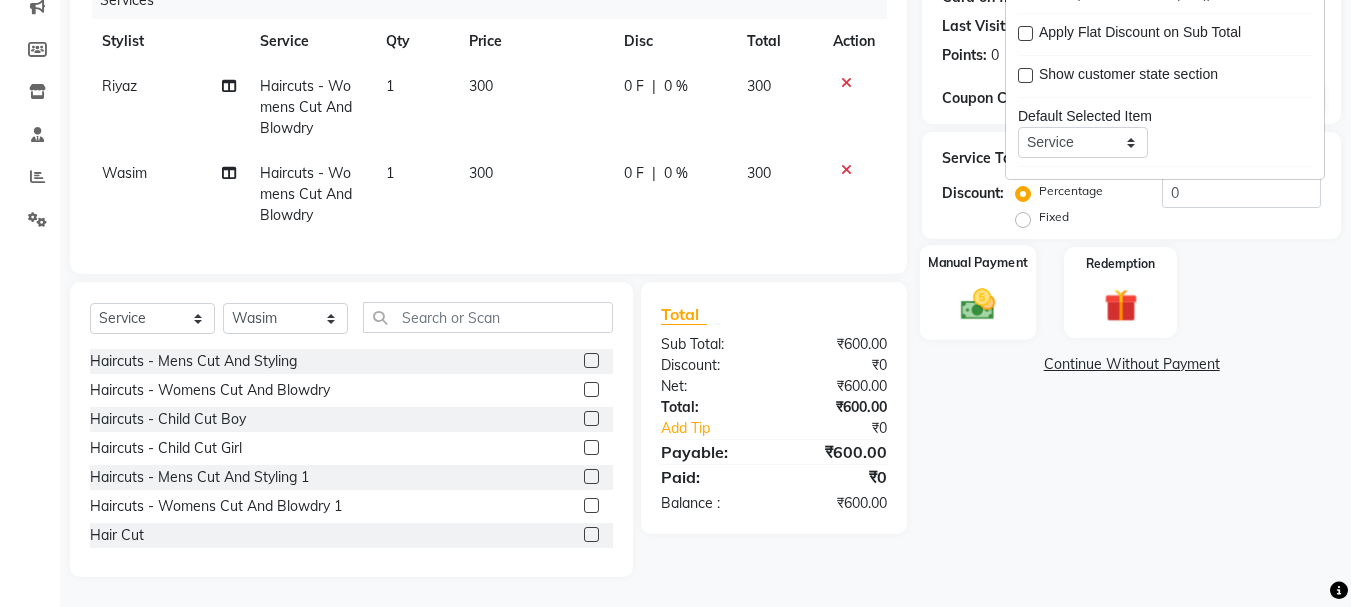 click on "Manual Payment" 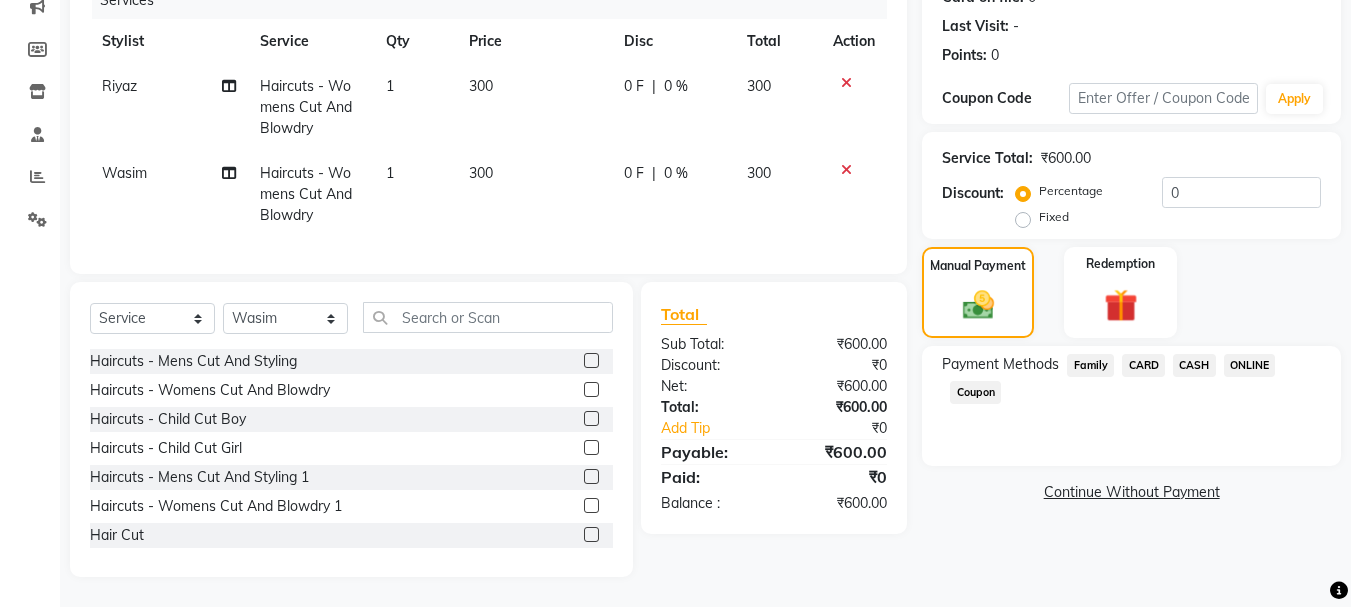click on "ONLINE" 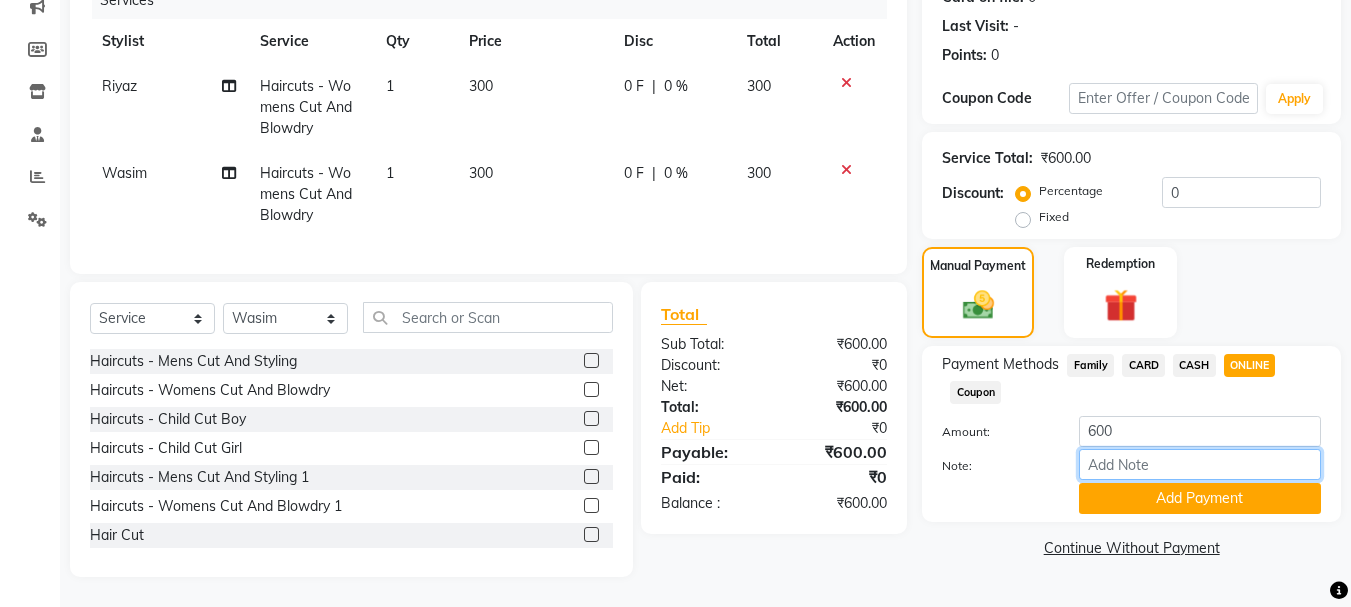 click on "Note:" at bounding box center [1200, 464] 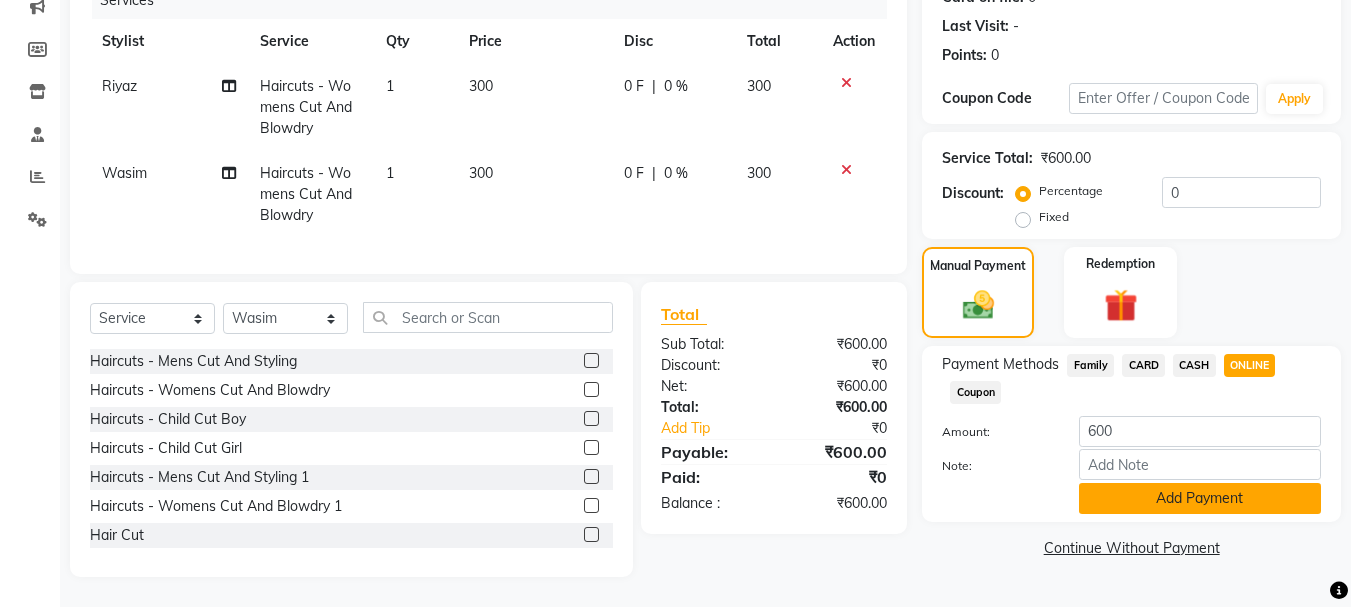 click on "Add Payment" 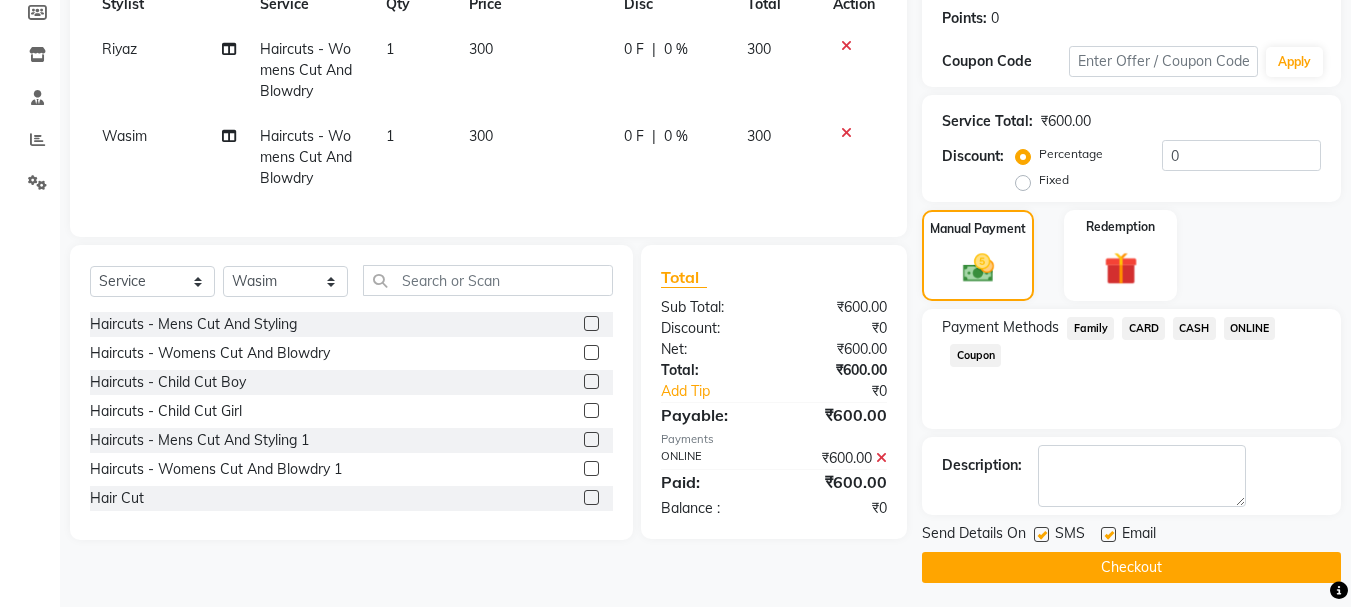 scroll, scrollTop: 309, scrollLeft: 0, axis: vertical 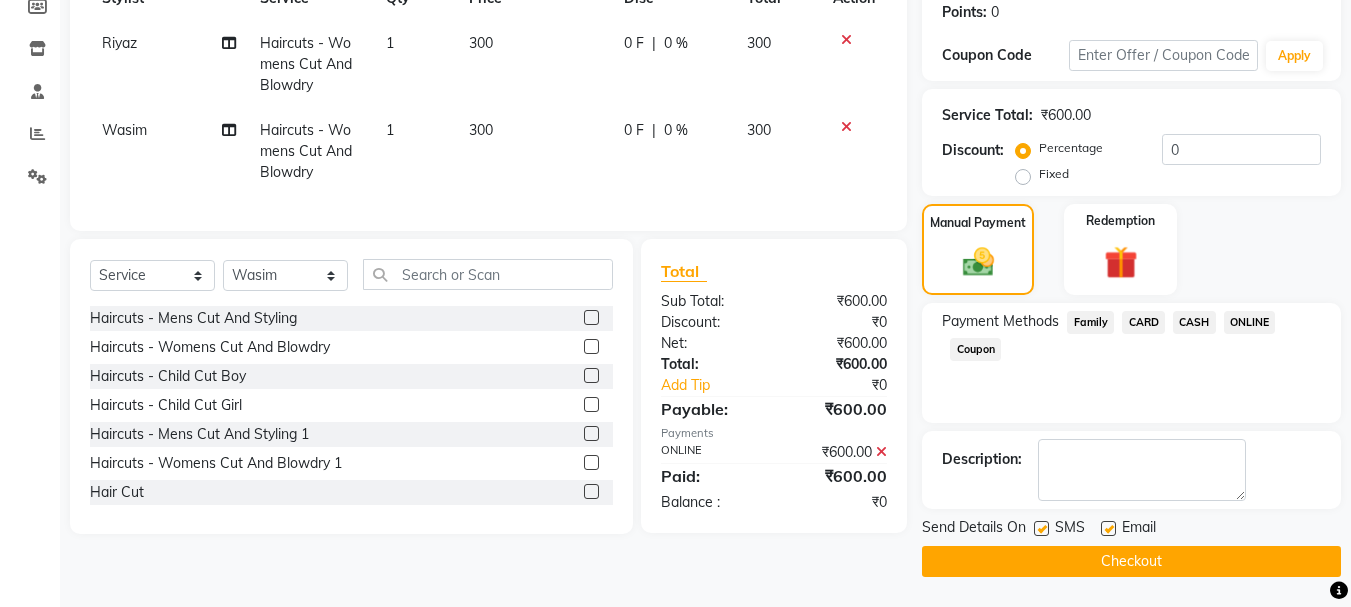 click on "Checkout" 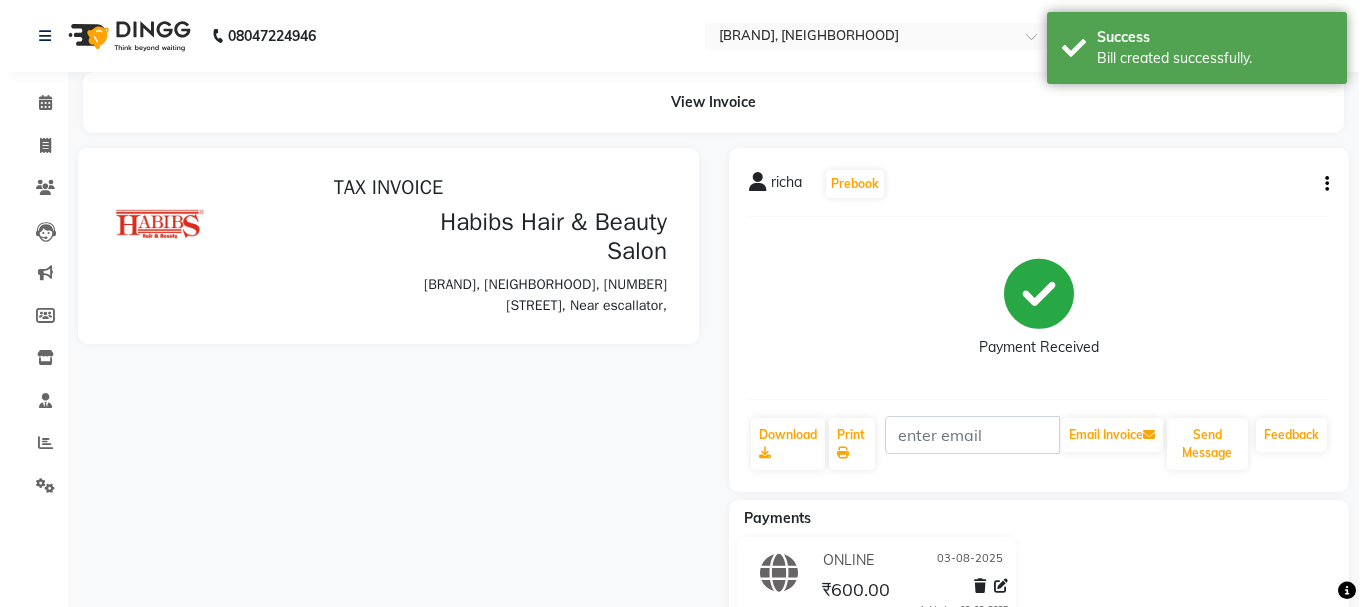 scroll, scrollTop: 0, scrollLeft: 0, axis: both 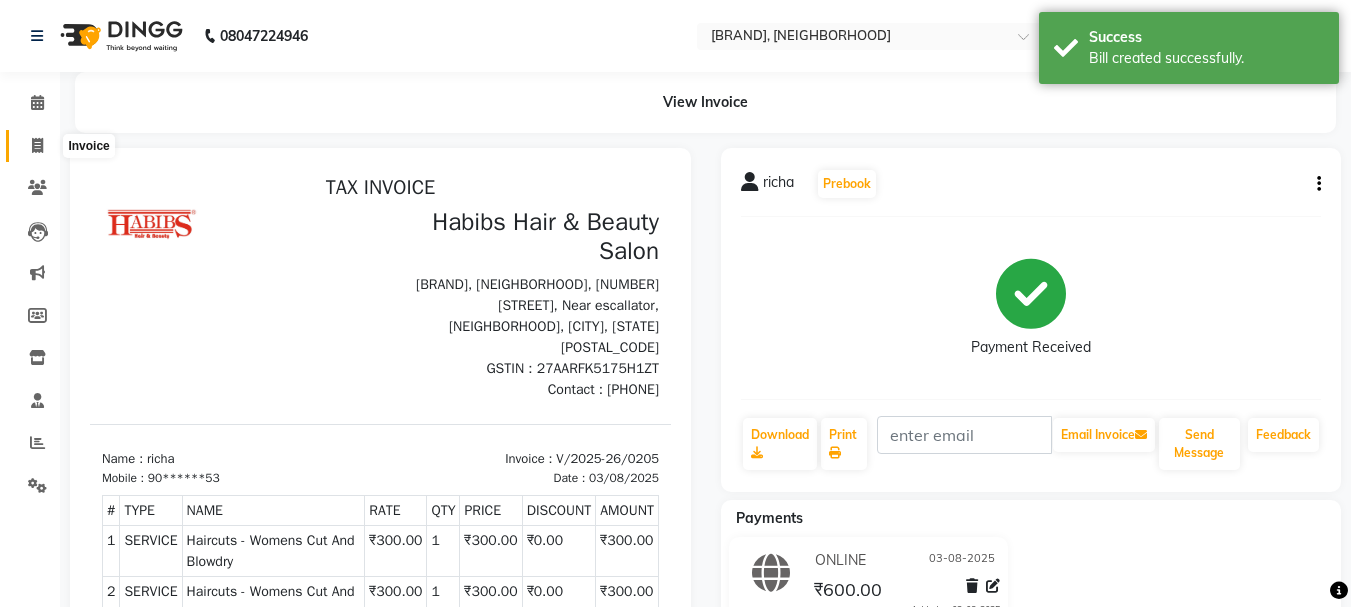 click 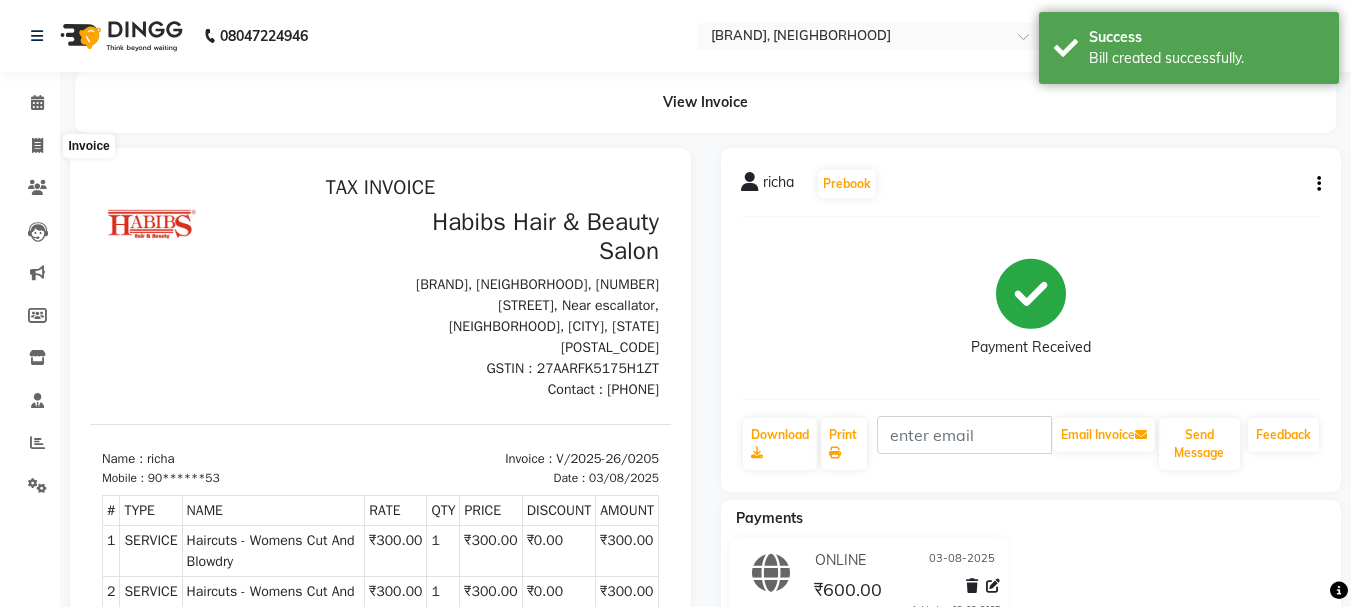 select on "service" 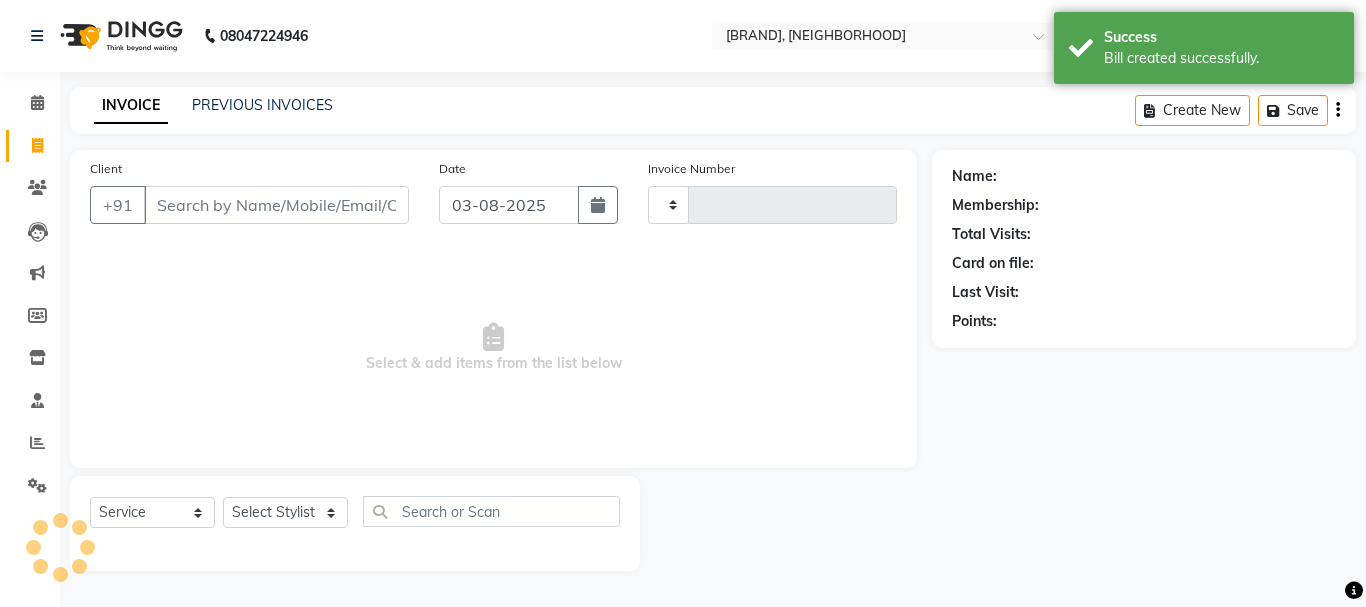 type on "0206" 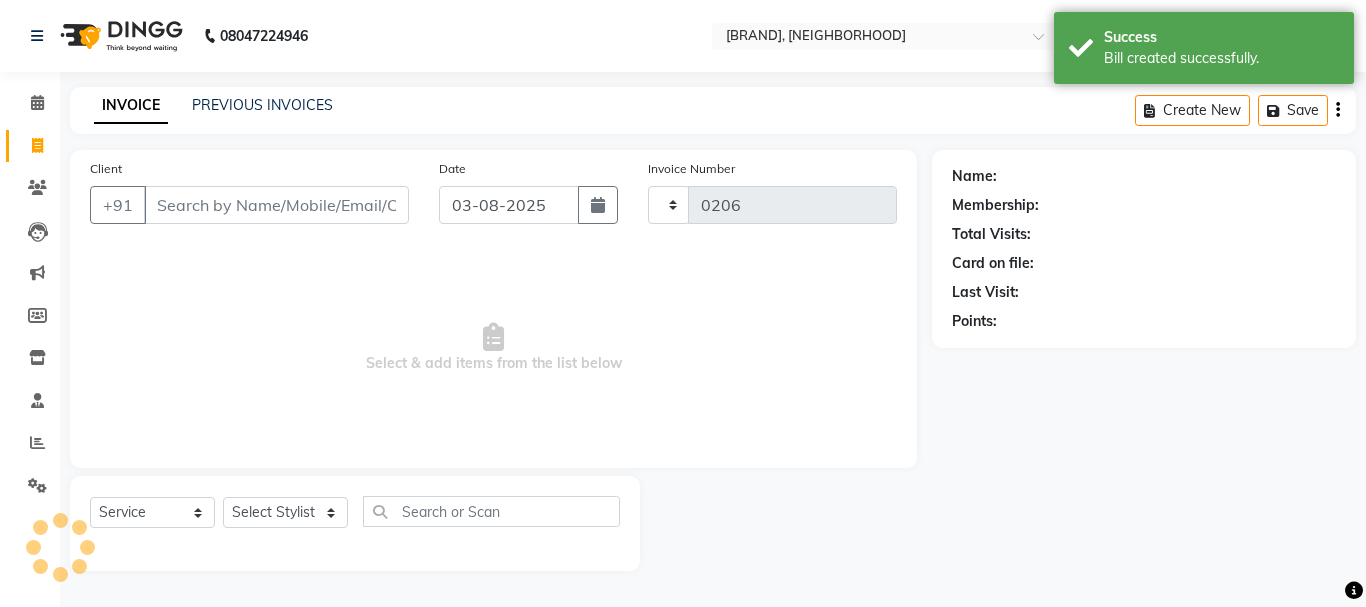 select on "4842" 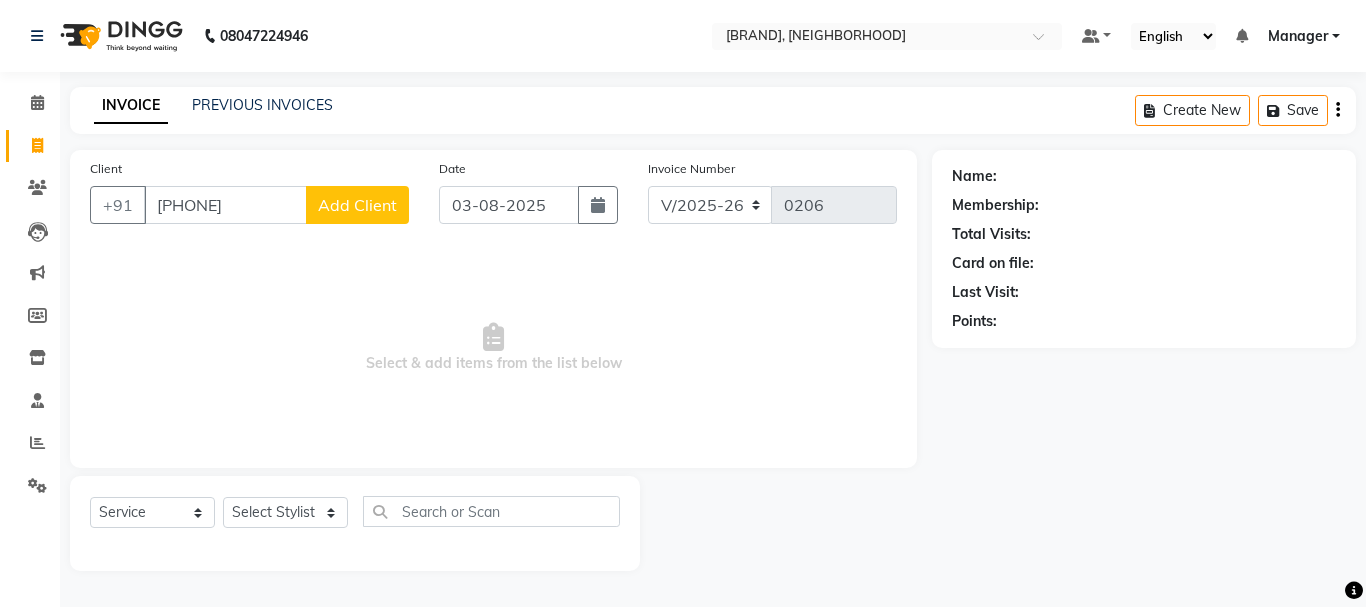 type on "[PHONE]" 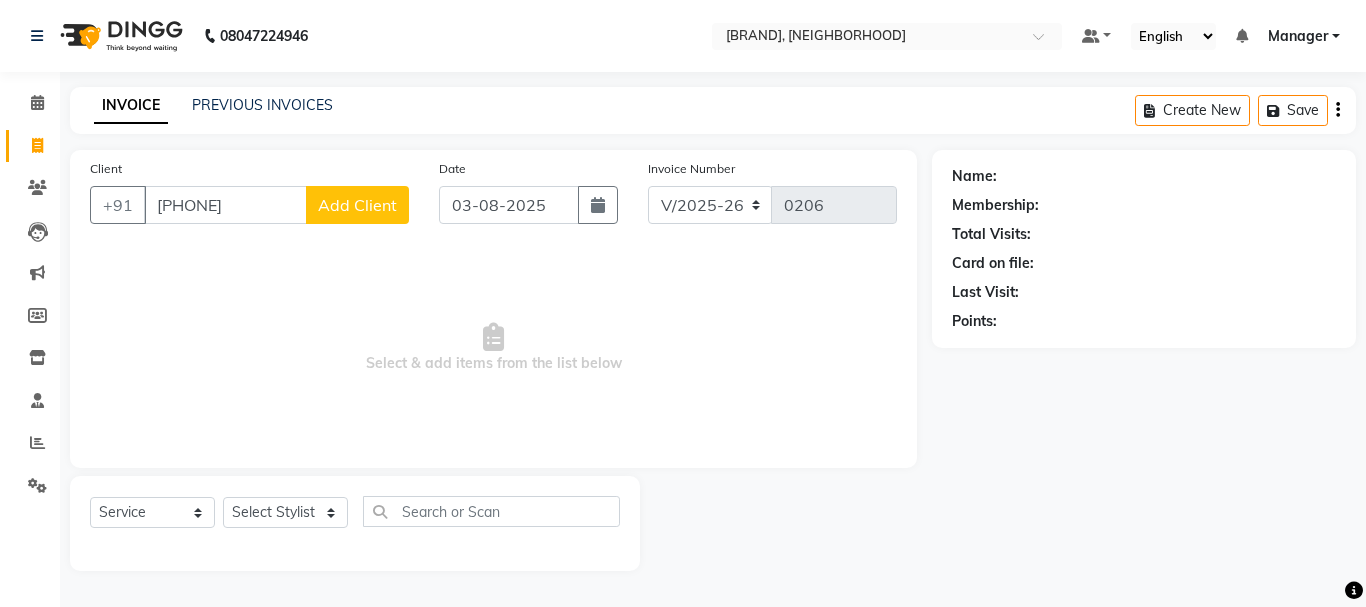 select on "22" 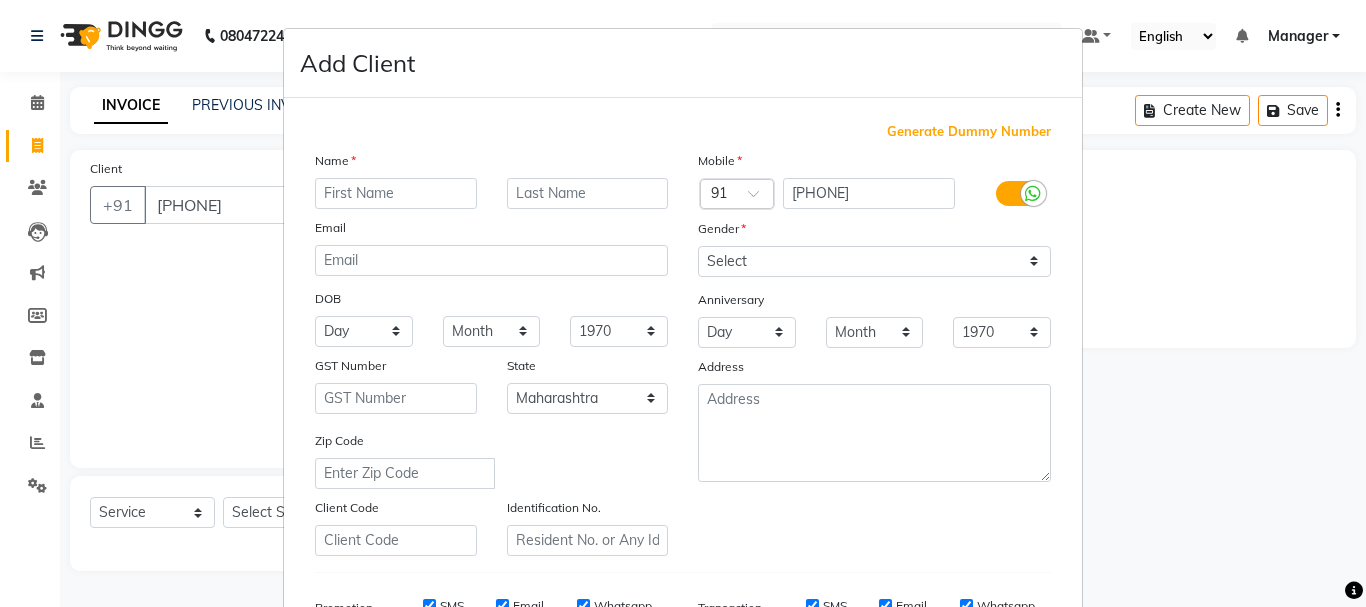 type on "a" 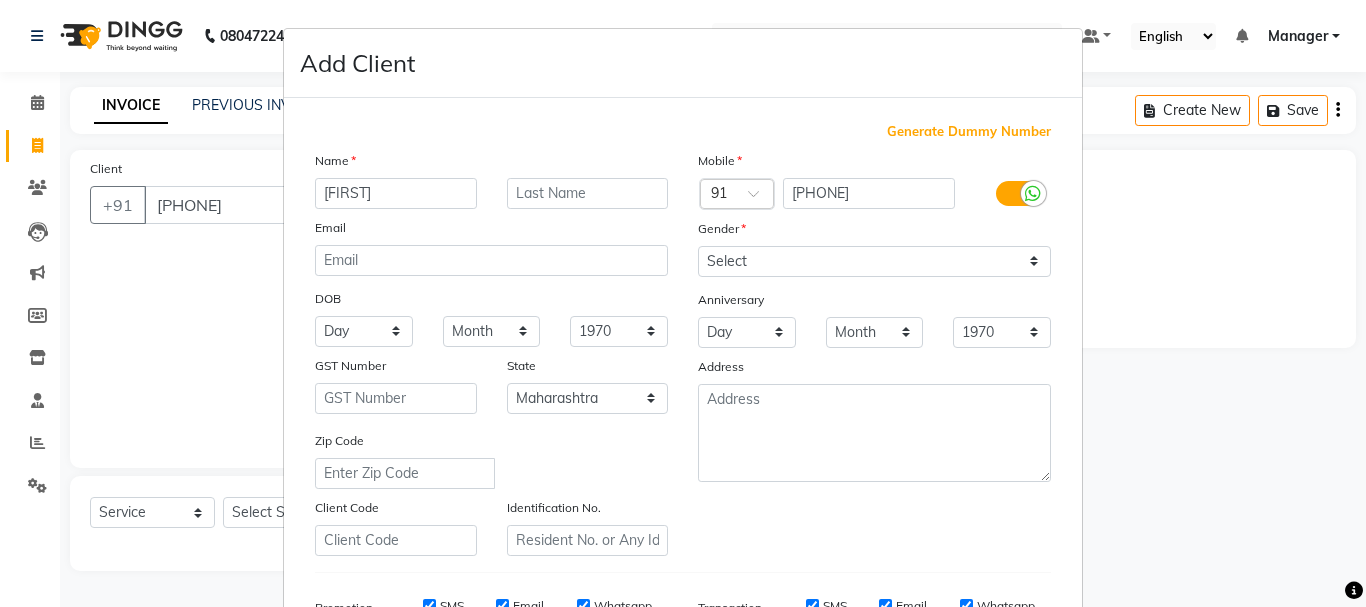 type on "[FIRST]" 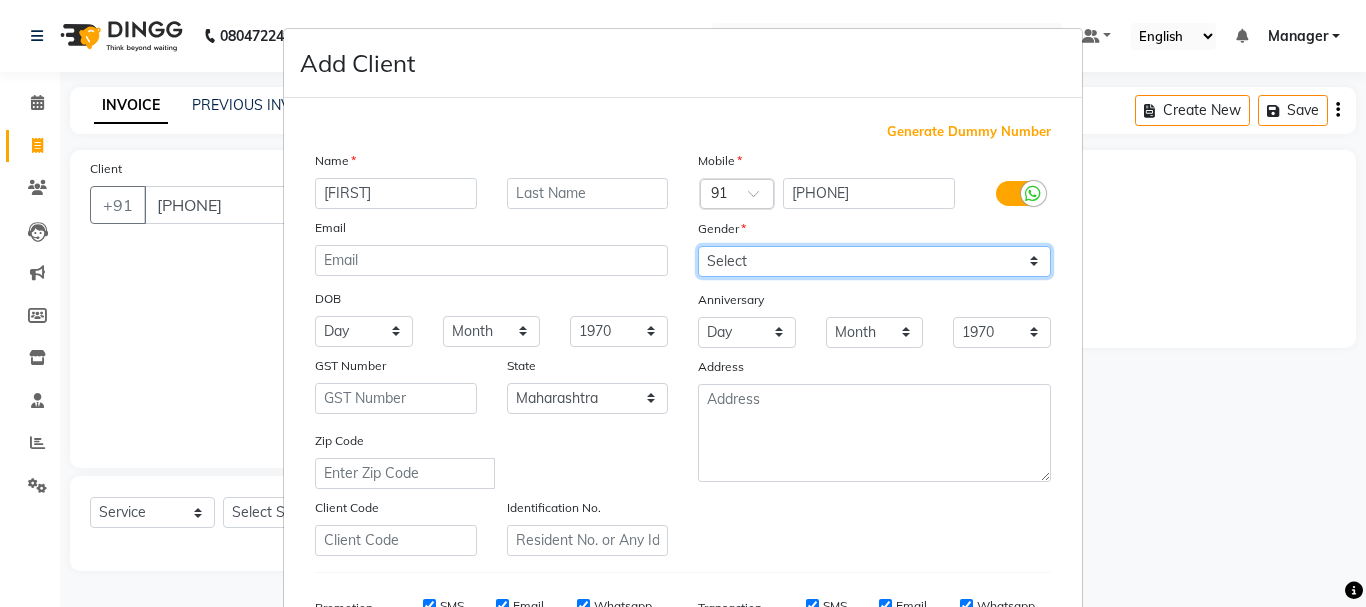 click on "Select Male Female Other Prefer Not To Say" at bounding box center [874, 261] 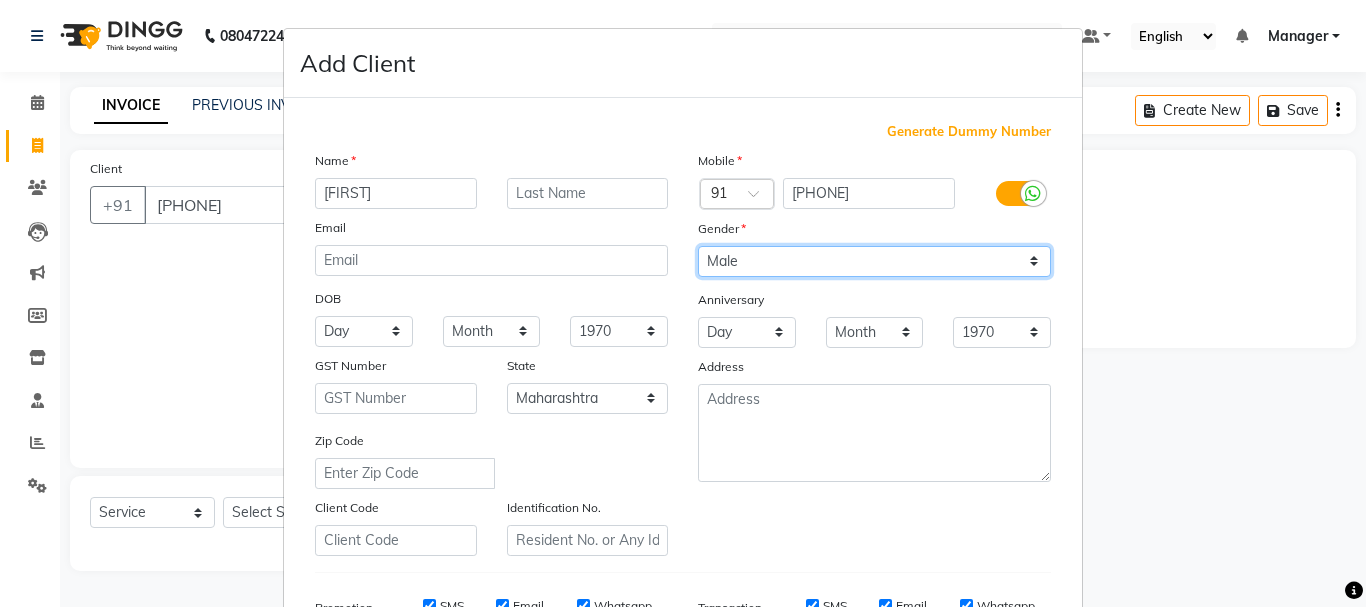 click on "Select Male Female Other Prefer Not To Say" at bounding box center [874, 261] 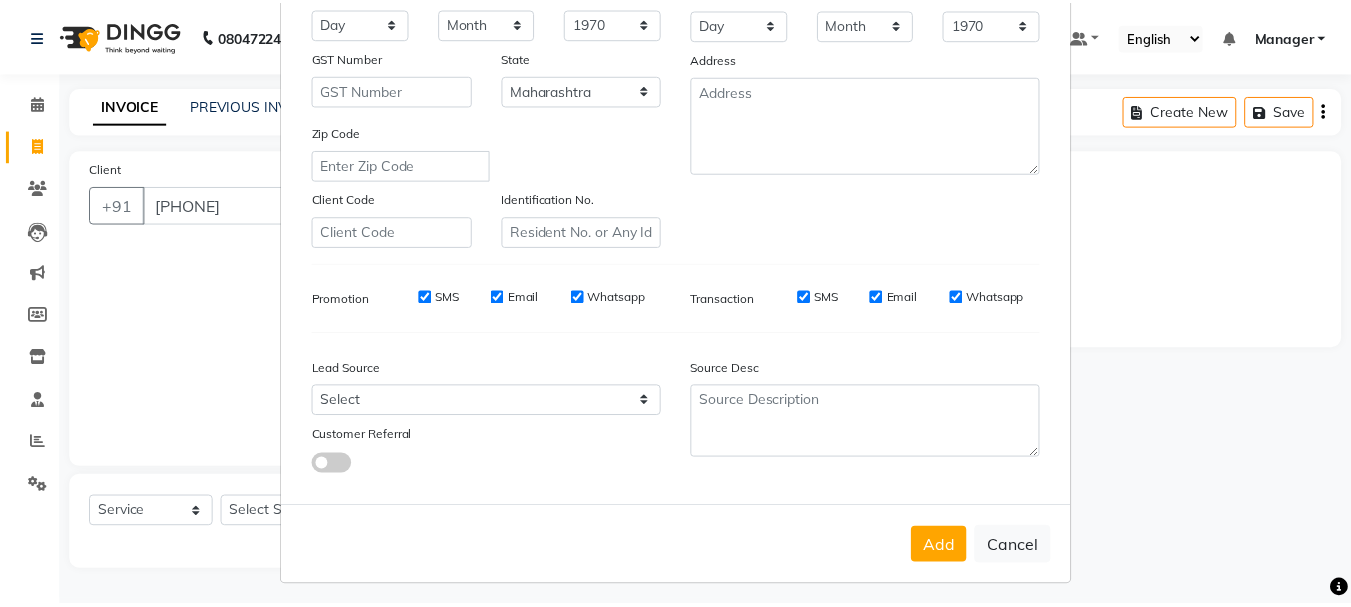 scroll, scrollTop: 316, scrollLeft: 0, axis: vertical 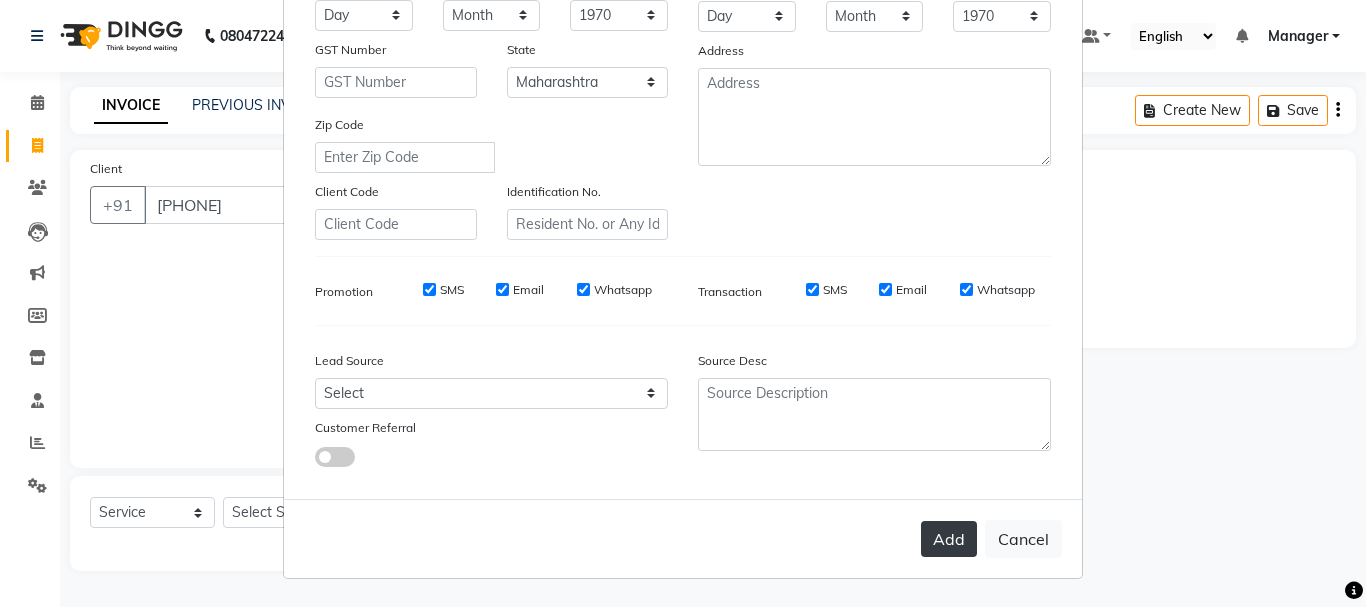 click on "Add" at bounding box center (949, 539) 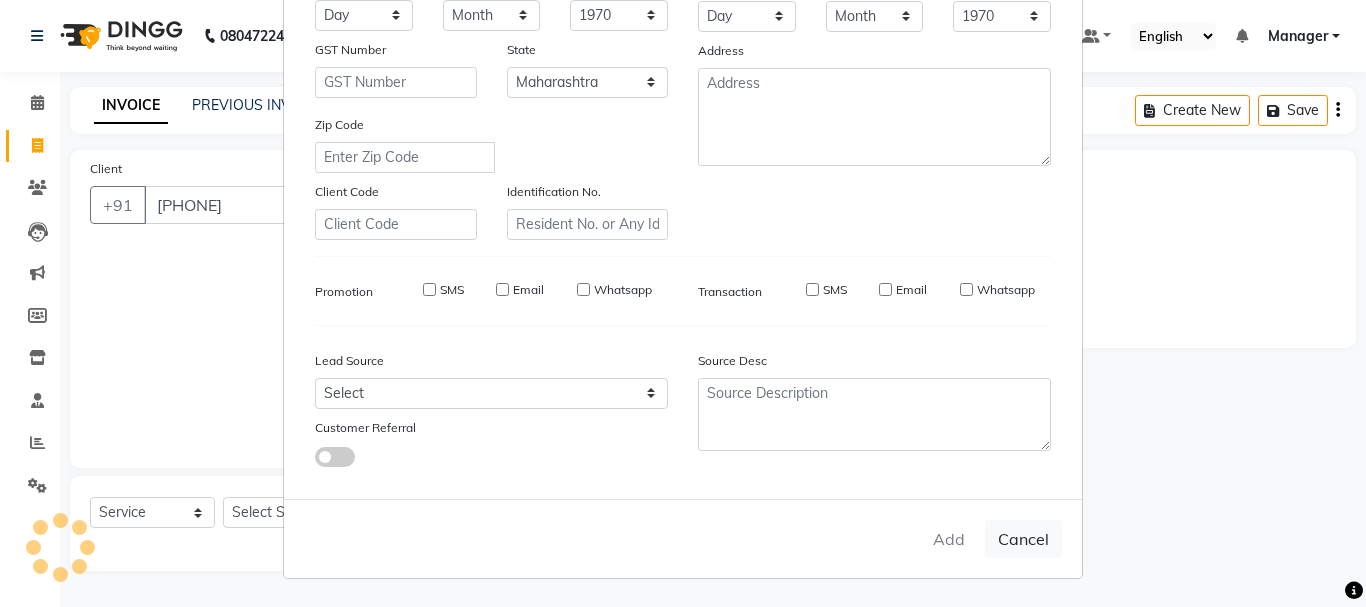 type on "93******65" 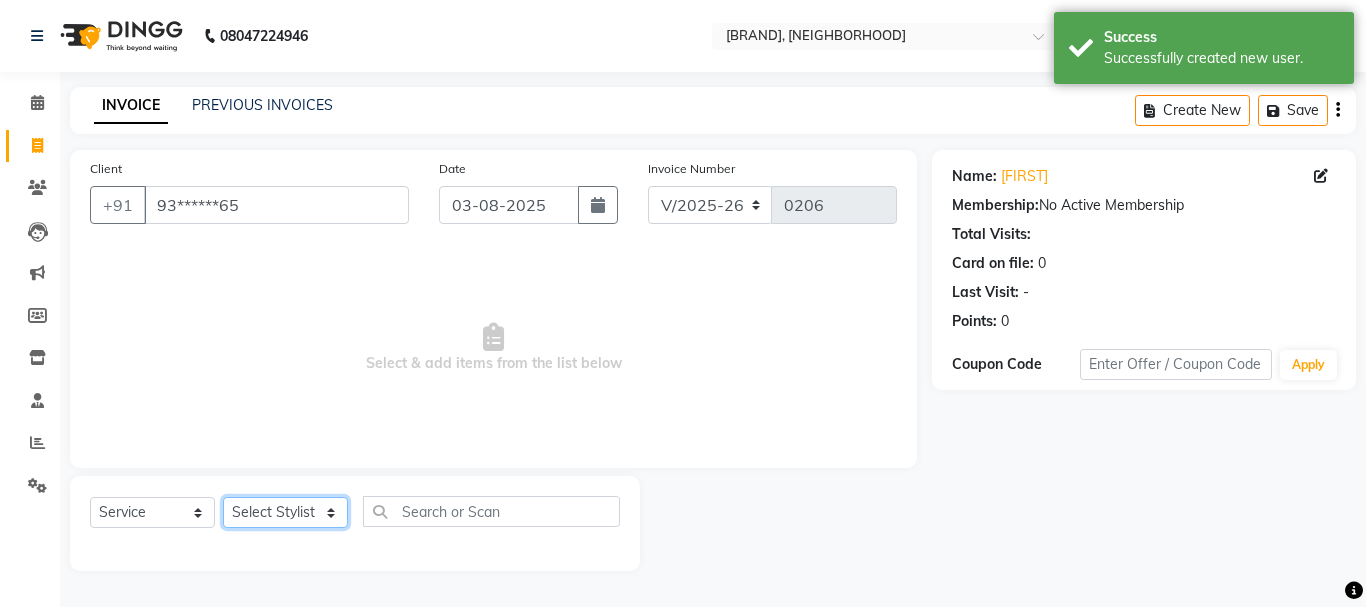 click on "Select Stylist Manager [FIRST] [FIRST] [FIRST] [FIRST]  [FIRST]  [FIRST]   [FIRST]" 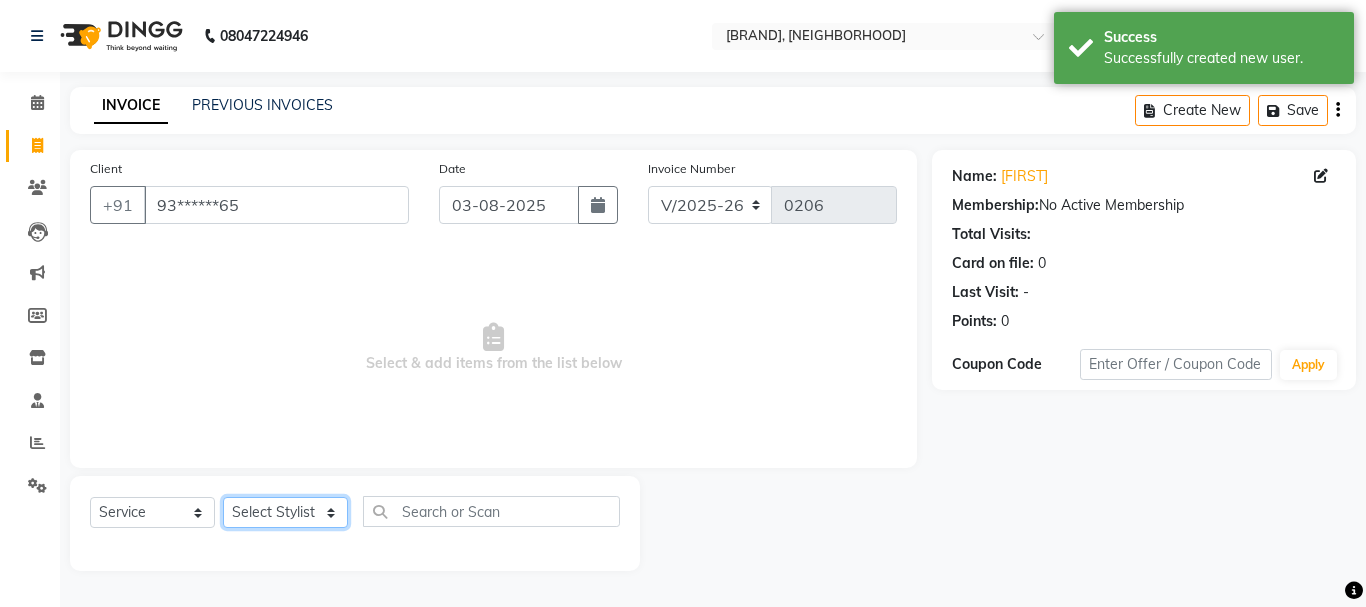 select on "30001" 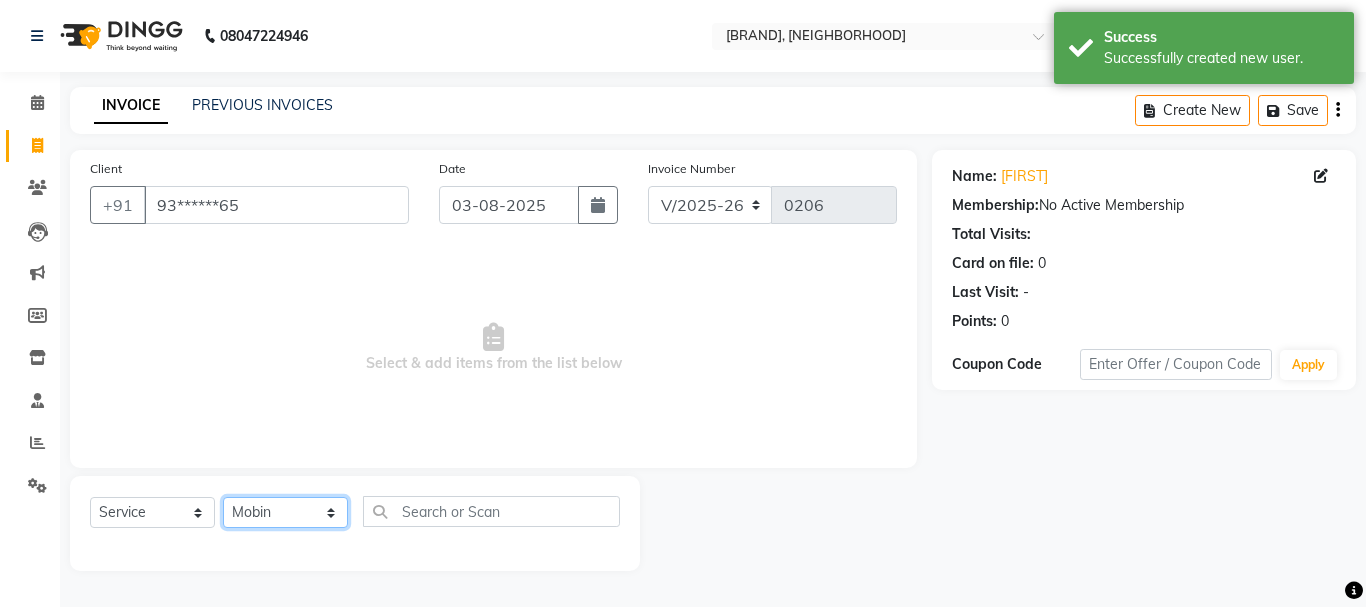 click on "Select Stylist Manager [FIRST] [FIRST] [FIRST] [FIRST]  [FIRST]  [FIRST]   [FIRST]" 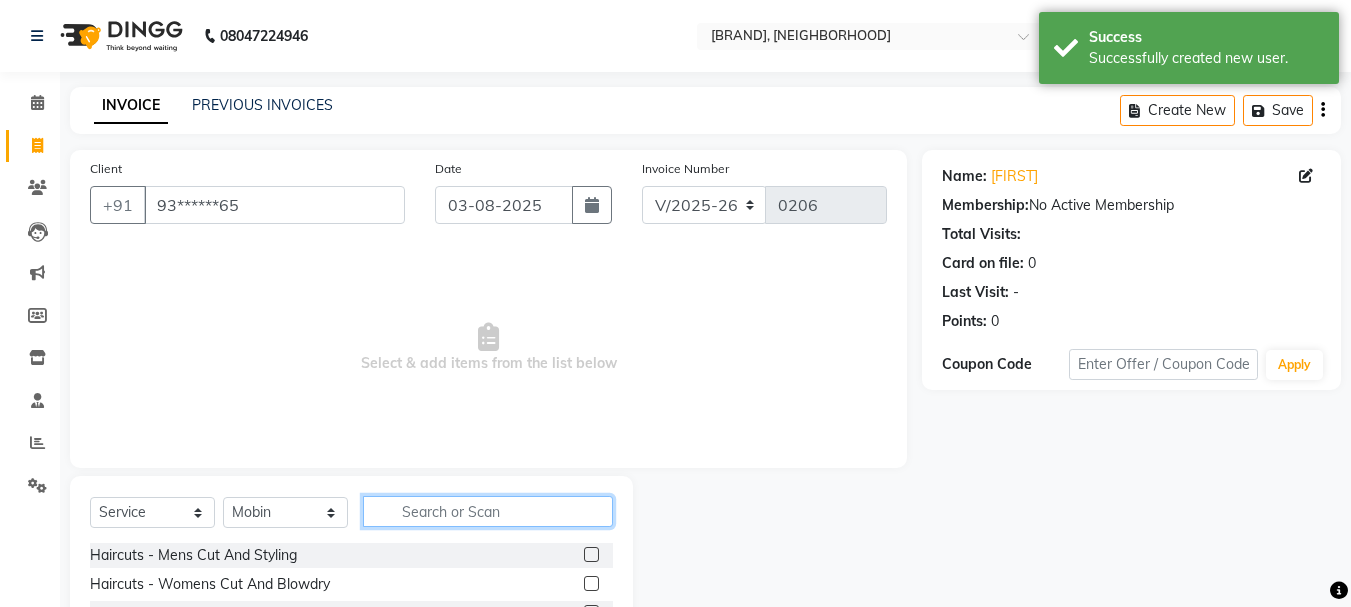 click 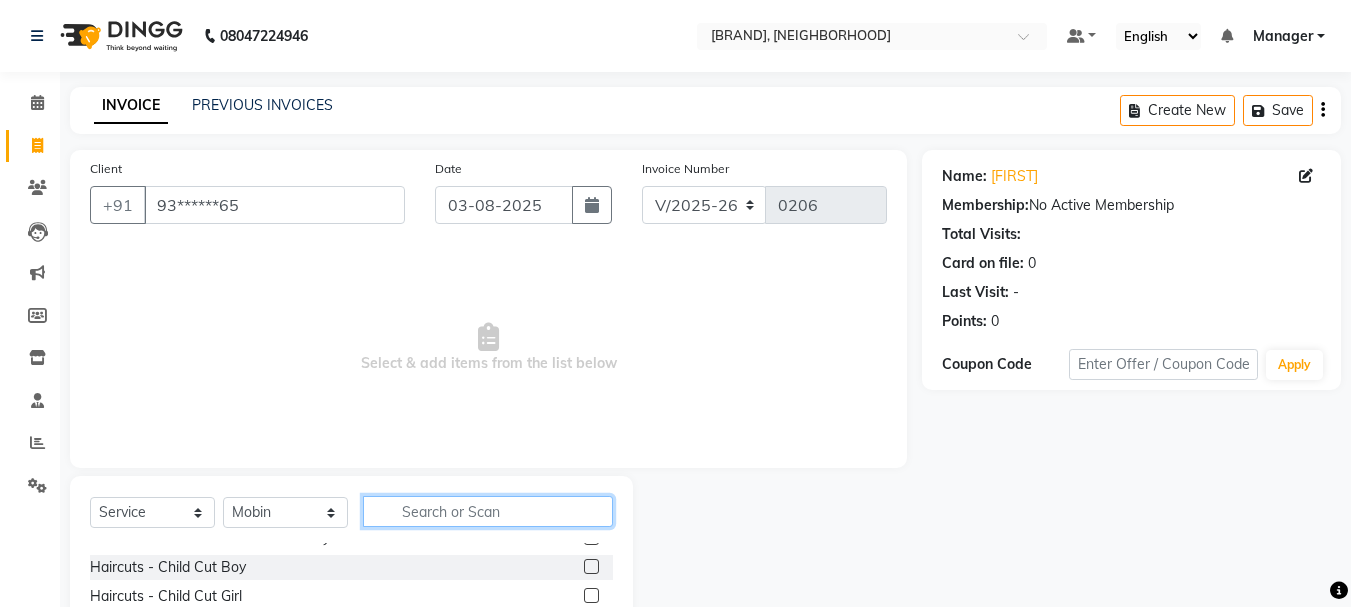 scroll, scrollTop: 0, scrollLeft: 0, axis: both 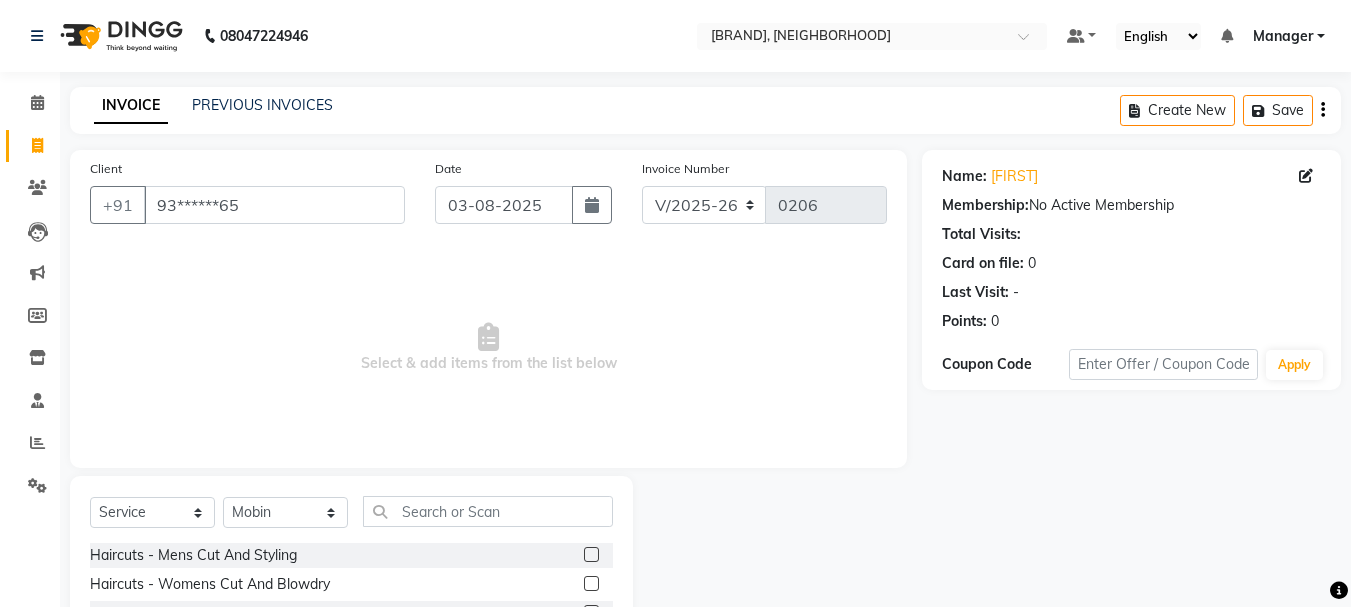 click 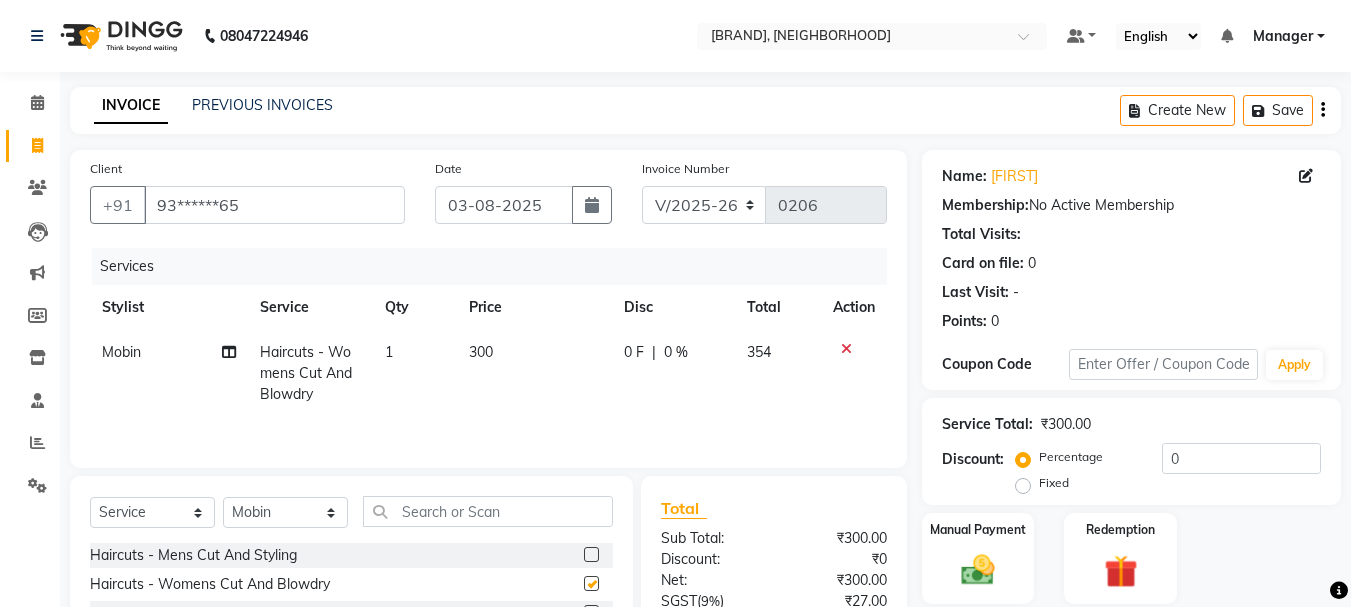 checkbox on "false" 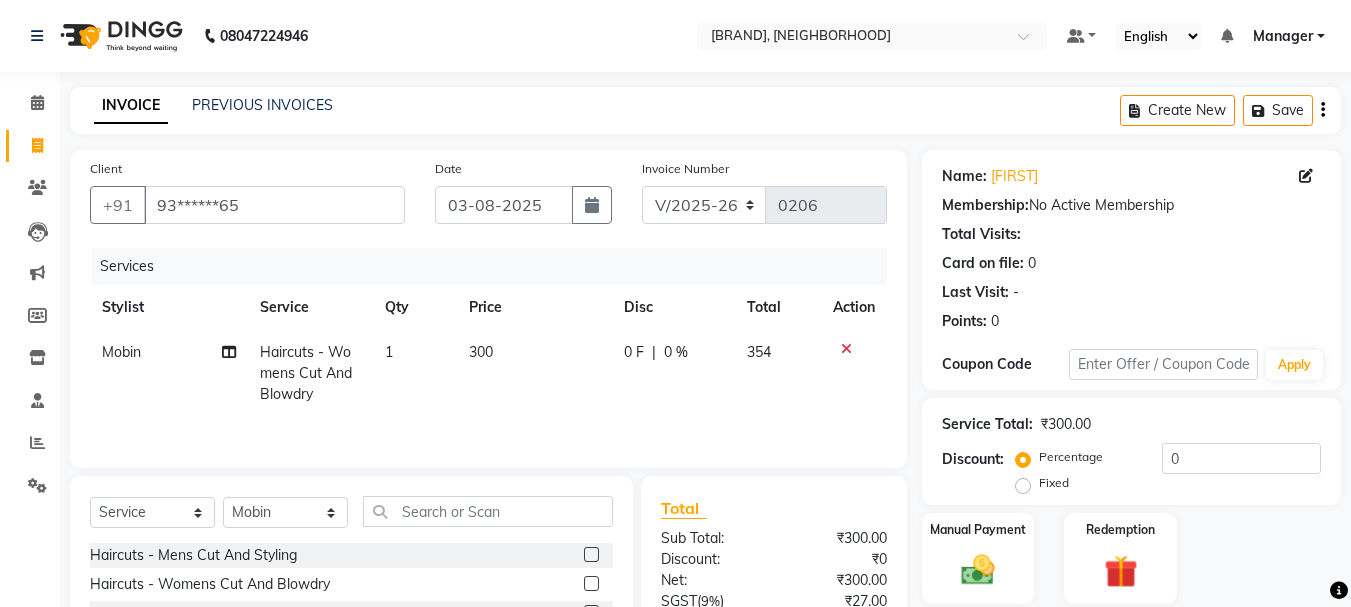 click on "Create New   Save" 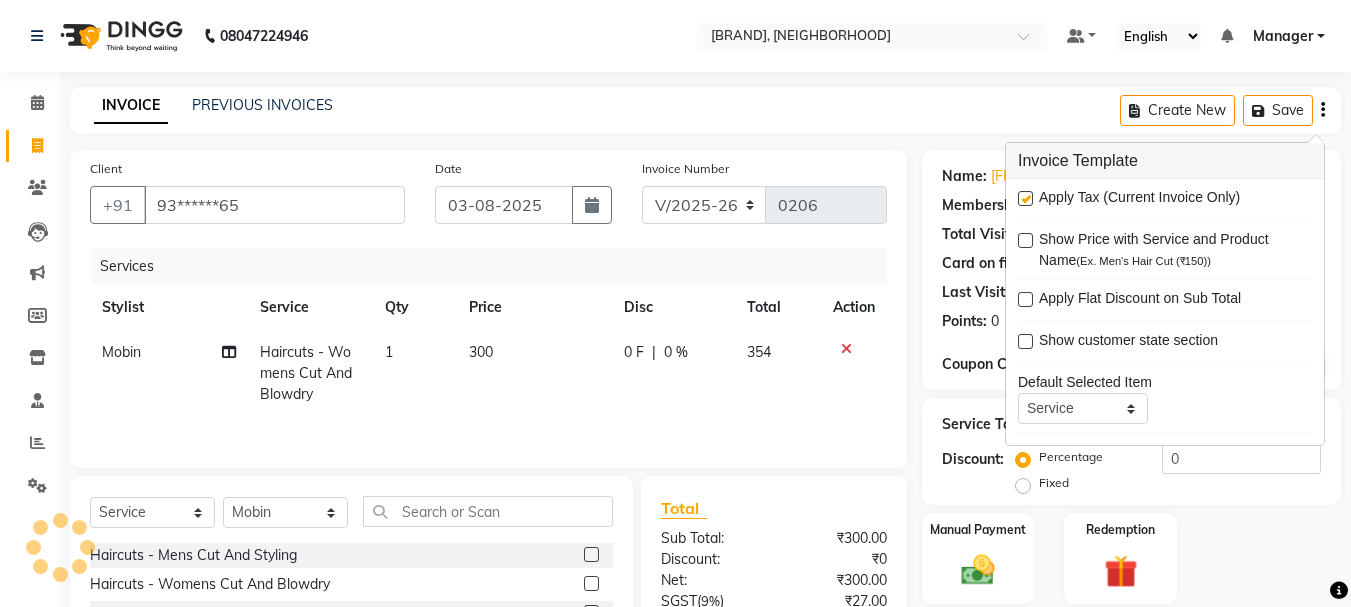click at bounding box center [1025, 198] 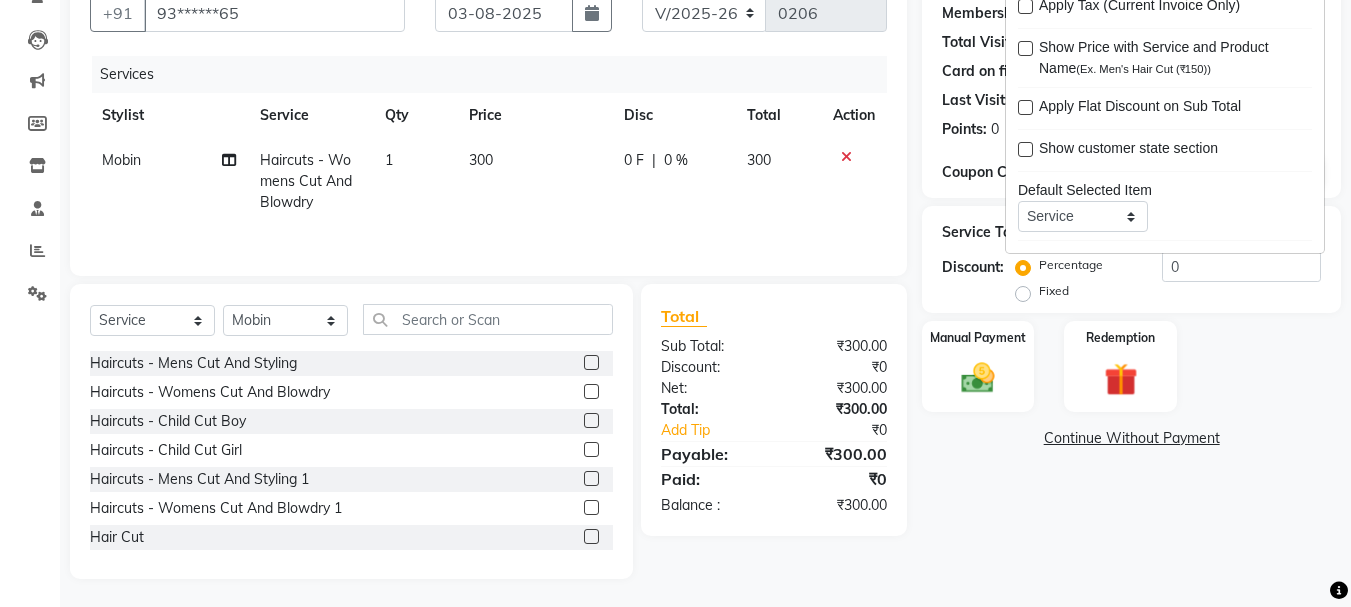 scroll, scrollTop: 194, scrollLeft: 0, axis: vertical 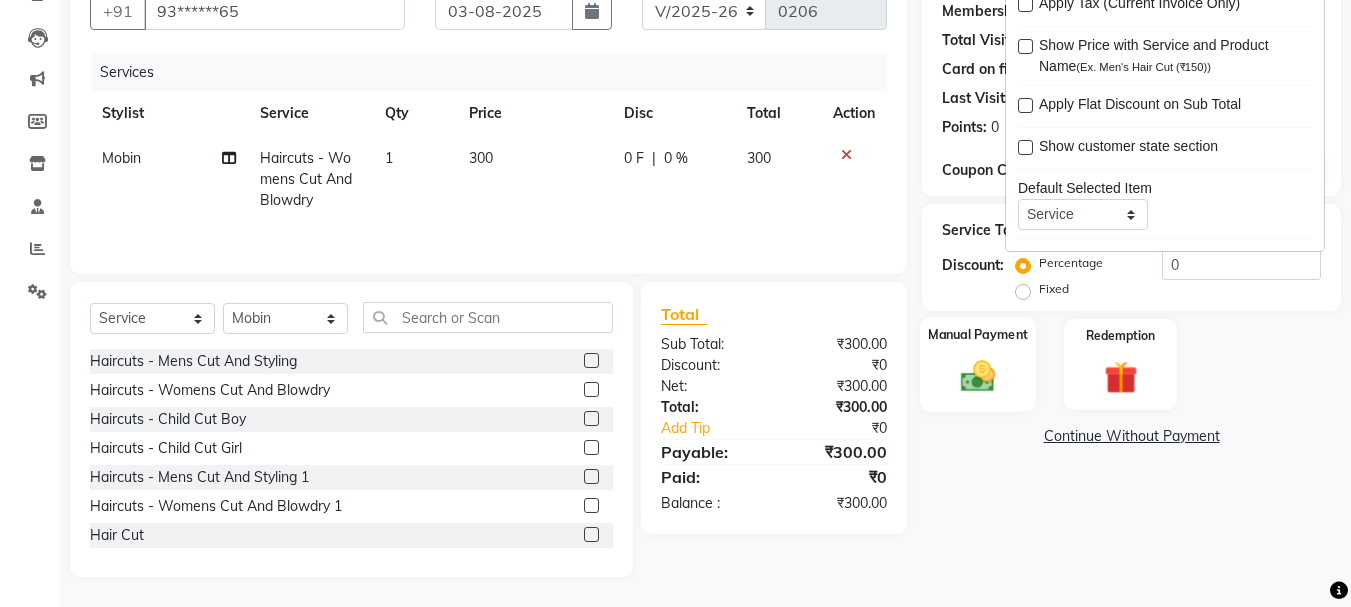 click 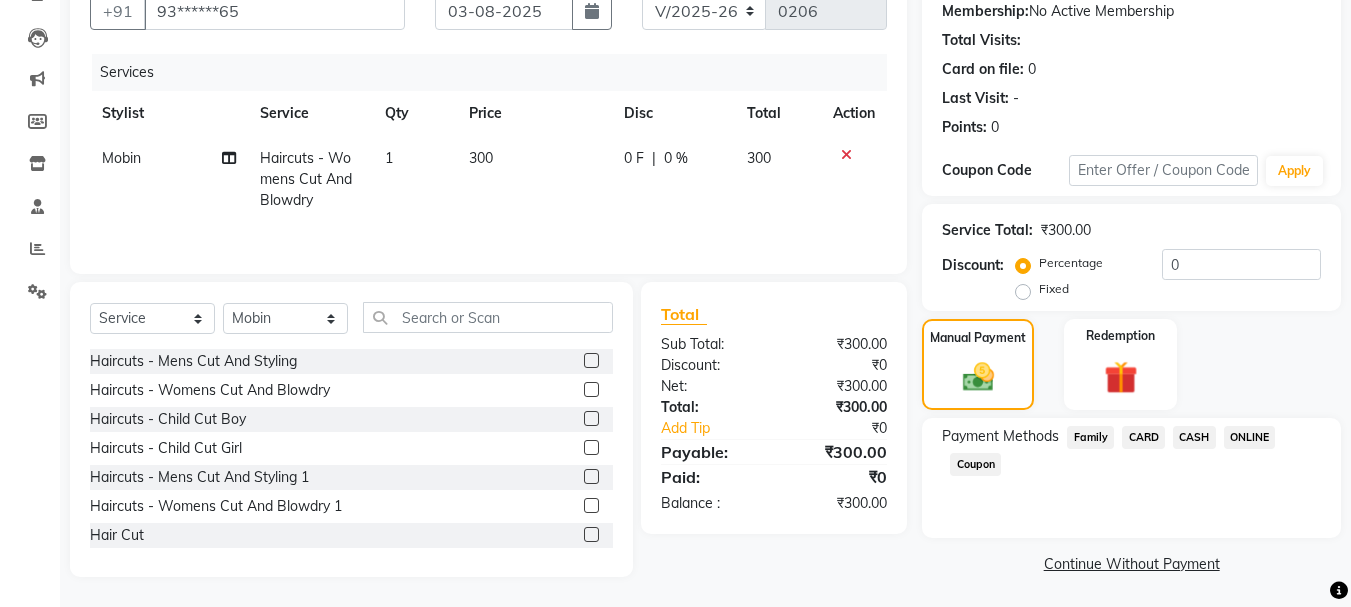 click on "ONLINE" 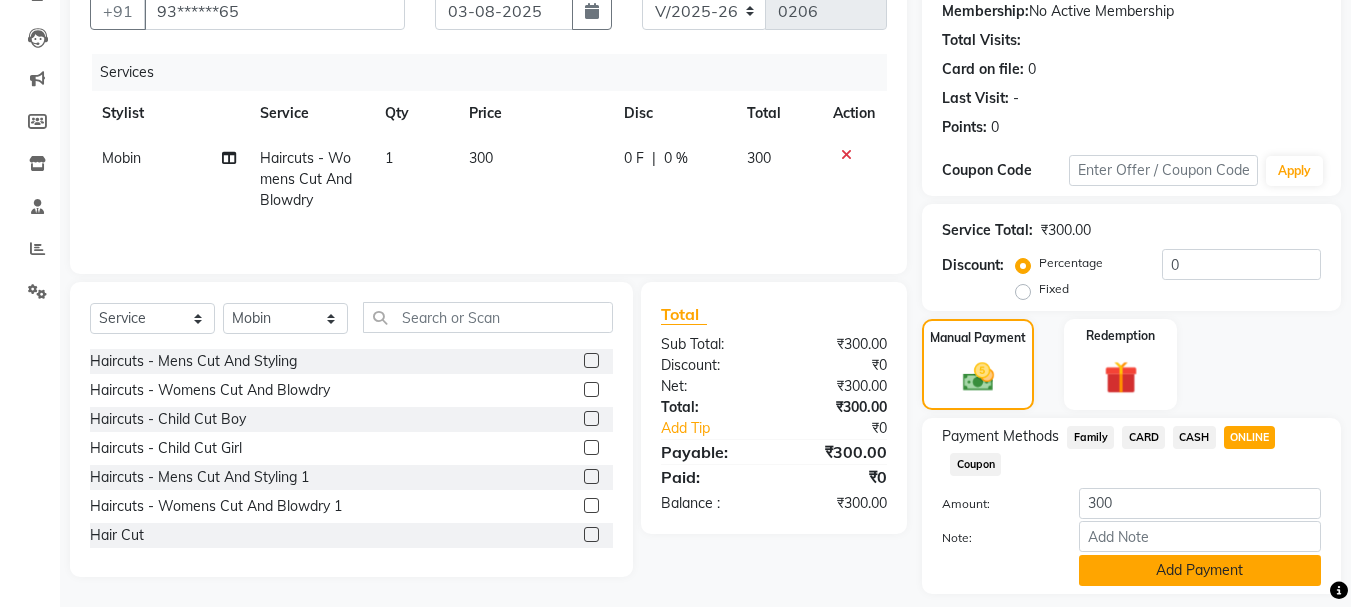 click on "Add Payment" 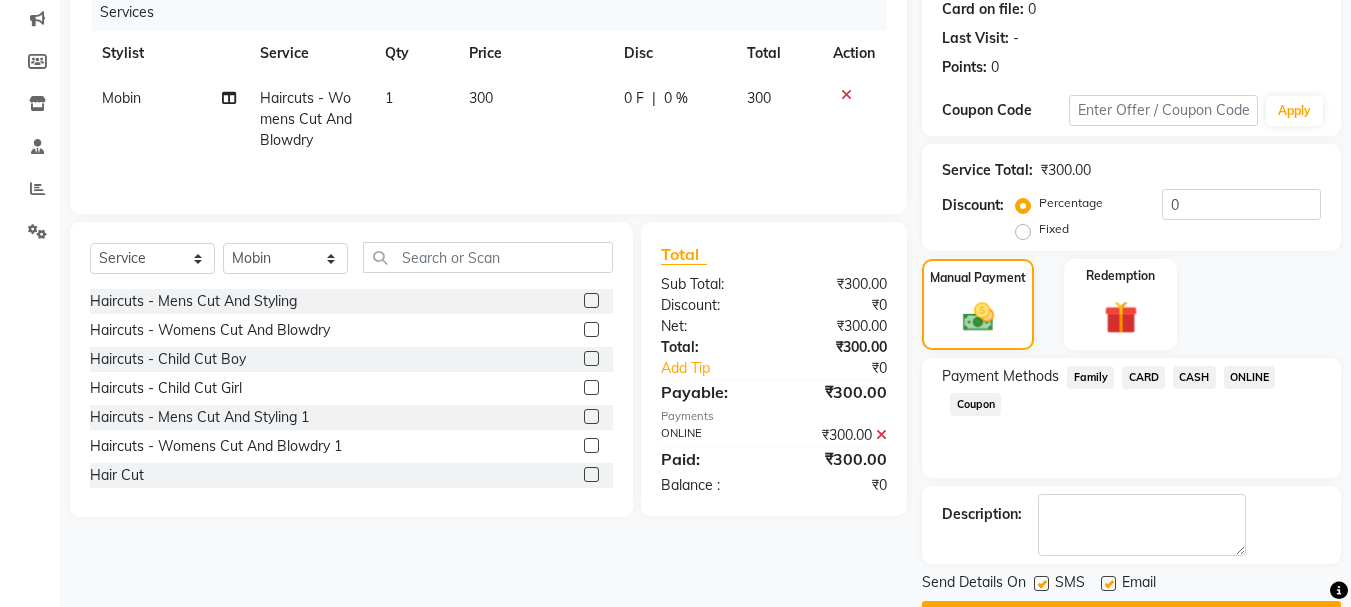 scroll, scrollTop: 309, scrollLeft: 0, axis: vertical 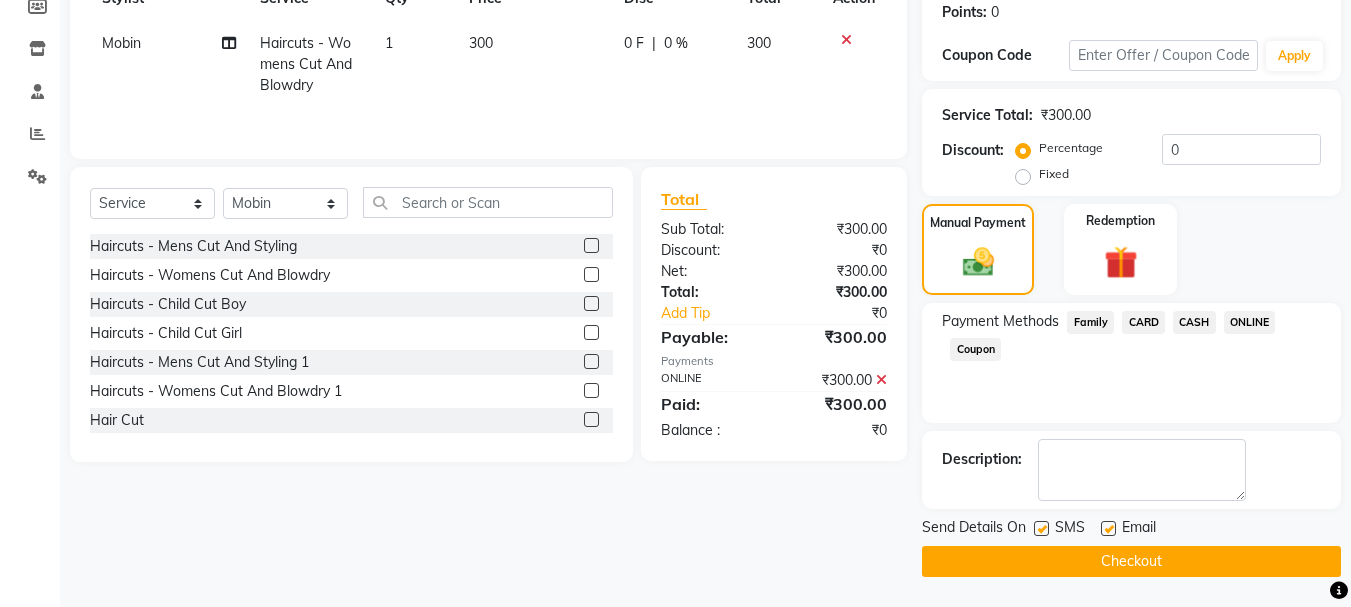 click on "INVOICE PREVIOUS INVOICES Create New   Save  Client +91 [PHONE] Date 03-08-2025 Invoice Number V/2025 V/2025-26 0206 Services Stylist Service Qty Price Disc Total Action [FIRST] Haircuts -  Womens Cut And Blowdry 1 300 0 F | 0 % 300 Select  Service  Product  Membership  Package Voucher Prepaid Gift Card  Select Stylist Manager [FIRST] [FIRST] [FIRST] [FIRST]  [FIRST]  [FIRST]   [FIRST]  Haircuts -  Mens Cut And Styling  Haircuts -  Womens Cut And Blowdry  Haircuts -  Child Cut Boy  Haircuts -  Child Cut Girl  Haircuts -  Mens Cut And Styling 1  Haircuts -  Womens Cut And Blowdry 1  Hair Cut  Demo  PKG  Blowdry  -  Wash And Blast Dry  Blowdry  -  Shoulder Length  Blowdry  -  Below Shoulder  Blowdry  -  Incurl Outcurl  Root touchup  Blowdry  -  Up to waist Shoulder  Ironing  -  Shoulder Length  Ironing  -  Below Shoulder  Ironing  -  Extra Long  Tonging  -  Shoulder Length  Tonging  -  Below Shoulder  Tonging  -  Extra Long  Styling  -  Mens Hair Wash  Styling  -  Mens Styling  Styling  -  Beard Trim  Global  -  Men   :" 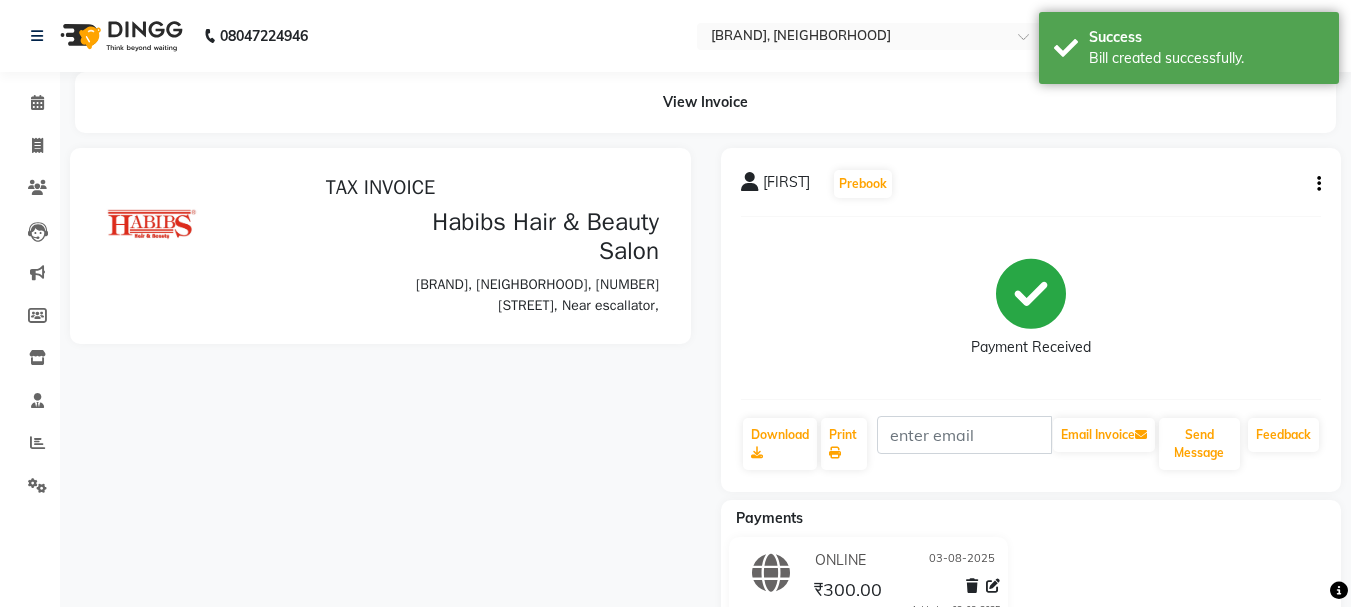scroll, scrollTop: 0, scrollLeft: 0, axis: both 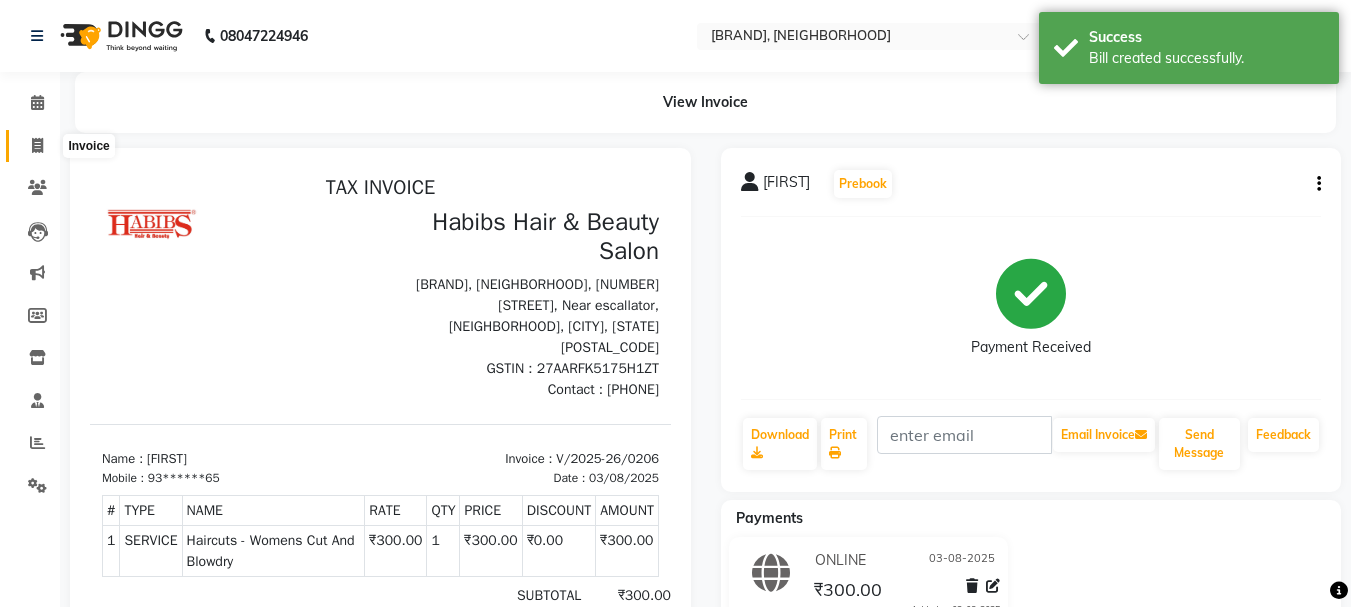 click 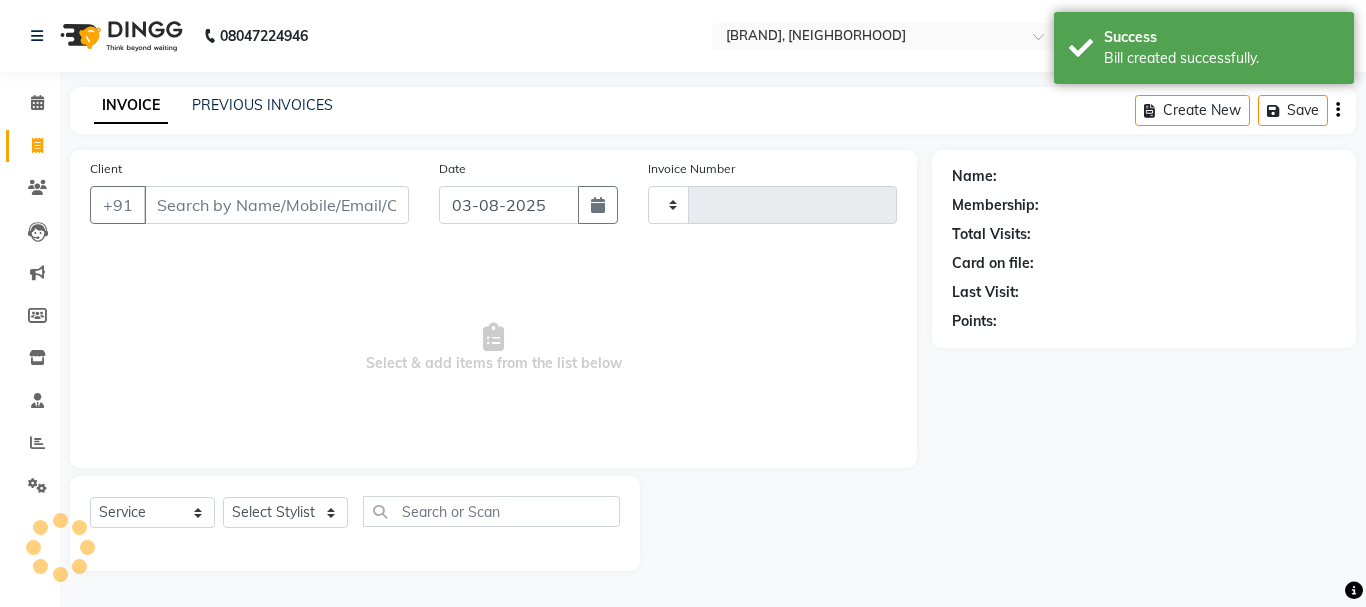 type on "0207" 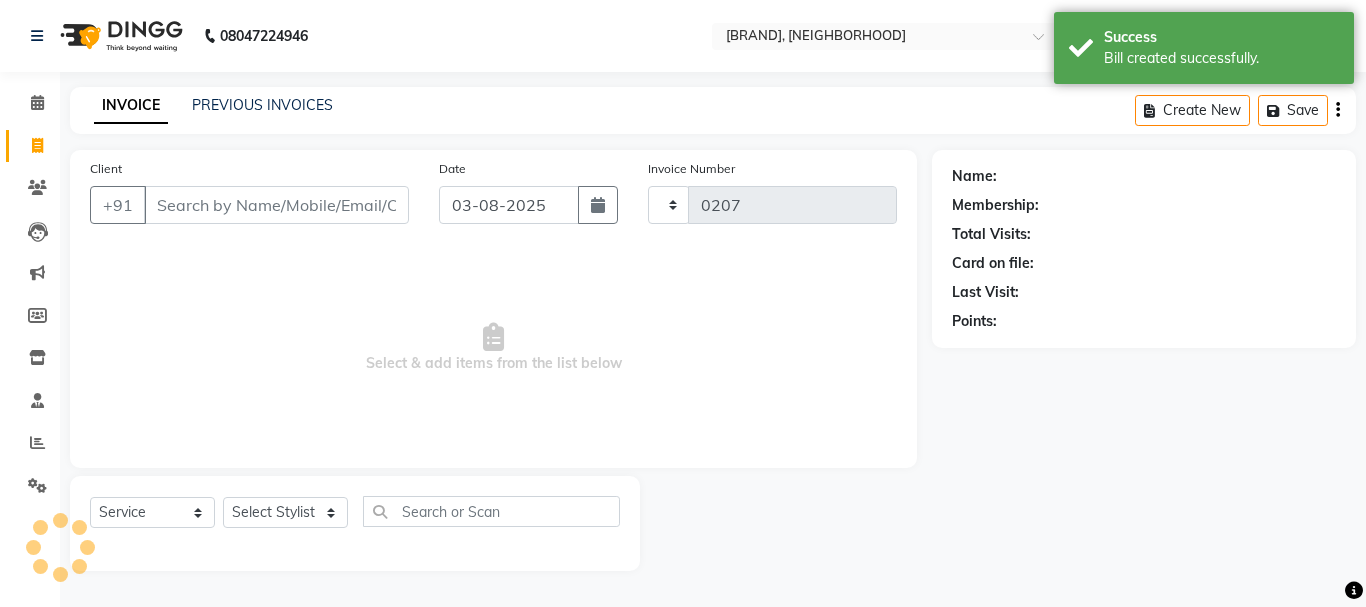 select on "4842" 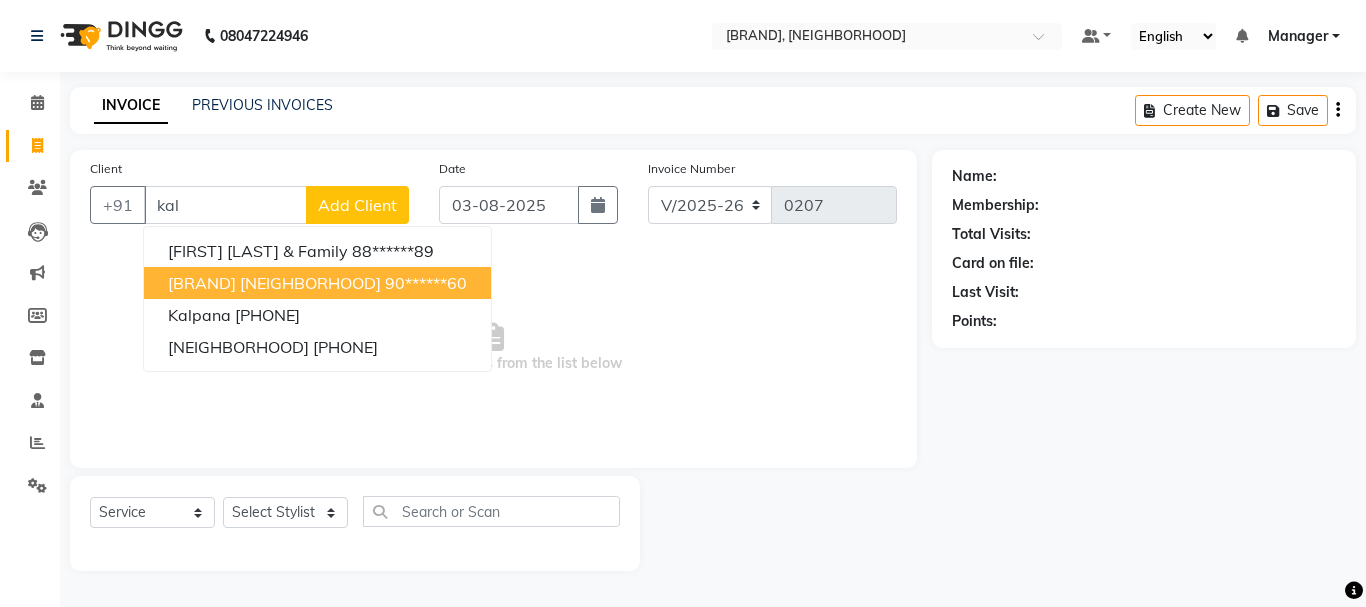 click on "90******60" at bounding box center (426, 283) 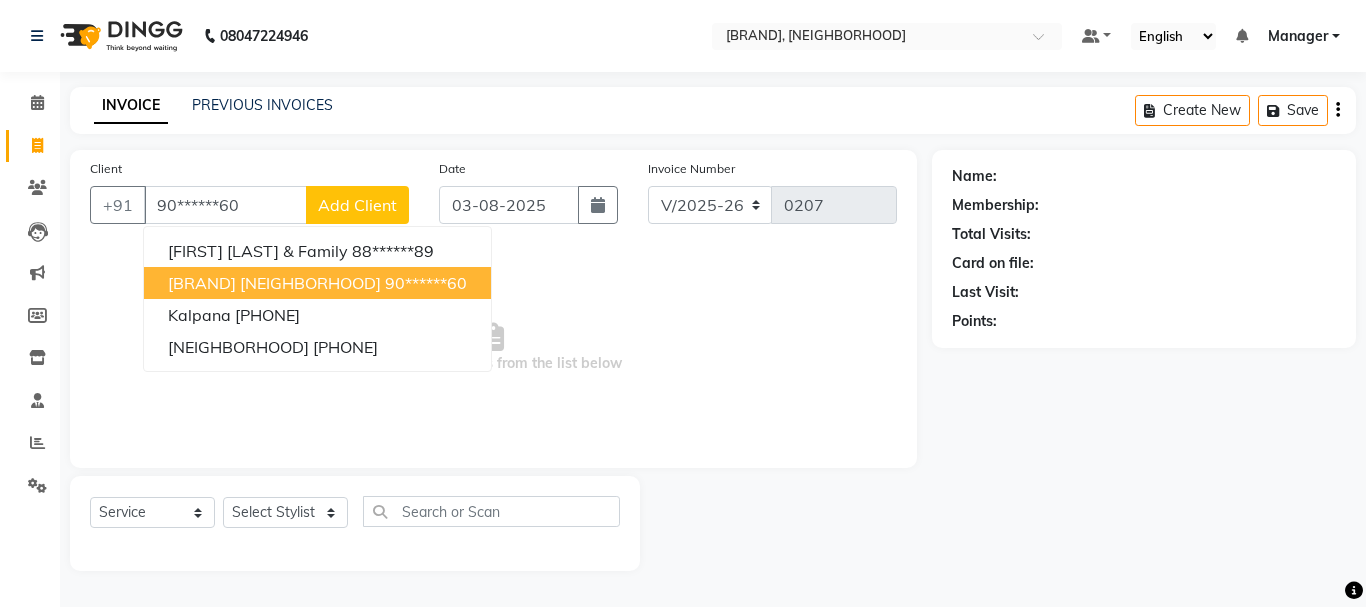type on "90******60" 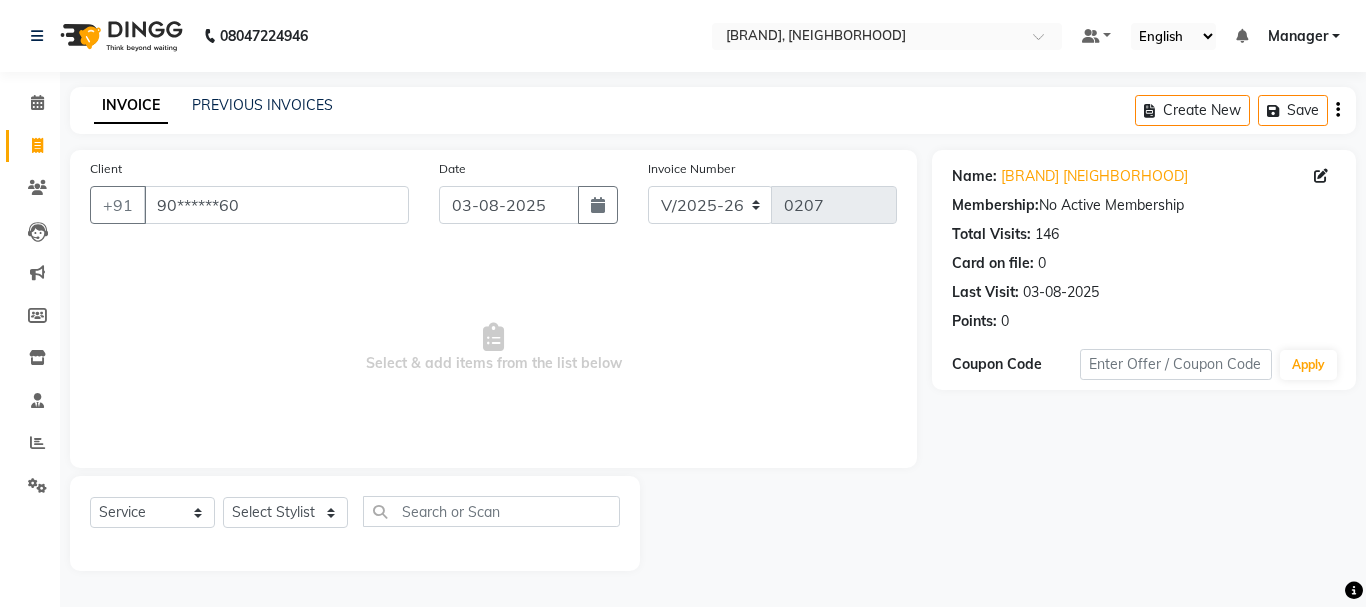 click on "Select  Service  Product  Membership  Package Voucher Prepaid Gift Card  Select Stylist Manager [FIRST] [FIRST] [FIRST] [FIRST]  [FIRST]  [FIRST]   [FIRST]" 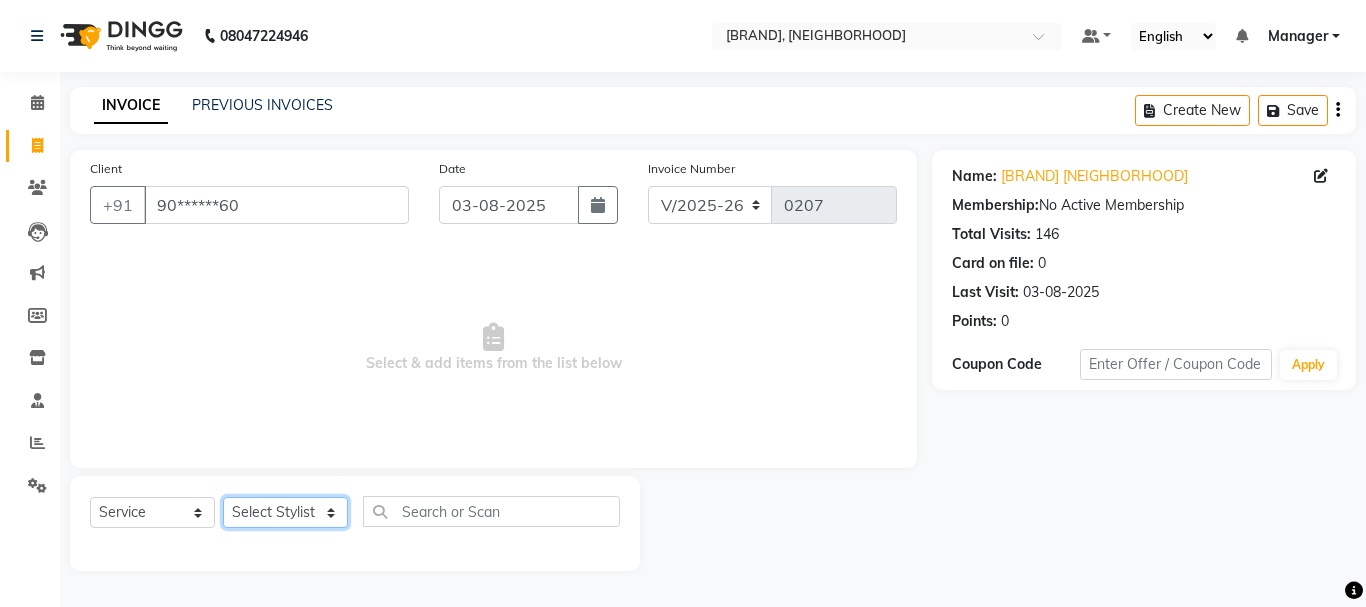 click on "Select Stylist Manager [FIRST] [FIRST] [FIRST] [FIRST]  [FIRST]  [FIRST]   [FIRST]" 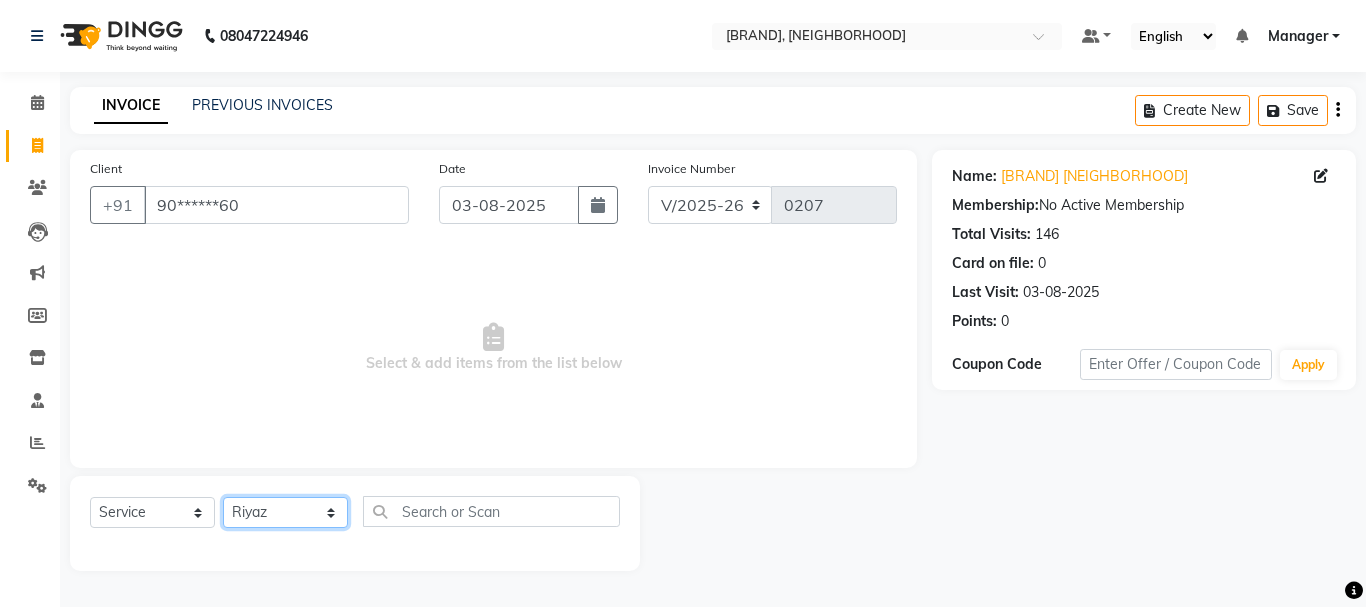 click on "Select Stylist Manager [FIRST] [FIRST] [FIRST] [FIRST]  [FIRST]  [FIRST]   [FIRST]" 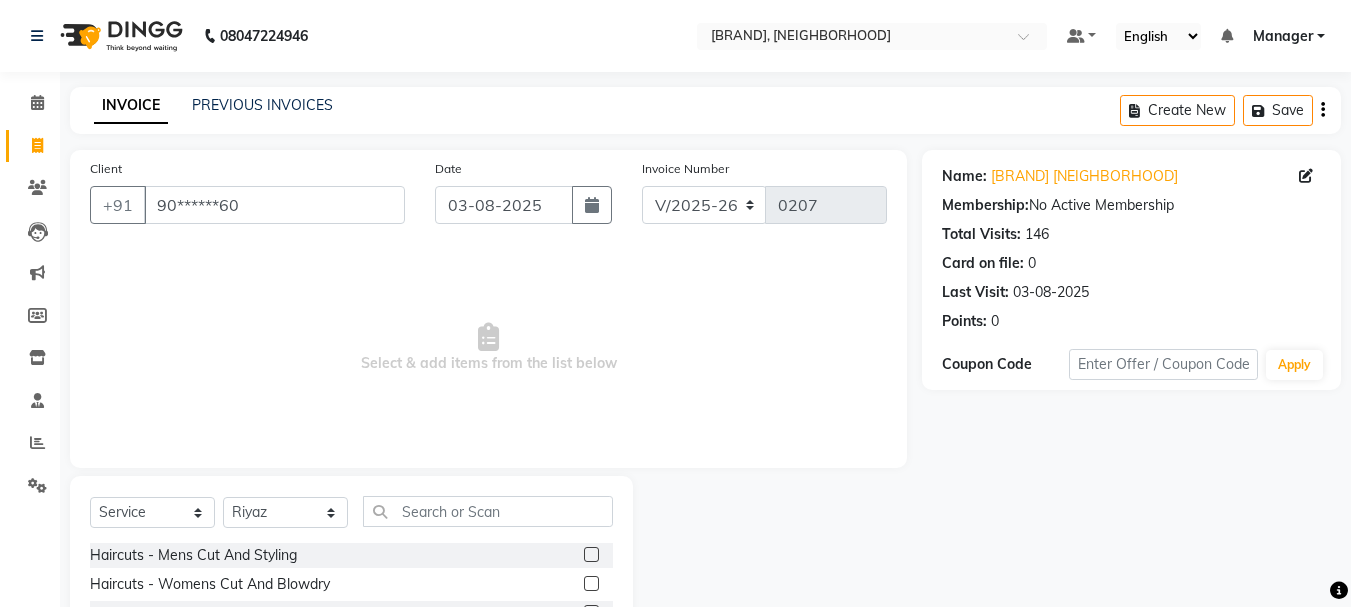 click 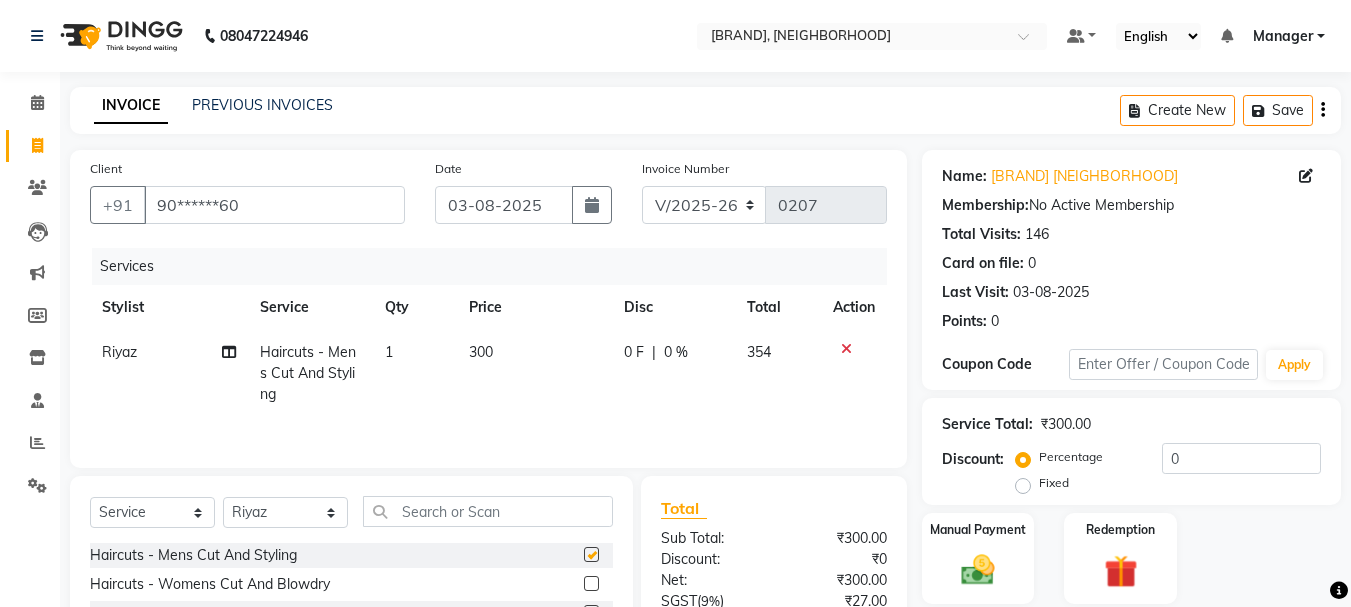checkbox on "false" 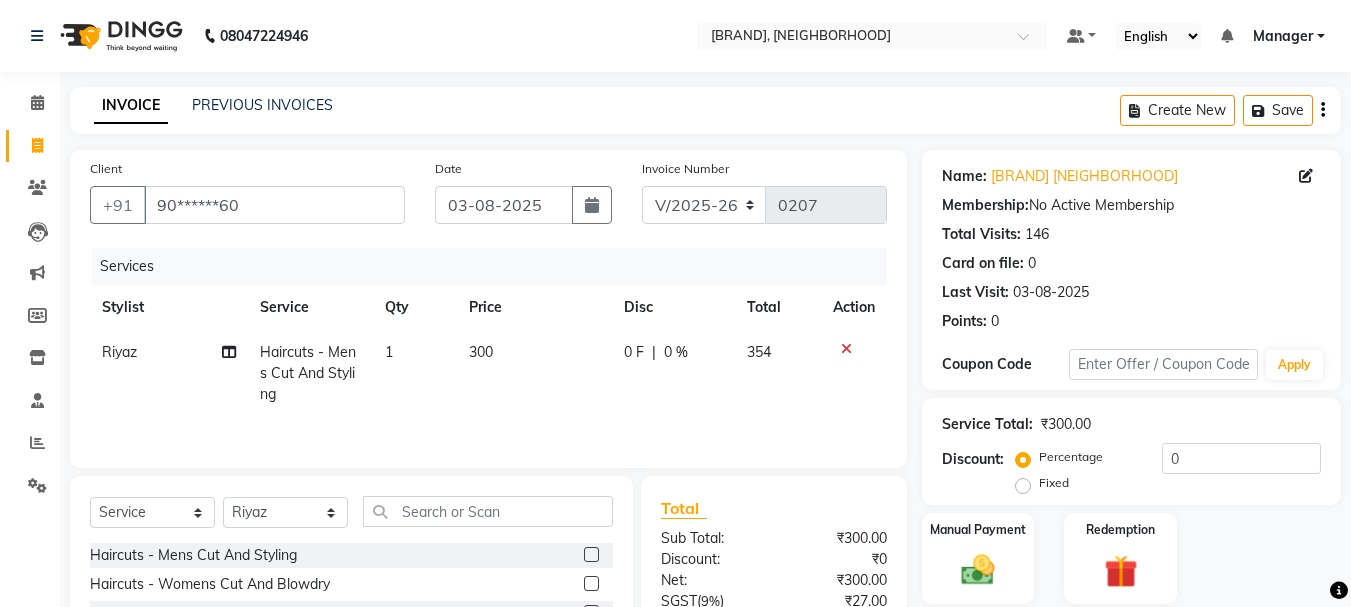 click on "Select  Service  Product  Membership  Package Voucher Prepaid Gift Card  Select Stylist Manager [FIRST] [FIRST] [FIRST] [FIRST]  [FIRST]  [FIRST]   [FIRST]  Haircuts -  Mens Cut And Styling  Haircuts -  Womens Cut And Blowdry  Haircuts -  Child Cut Boy  Haircuts -  Child Cut Girl  Haircuts -  Mens Cut And Styling 1  Haircuts -  Womens Cut And Blowdry 1  Hair Cut  Demo  PKG  Blowdry  -  Wash And Blast Dry  Blowdry  -  Shoulder Length  Blowdry  -  Below Shoulder  Blowdry  -  Incurl Outcurl  Root touchup  Blowdry  -  Up to waist Shoulder  Ironing  -  Shoulder Length  Ironing  -  Below Shoulder  Ironing  -  Extra Long  Tonging  -  Shoulder Length  Tonging  -  Below Shoulder  Tonging  -  Extra Long  Styling  -  Mens Hair Wash  Styling  -  Mens Styling  Styling  -  Beard Trim  Styling  -  Foam Shave  Styling  -  Men'S Beard Styling  Highlights -  Bob Length  Highlights -  Shoulder Length  Highlights -  Below Shoulder  Highlights -  Upto Waist  Highlights -  Creative Highlights  Highlights -  Tint Regrowth (Root Touchup)" 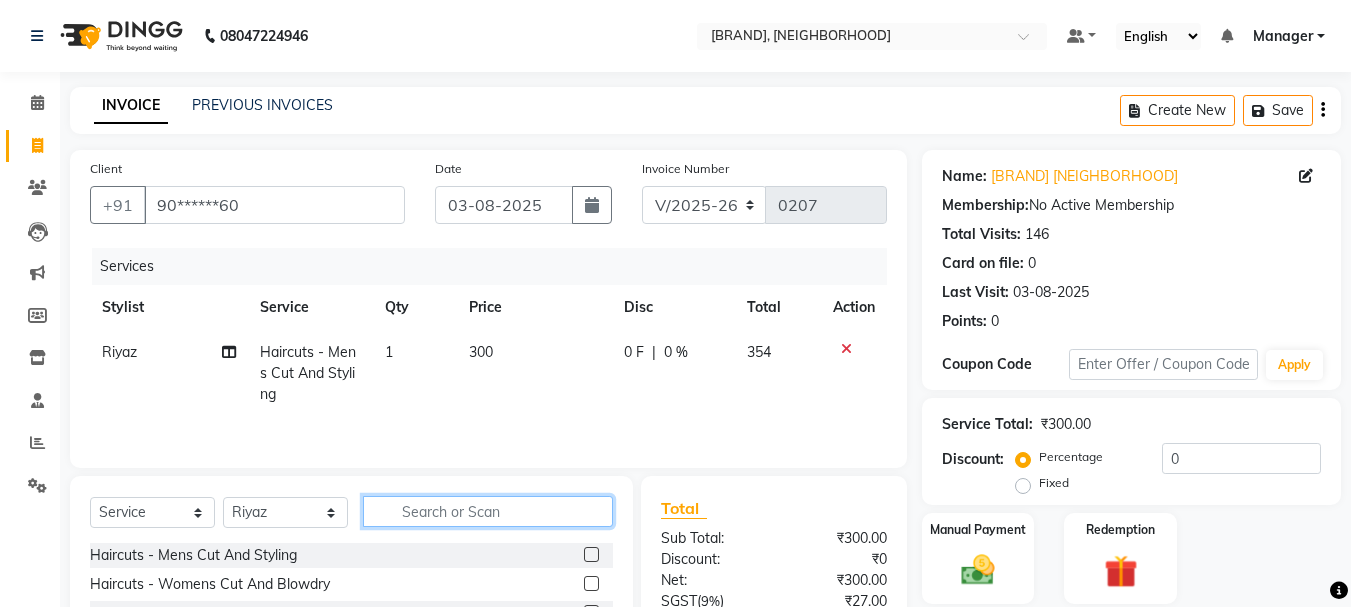 click 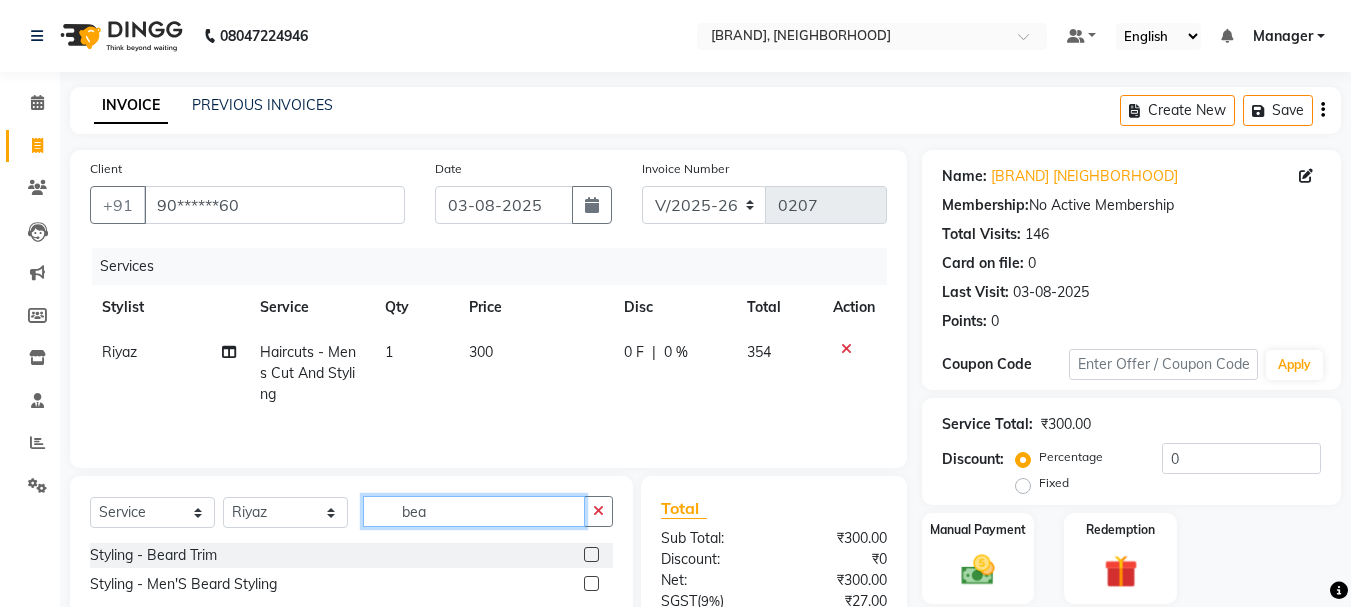 type on "bea" 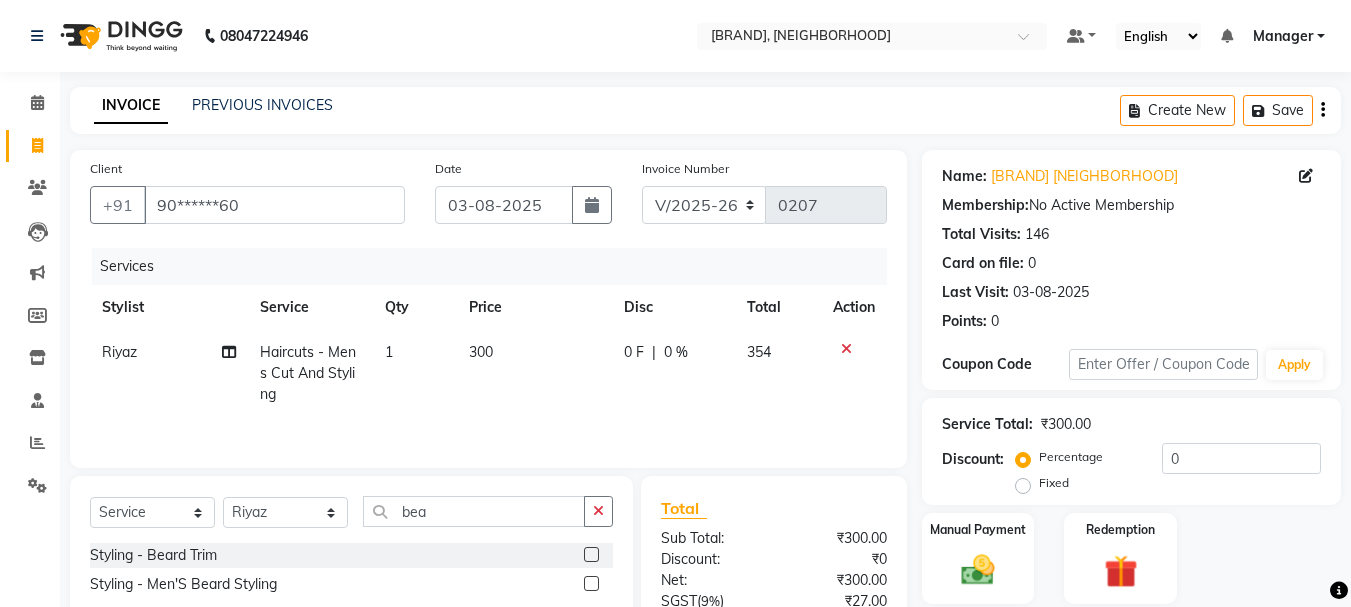 click 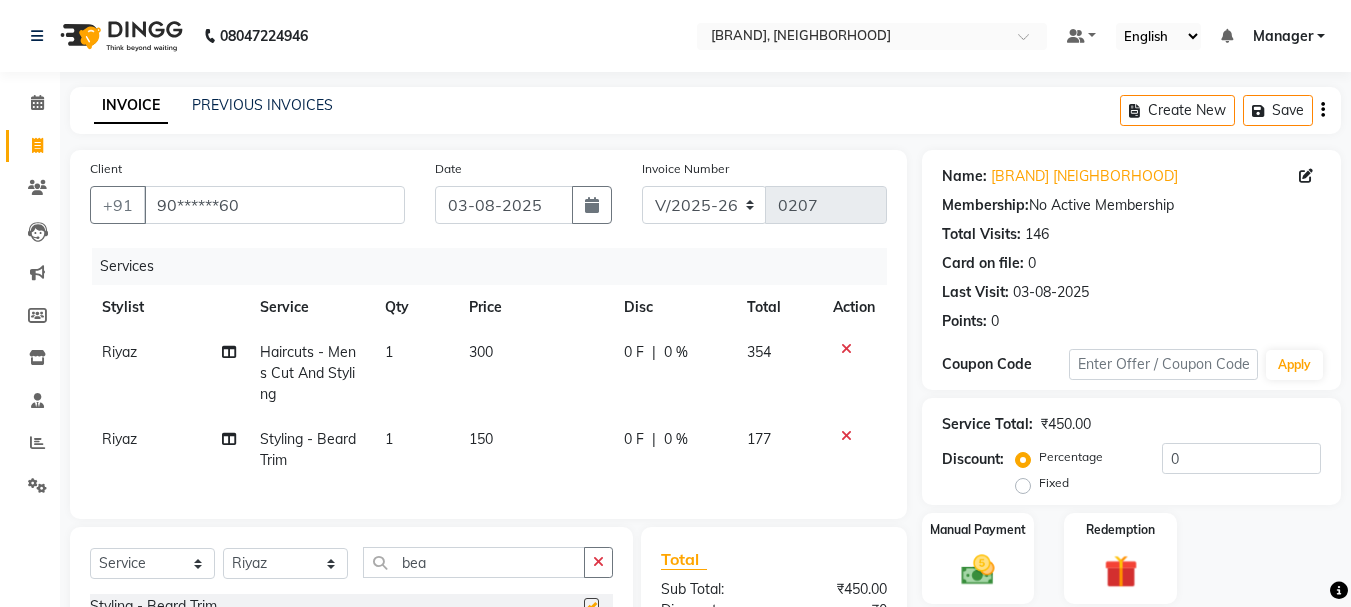 checkbox on "false" 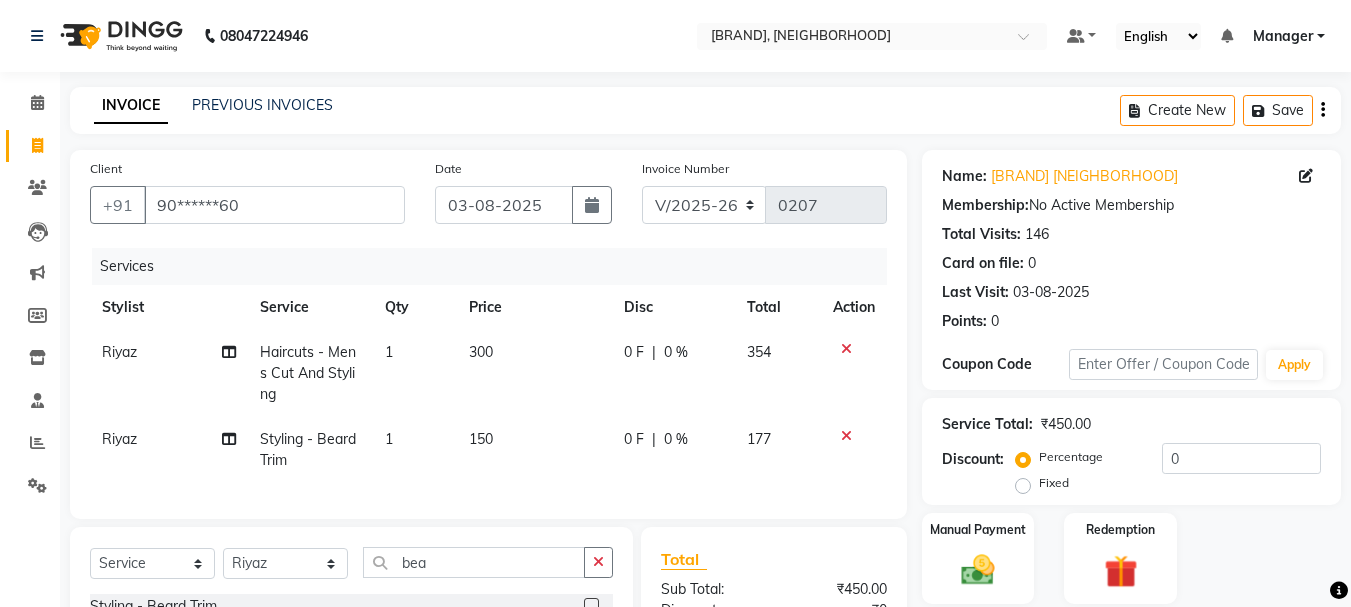 click on "150" 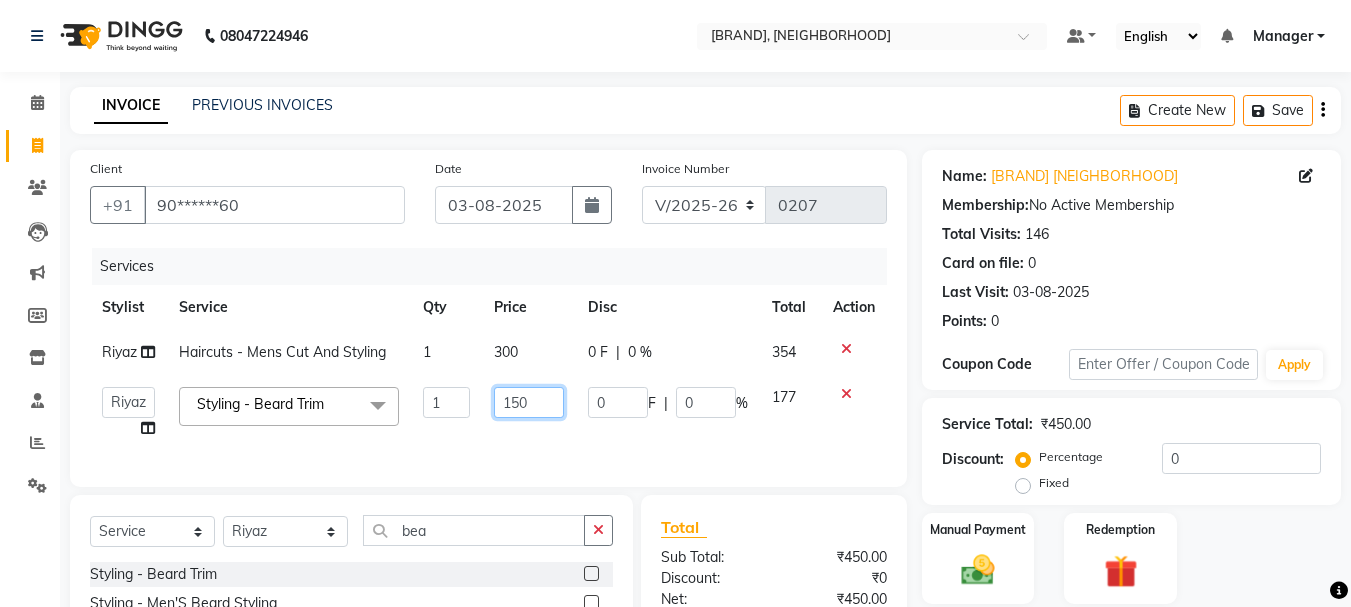 drag, startPoint x: 495, startPoint y: 400, endPoint x: 568, endPoint y: 390, distance: 73.68175 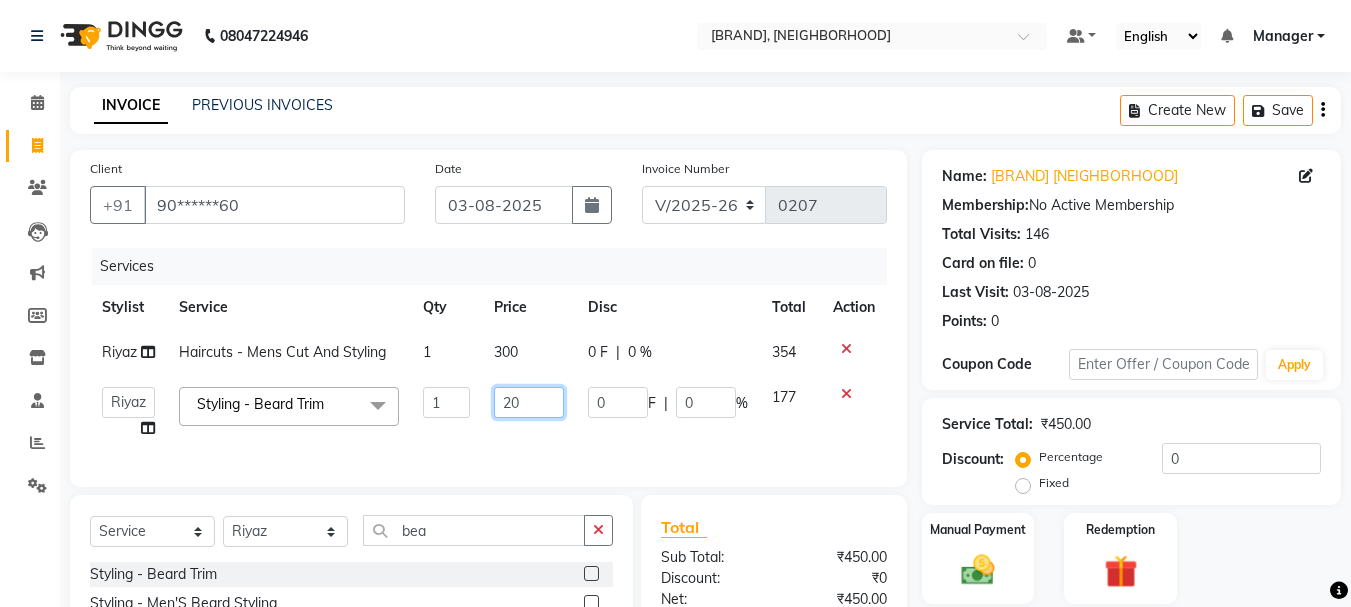 type on "200" 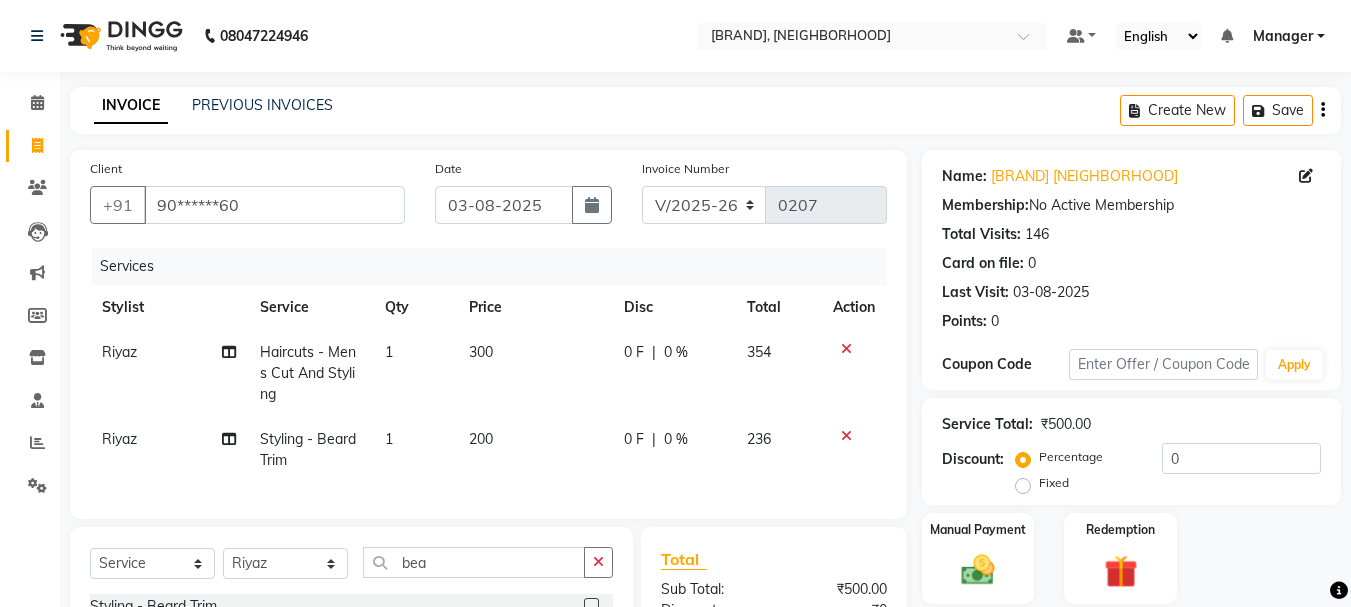 click on "0 F | 0 %" 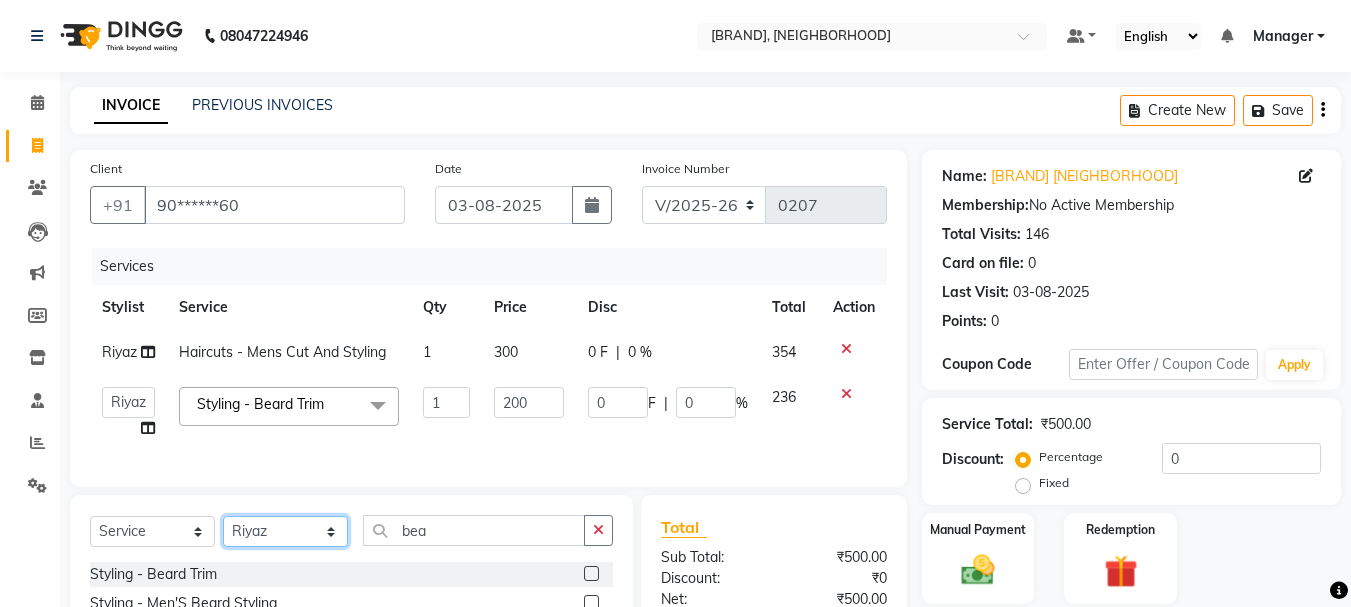 click on "Select Stylist Manager [FIRST] [FIRST] [FIRST] [FIRST]  [FIRST]  [FIRST]   [FIRST]" 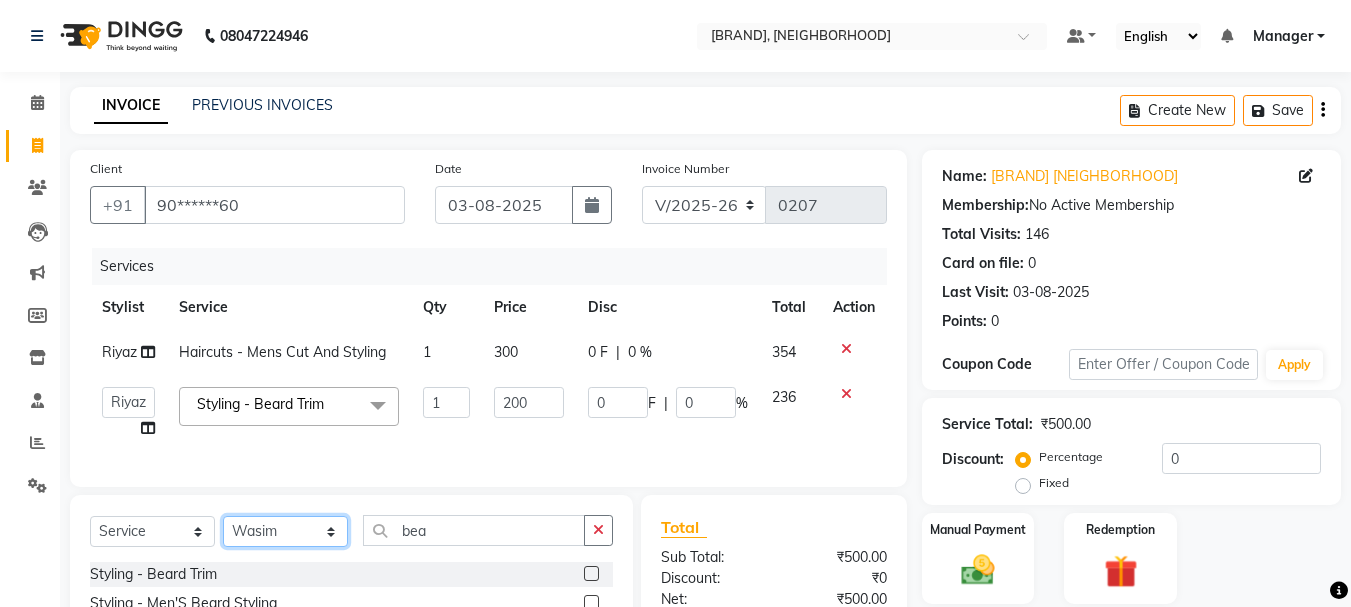 click on "Select Stylist Manager [FIRST] [FIRST] [FIRST] [FIRST]  [FIRST]  [FIRST]   [FIRST]" 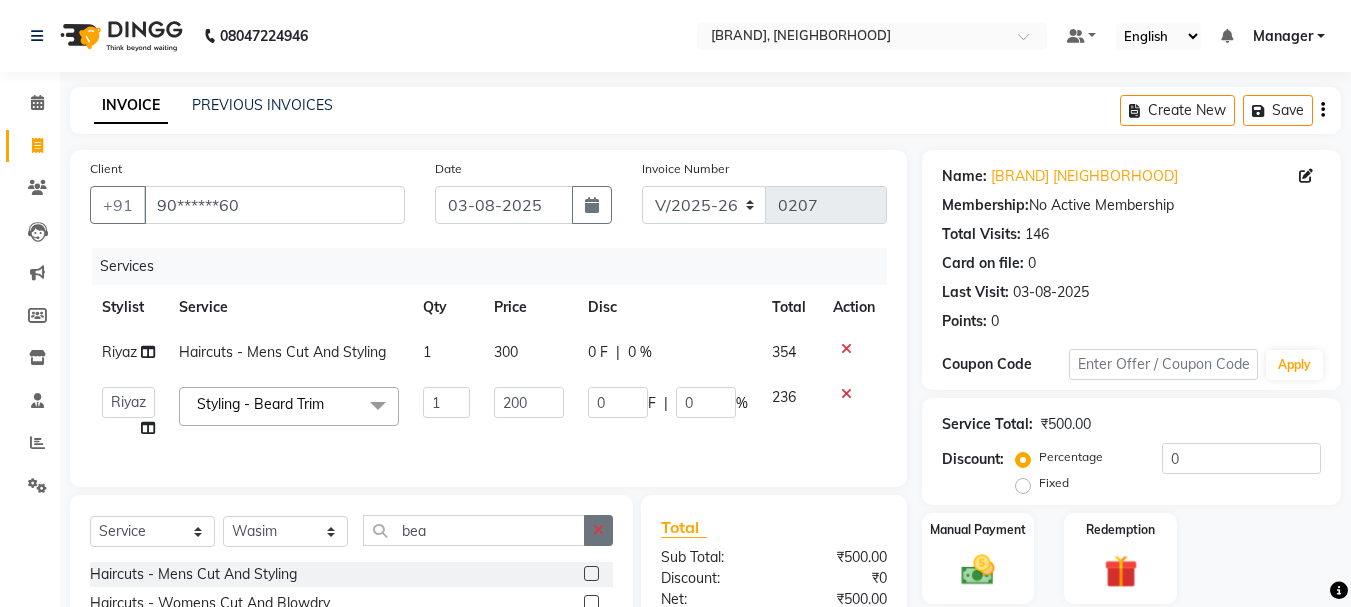 click 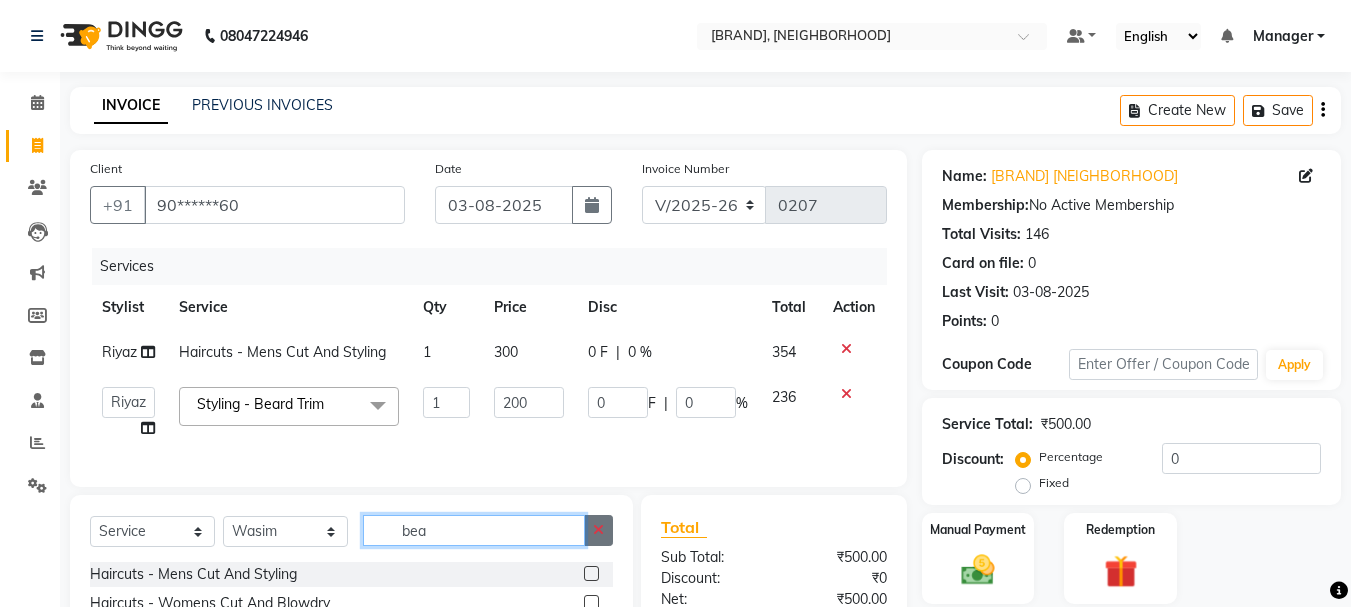 type 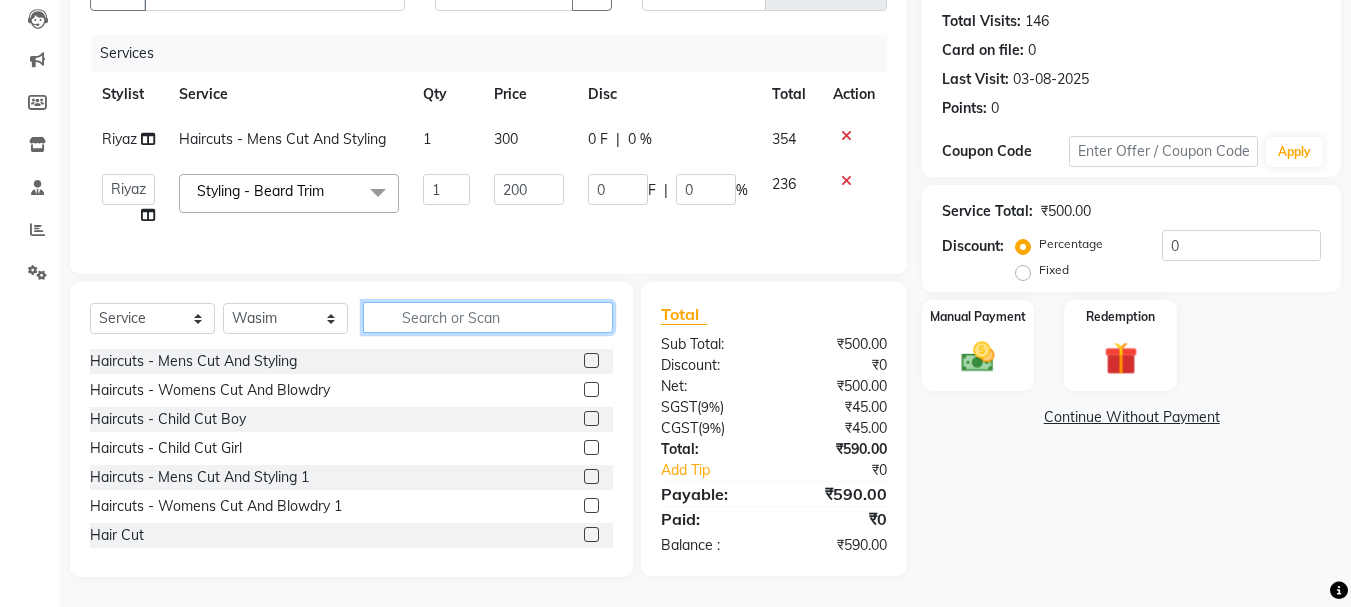 scroll, scrollTop: 228, scrollLeft: 0, axis: vertical 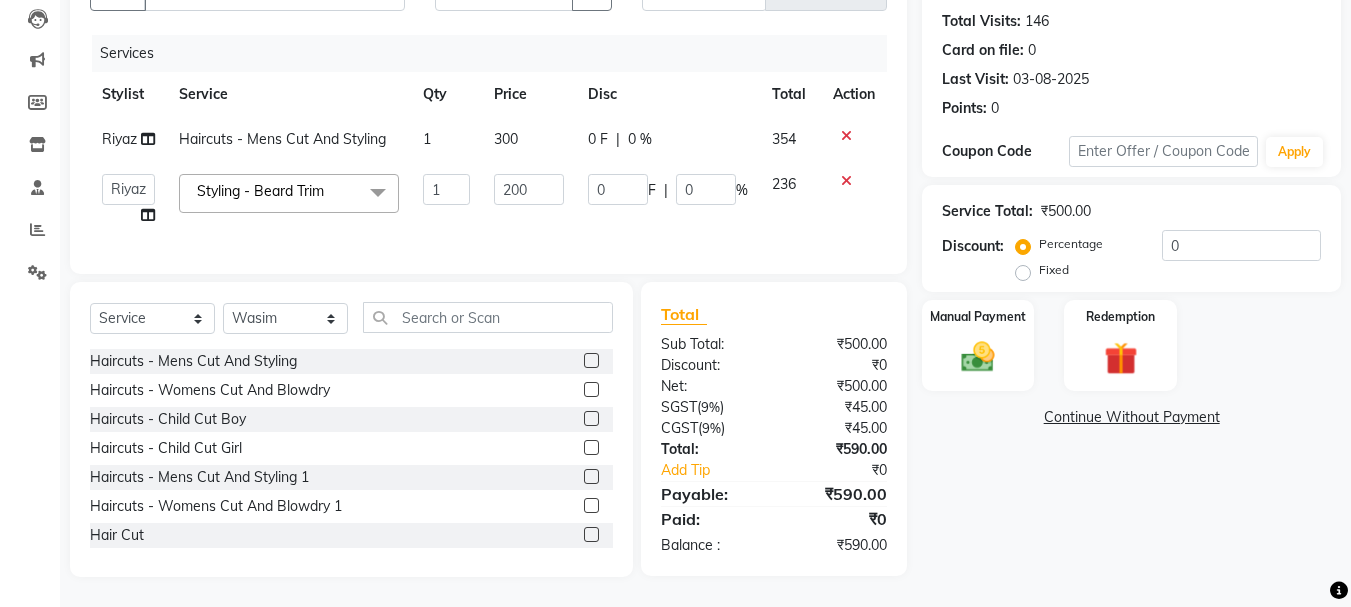 click 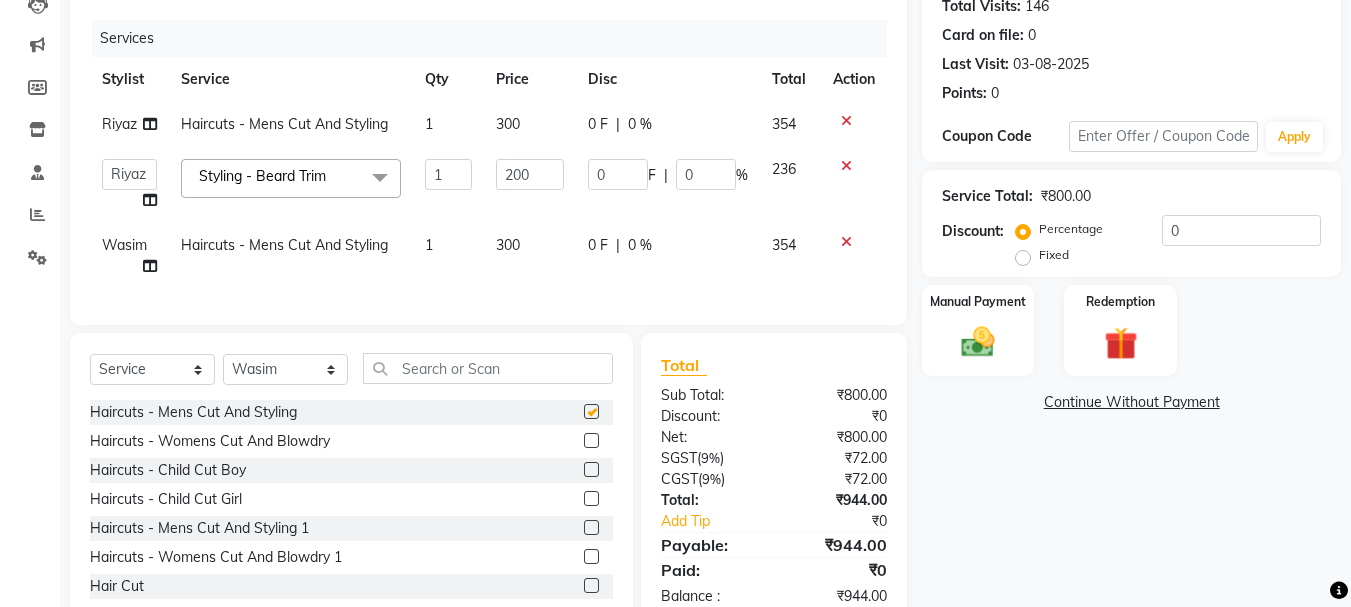 checkbox on "false" 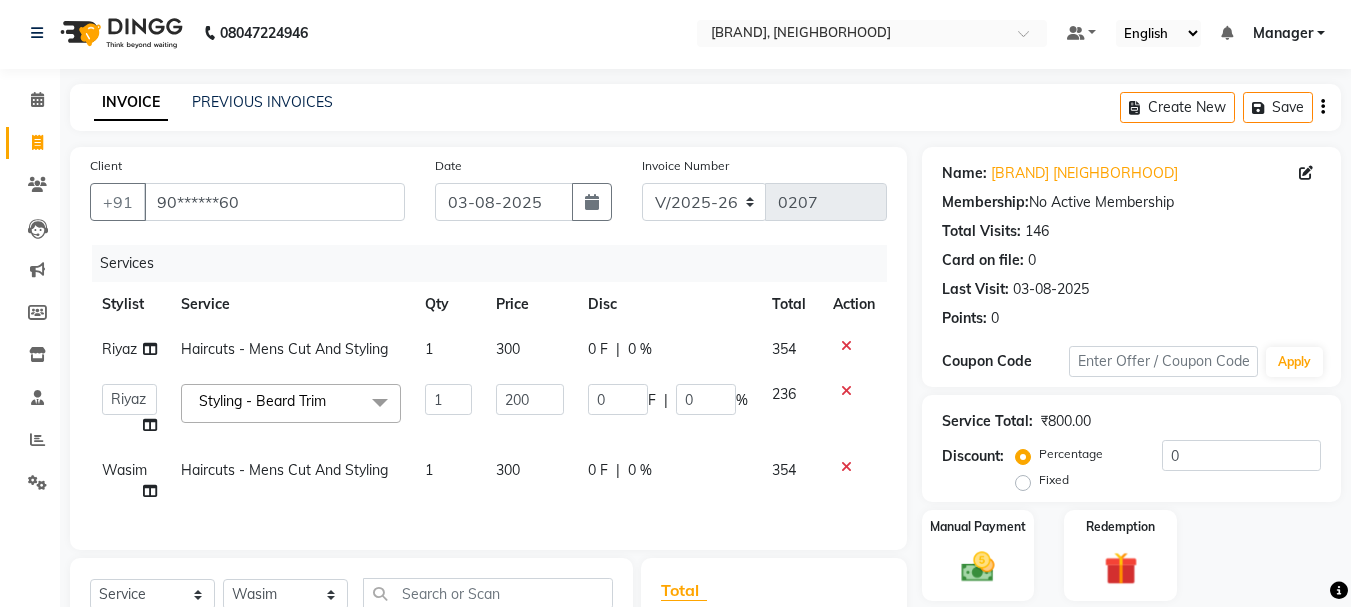 scroll, scrollTop: 0, scrollLeft: 0, axis: both 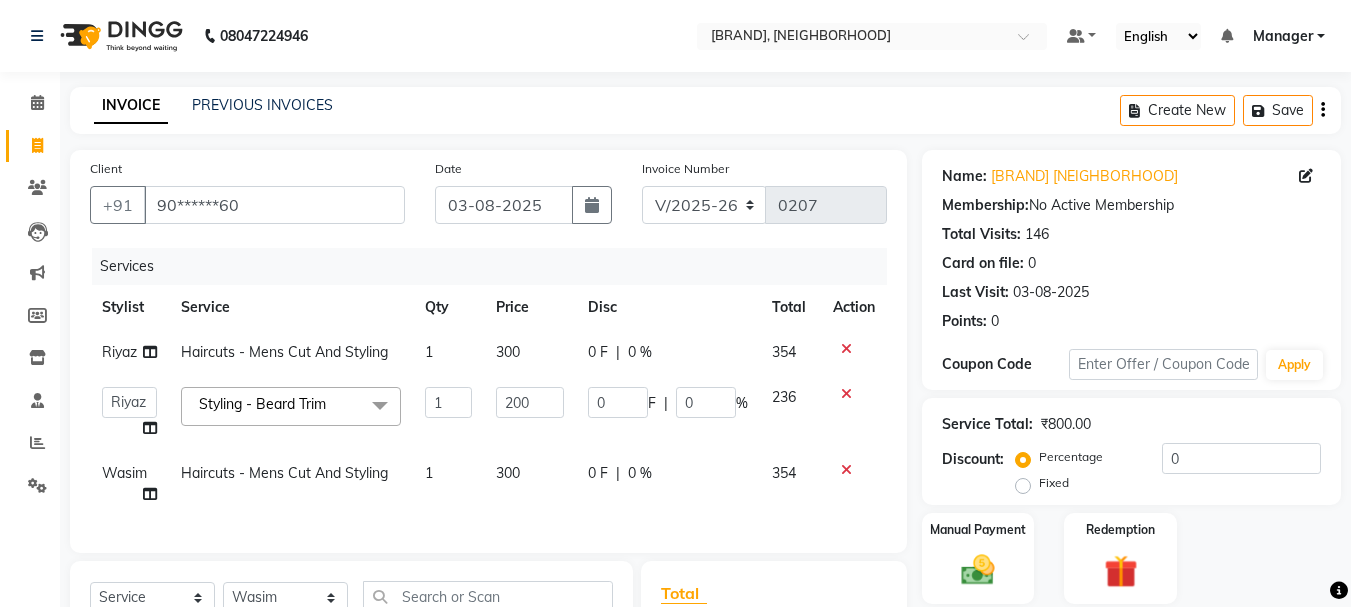 click 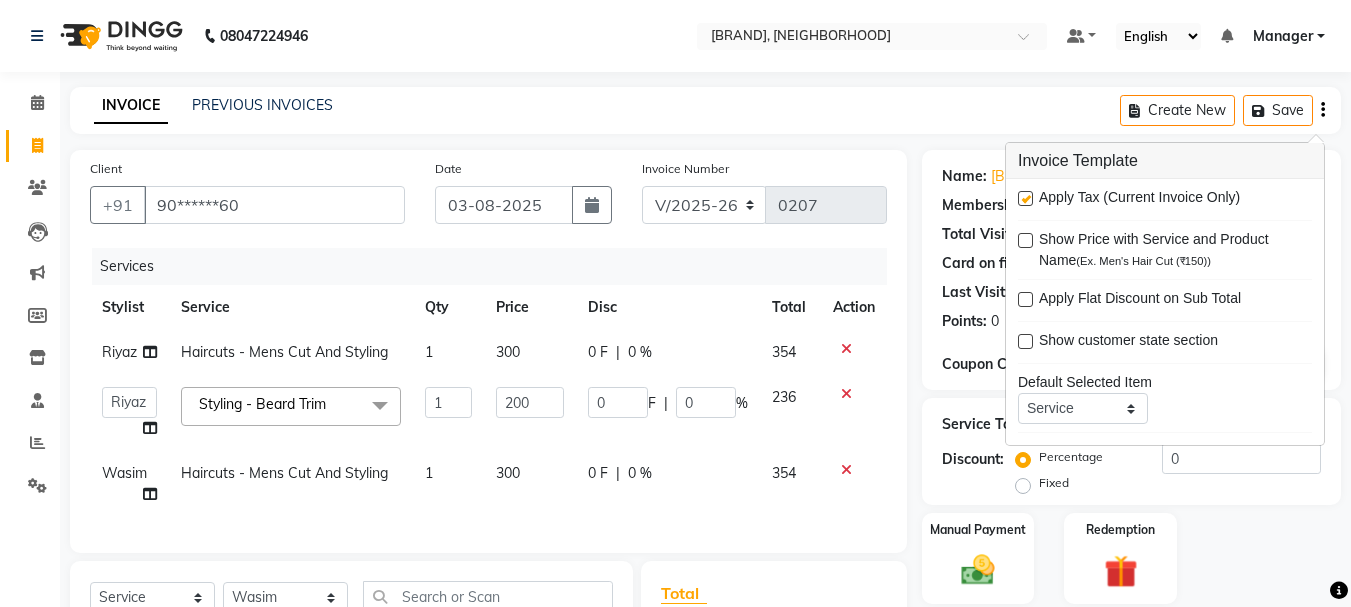 click at bounding box center (1025, 198) 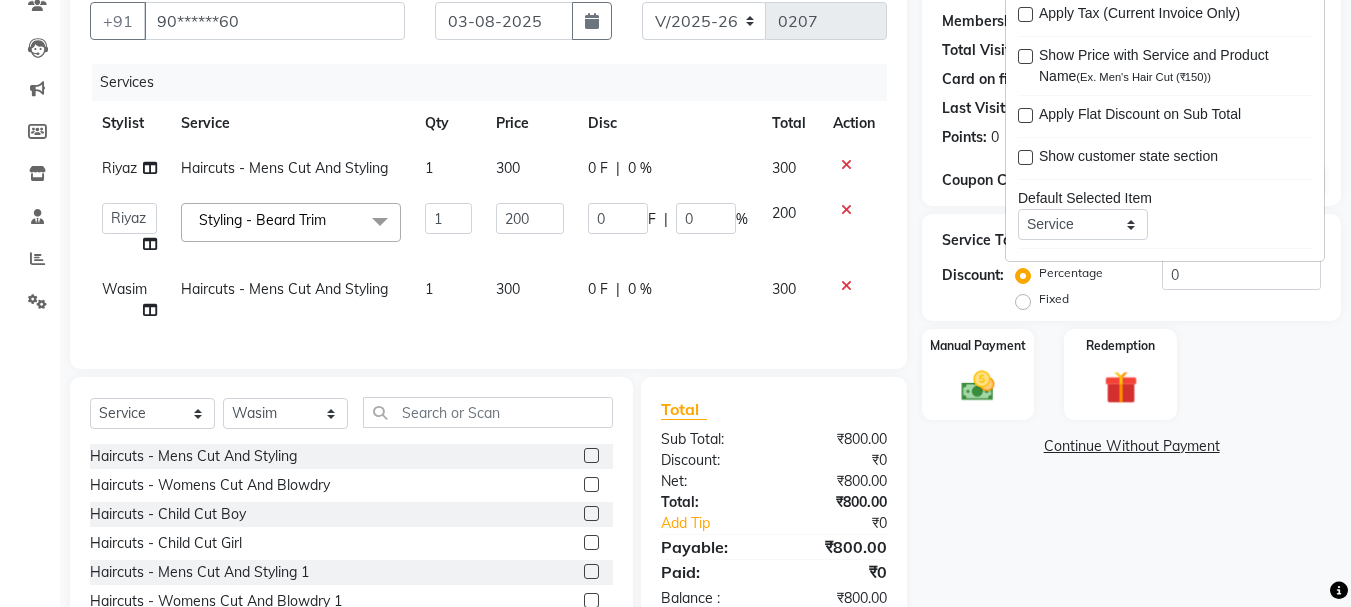 scroll, scrollTop: 294, scrollLeft: 0, axis: vertical 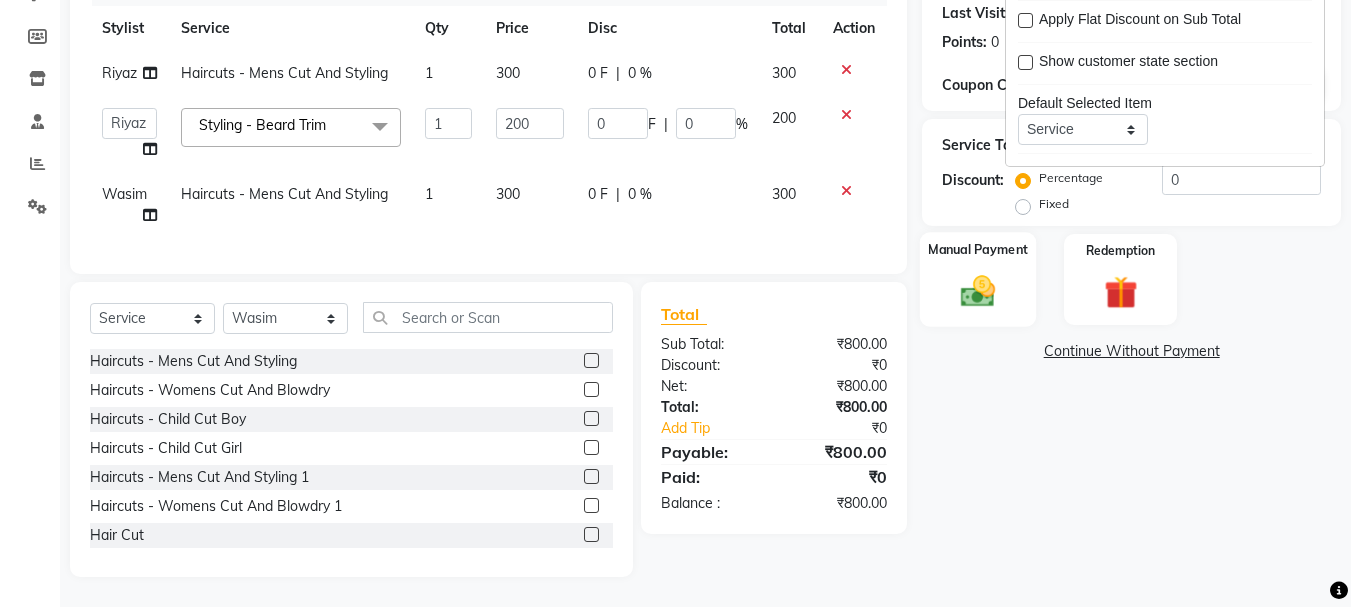 click 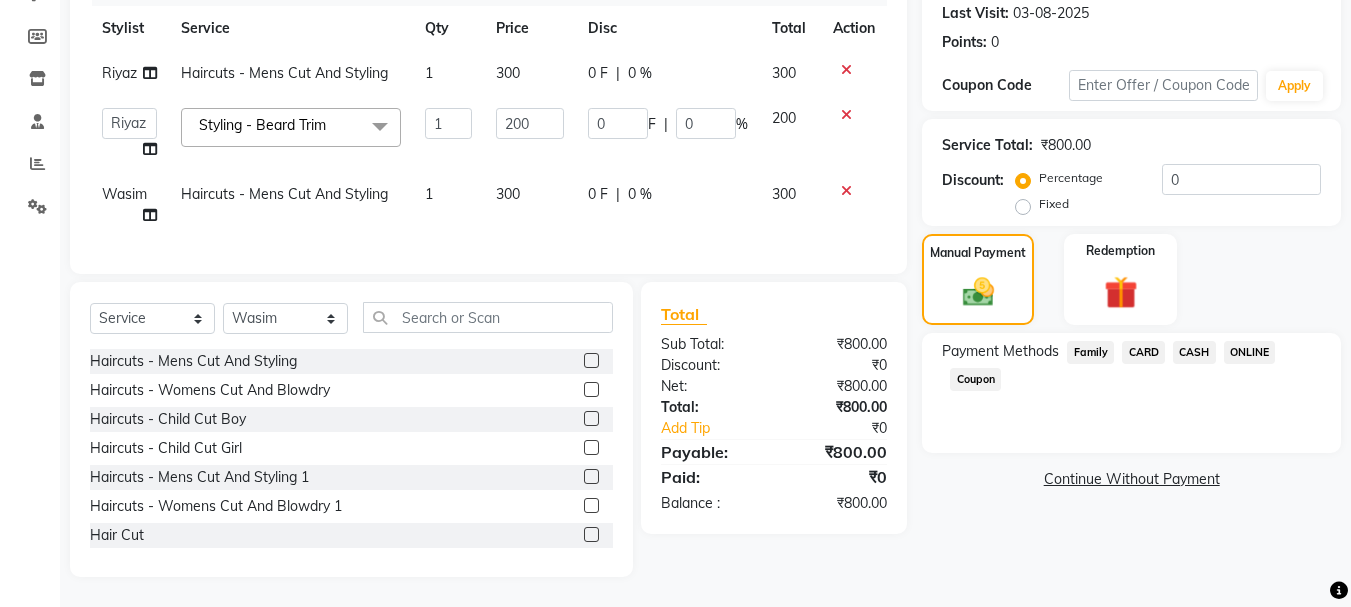 click on "ONLINE" 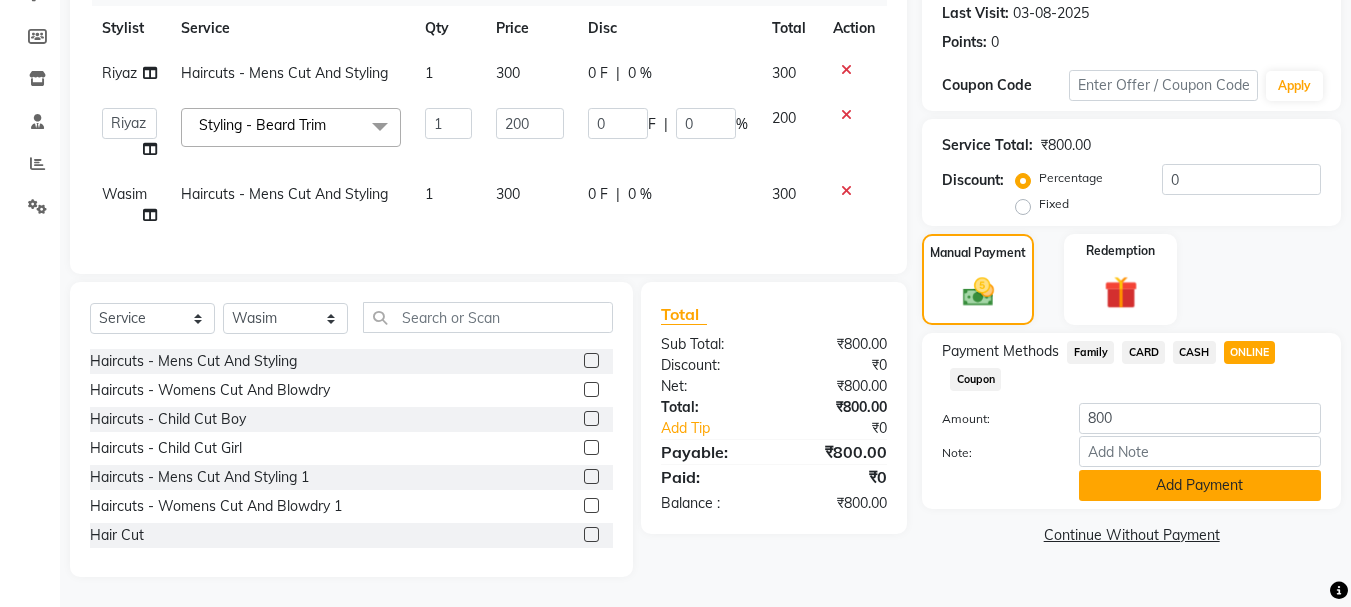 click on "Add Payment" 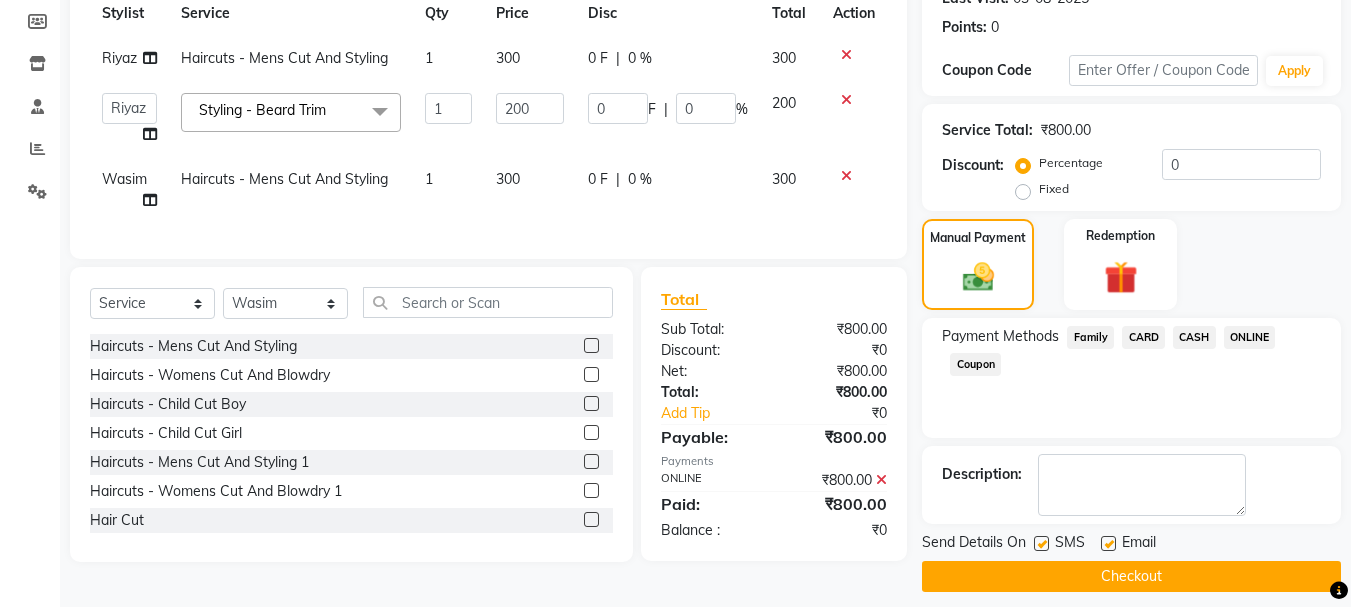 click on "Checkout" 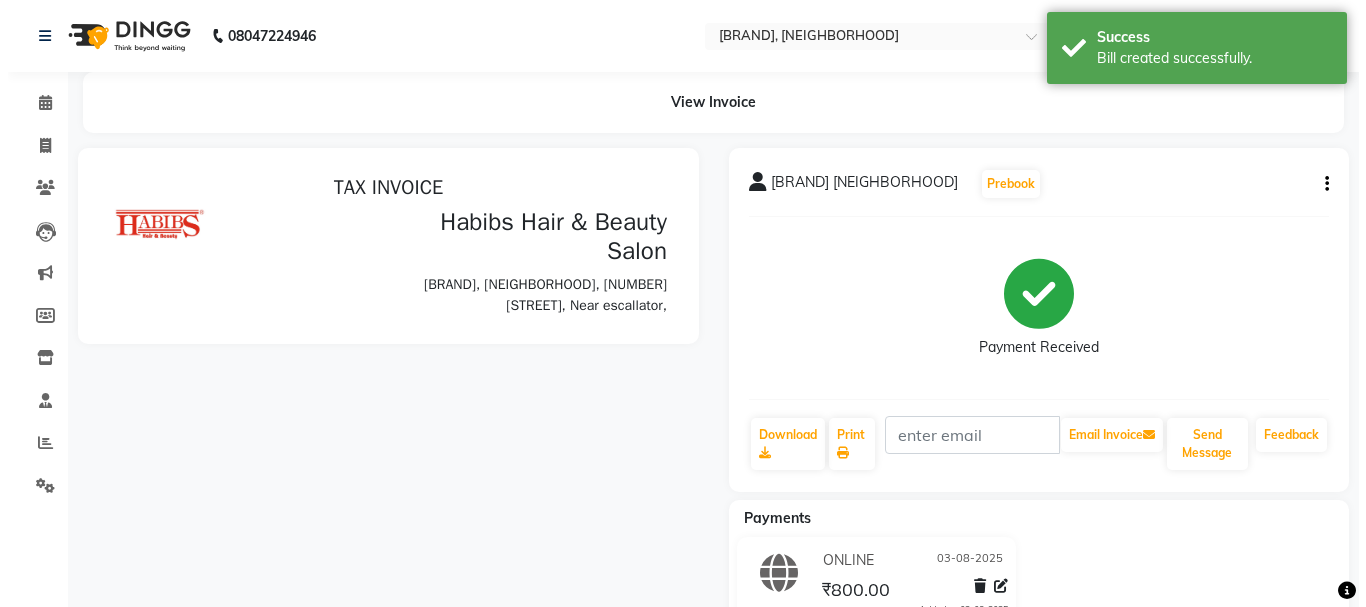 scroll, scrollTop: 0, scrollLeft: 0, axis: both 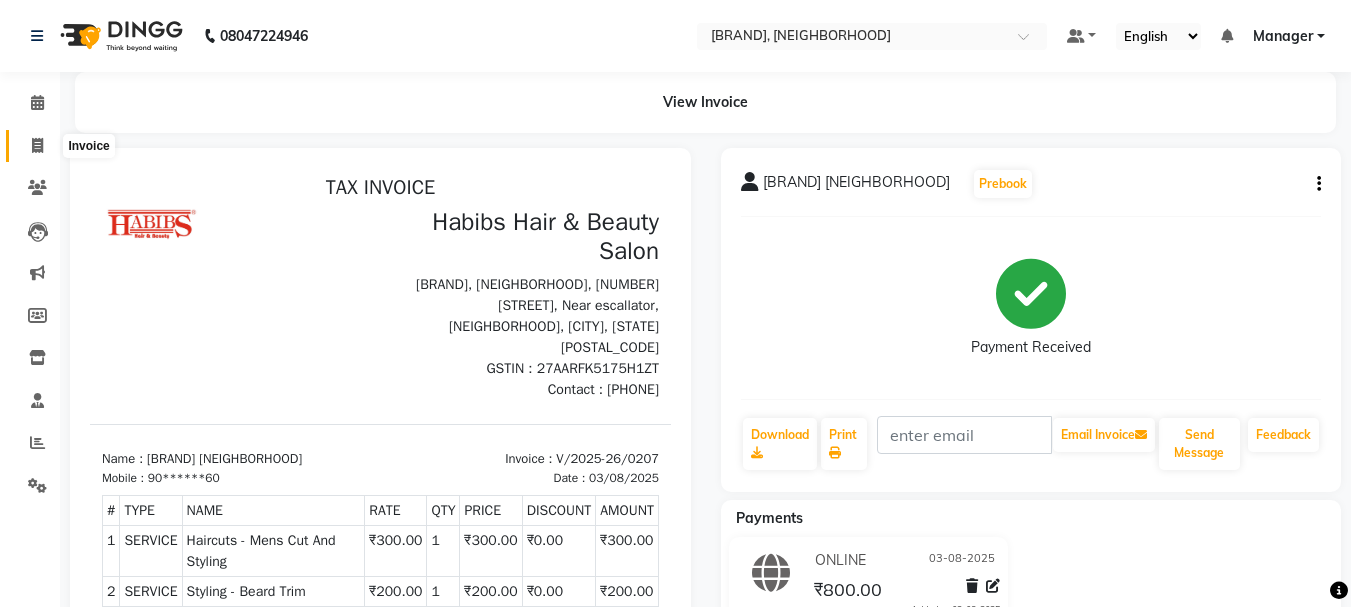 click 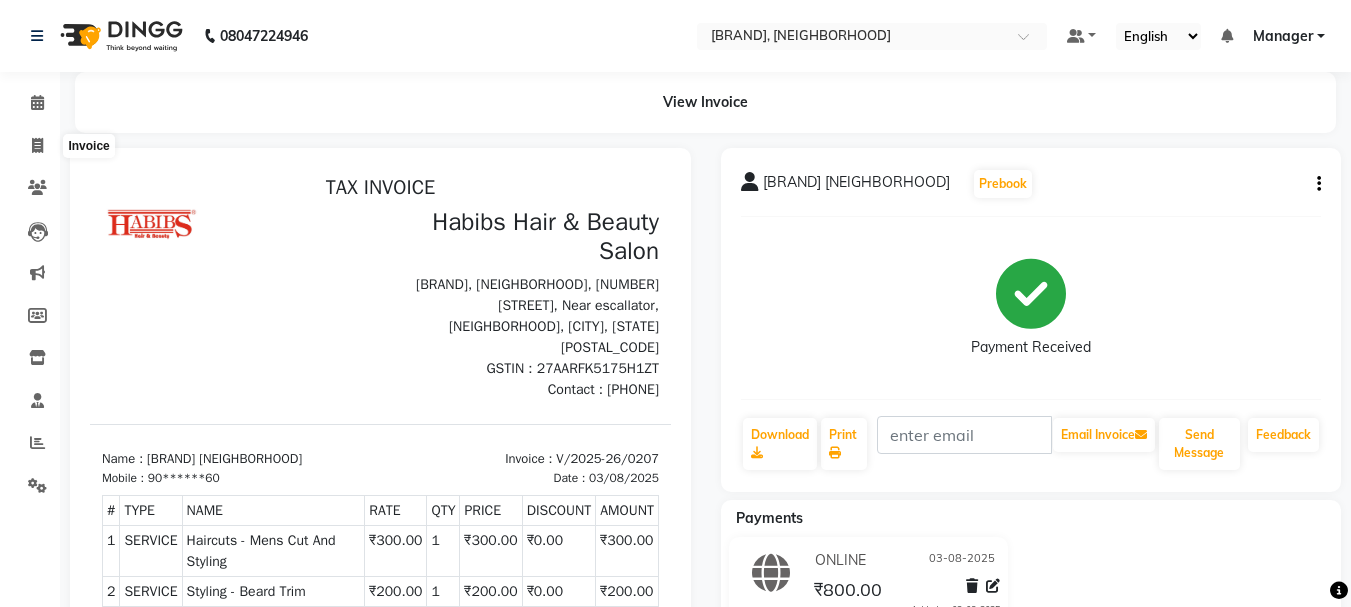 select on "service" 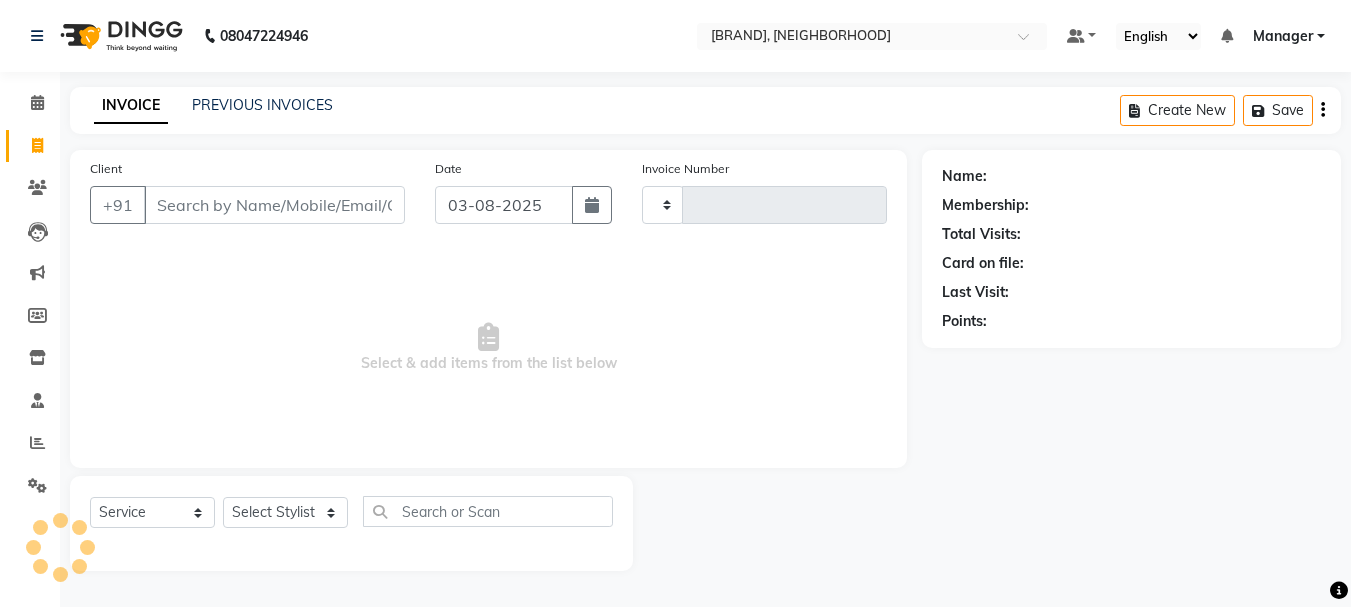 type on "0208" 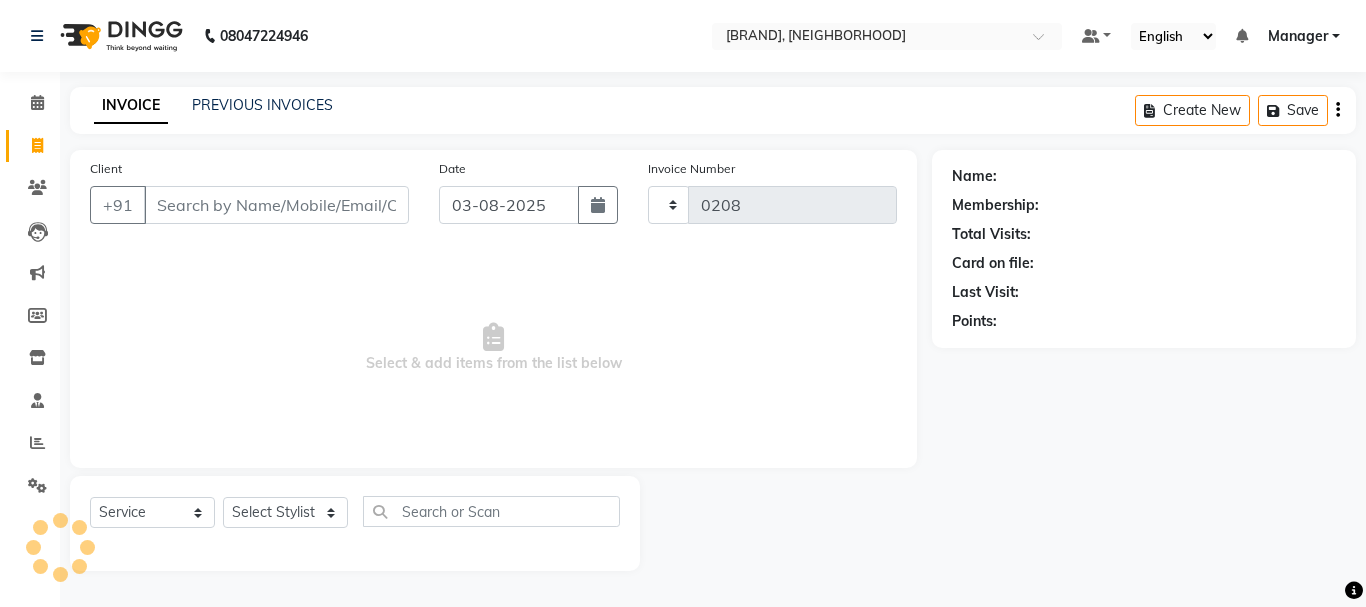 select on "4842" 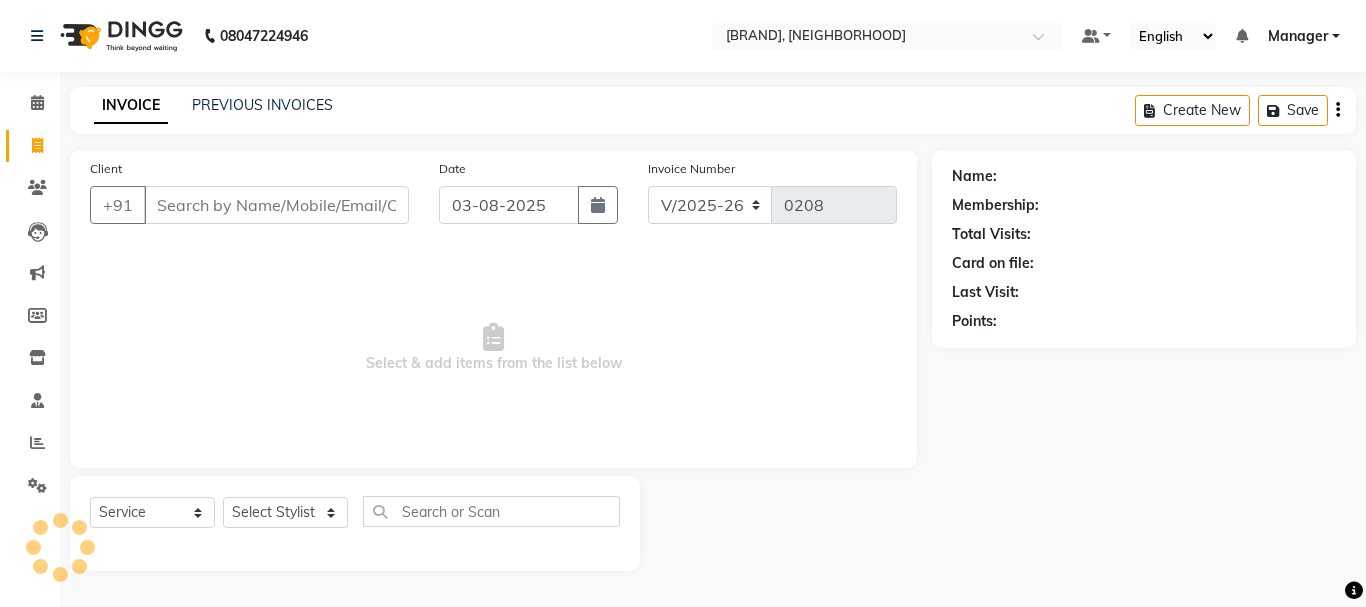 drag, startPoint x: 205, startPoint y: 189, endPoint x: 242, endPoint y: 173, distance: 40.311287 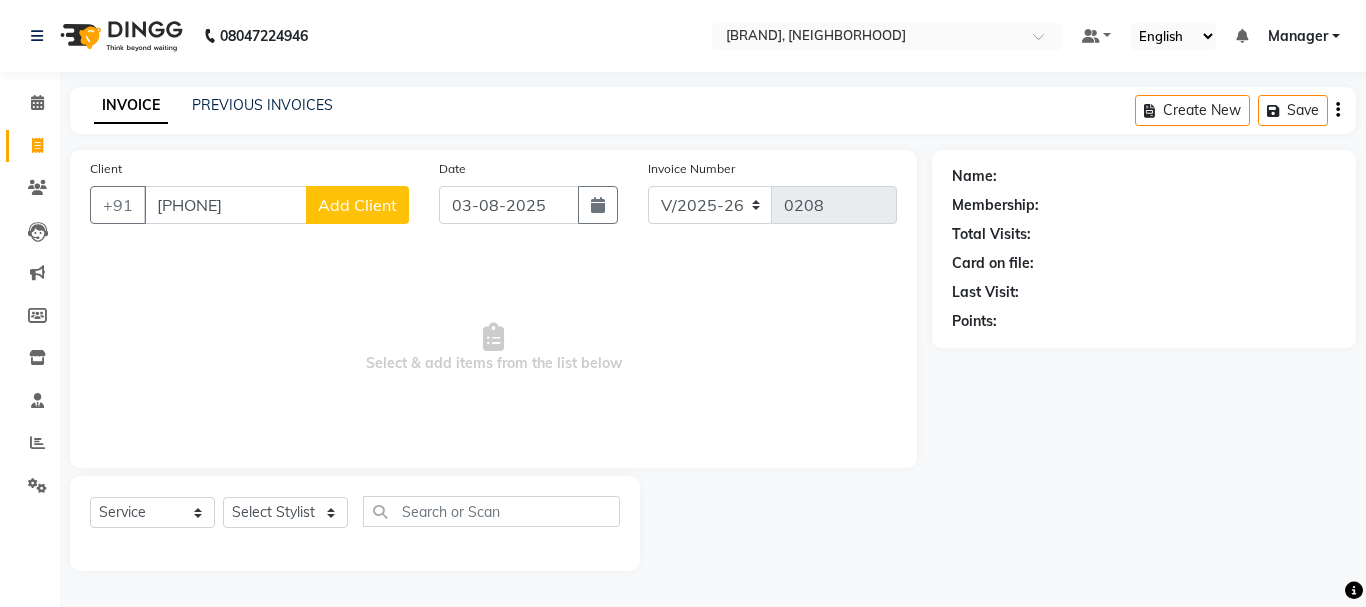 type on "[PHONE]" 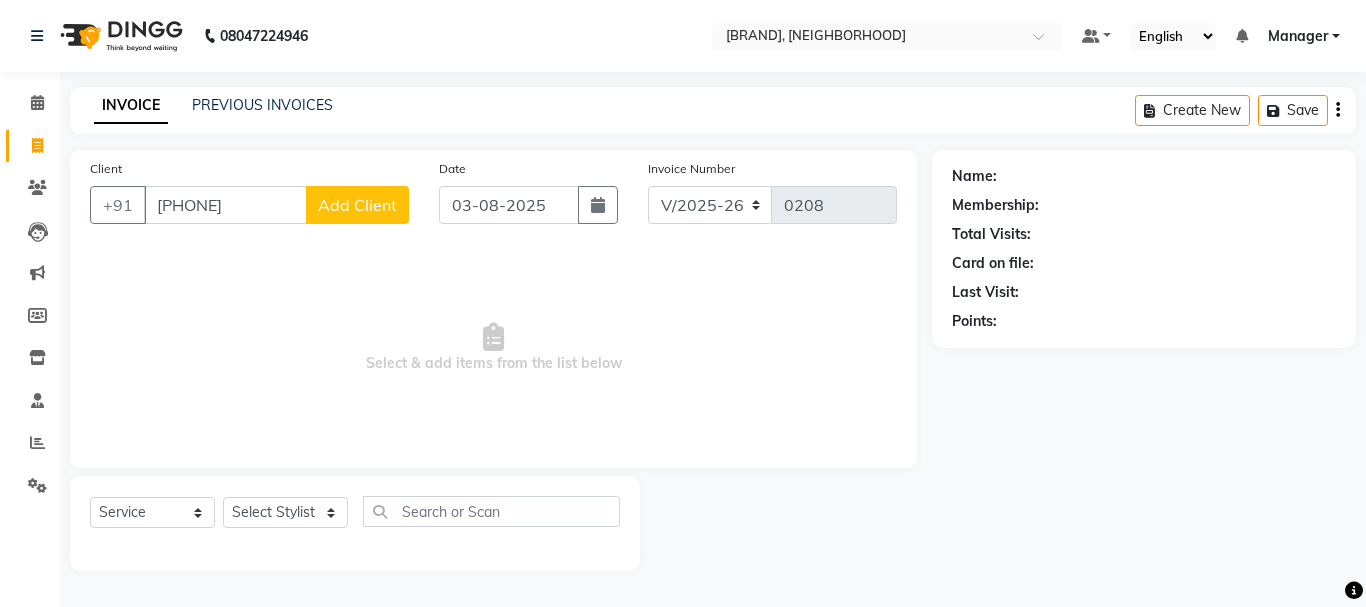 select on "22" 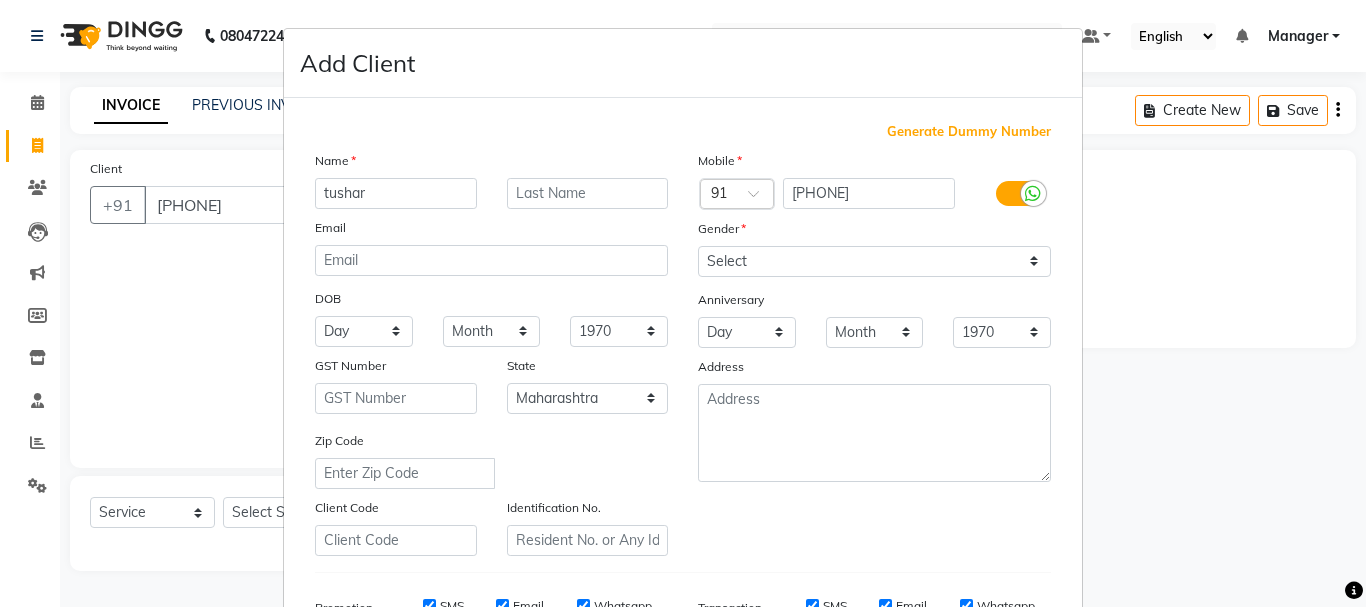 type on "tushar" 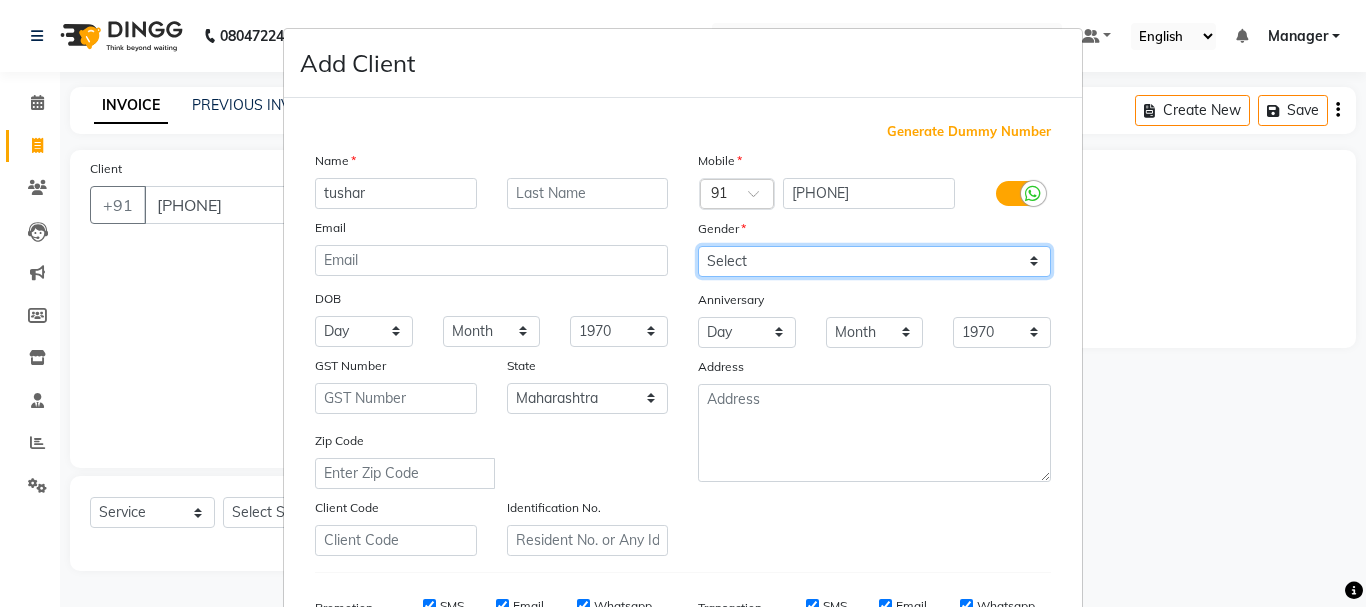 click on "Select Male Female Other Prefer Not To Say" at bounding box center (874, 261) 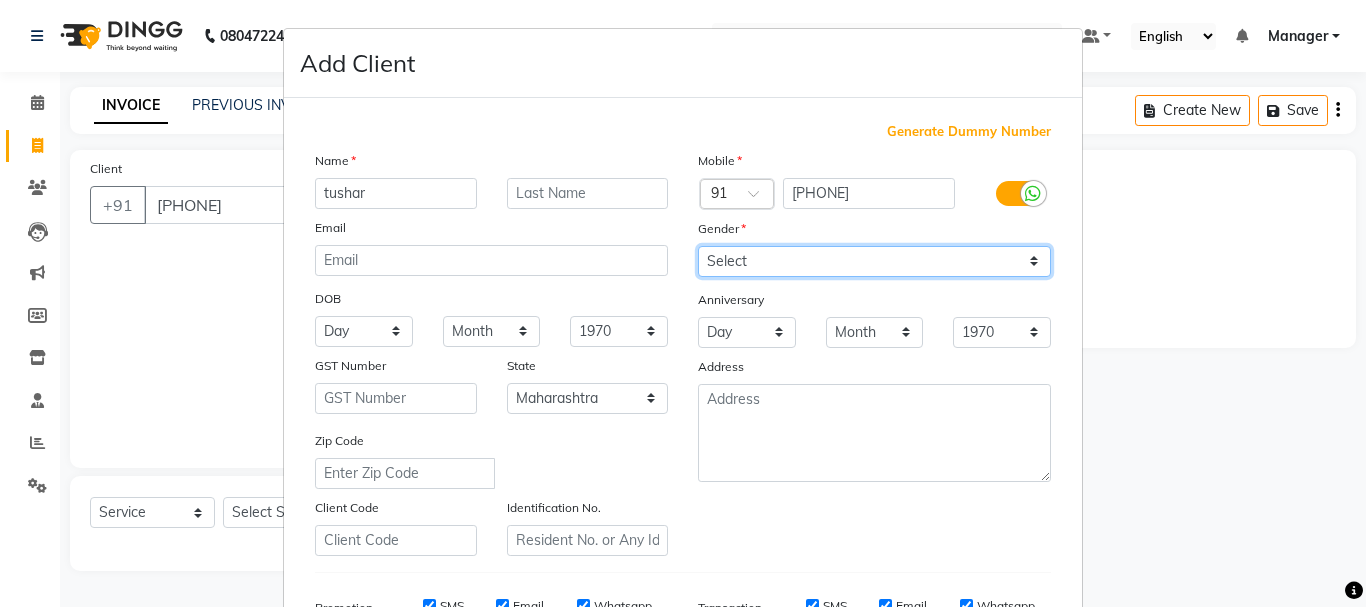 select on "male" 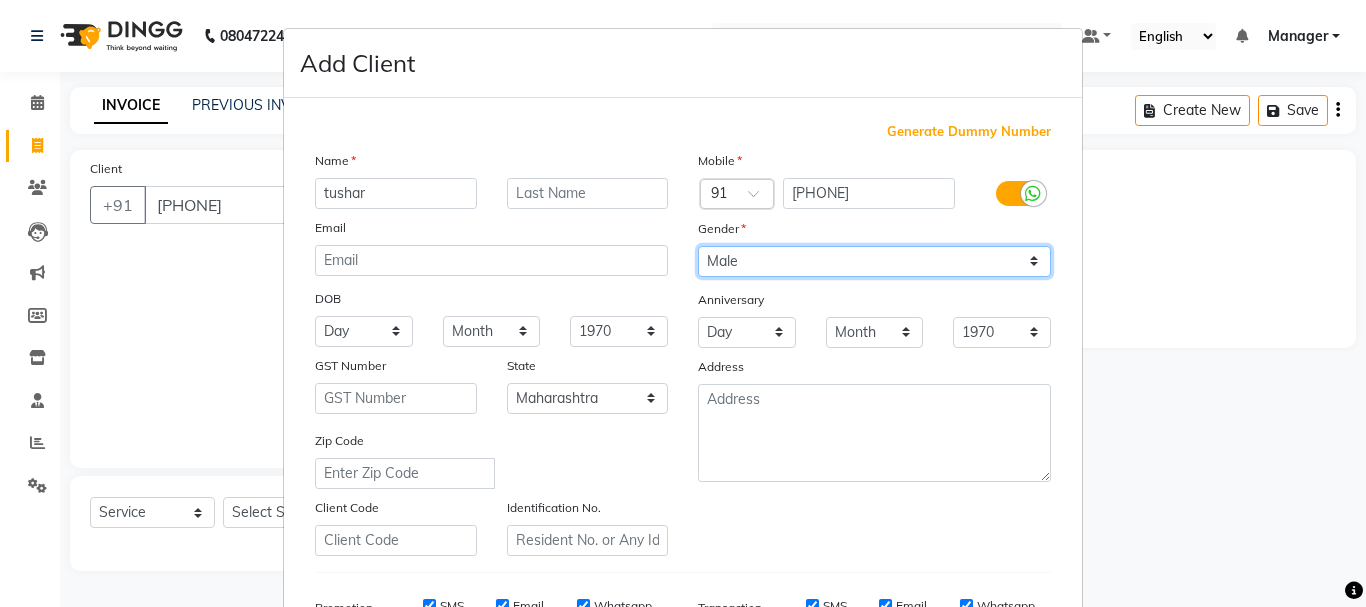 click on "Select Male Female Other Prefer Not To Say" at bounding box center [874, 261] 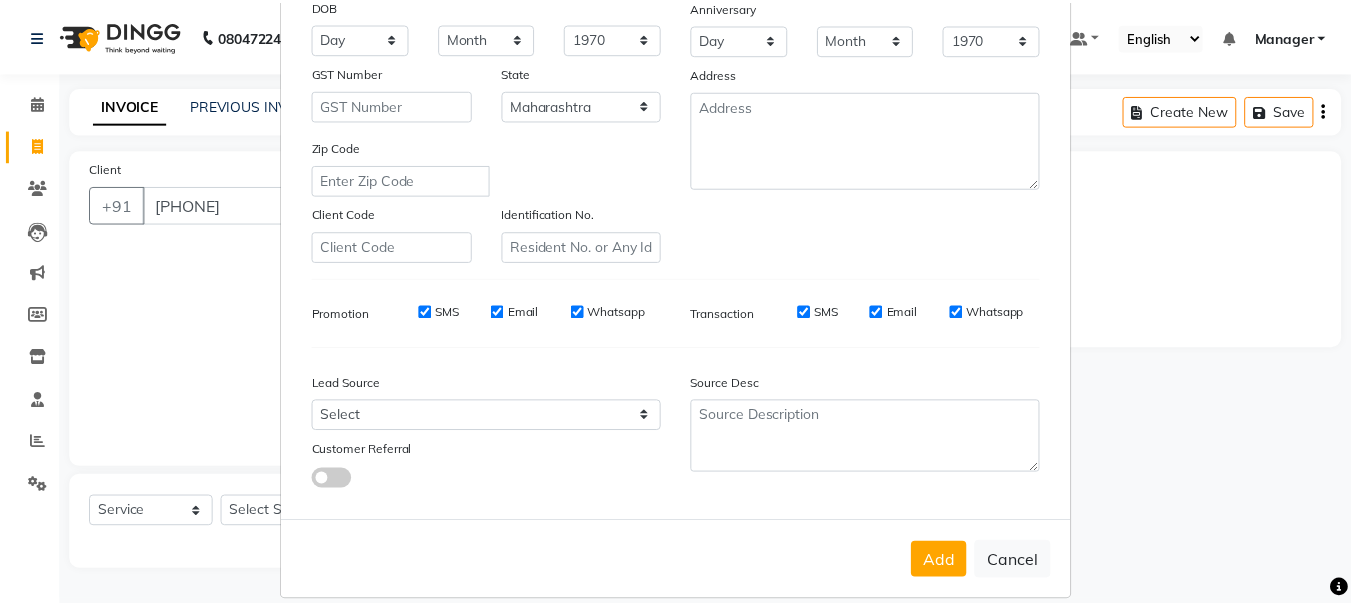 scroll, scrollTop: 316, scrollLeft: 0, axis: vertical 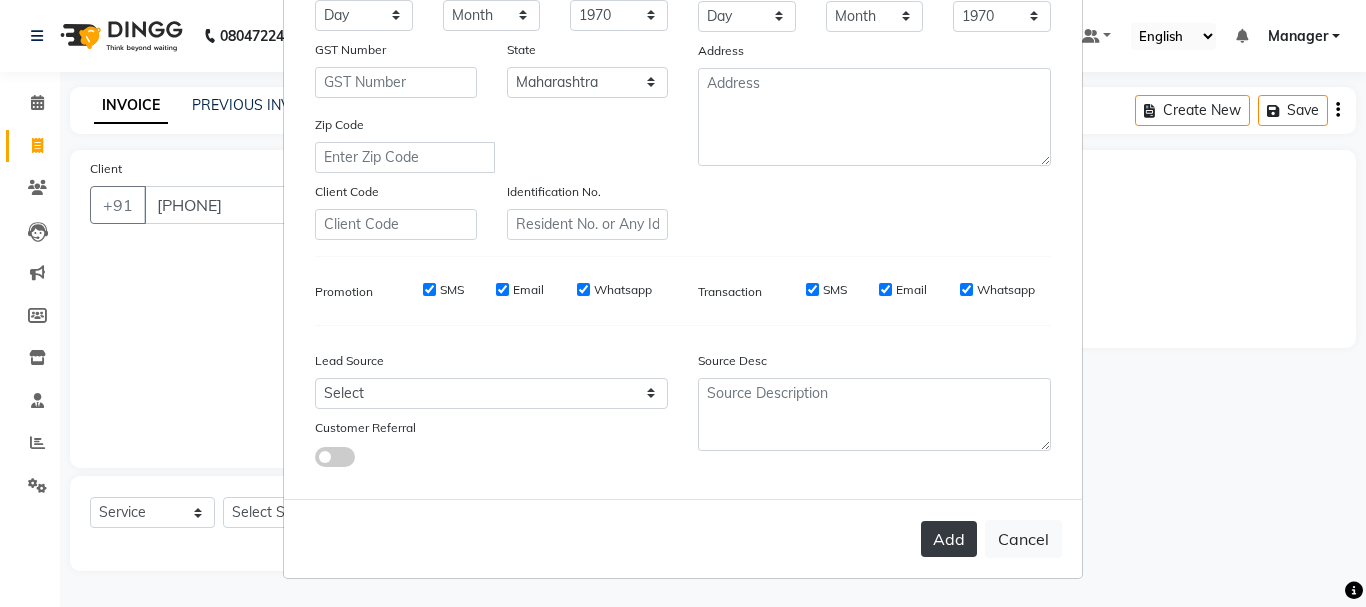 click on "Add" at bounding box center [949, 539] 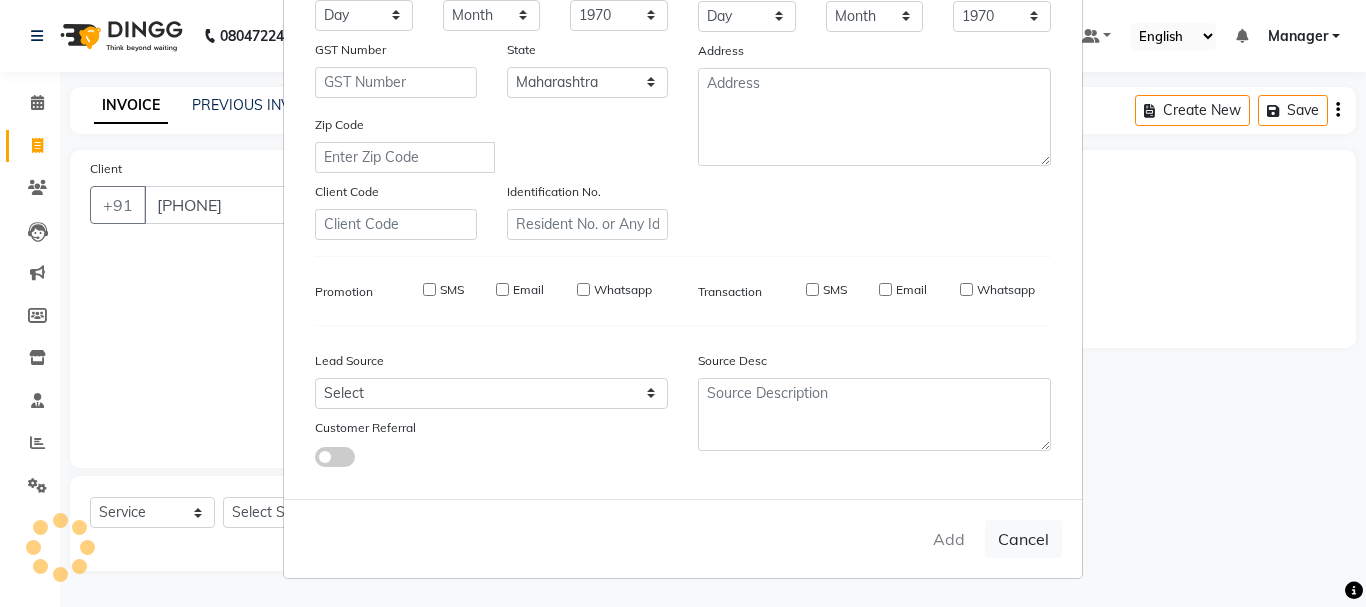type on "97******31" 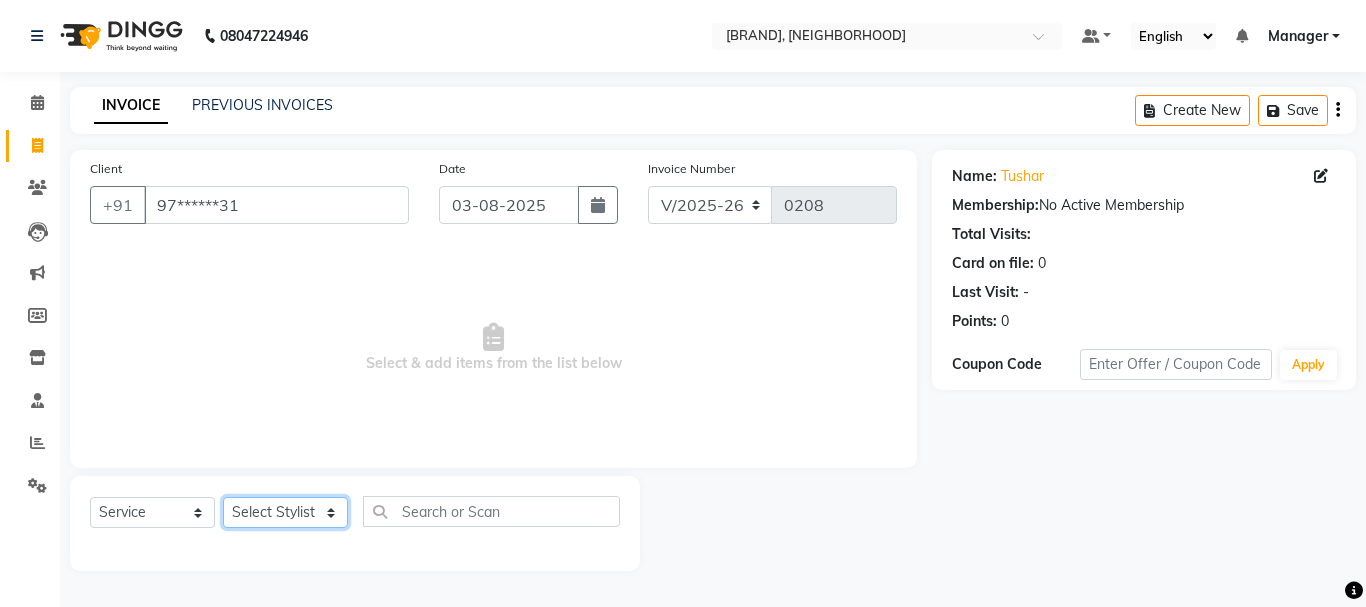 click on "Select Stylist Manager [FIRST] [FIRST] [FIRST] [FIRST]  [FIRST]  [FIRST]   [FIRST]" 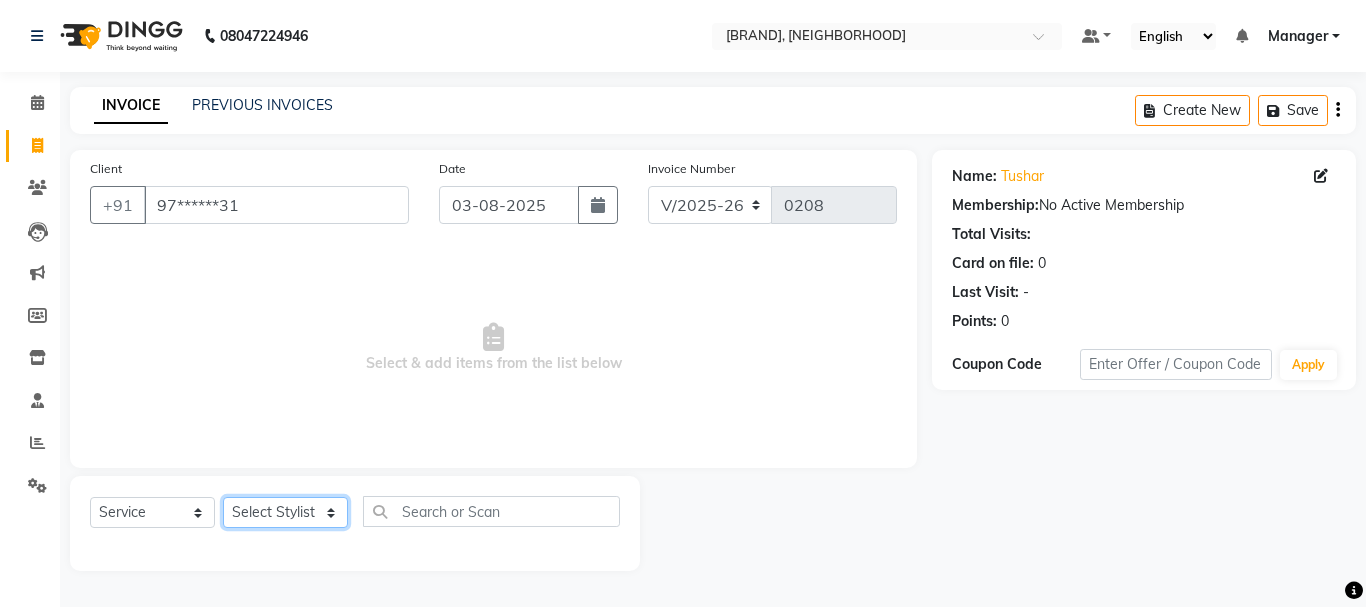 select on "30048" 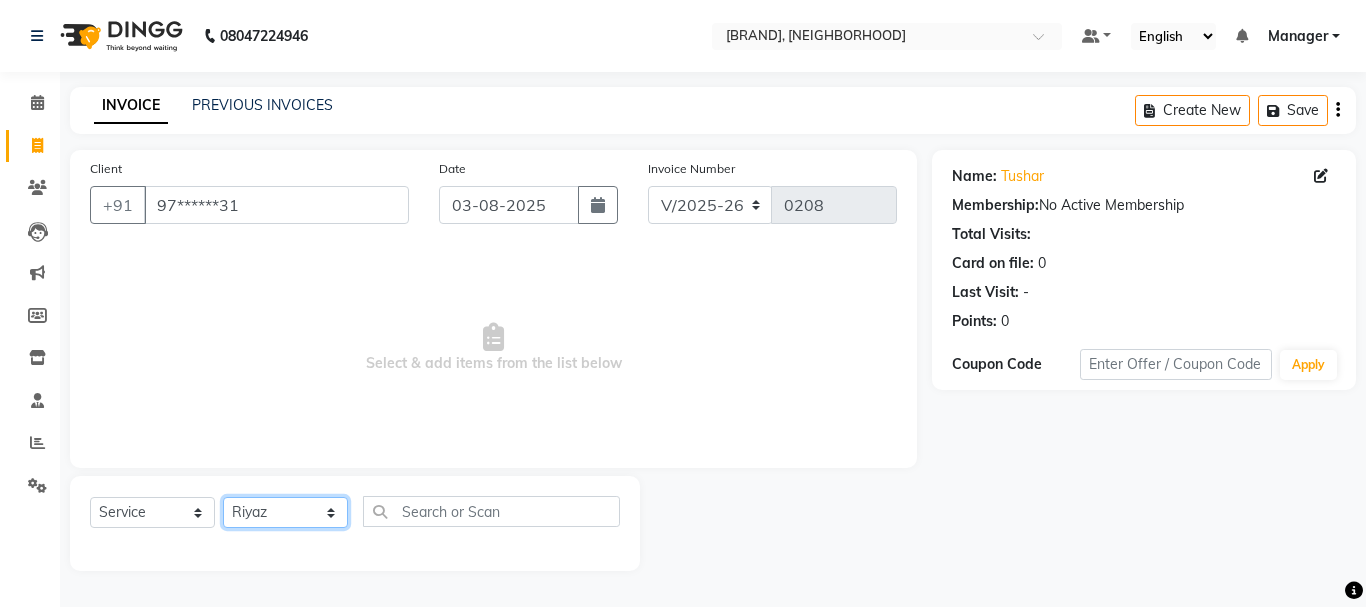 click on "Select Stylist Manager [FIRST] [FIRST] [FIRST] [FIRST]  [FIRST]  [FIRST]   [FIRST]" 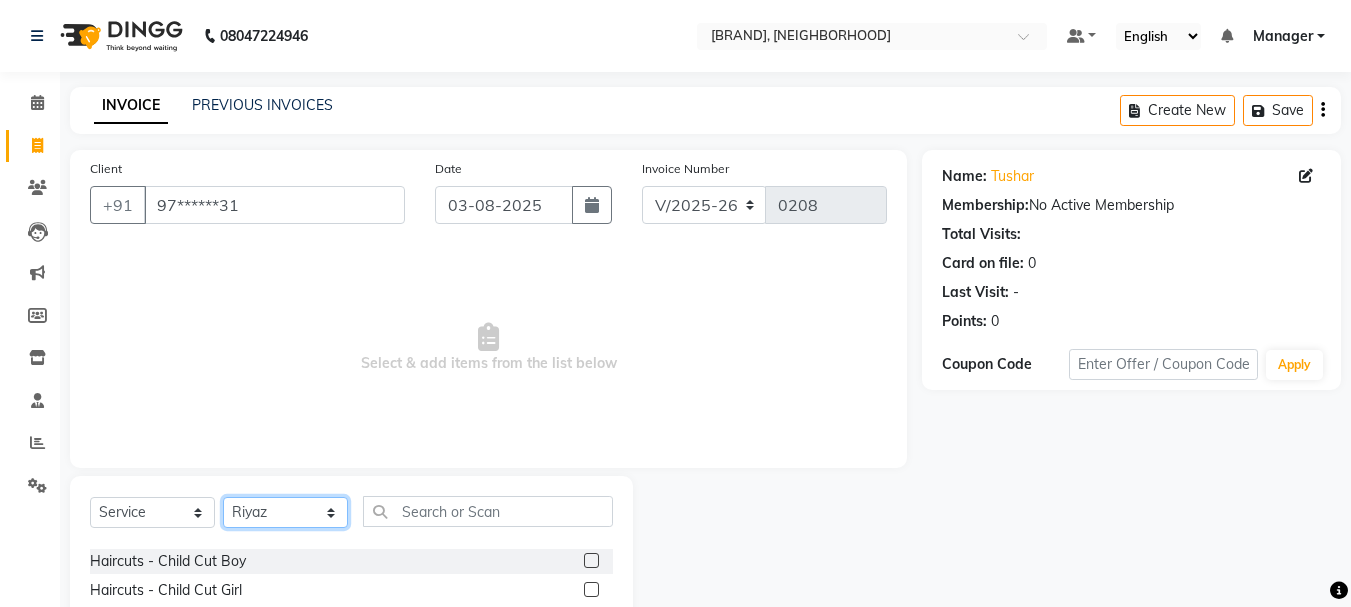 scroll, scrollTop: 100, scrollLeft: 0, axis: vertical 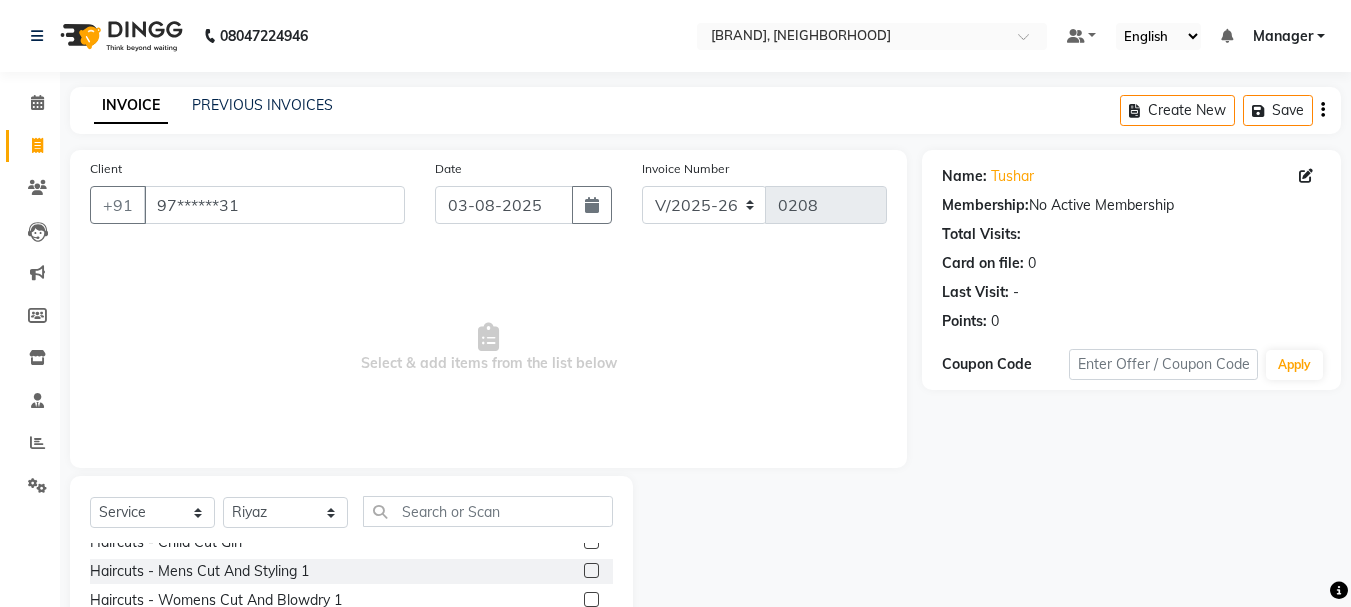 click 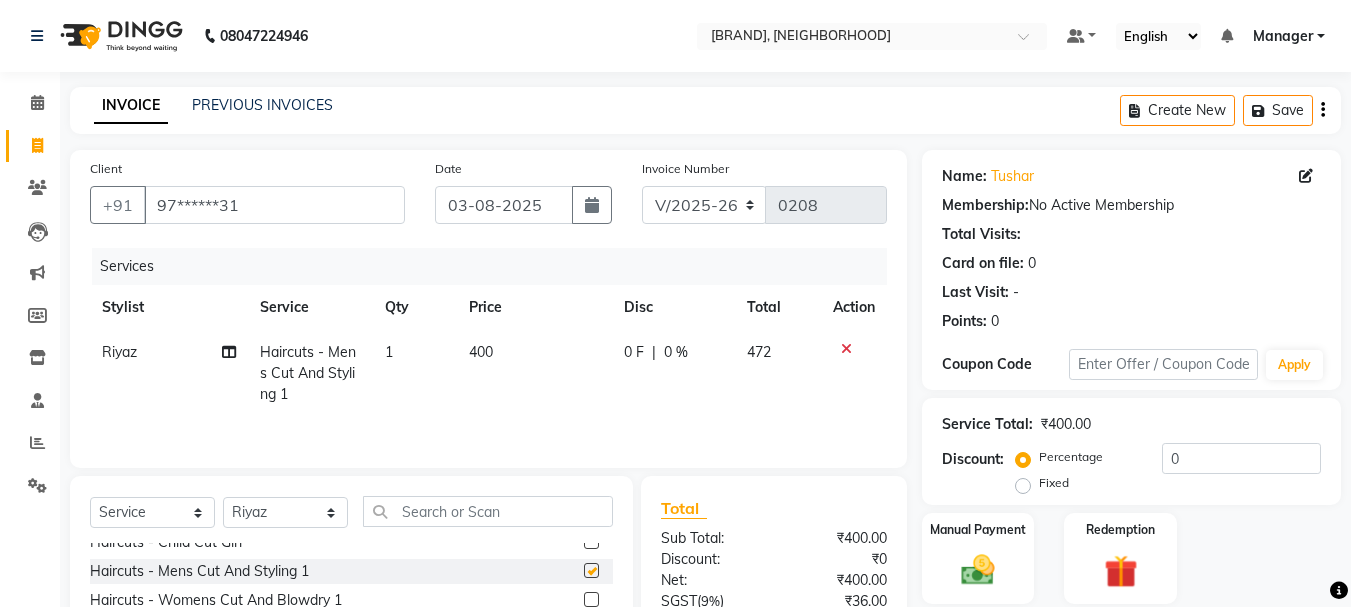 checkbox on "false" 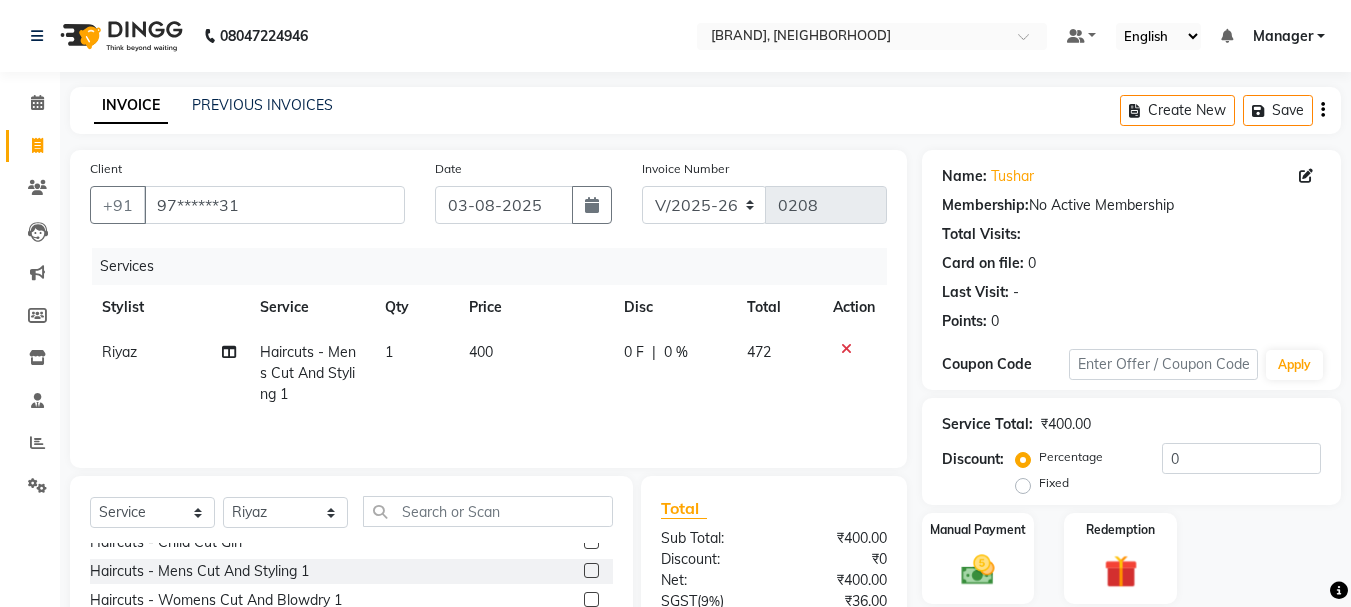 click 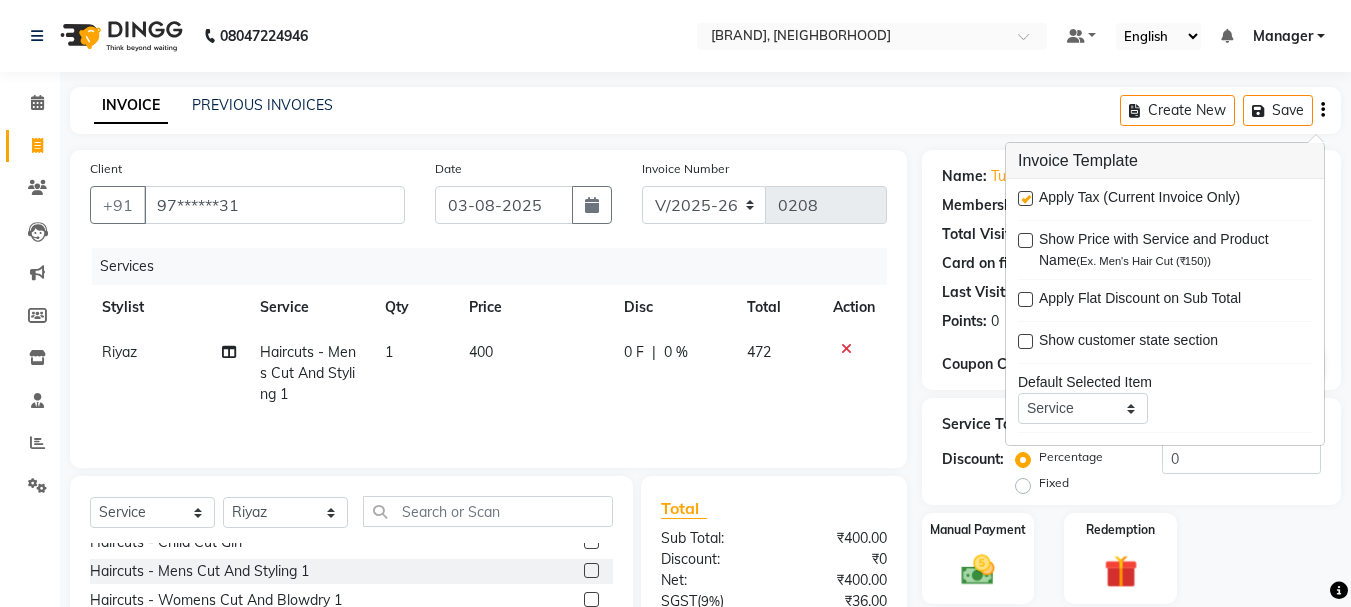click at bounding box center [1025, 198] 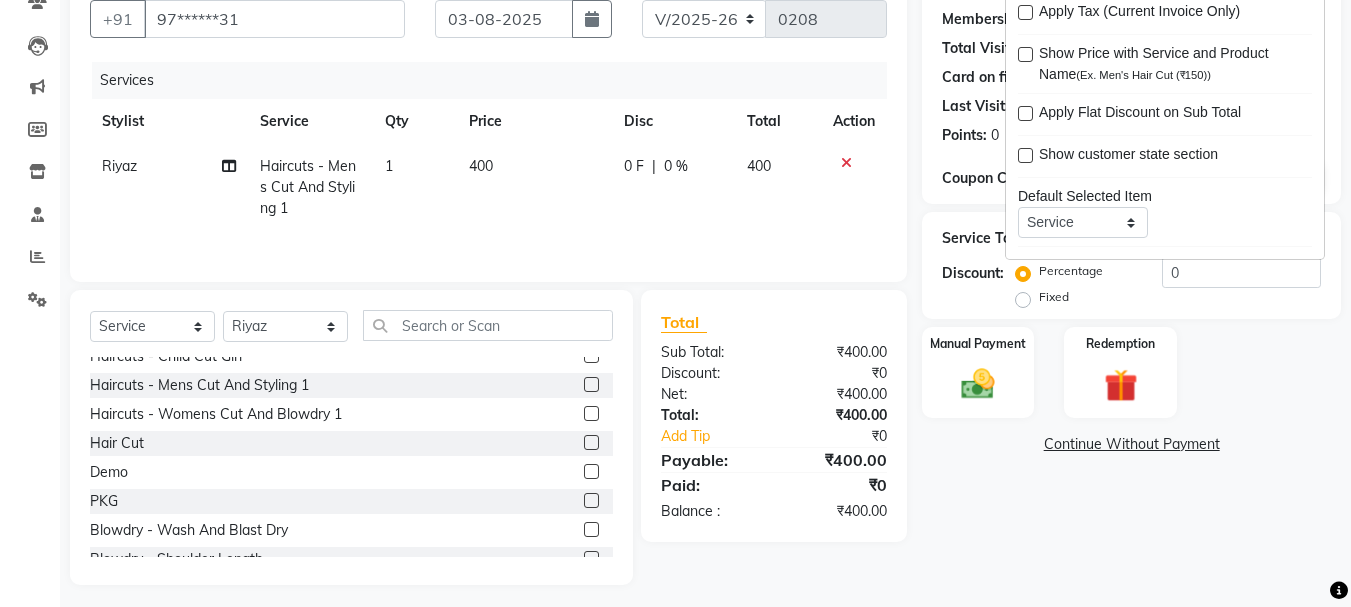 scroll, scrollTop: 194, scrollLeft: 0, axis: vertical 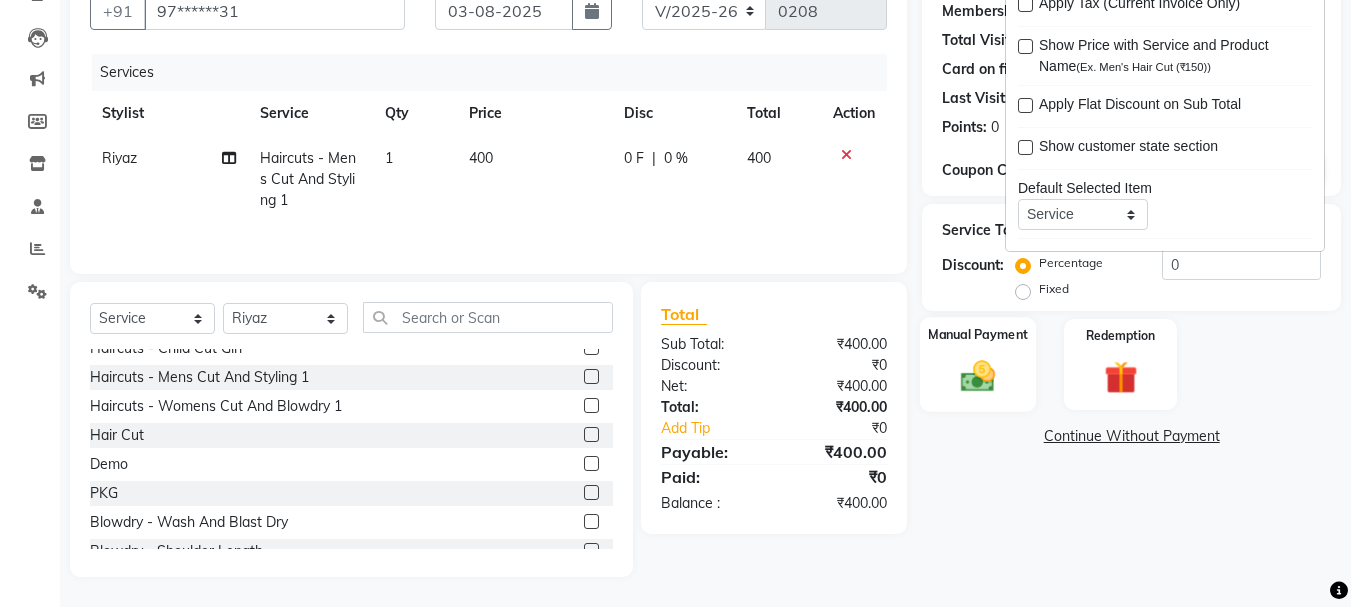click 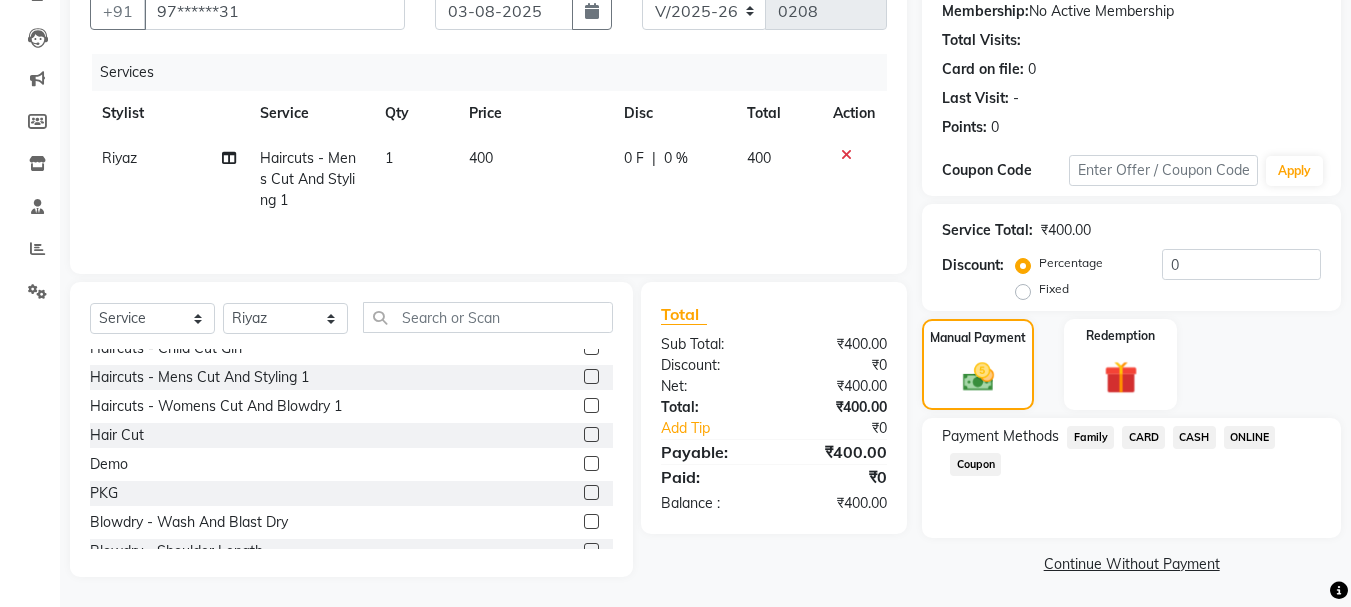 click on "ONLINE" 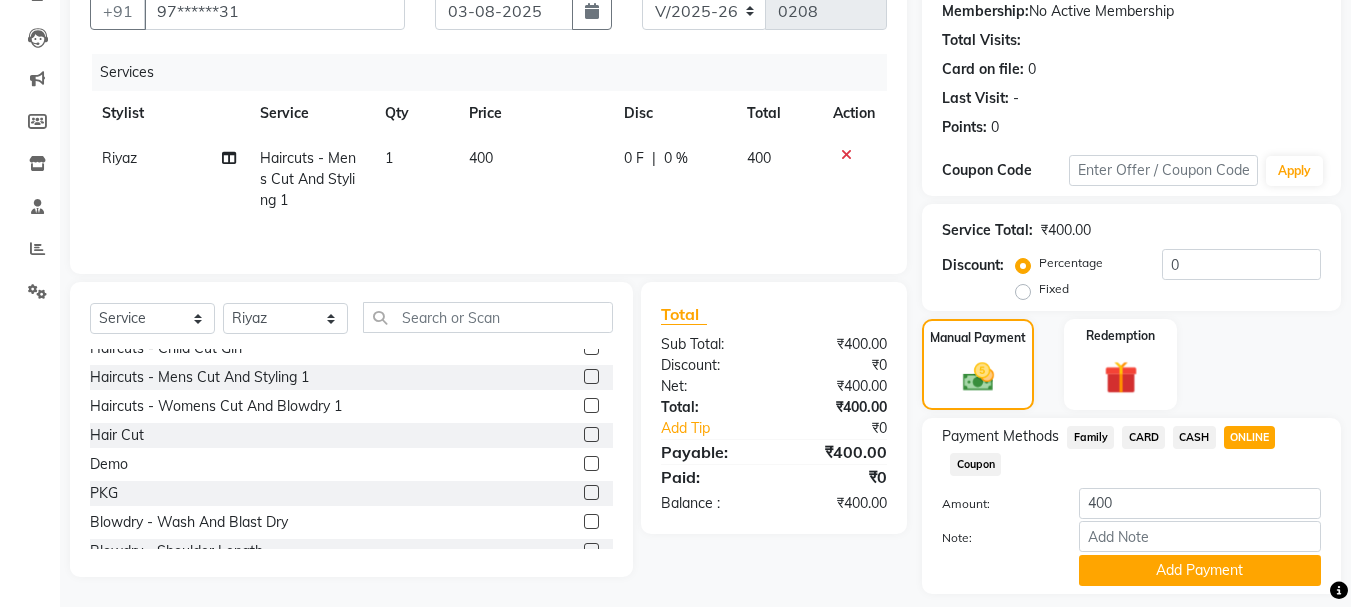 click on "Payment Methods  Family   CARD   CASH   ONLINE   Coupon  Amount: 400 Note: Add Payment" 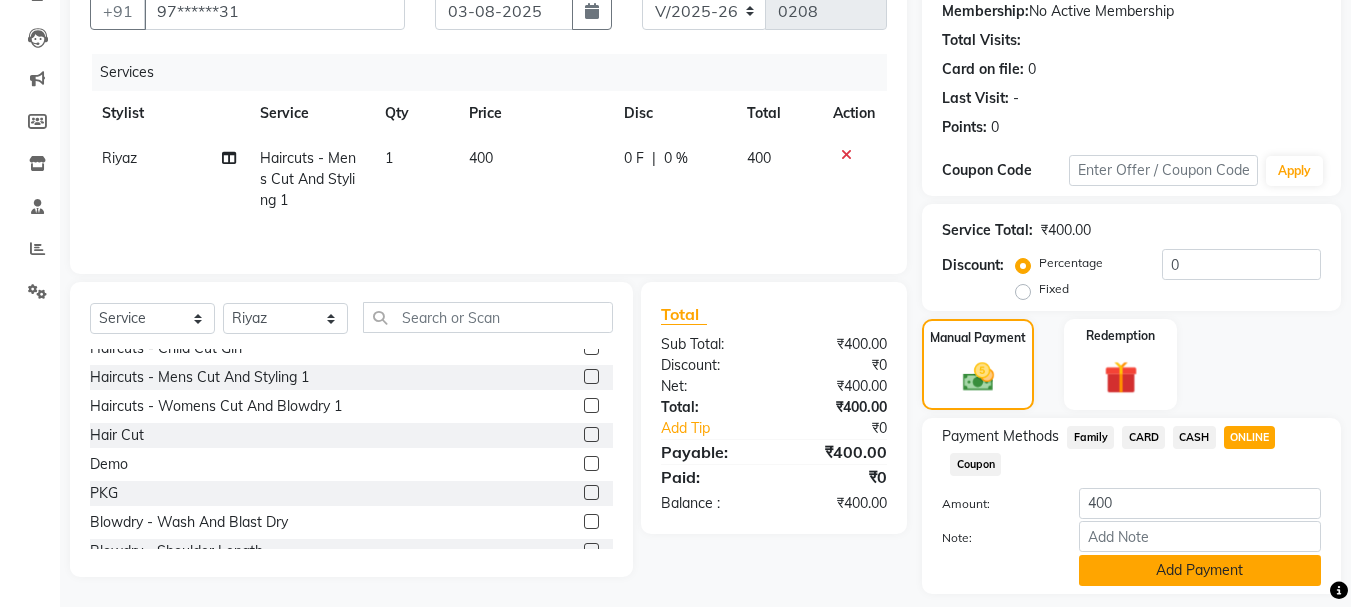 click on "Add Payment" 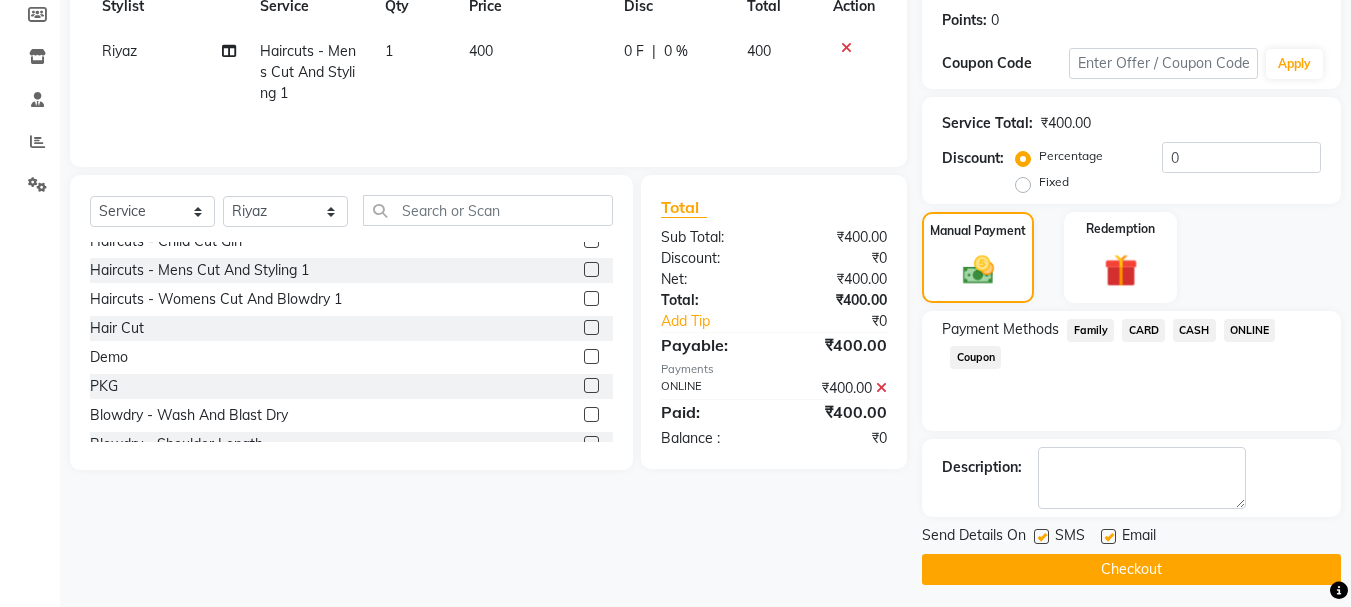 scroll, scrollTop: 309, scrollLeft: 0, axis: vertical 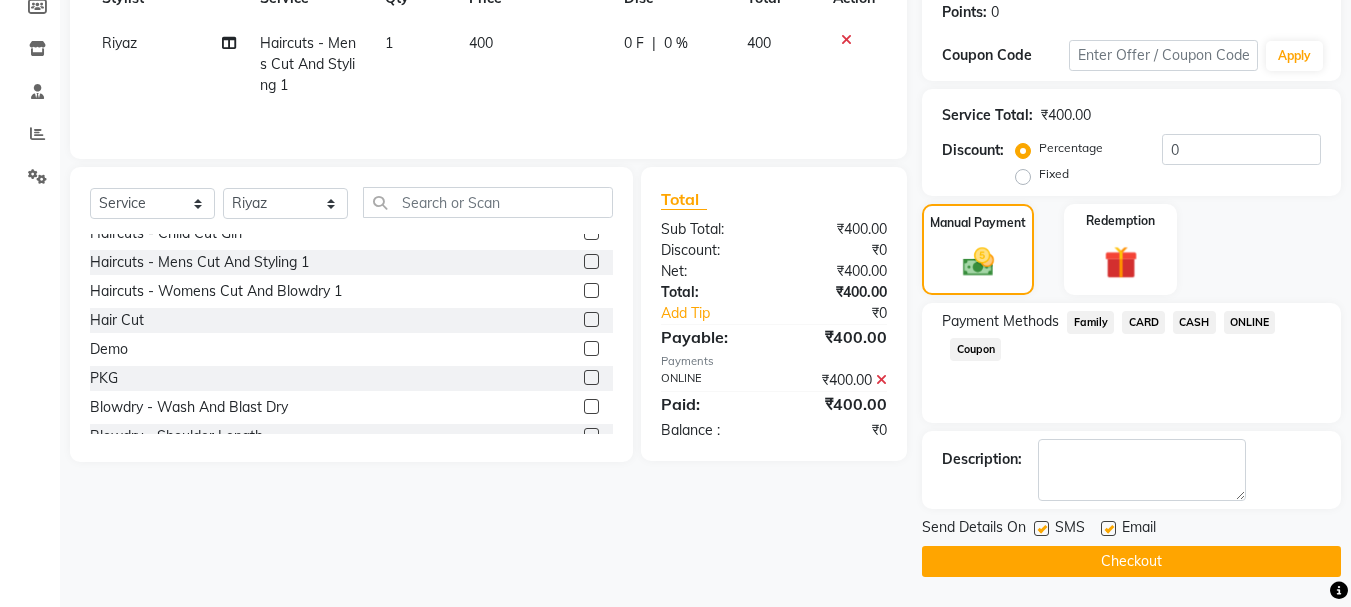 click on "Checkout" 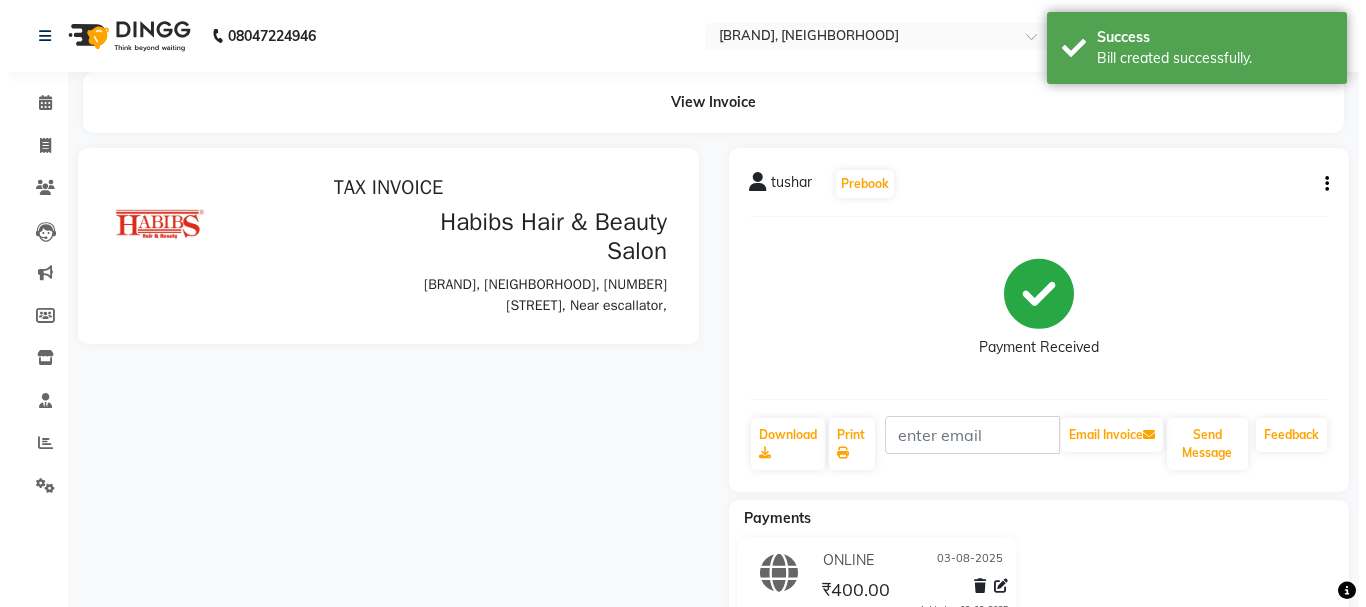 scroll, scrollTop: 0, scrollLeft: 0, axis: both 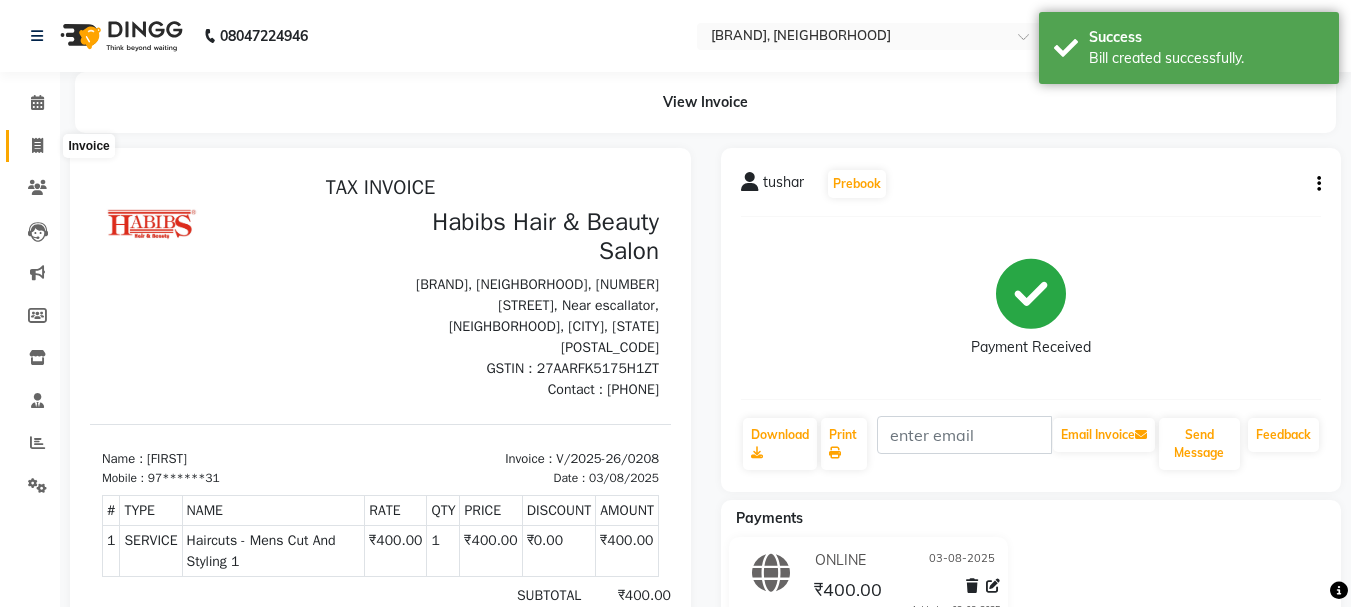 click on "Invoice" 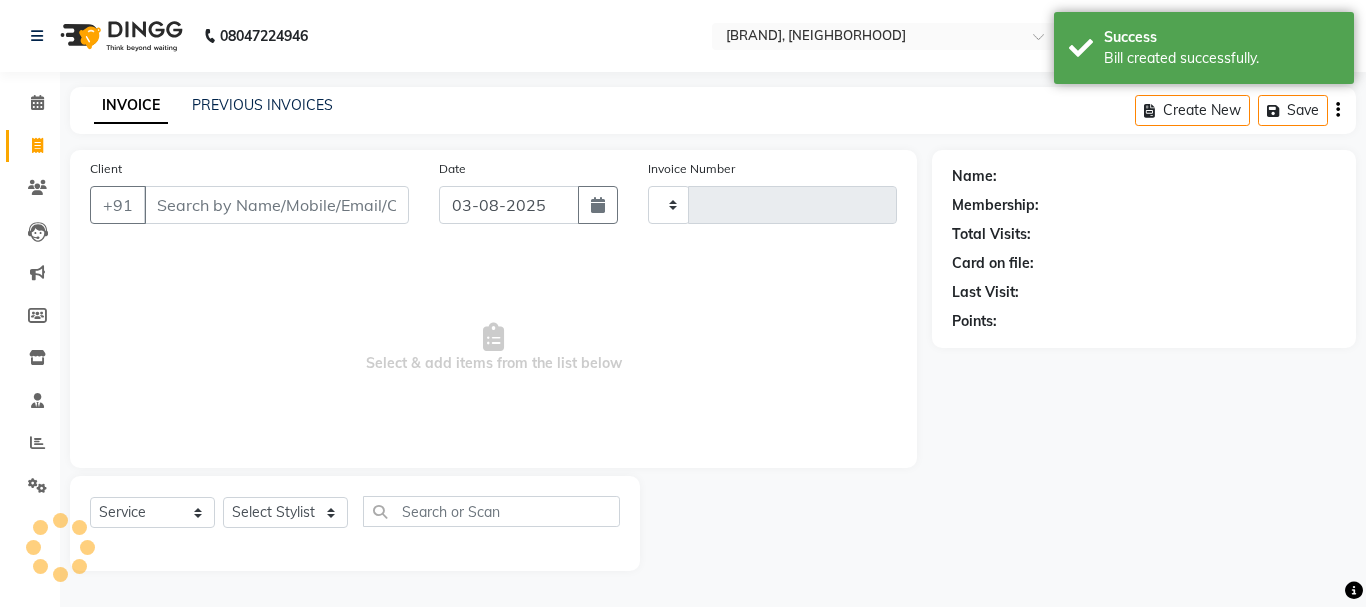 type on "0209" 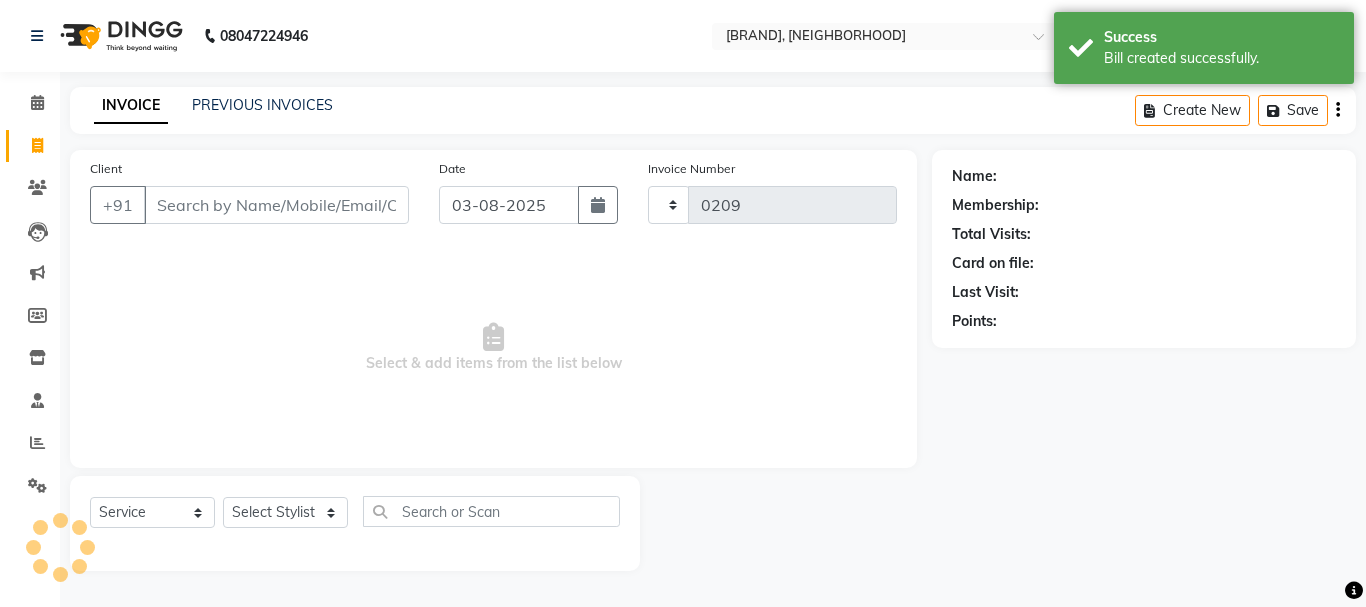 select on "4842" 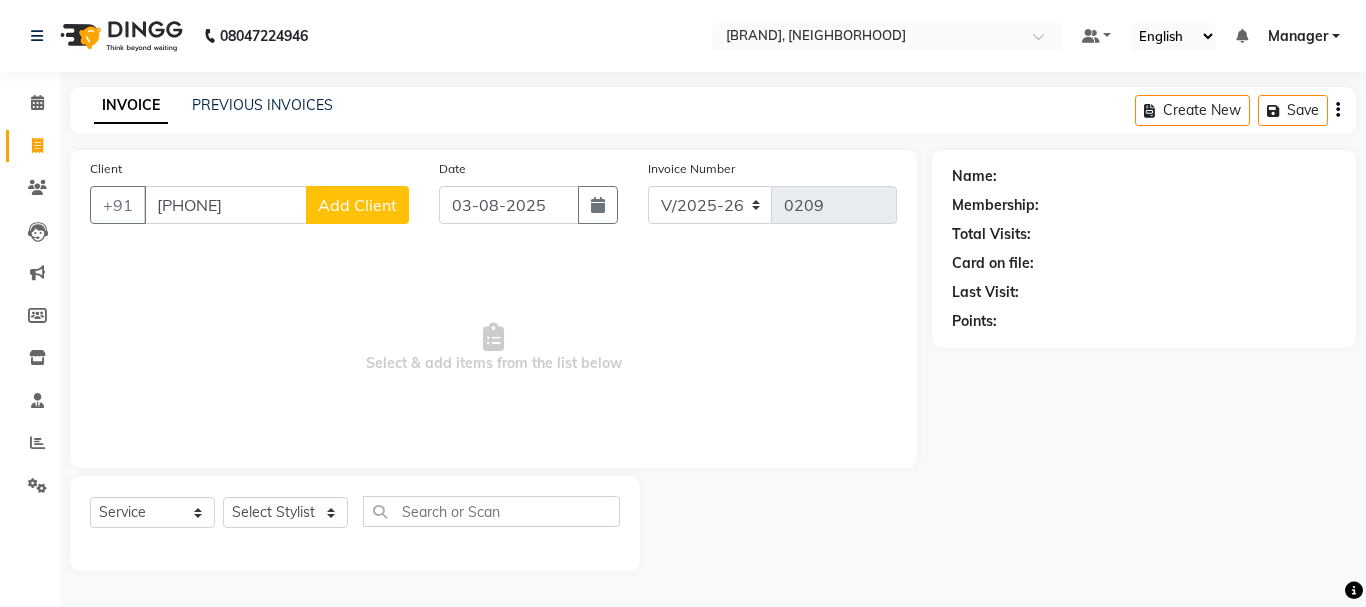type on "[PHONE]" 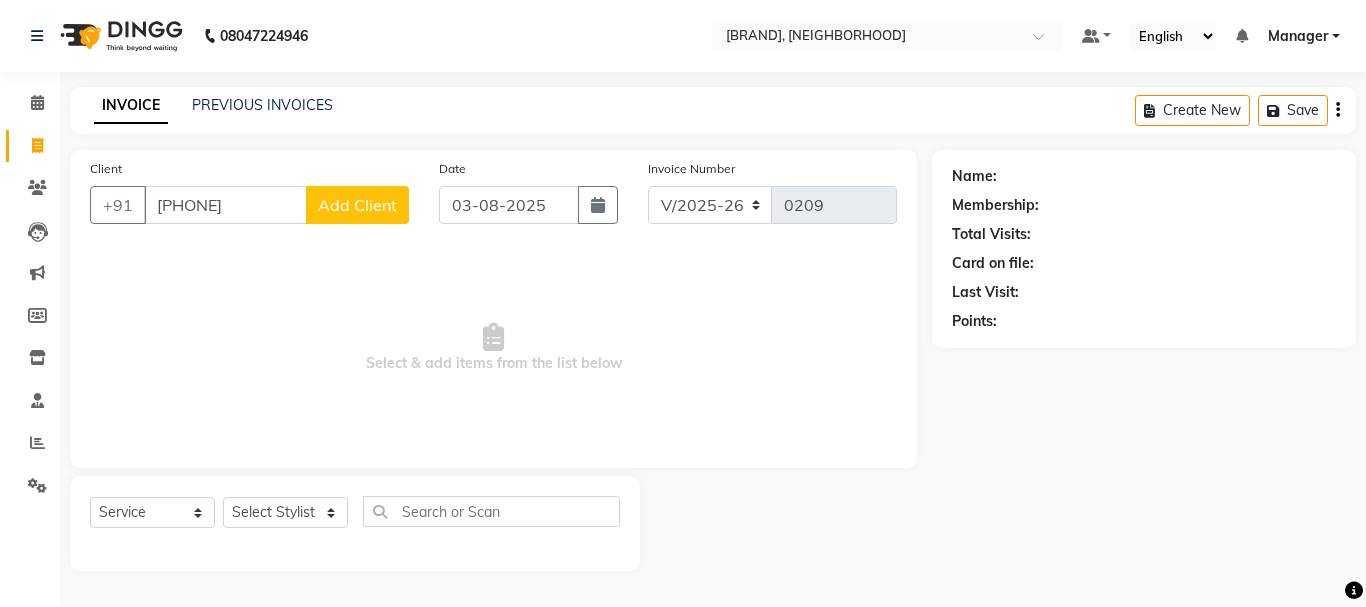 select on "22" 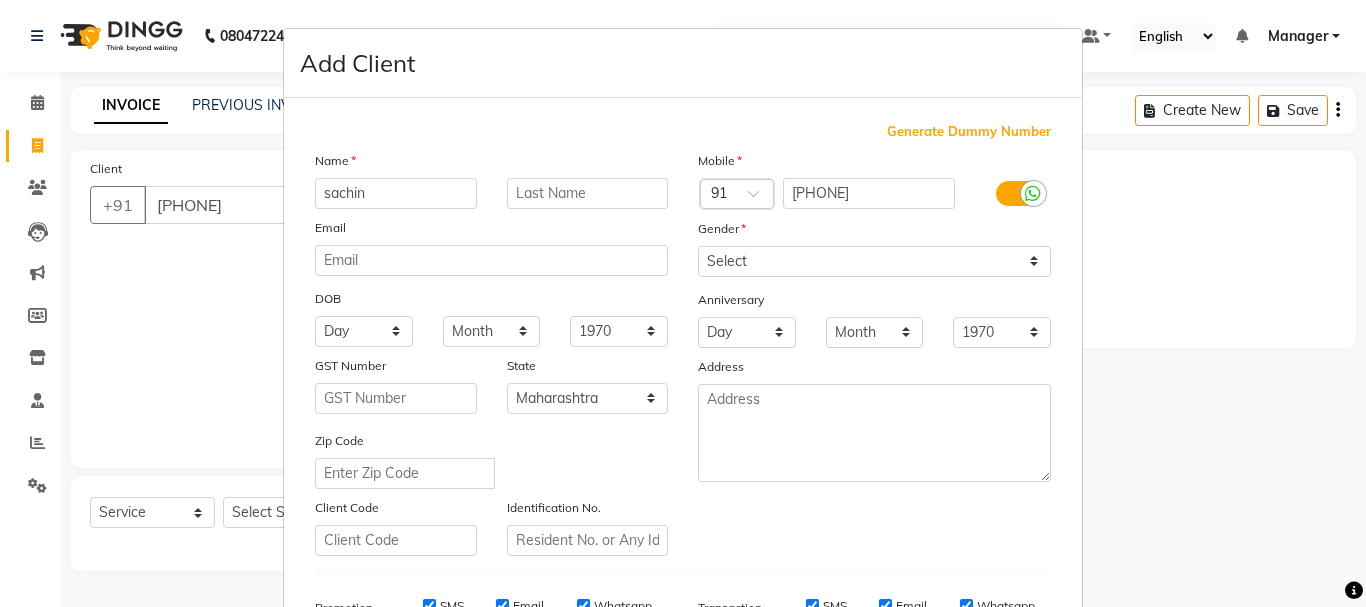 type on "sachin" 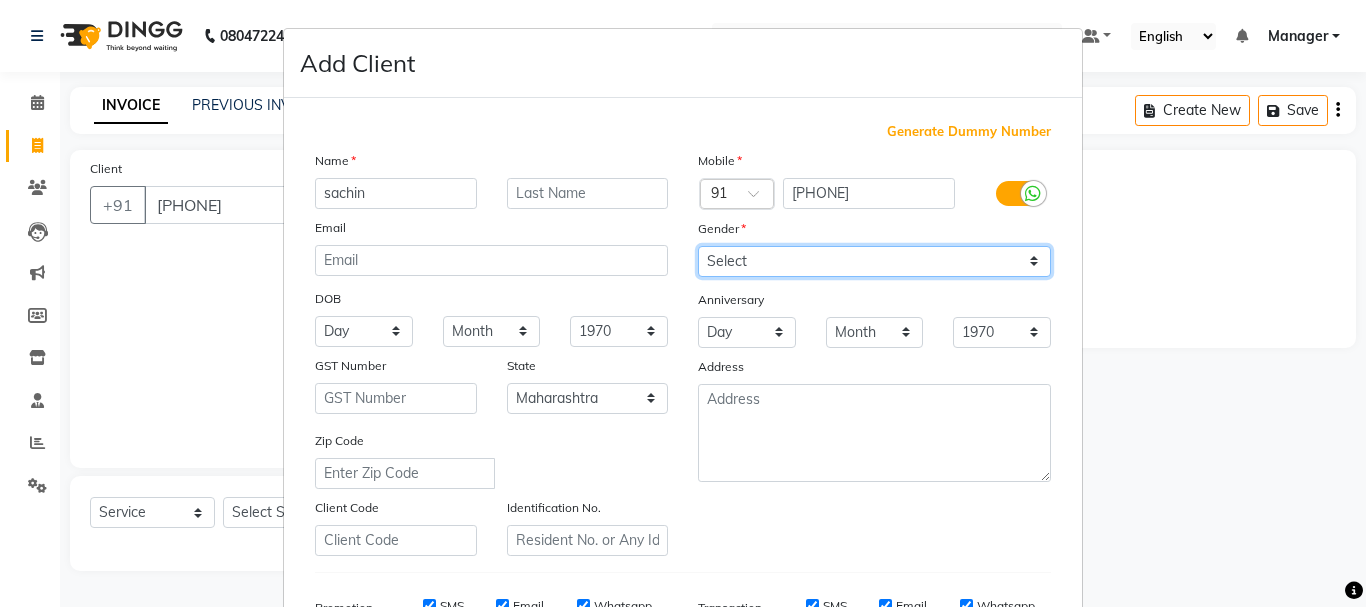 click on "Select Male Female Other Prefer Not To Say" at bounding box center (874, 261) 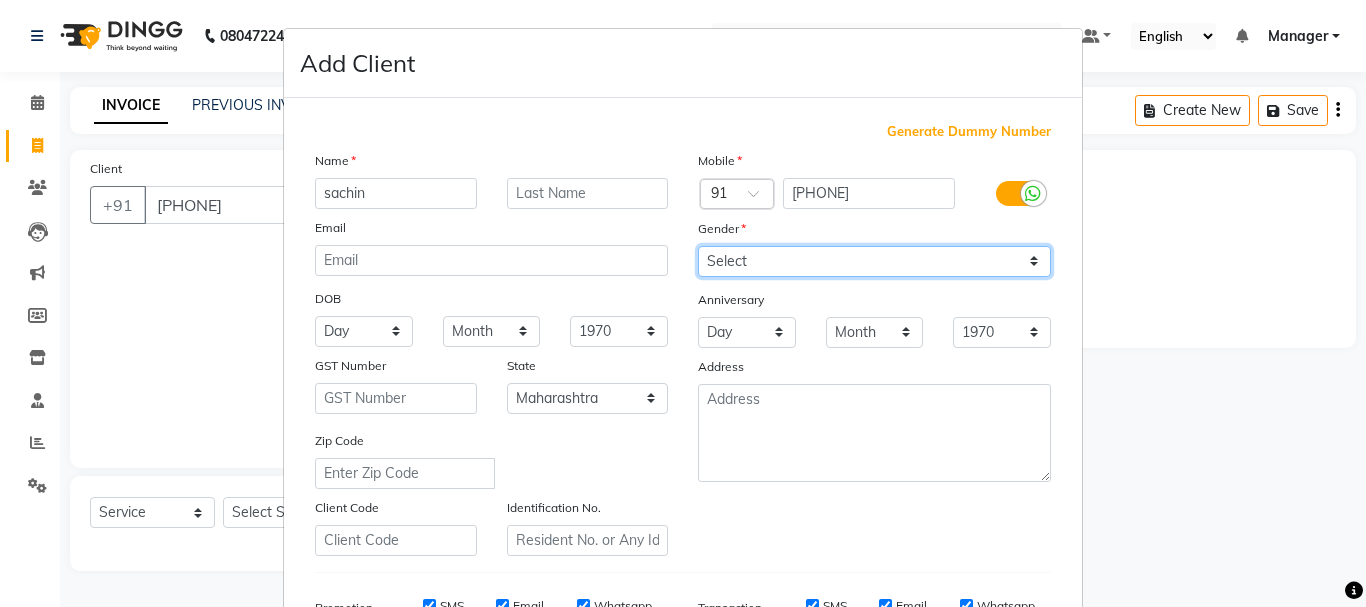 select on "male" 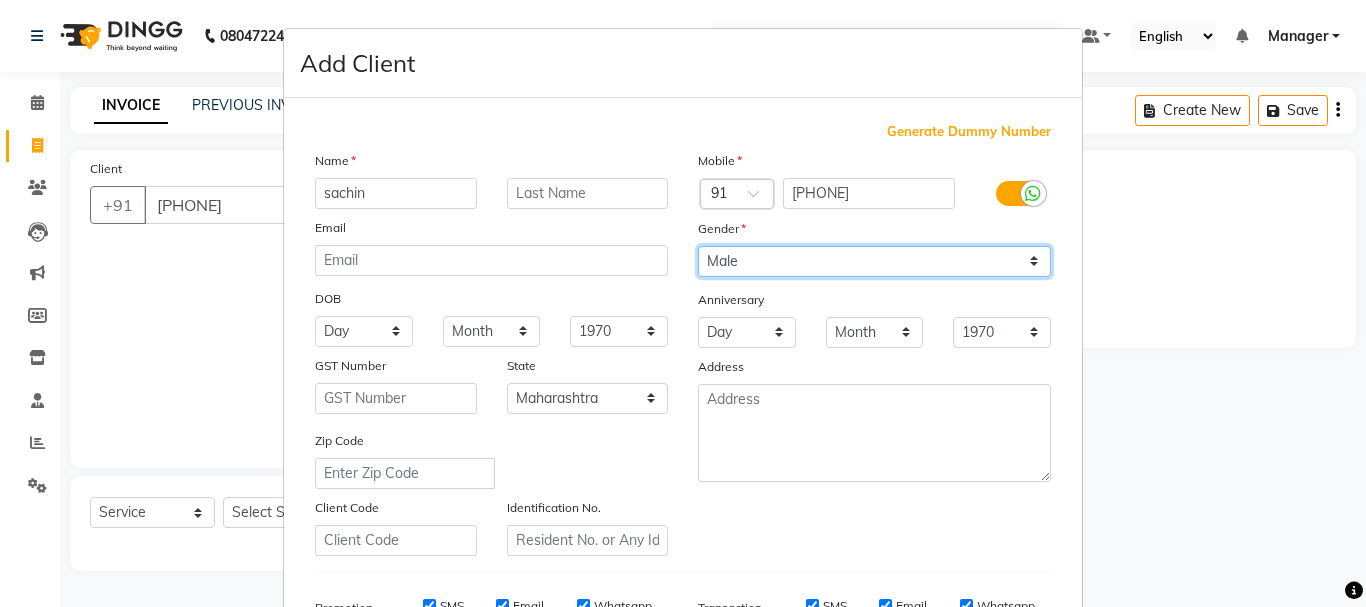 click on "Select Male Female Other Prefer Not To Say" at bounding box center (874, 261) 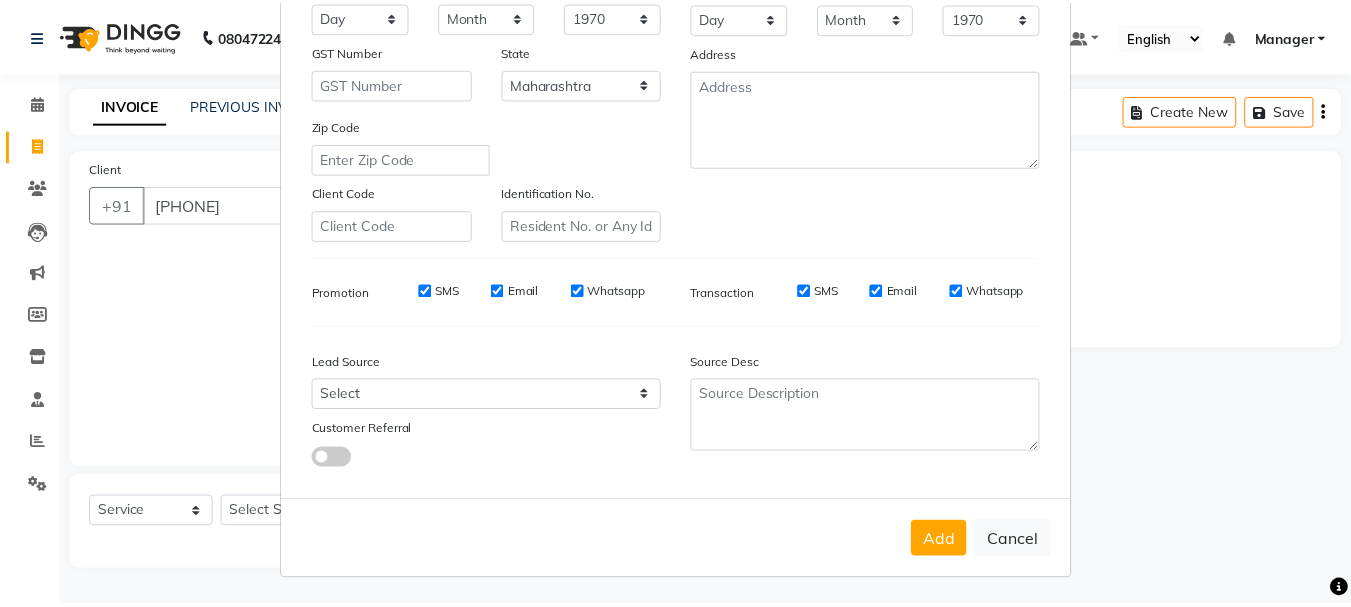 scroll, scrollTop: 316, scrollLeft: 0, axis: vertical 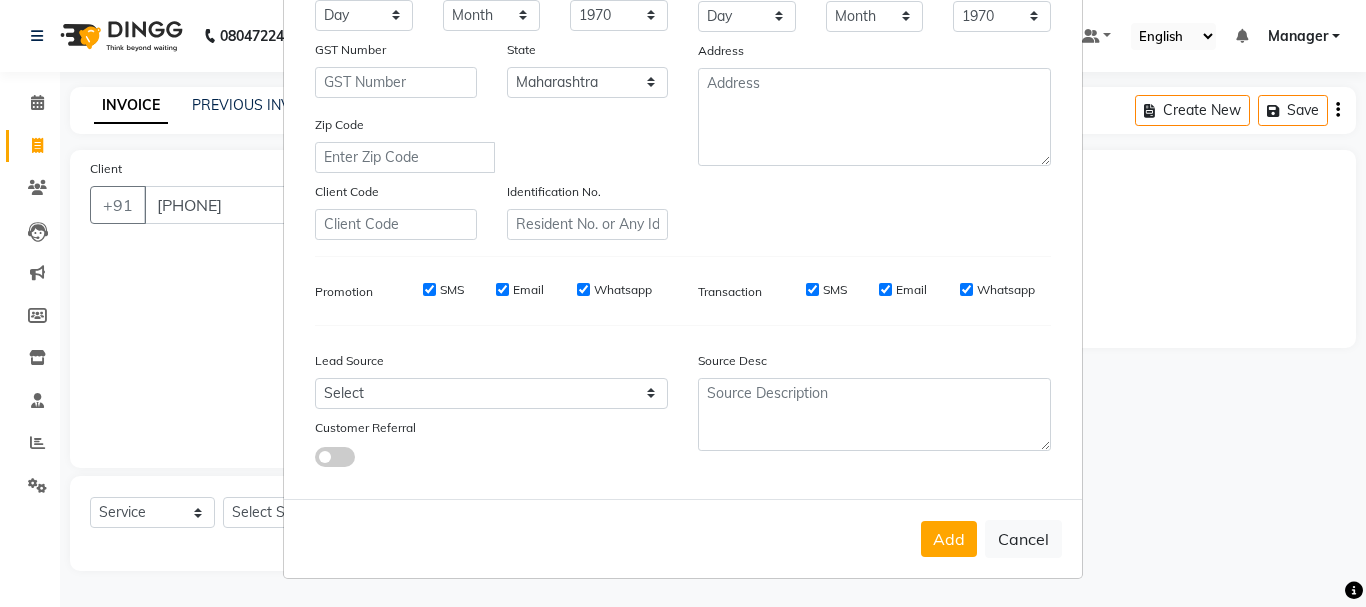 drag, startPoint x: 958, startPoint y: 536, endPoint x: 949, endPoint y: 521, distance: 17.492855 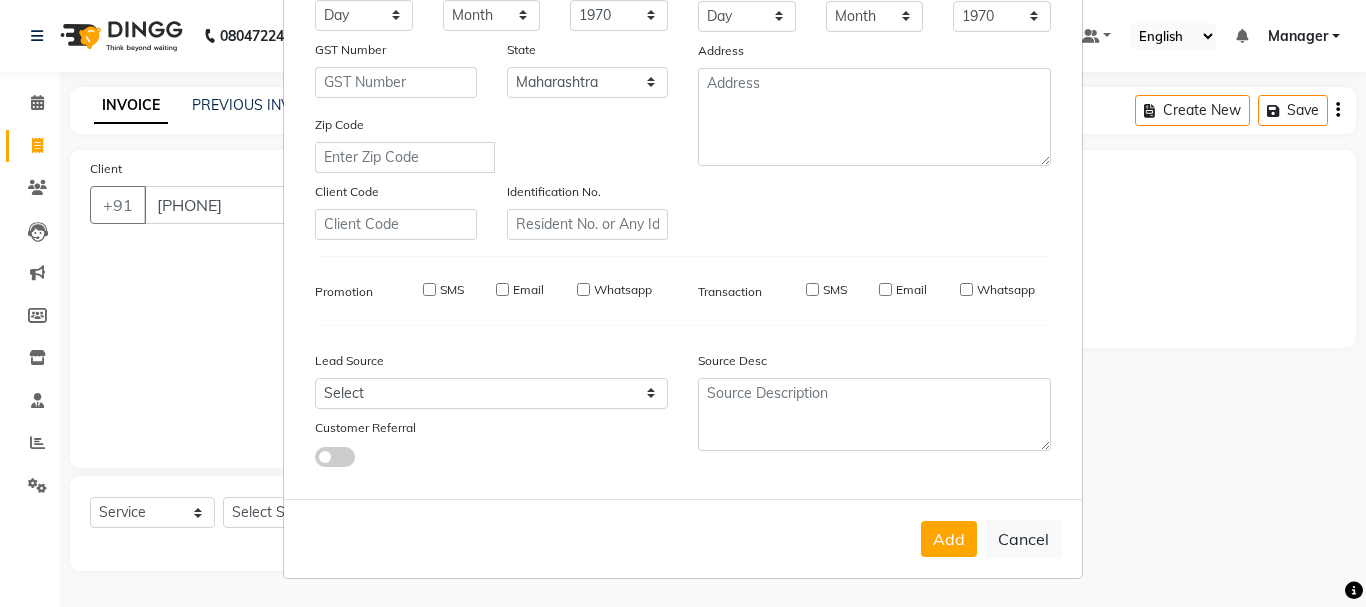 type on "[PHONE]" 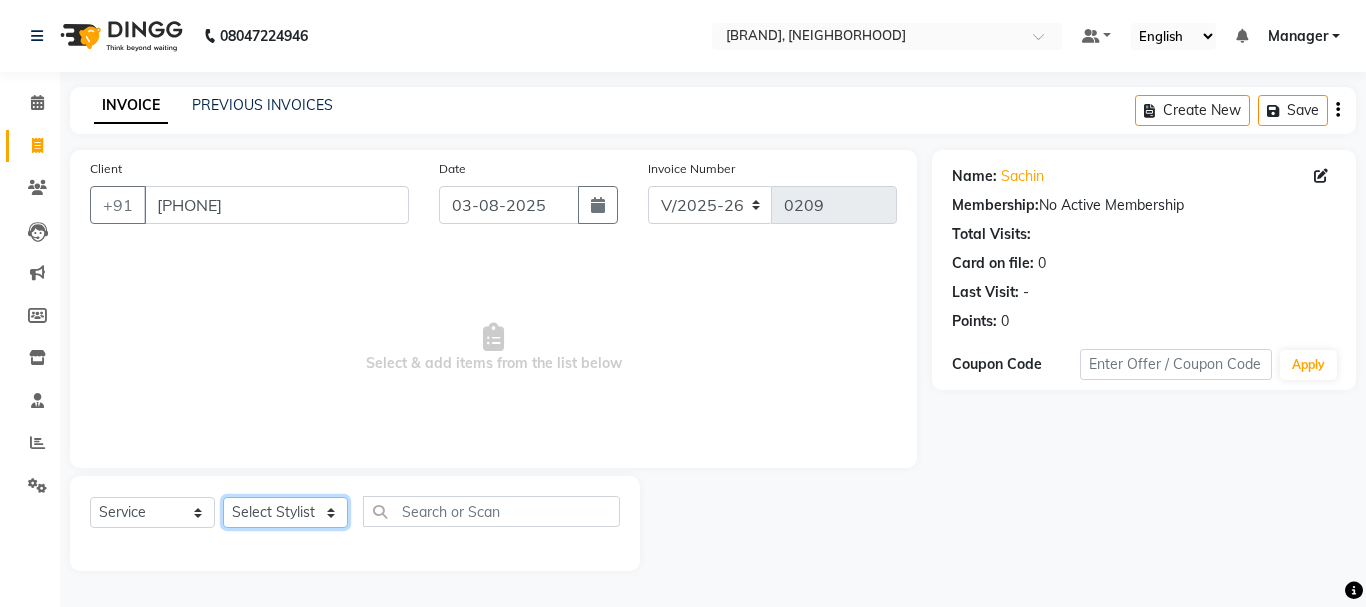 click on "Select Stylist Manager [FIRST] [FIRST] [FIRST] [FIRST]  [FIRST]  [FIRST]   [FIRST]" 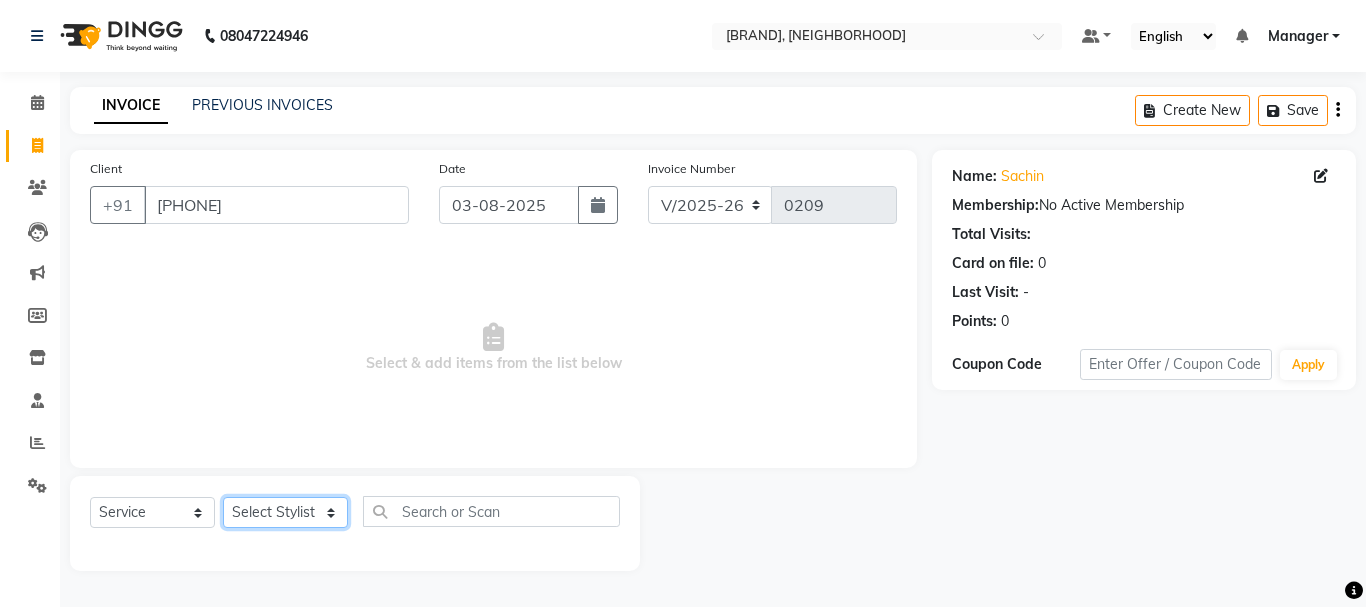 select on "30049" 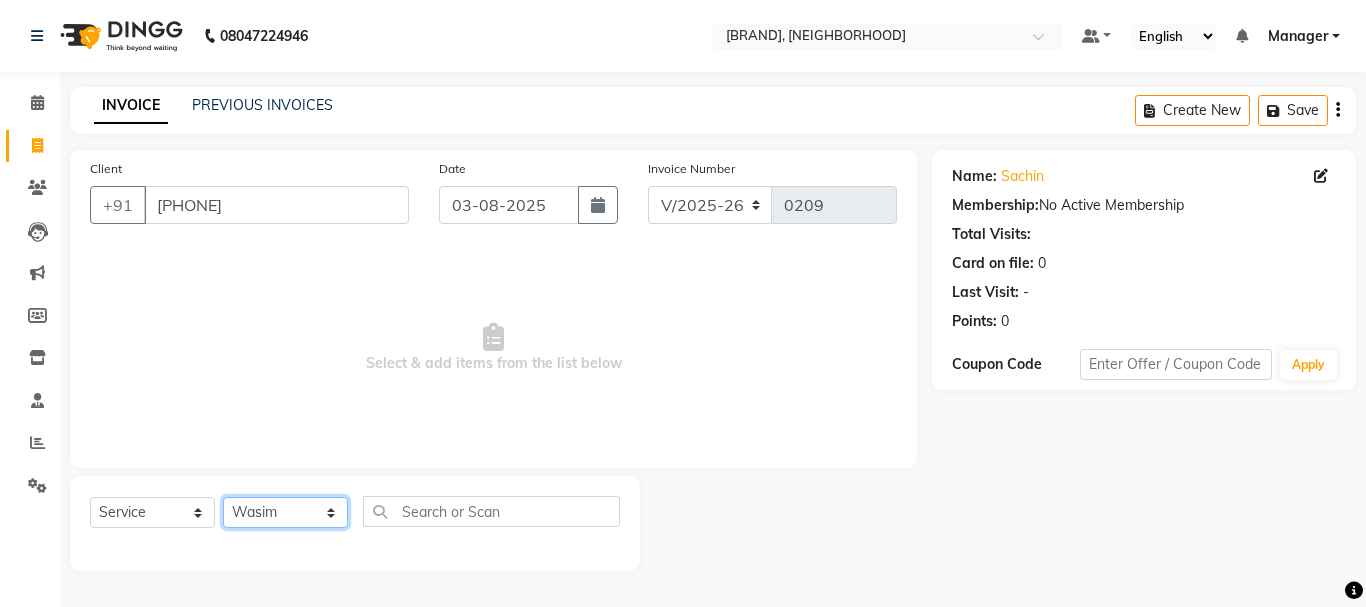 click on "Select Stylist Manager [FIRST] [FIRST] [FIRST] [FIRST]  [FIRST]  [FIRST]   [FIRST]" 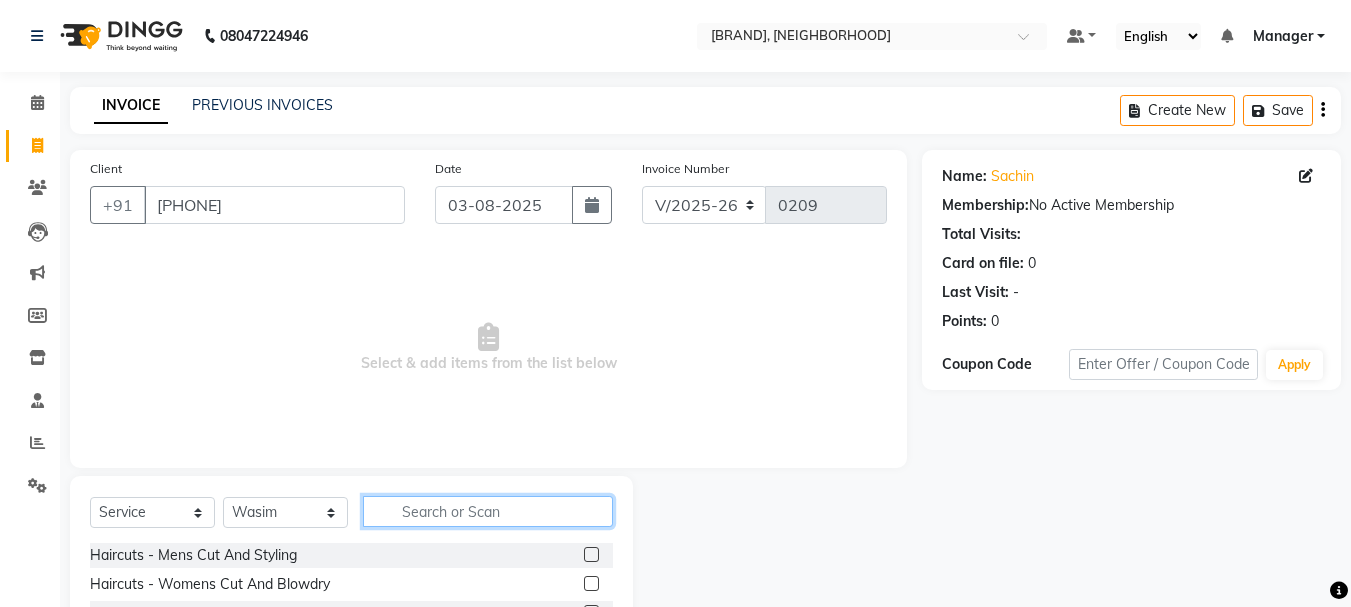 click 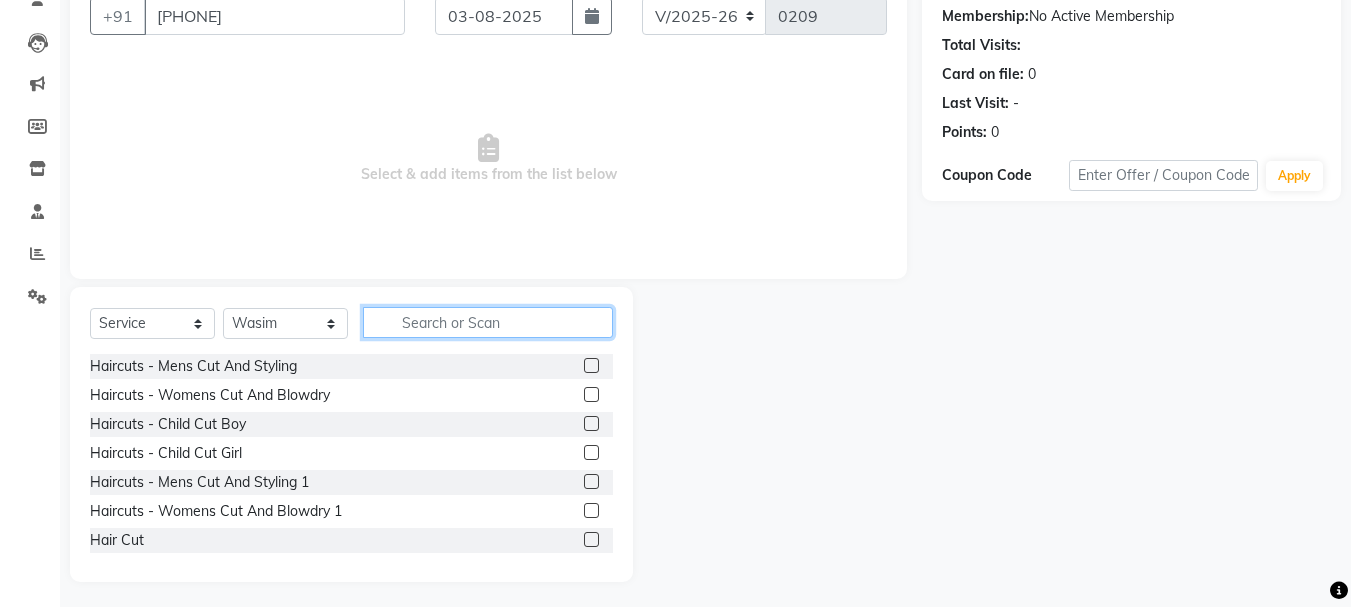 scroll, scrollTop: 194, scrollLeft: 0, axis: vertical 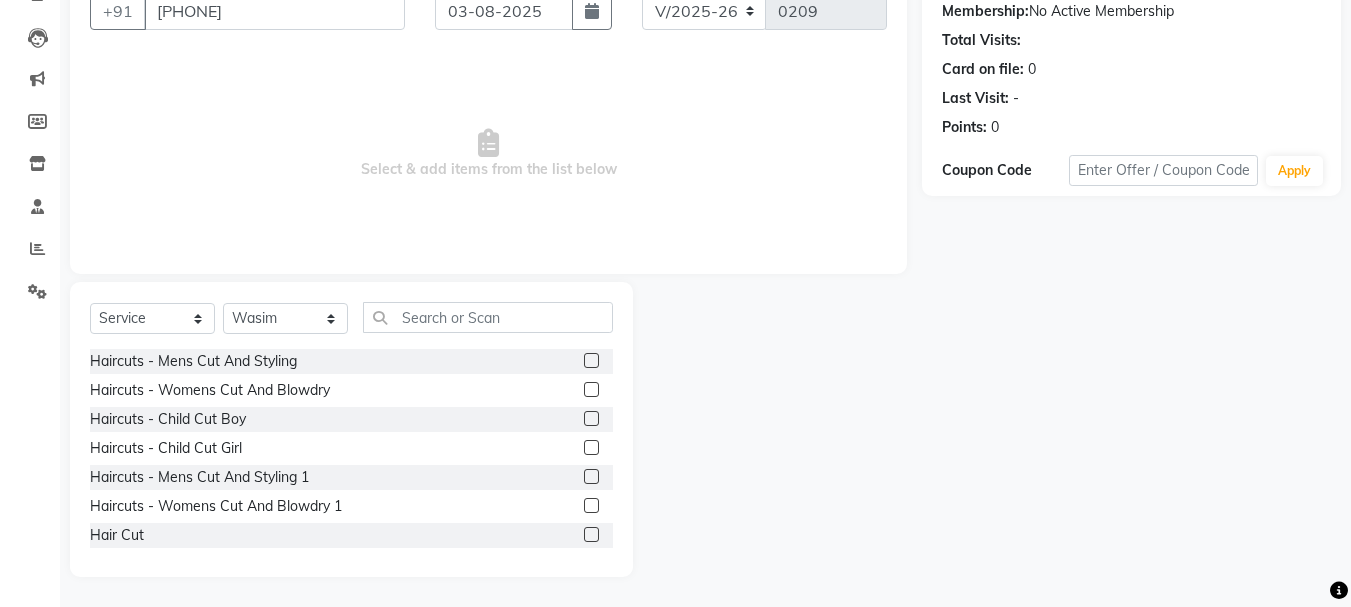 click 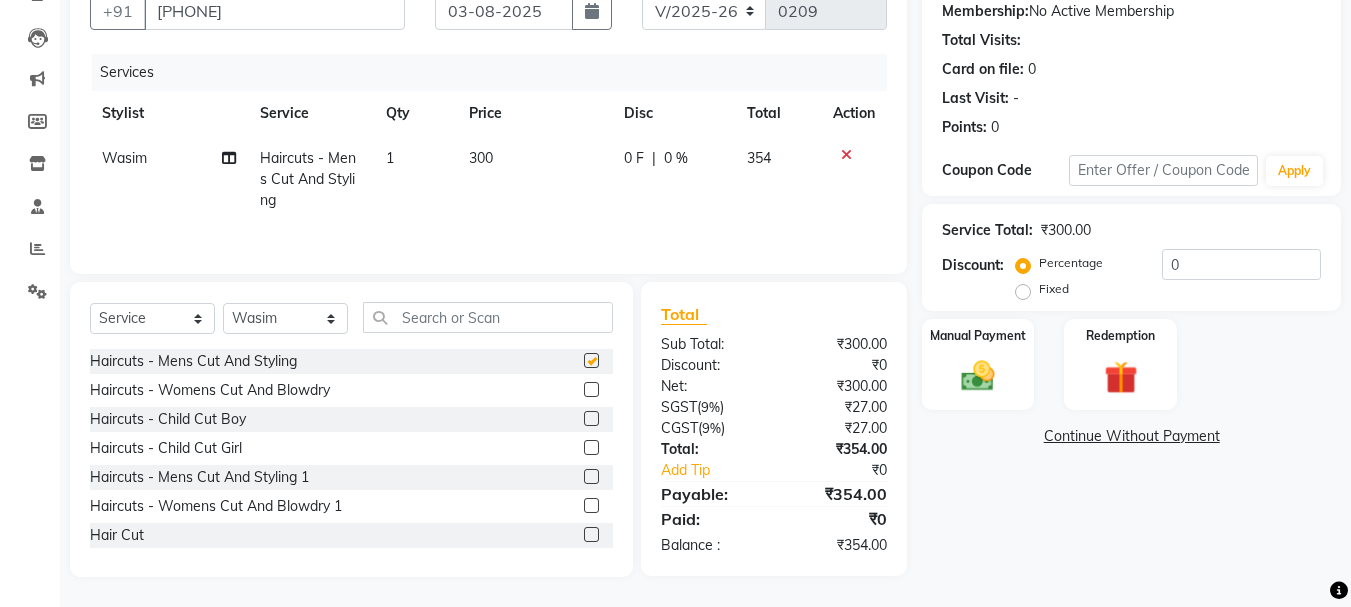 checkbox on "false" 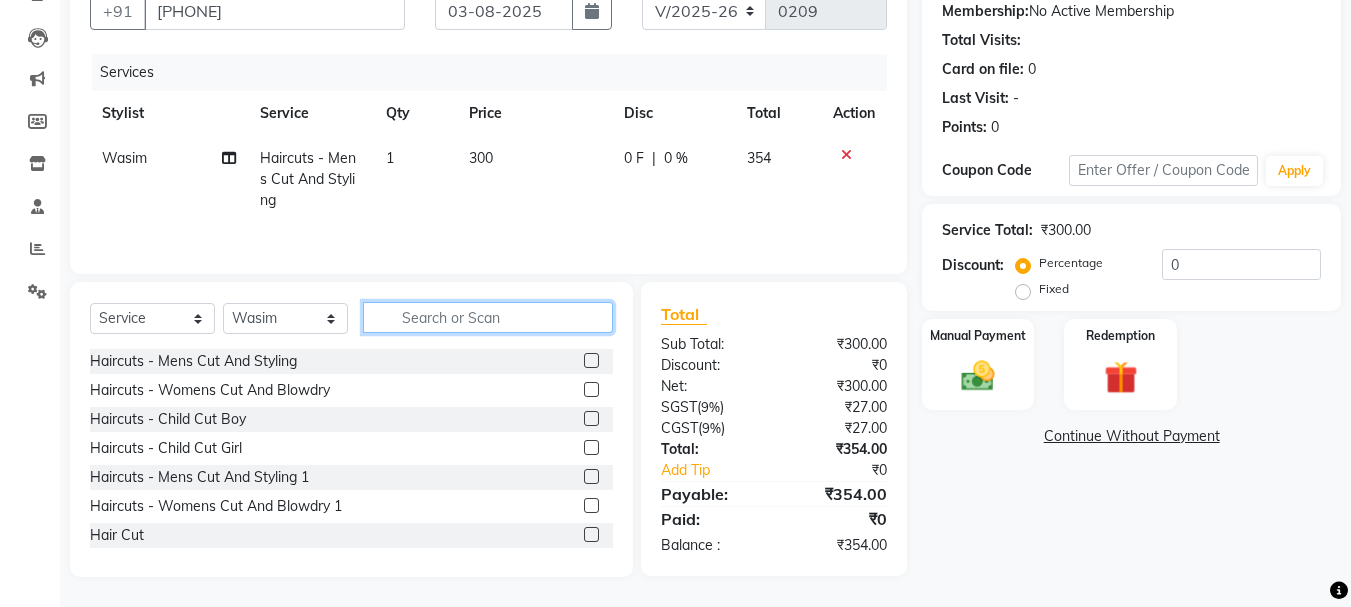 click 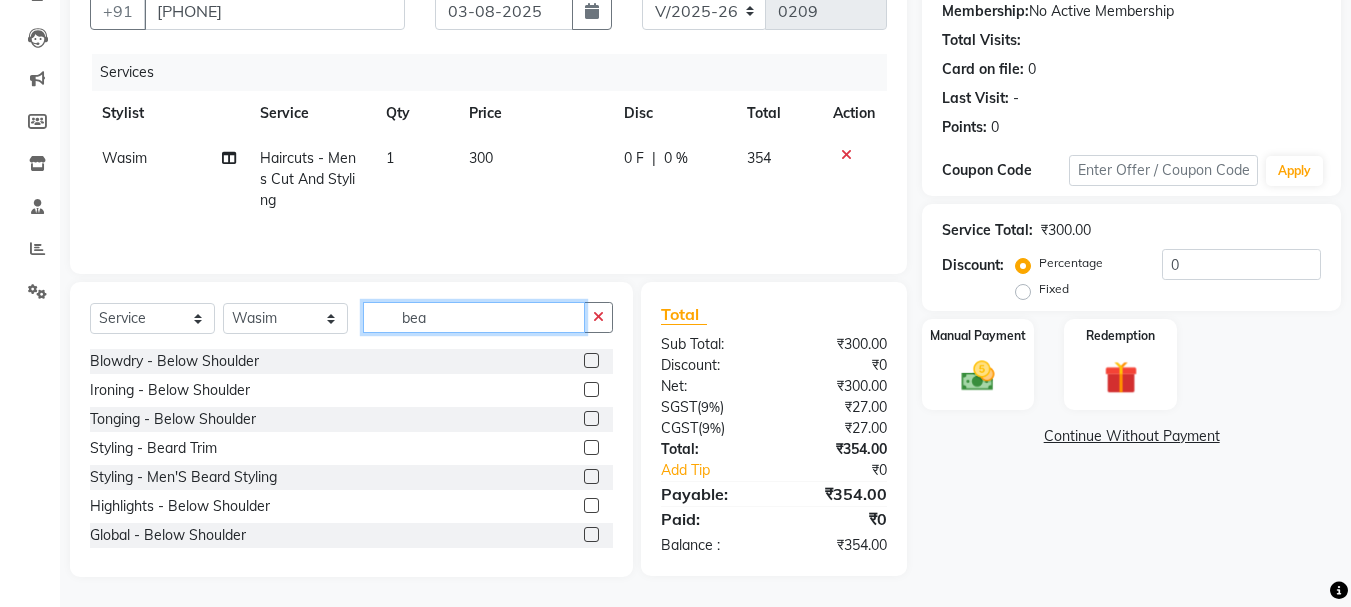 scroll, scrollTop: 193, scrollLeft: 0, axis: vertical 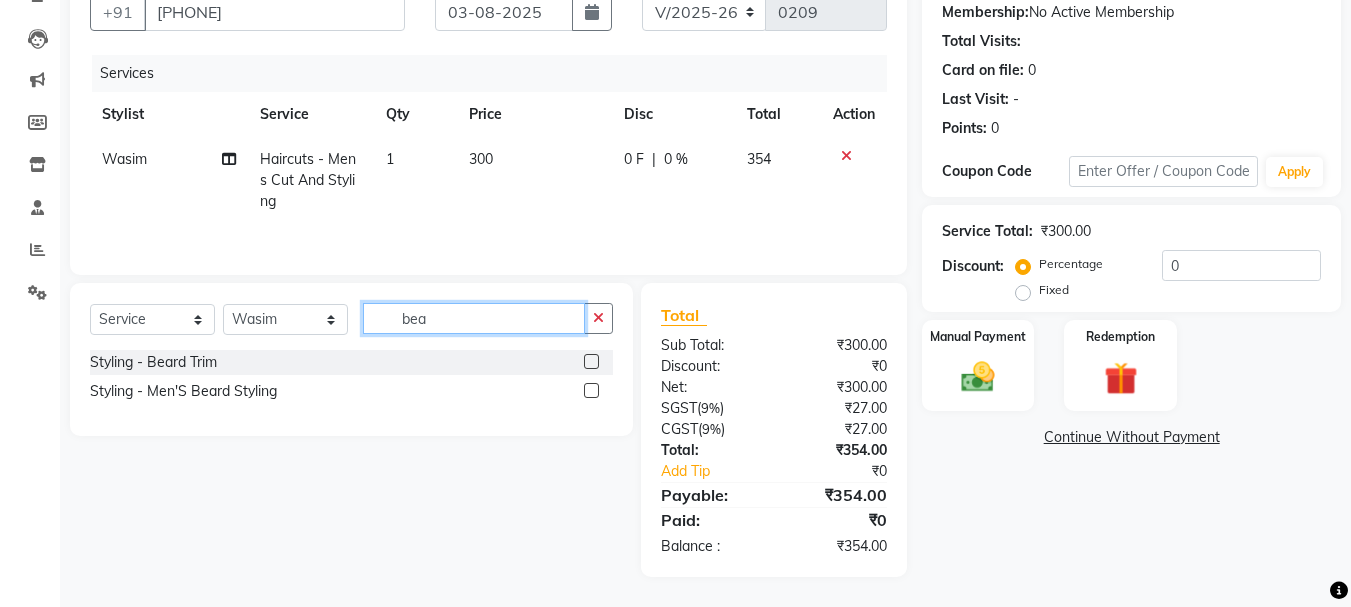 type on "bea" 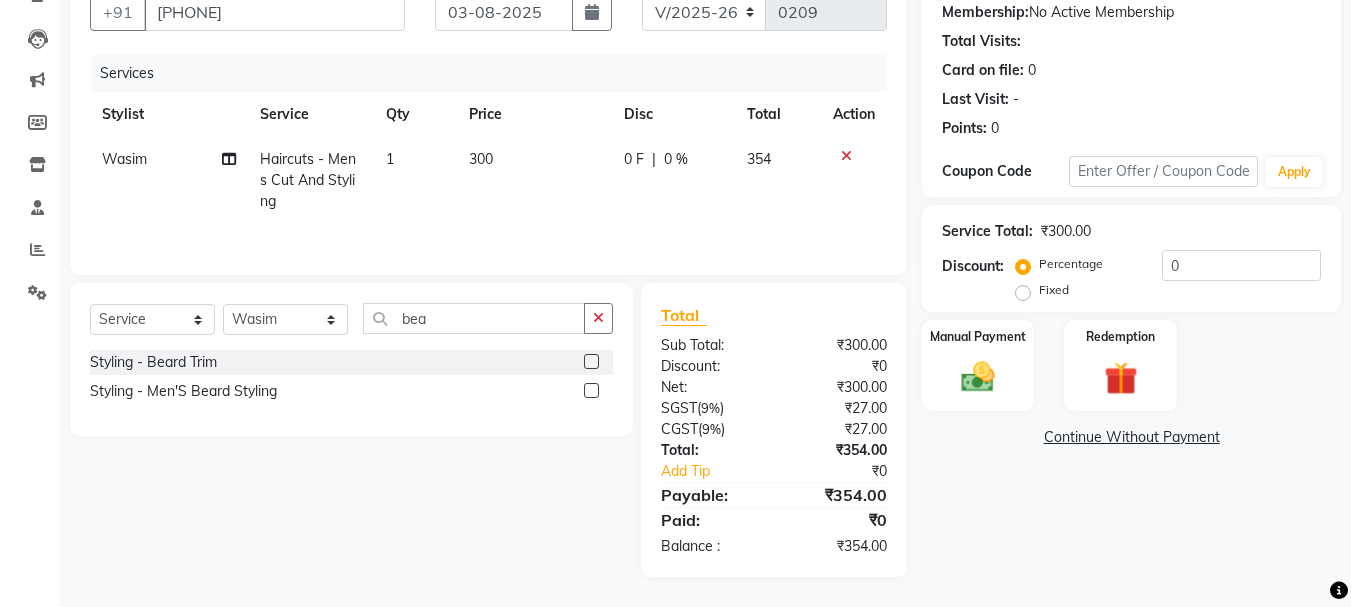 click 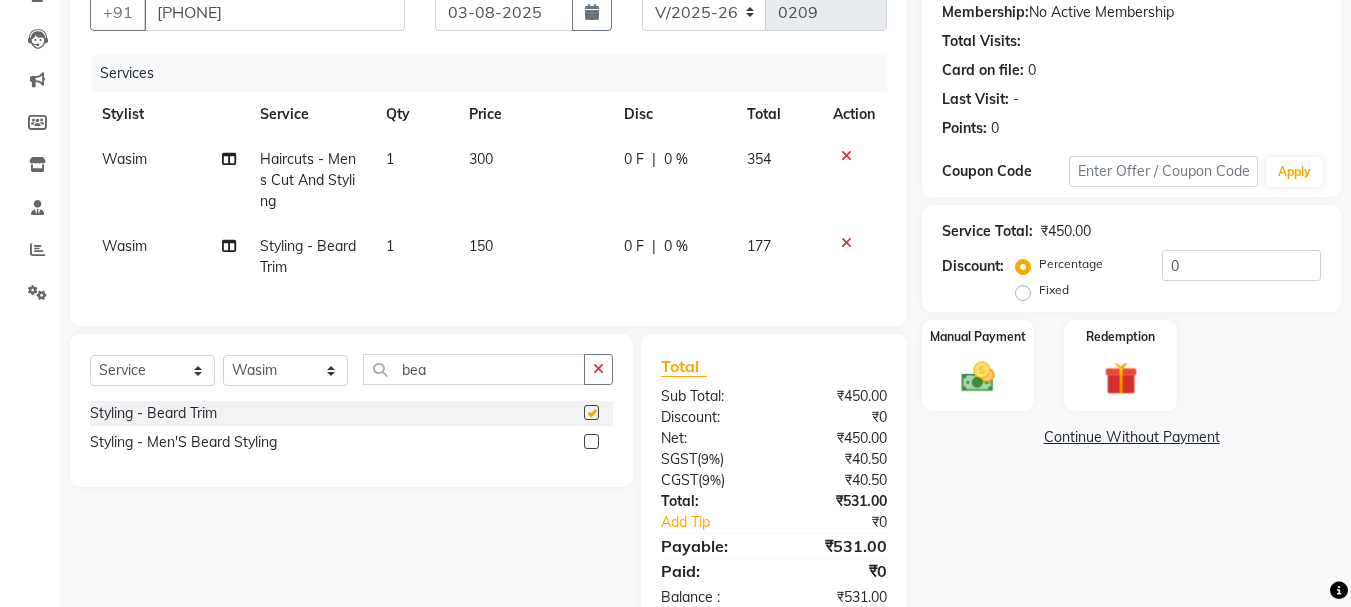 checkbox on "false" 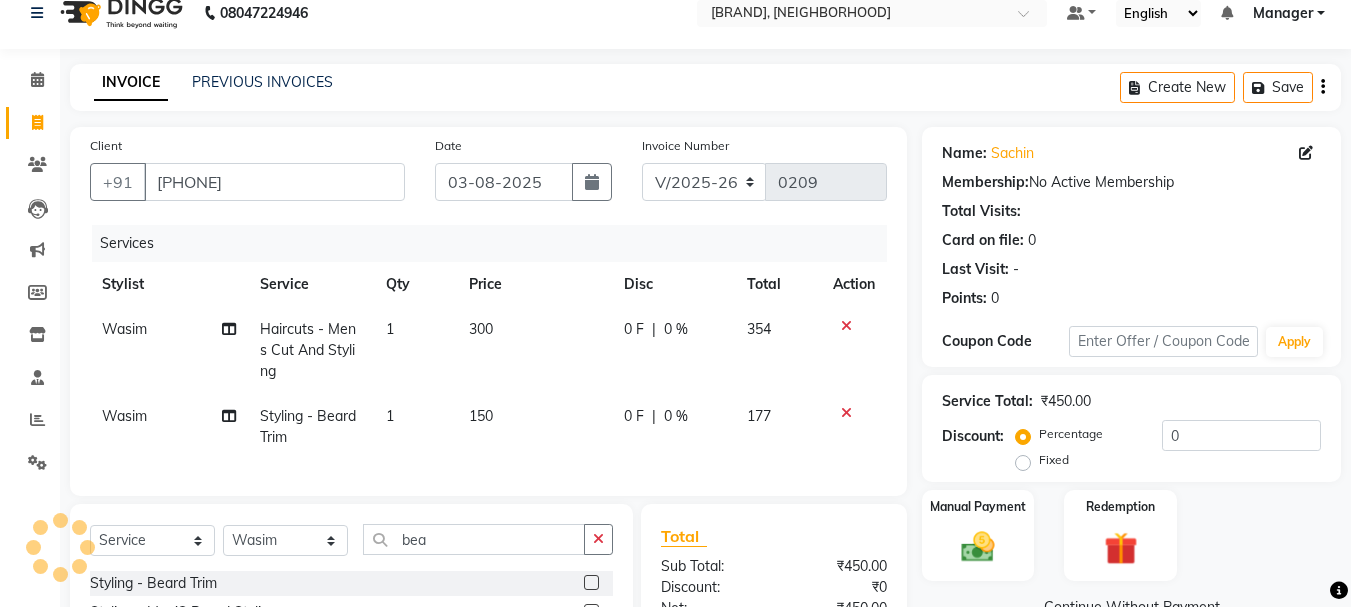 scroll, scrollTop: 0, scrollLeft: 0, axis: both 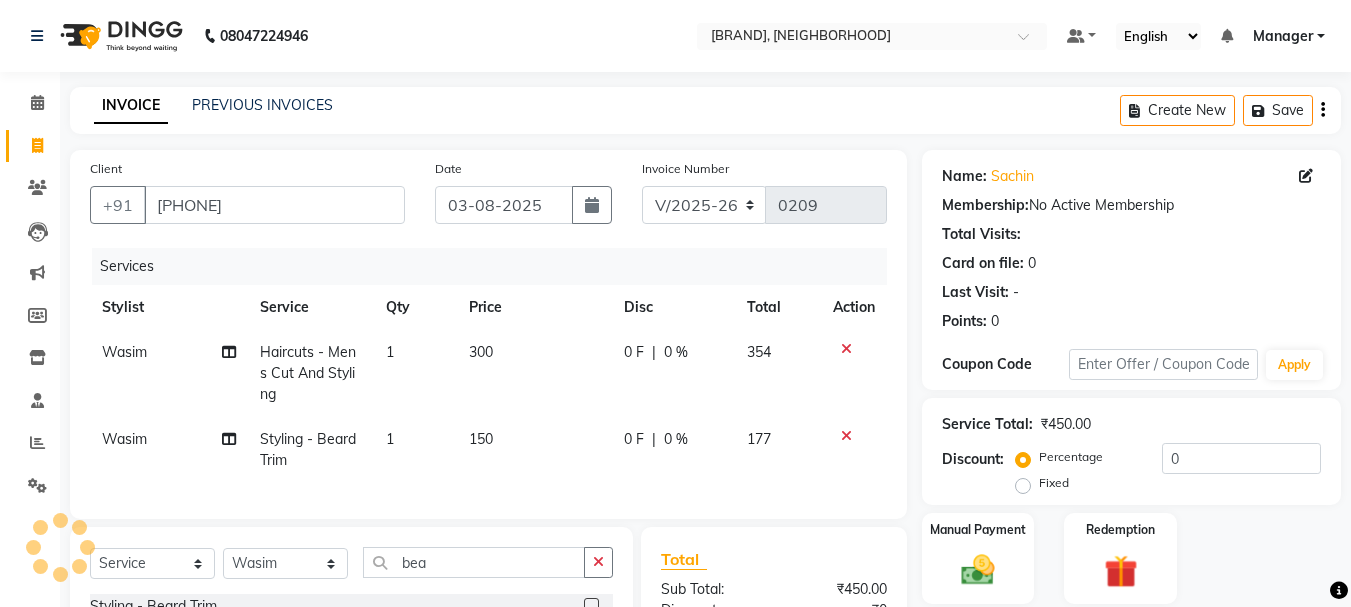 click 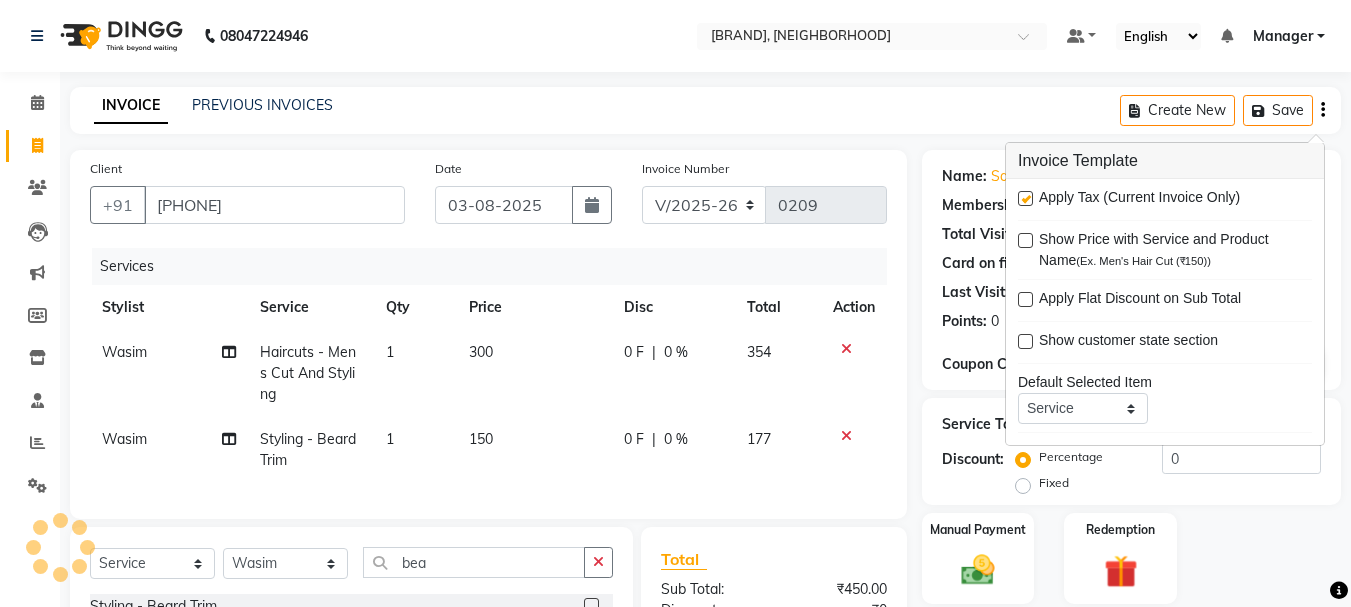 click at bounding box center [1025, 198] 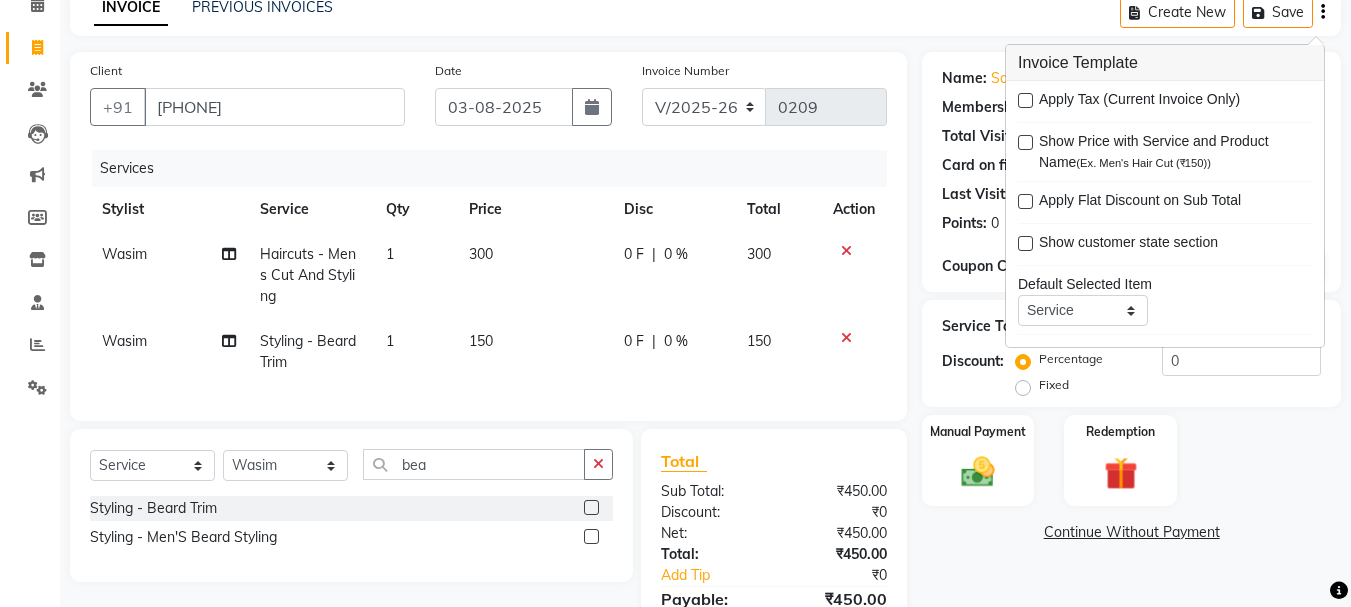 scroll, scrollTop: 217, scrollLeft: 0, axis: vertical 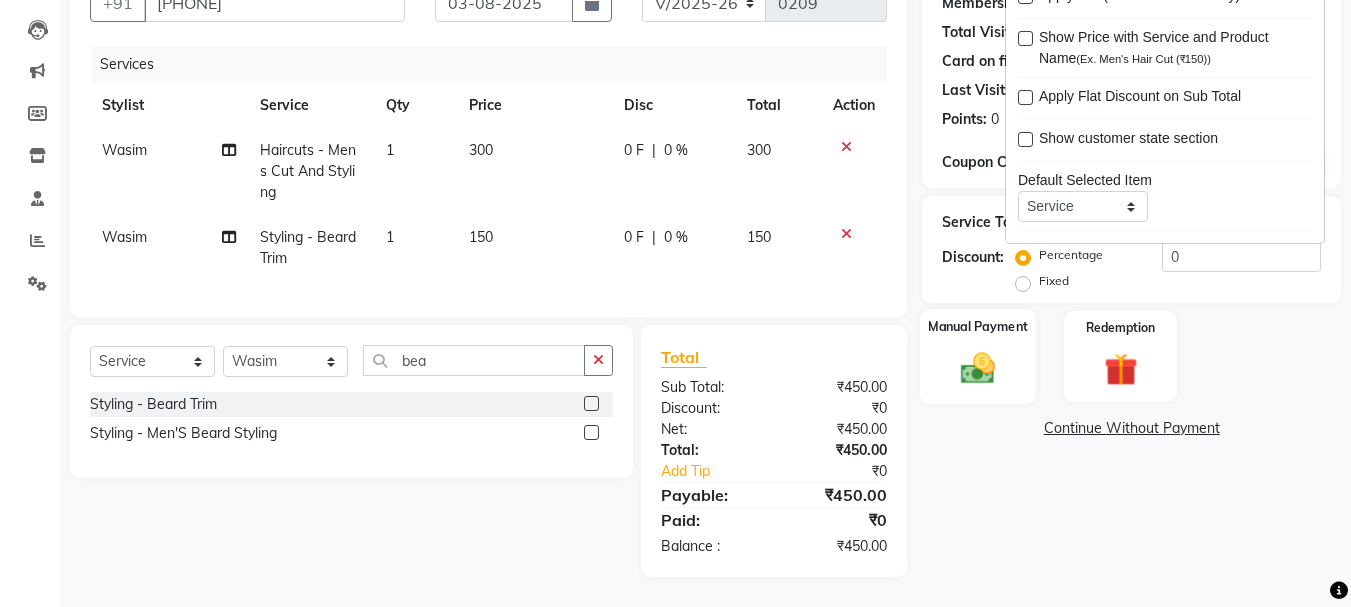 click 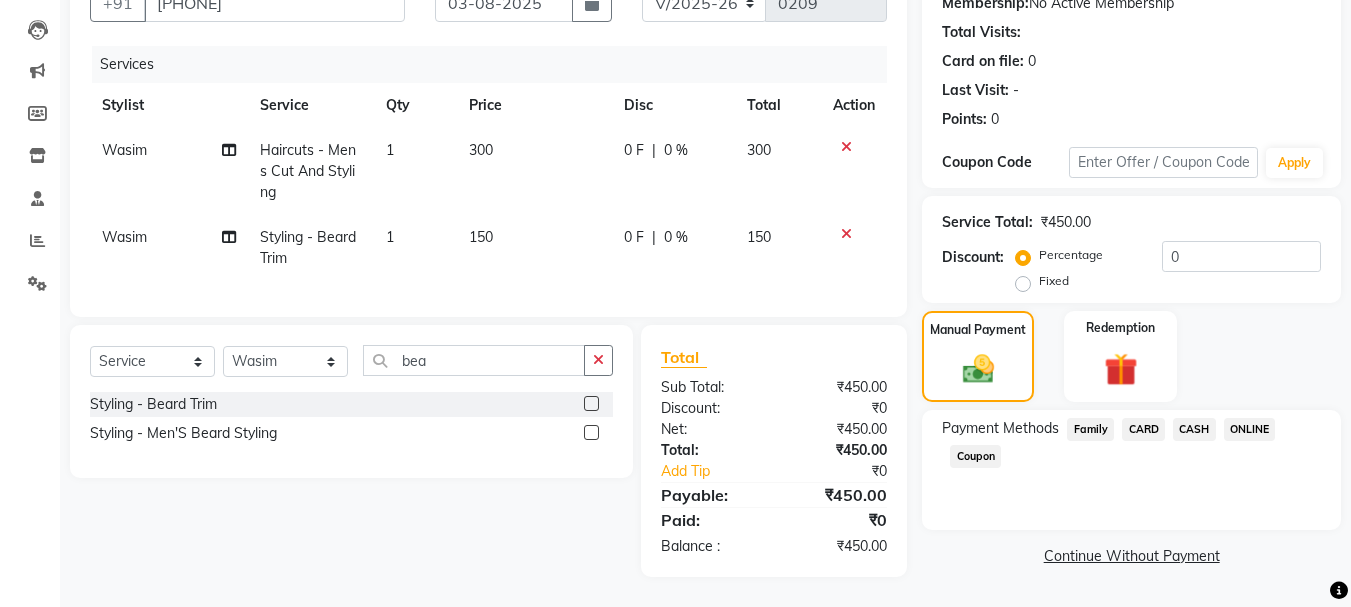 click on "ONLINE" 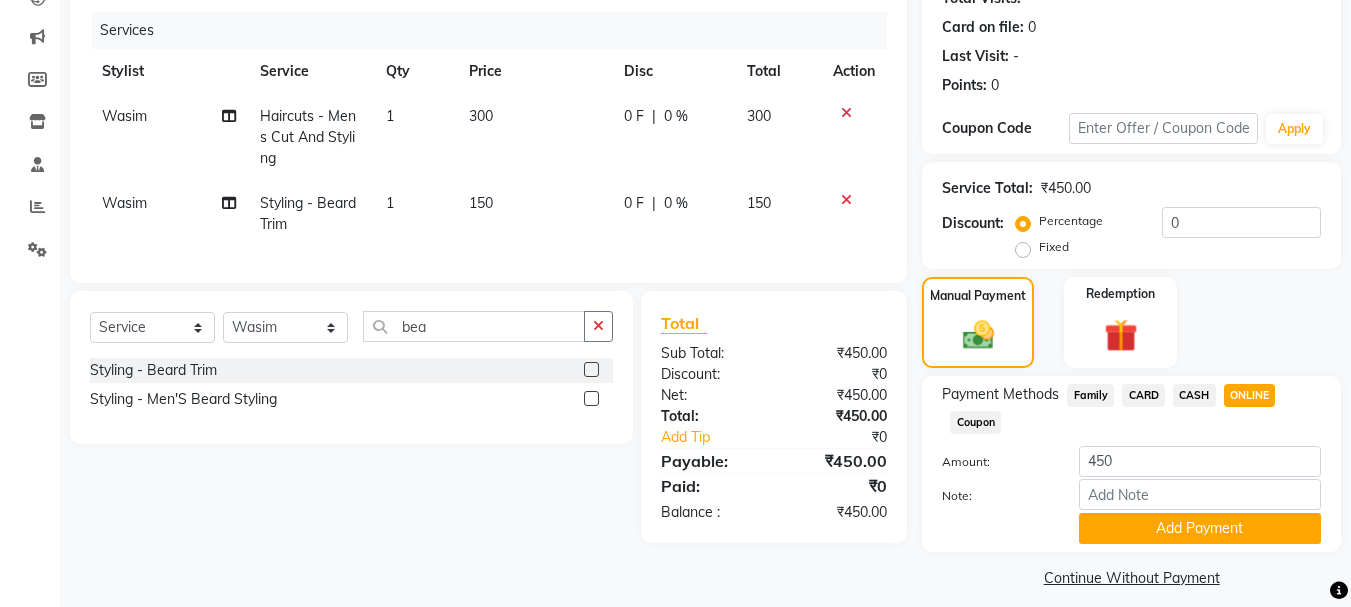 scroll, scrollTop: 252, scrollLeft: 0, axis: vertical 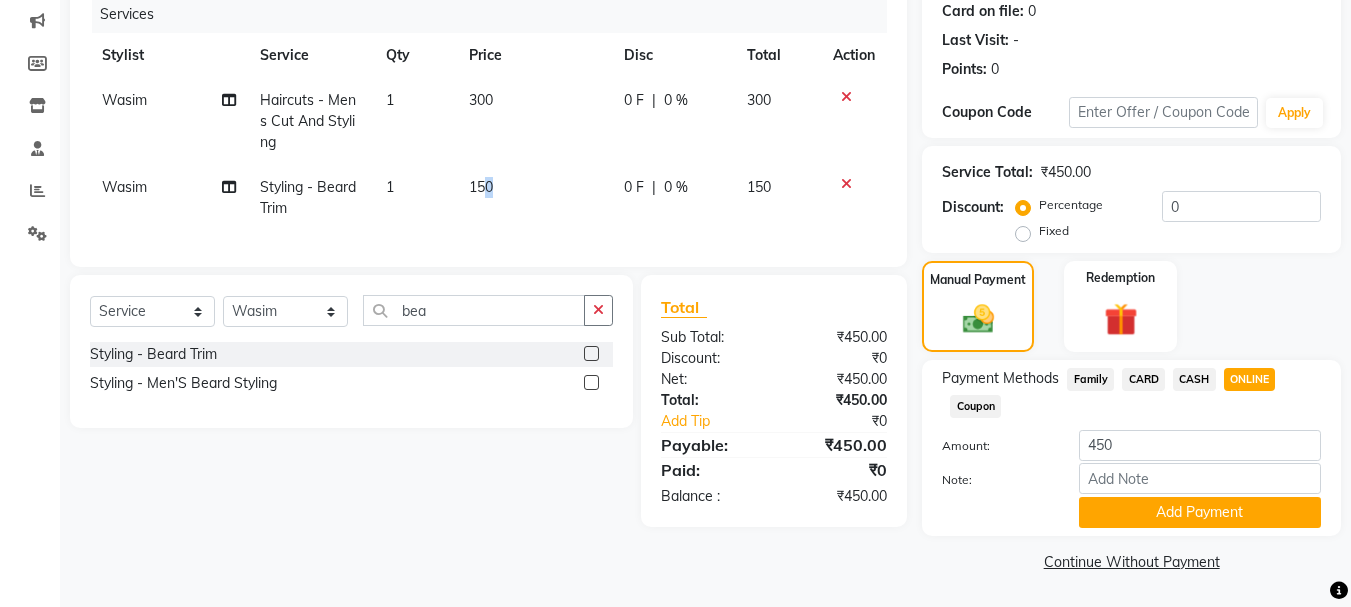 click on "150" 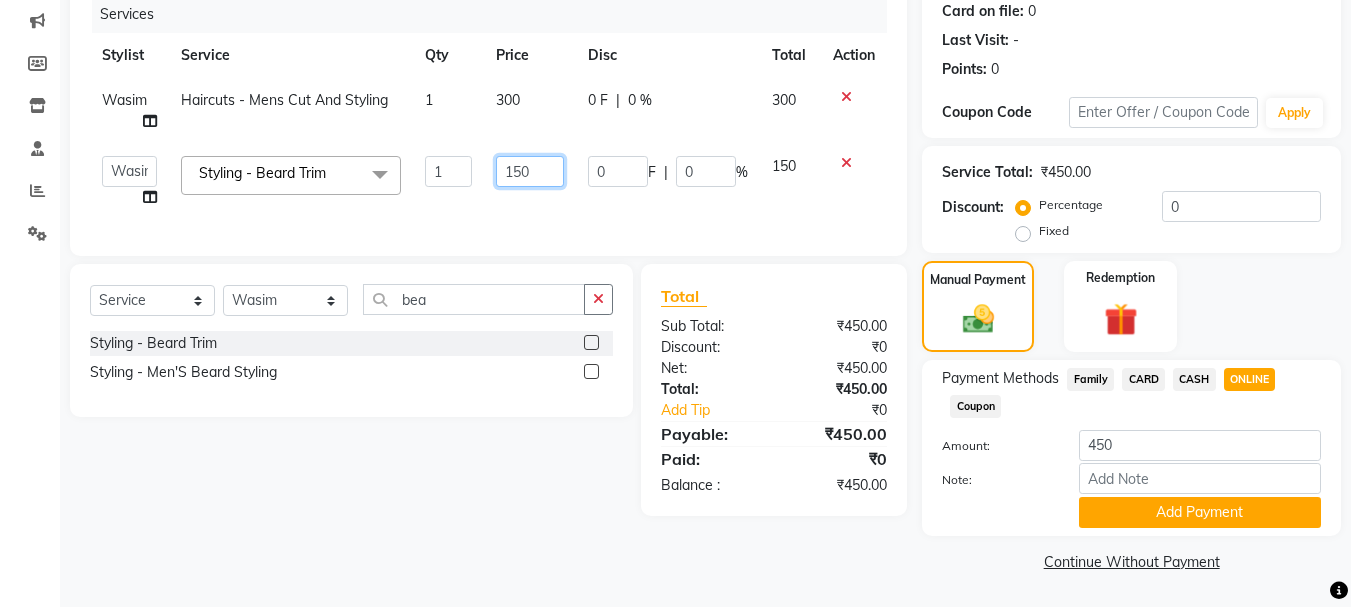drag, startPoint x: 537, startPoint y: 176, endPoint x: 430, endPoint y: 183, distance: 107.22873 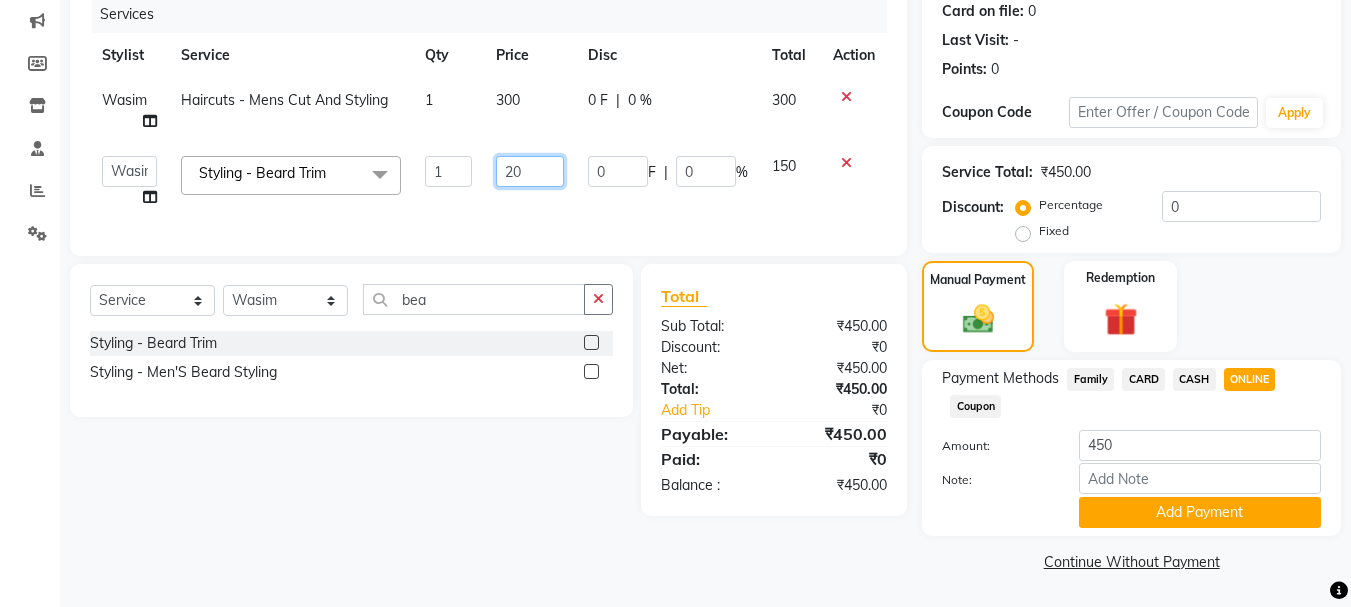 type on "200" 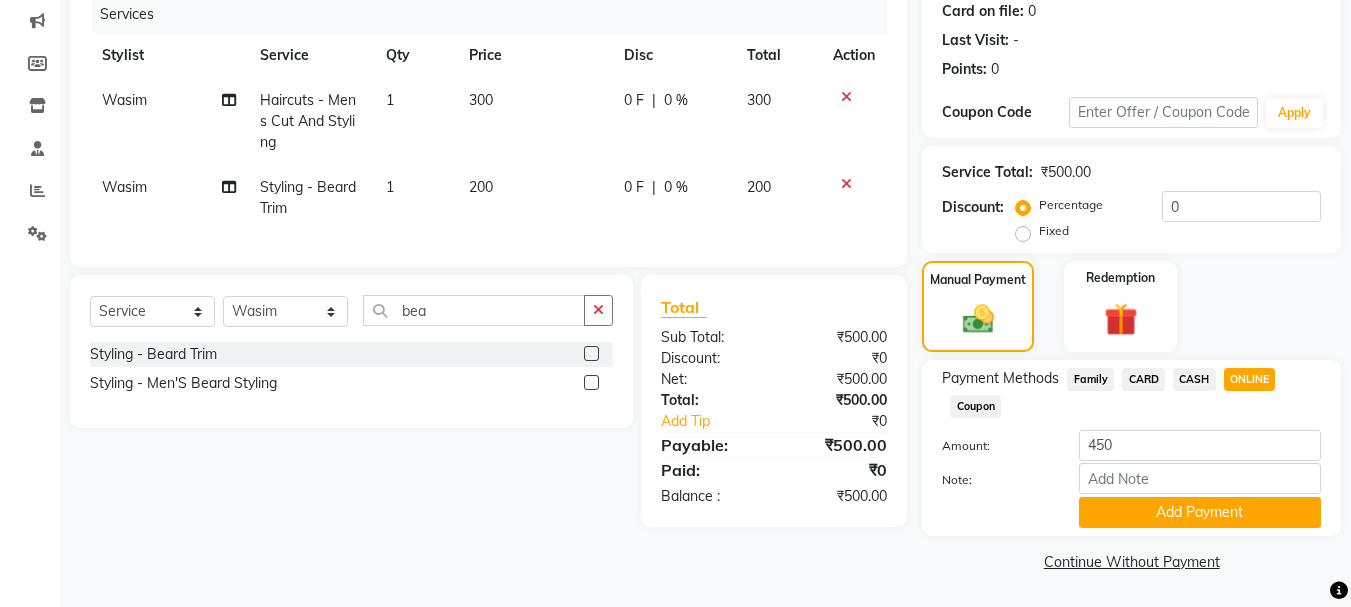 click on "0 F | 0 %" 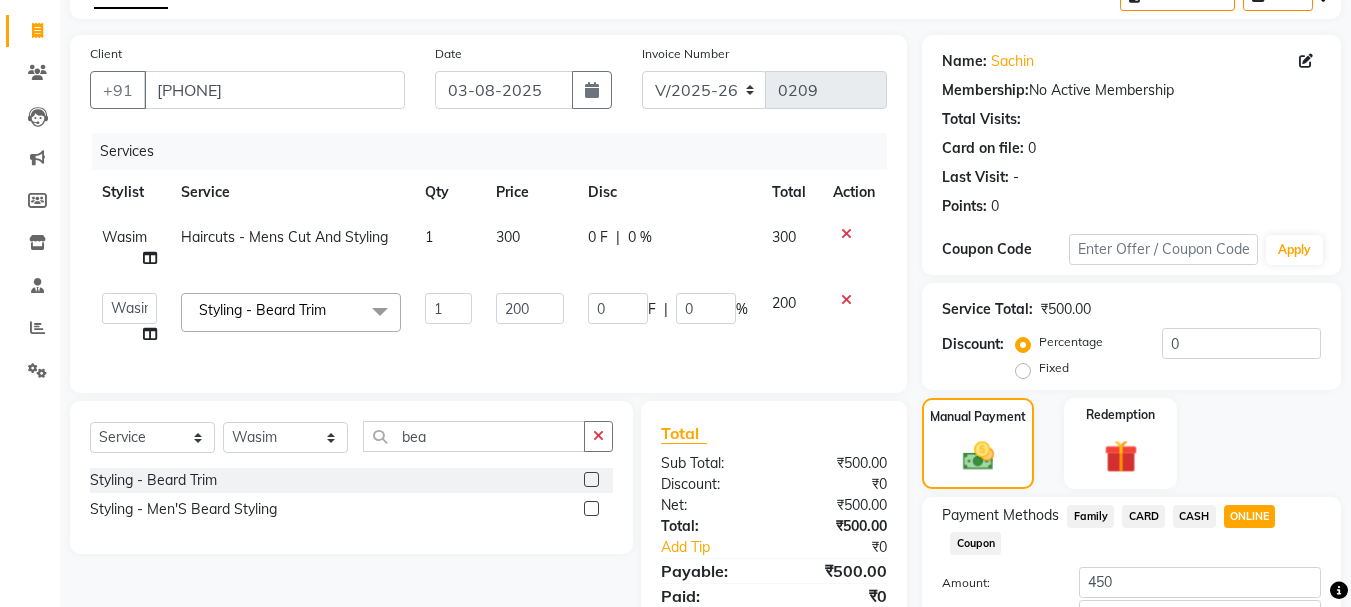 scroll, scrollTop: 0, scrollLeft: 0, axis: both 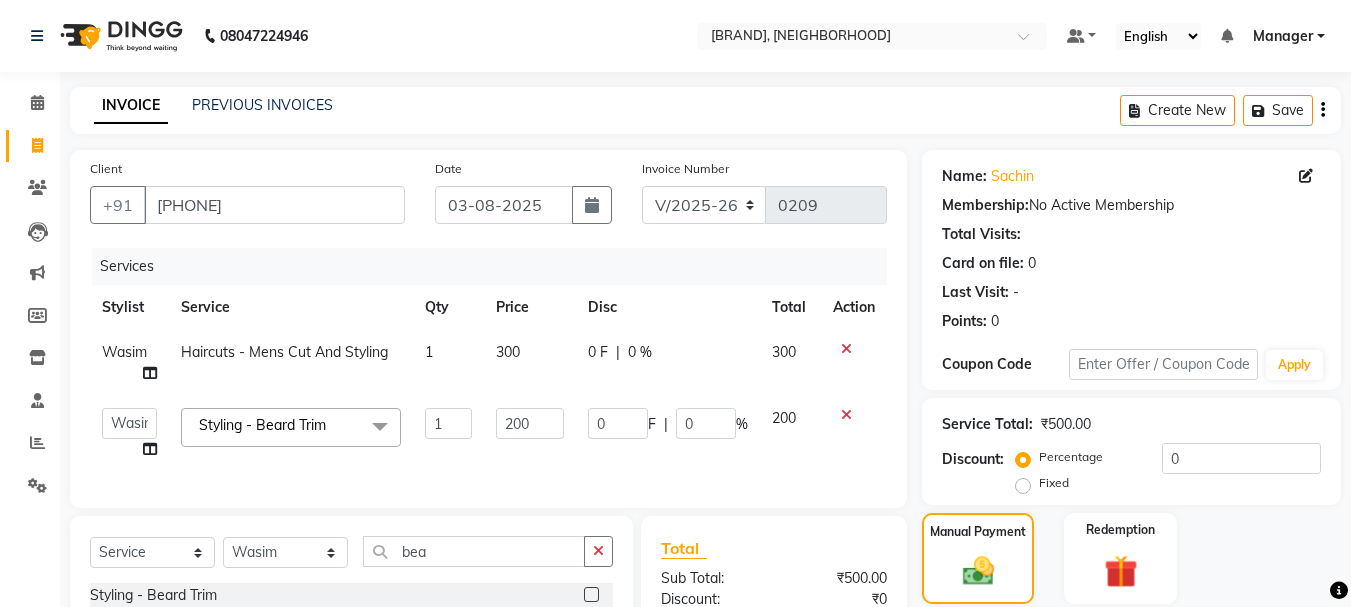 click on "Create New   Save" 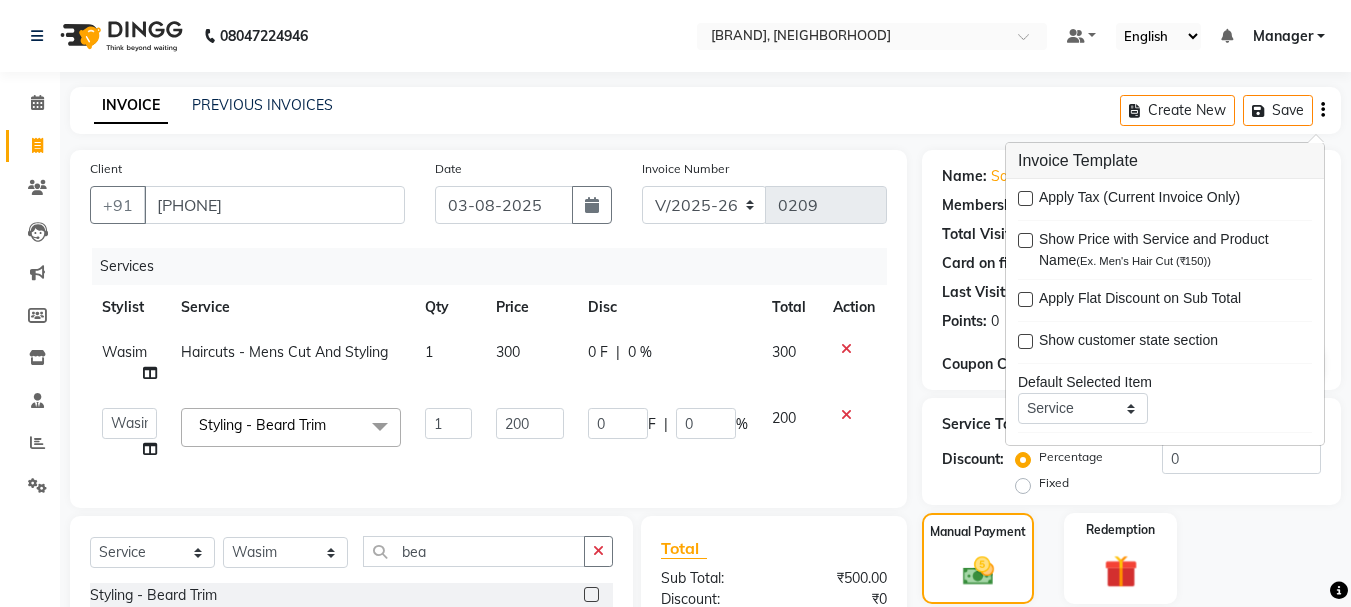 click at bounding box center [1025, 198] 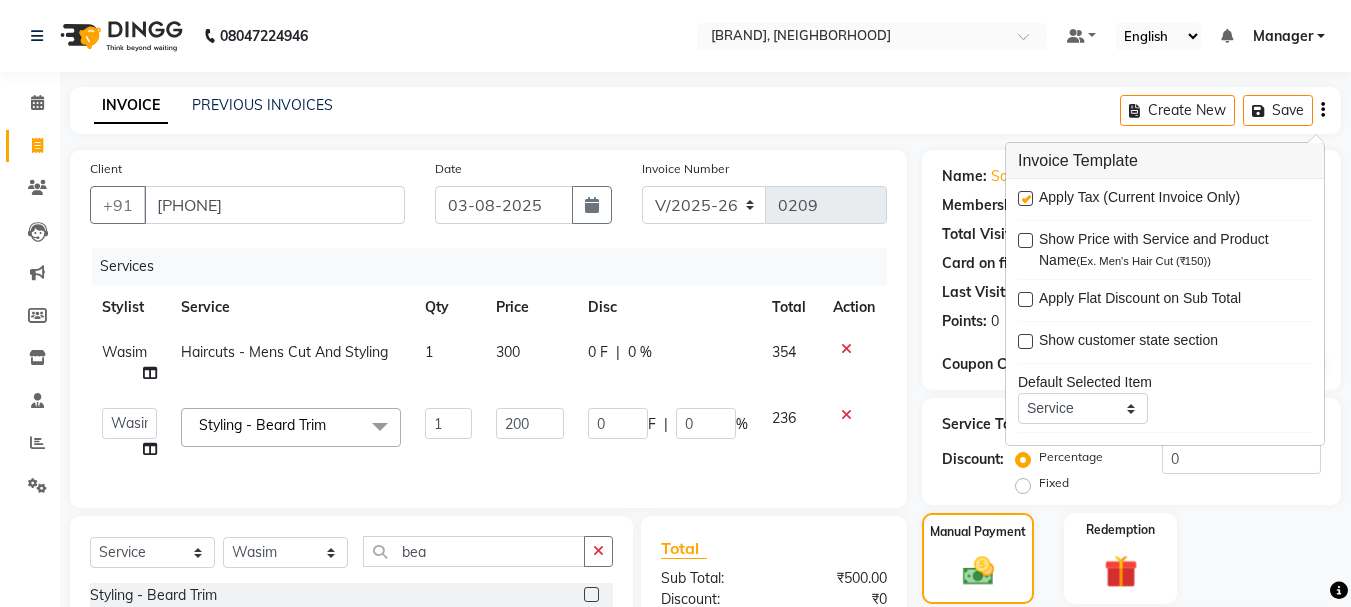 click at bounding box center [1025, 198] 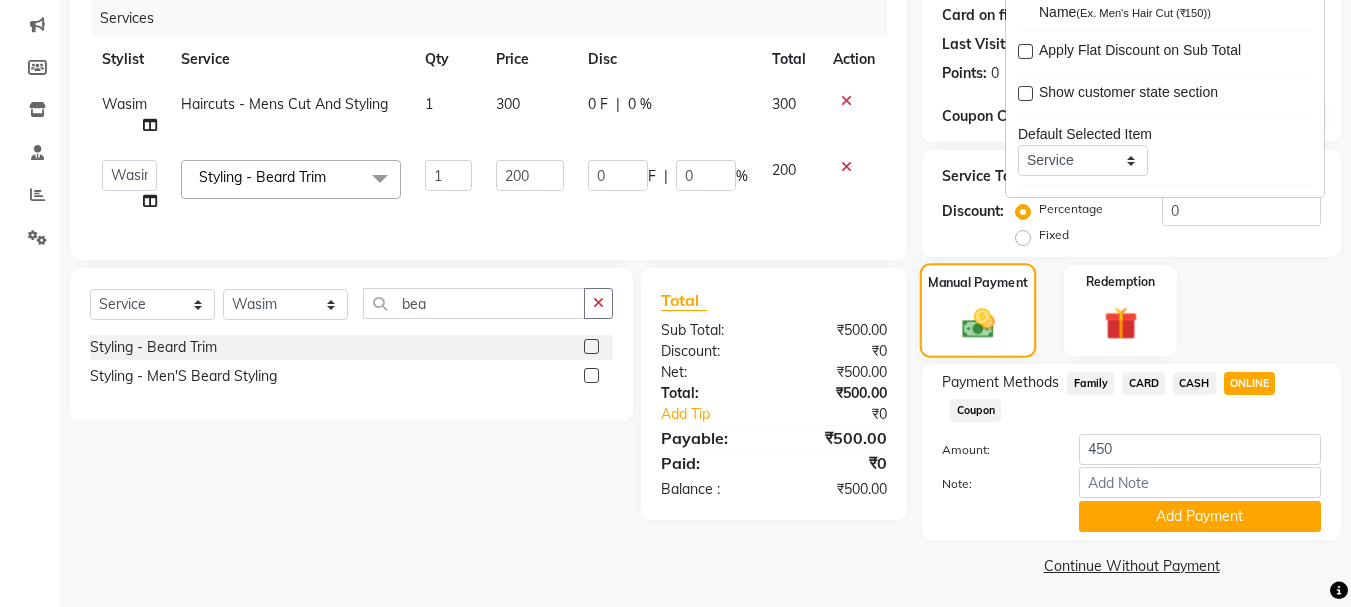 scroll, scrollTop: 252, scrollLeft: 0, axis: vertical 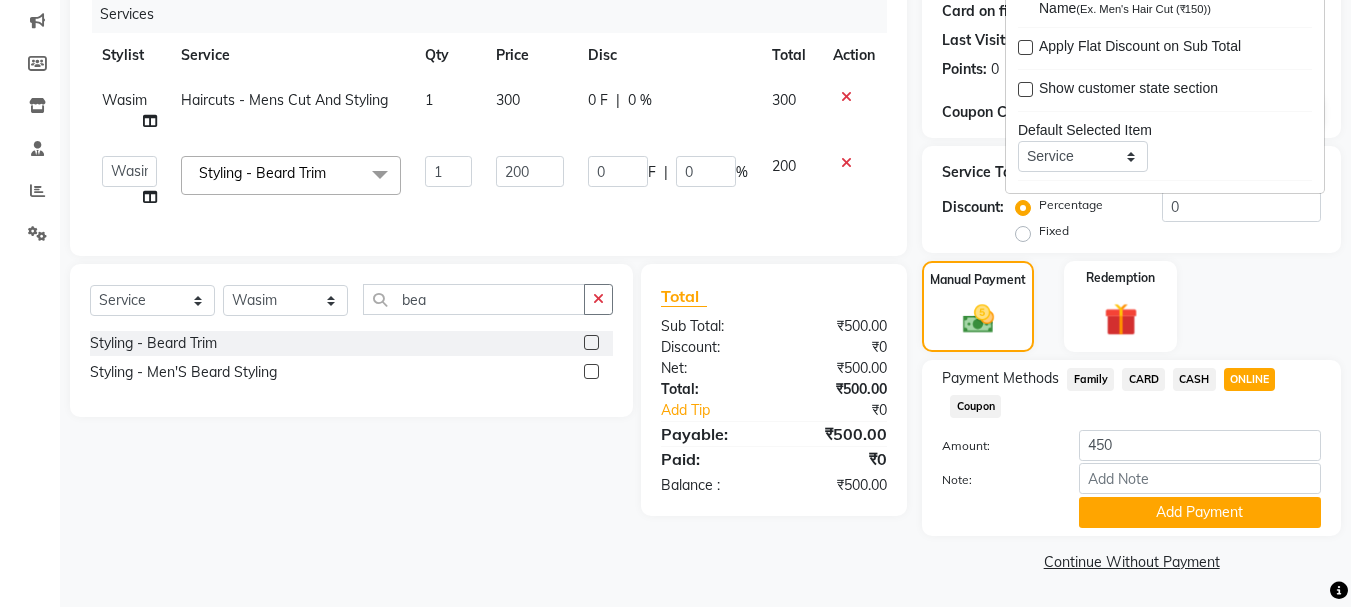 click on "INVOICE PREVIOUS INVOICES Create New   Save  Client +91 [PHONE] Date 03-08-2025 Invoice Number V/2025 V/2025-26 0209 Services Stylist Service Qty Price Disc Total Action [FIRST] Haircuts -  Mens Cut And Styling 1 300 0 F | 0 % 300  Manager   [FIRST]   [FIRST]   [FIRST]   [FIRST]    [FIRST]    [FIRST]   [FIRST]  Styling  -  Beard Trim  x Haircuts -  Mens Cut And Styling Haircuts -  Womens Cut And Blowdry Haircuts -  Child Cut Boy Haircuts -  Child Cut Girl Haircuts -  Mens Cut And Styling 1 Haircuts -  Womens Cut And Blowdry 1 Hair Cut Demo PKG Blowdry  -  Wash And Blast Dry Blowdry  -  Shoulder Length Blowdry  -  Below Shoulder Blowdry  -  Incurl Outcurl Root touchup Blowdry  -  Up to waist Shoulder Ironing  -  Shoulder Length Ironing  -  Below Shoulder Ironing  -  Extra Long Tonging  -  Shoulder Length Tonging  -  Below Shoulder Tonging  -  Extra Long Styling  -  Mens Hair Wash Styling  -  Mens Styling Styling  -  Beard Trim Styling  -  Foam Shave Styling  -  Men'S Beard Styling Highlights -  Bob Length Botox 1 0" 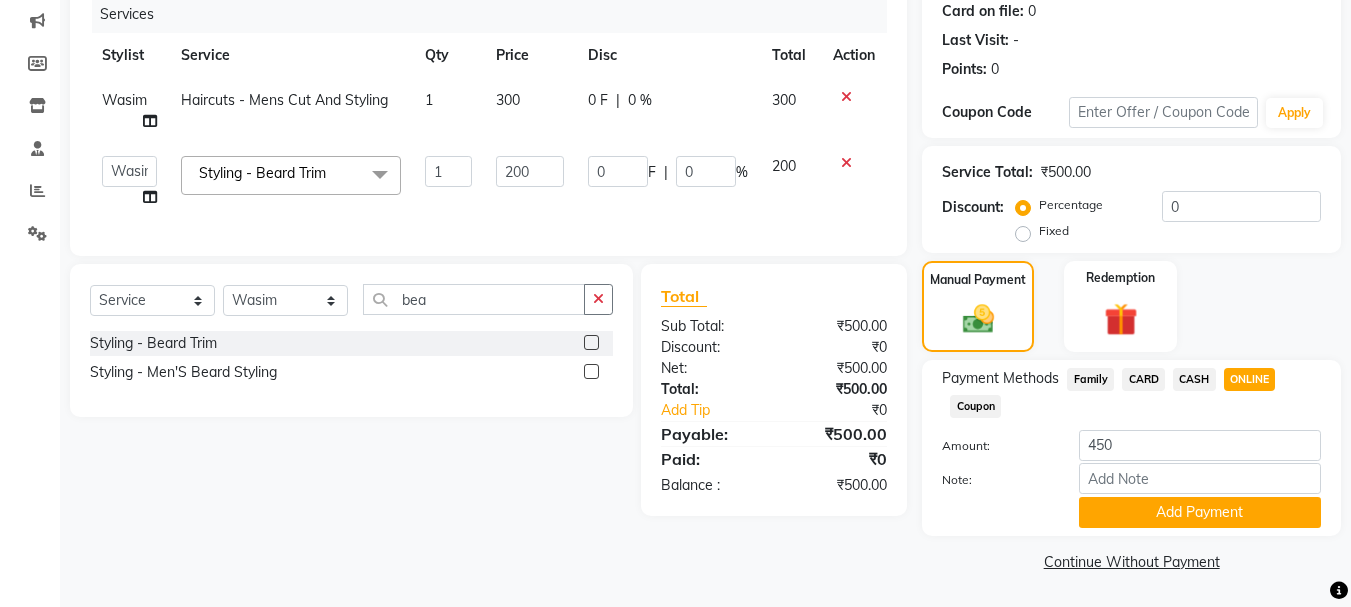 drag, startPoint x: 885, startPoint y: 565, endPoint x: 884, endPoint y: 538, distance: 27.018513 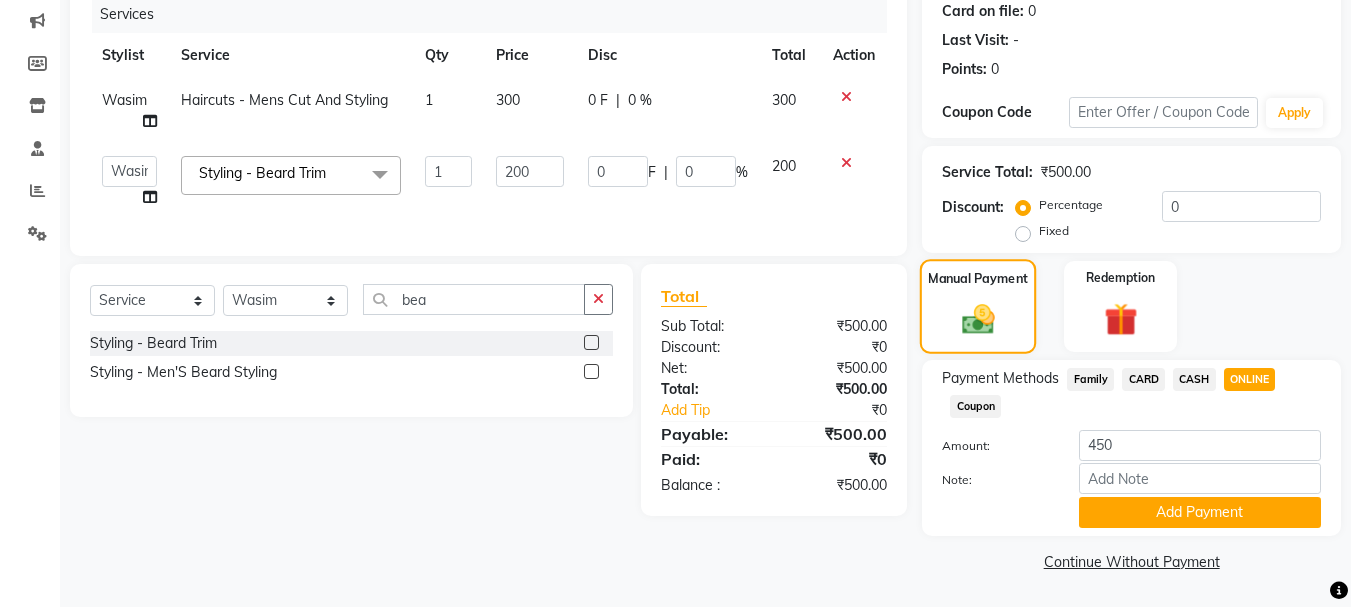 click on "Manual Payment" 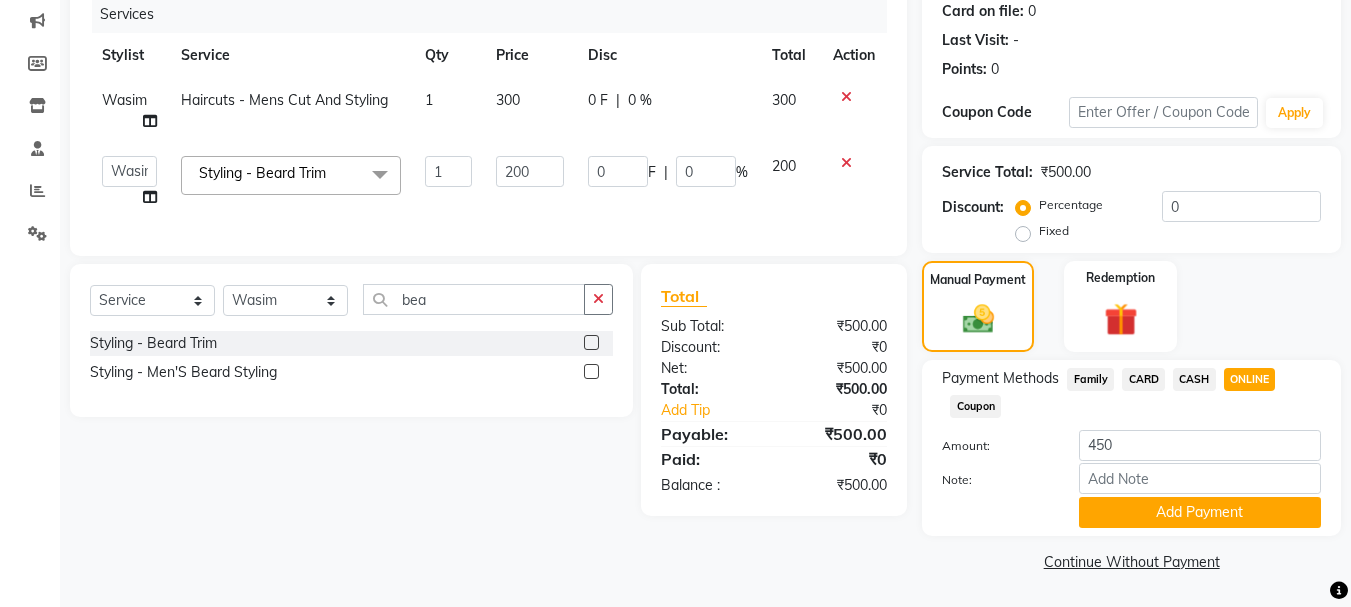 click on "0 F | 0 %" 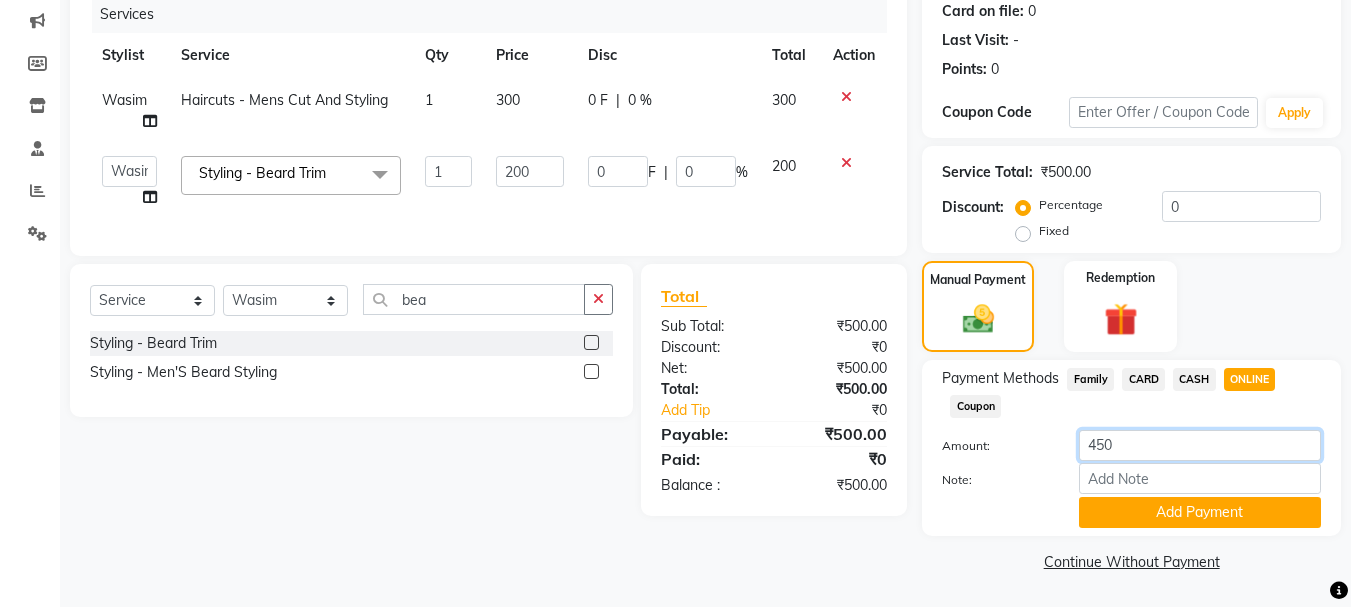 drag, startPoint x: 1126, startPoint y: 433, endPoint x: 1104, endPoint y: 357, distance: 79.12016 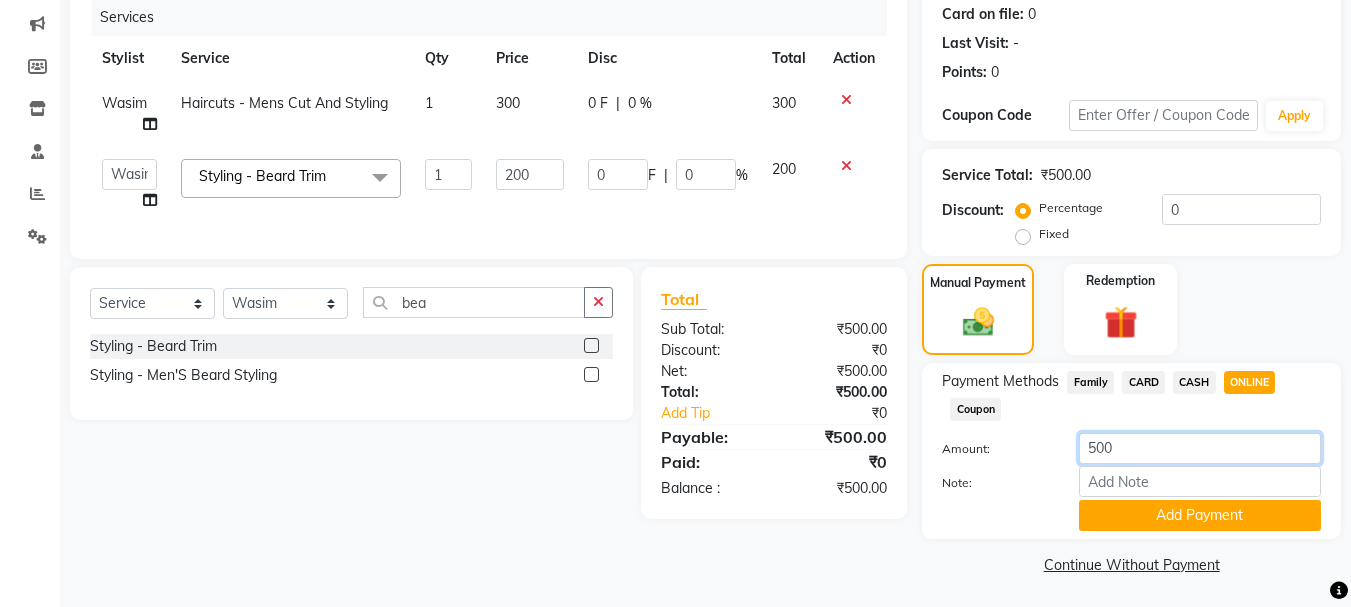 scroll, scrollTop: 252, scrollLeft: 0, axis: vertical 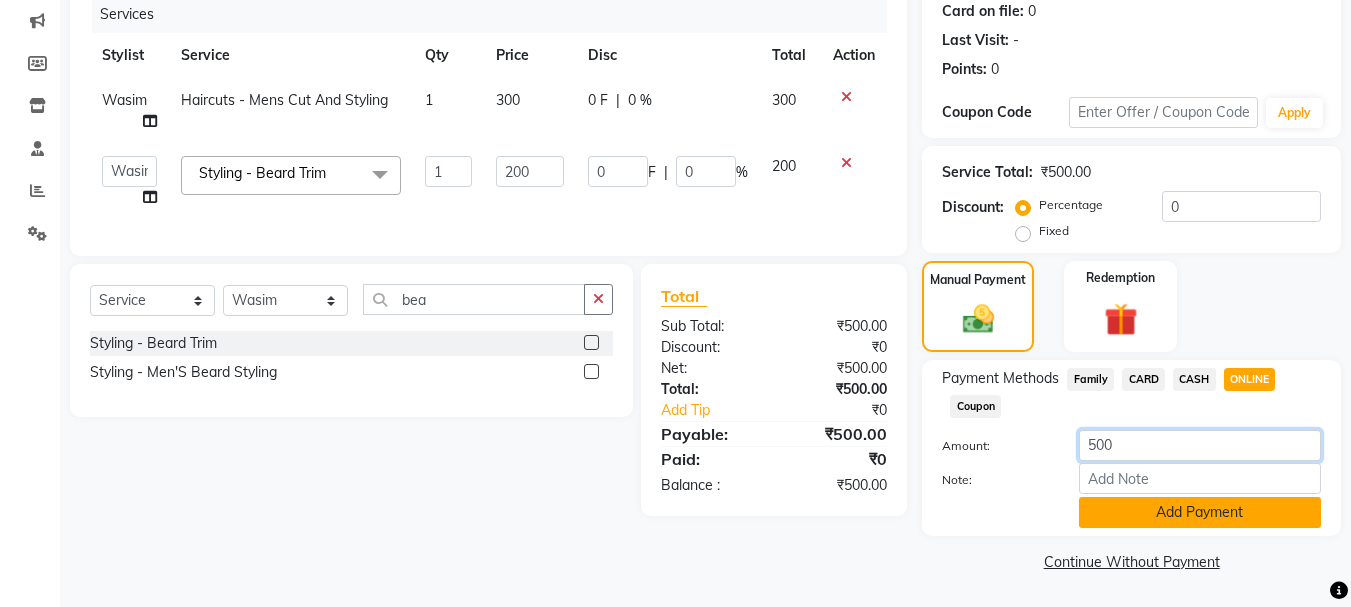 type on "500" 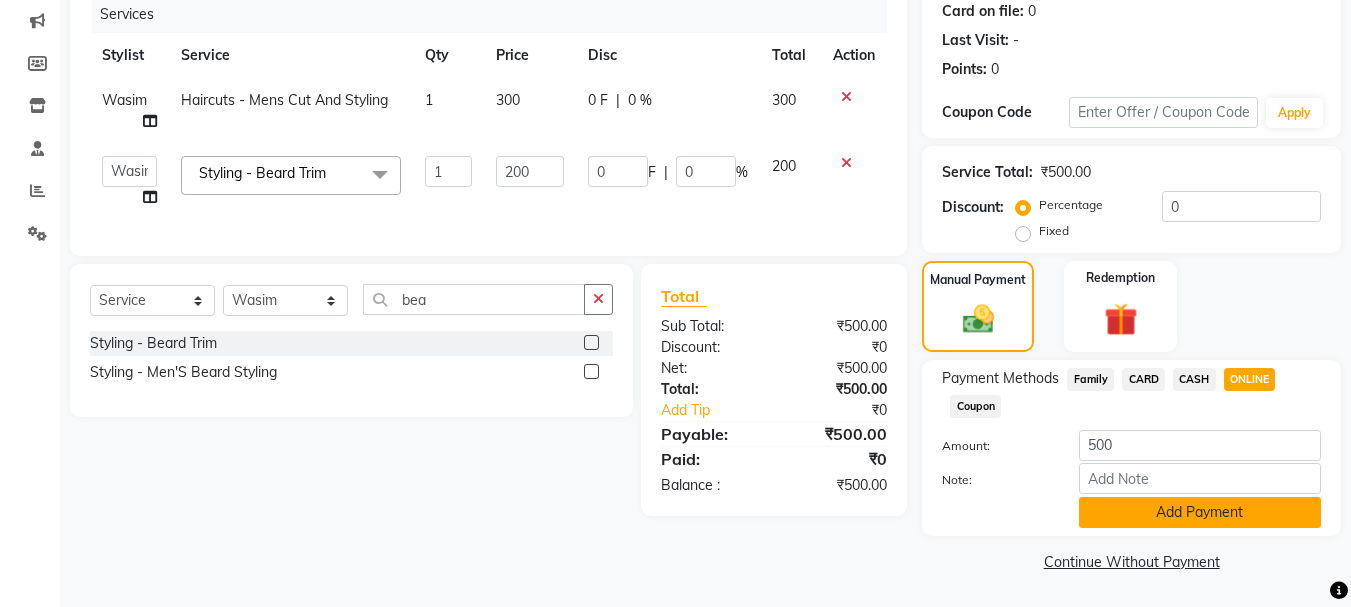 click on "Add Payment" 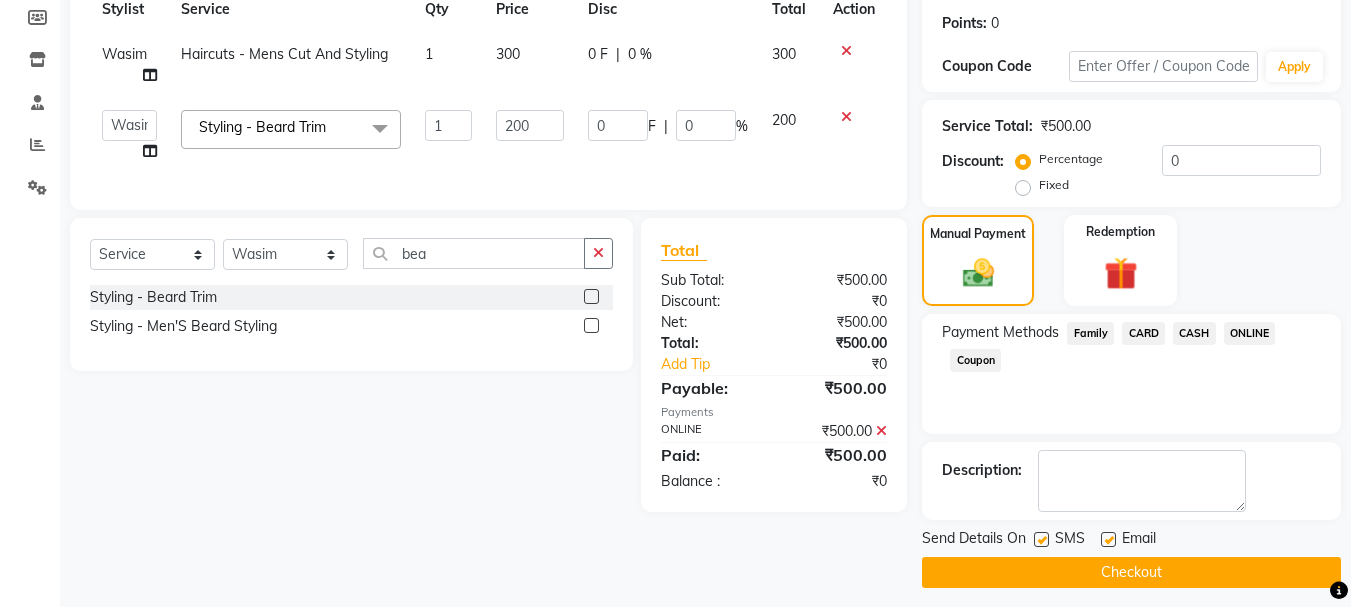 scroll, scrollTop: 309, scrollLeft: 0, axis: vertical 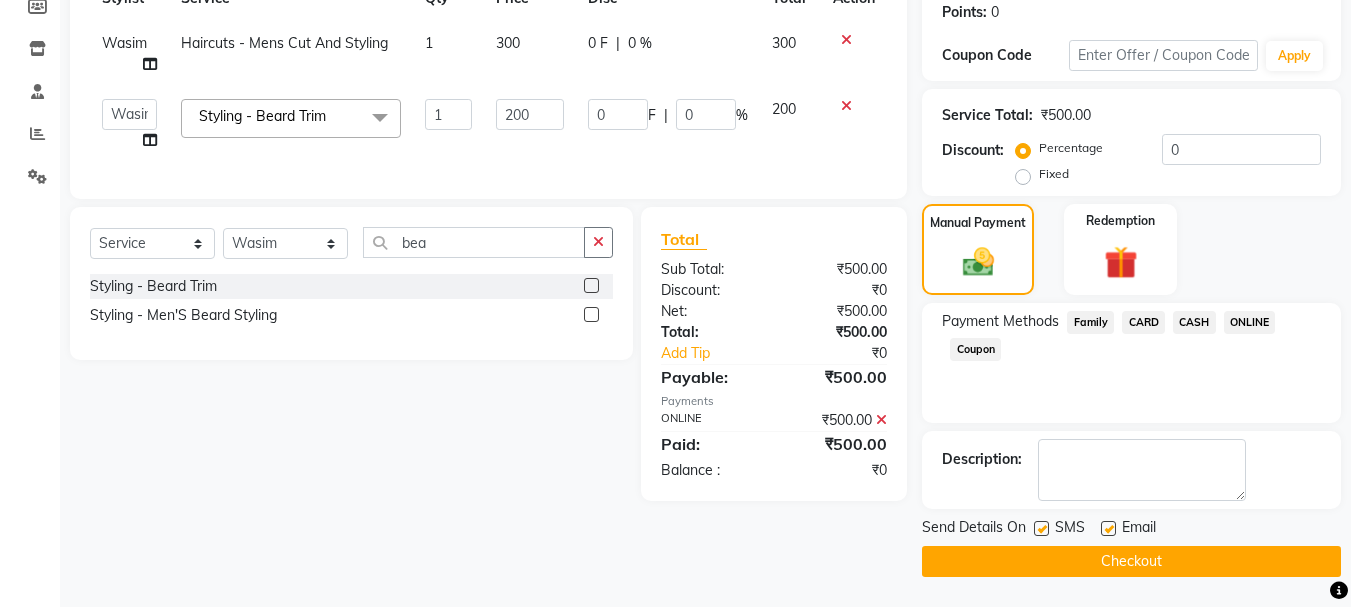 click on "Checkout" 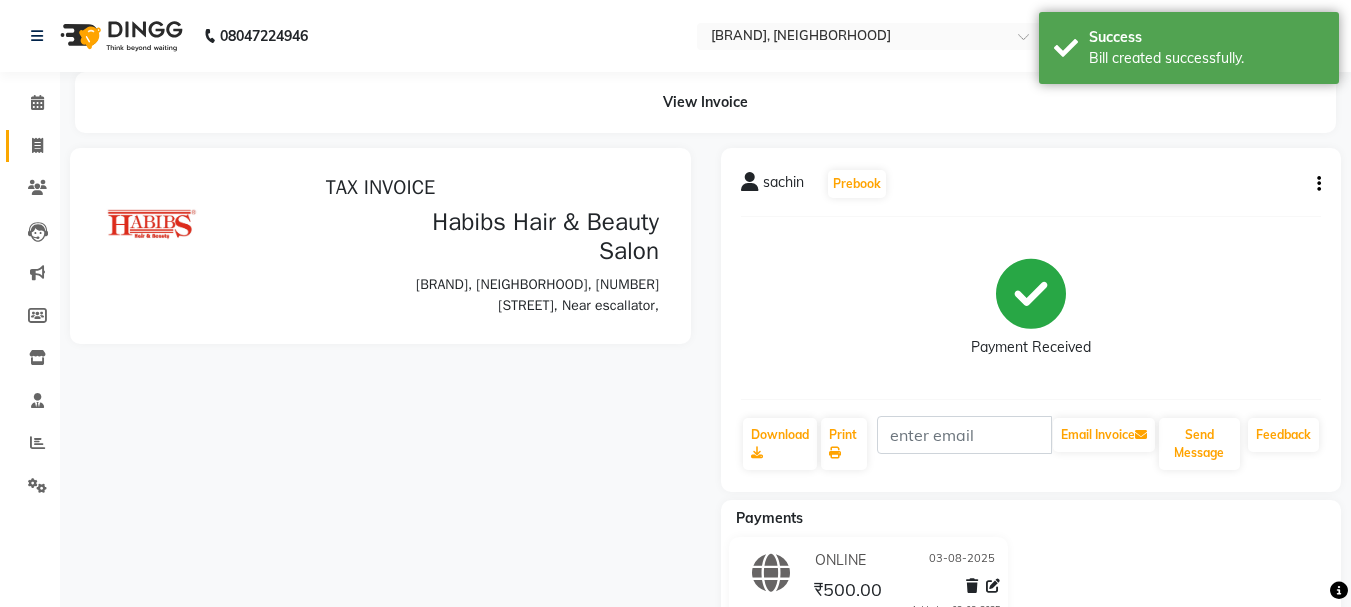 scroll, scrollTop: 0, scrollLeft: 0, axis: both 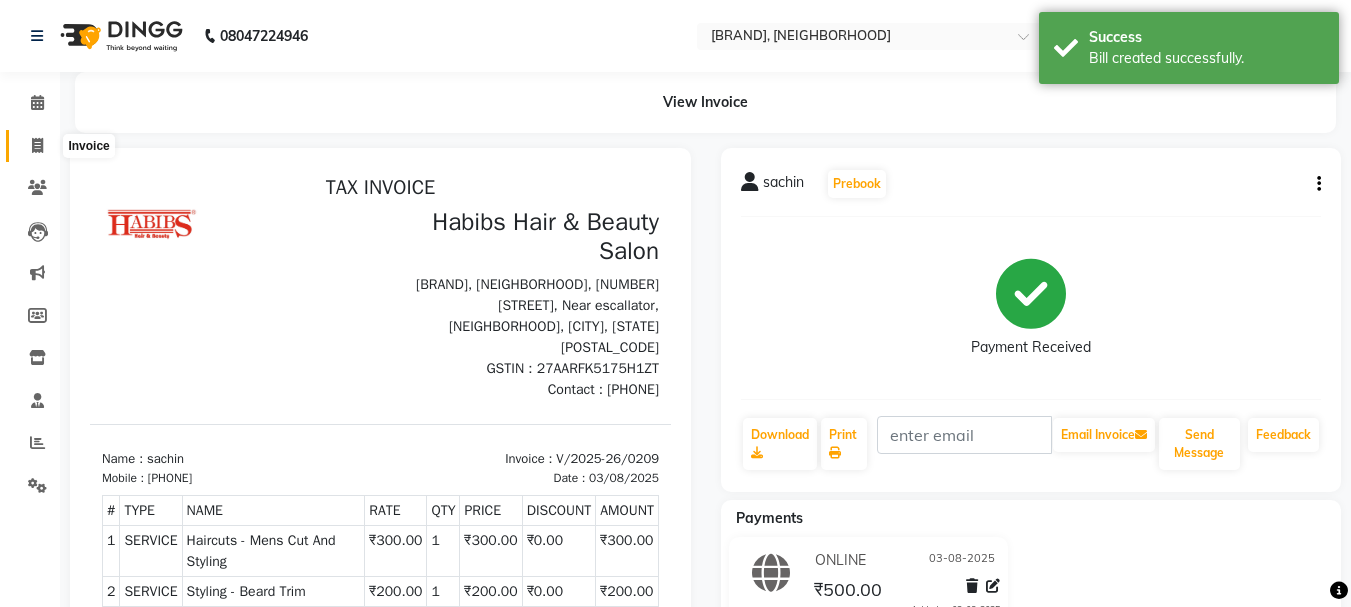 click 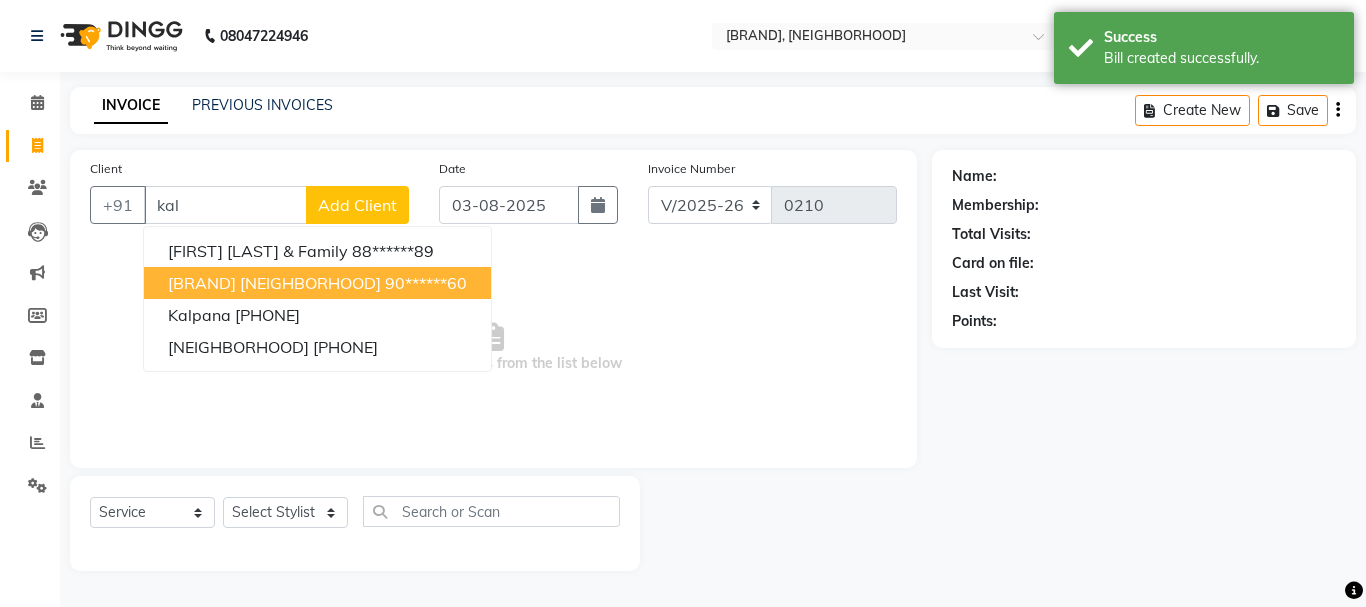click on "90******60" at bounding box center [426, 283] 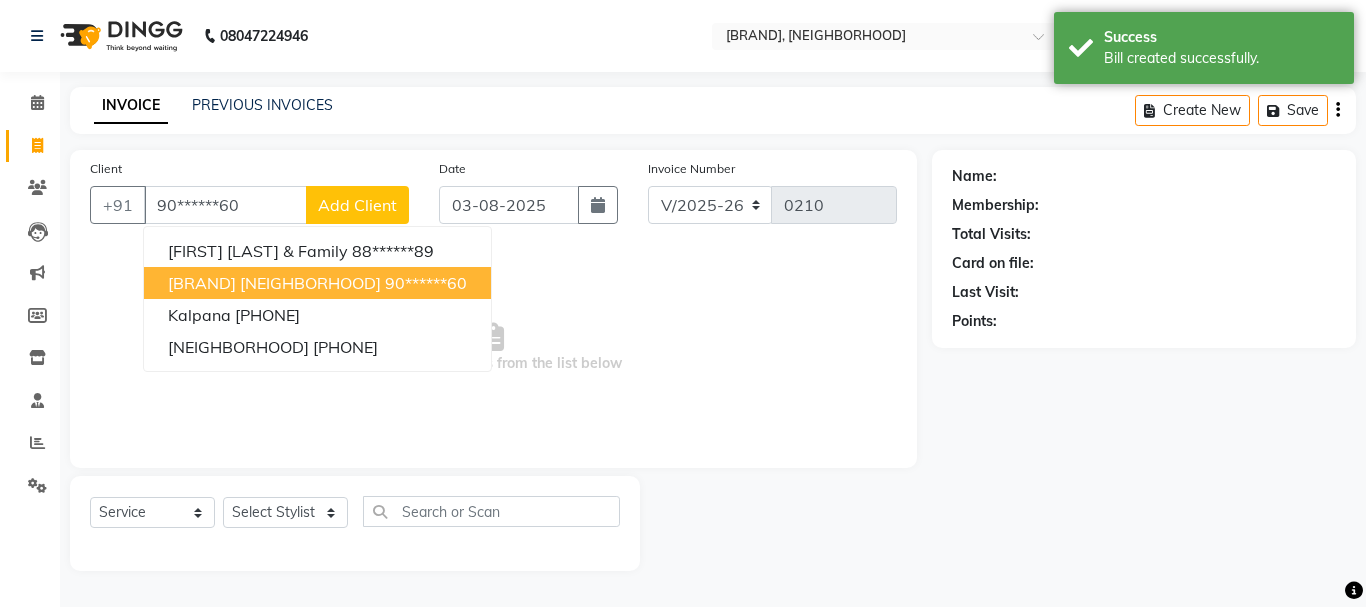 type on "90******60" 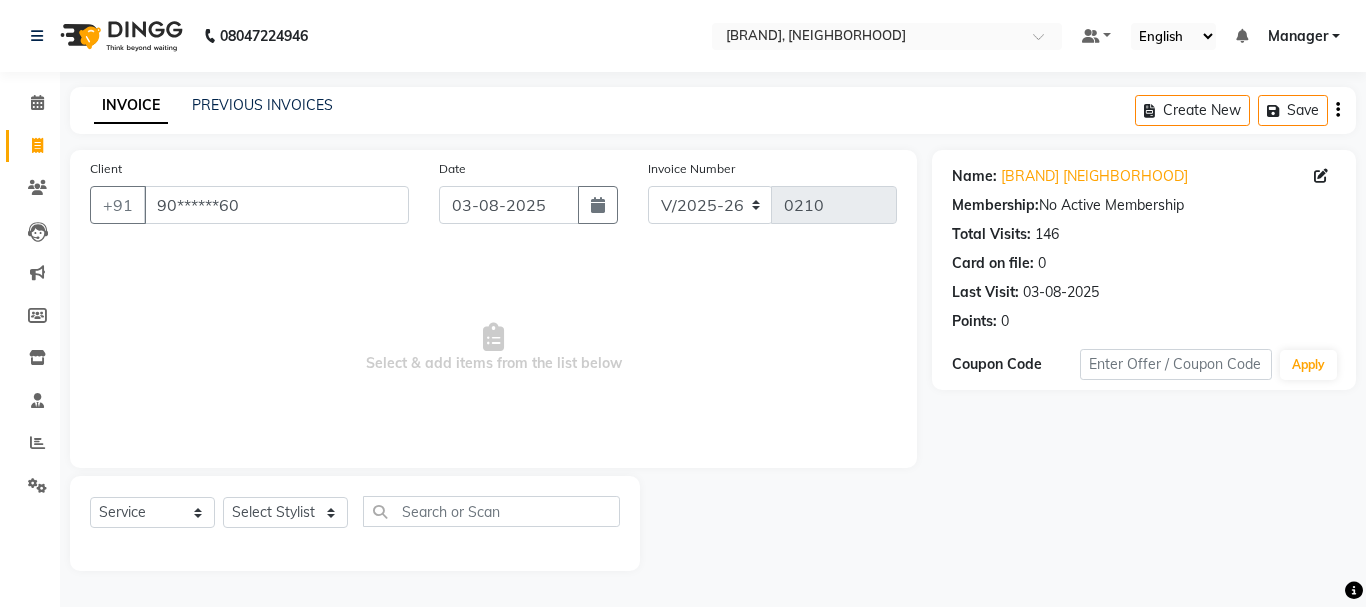 click on "Select  Service  Product  Membership  Package Voucher Prepaid Gift Card  Select Stylist Manager [FIRST] [FIRST] [FIRST] [FIRST]  [FIRST]  [FIRST]   [FIRST]" 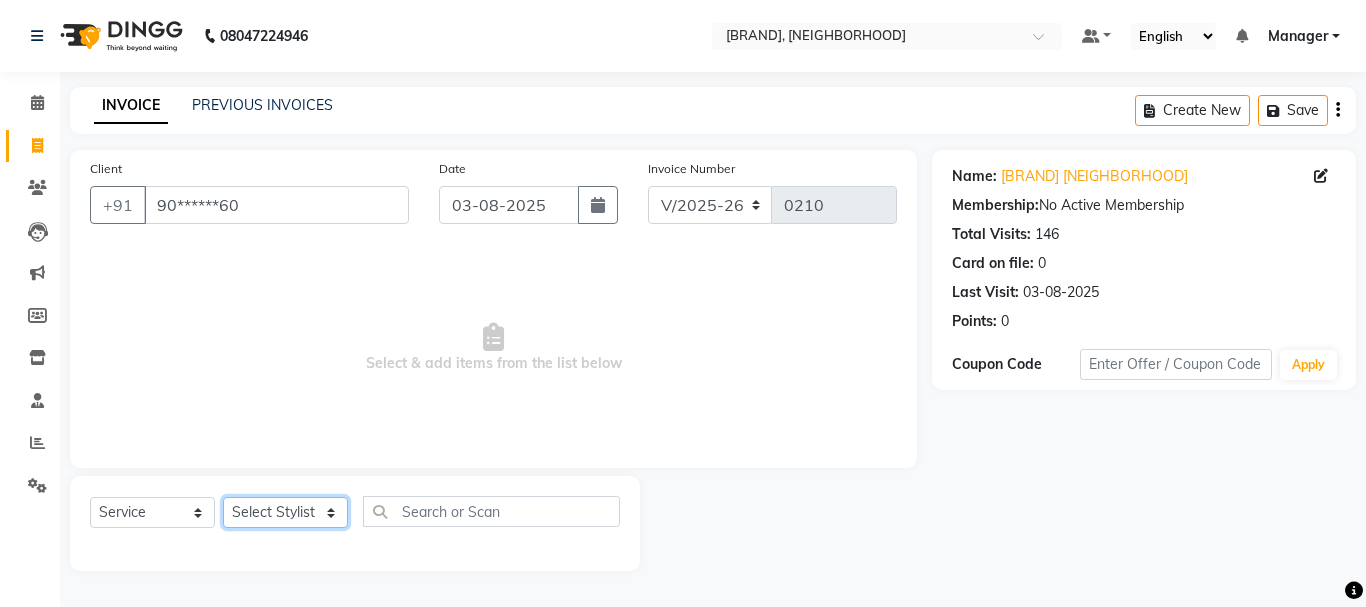drag, startPoint x: 343, startPoint y: 527, endPoint x: 324, endPoint y: 519, distance: 20.615528 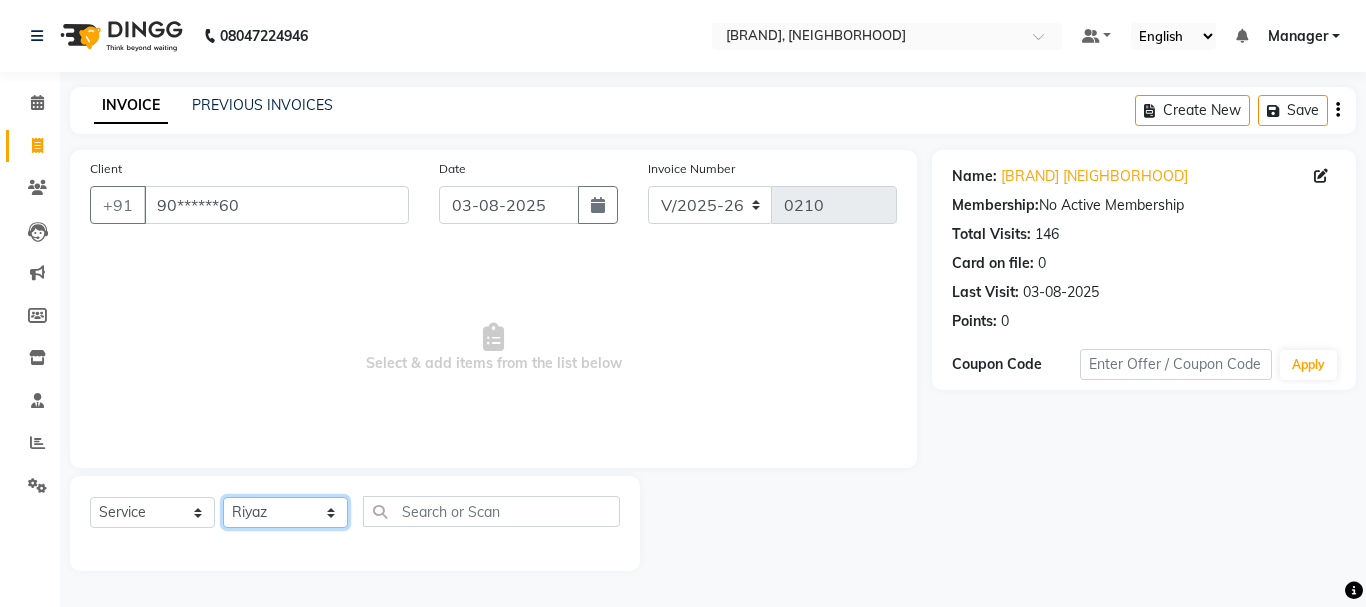 click on "Select Stylist Manager [FIRST] [FIRST] [FIRST] [FIRST]  [FIRST]  [FIRST]   [FIRST]" 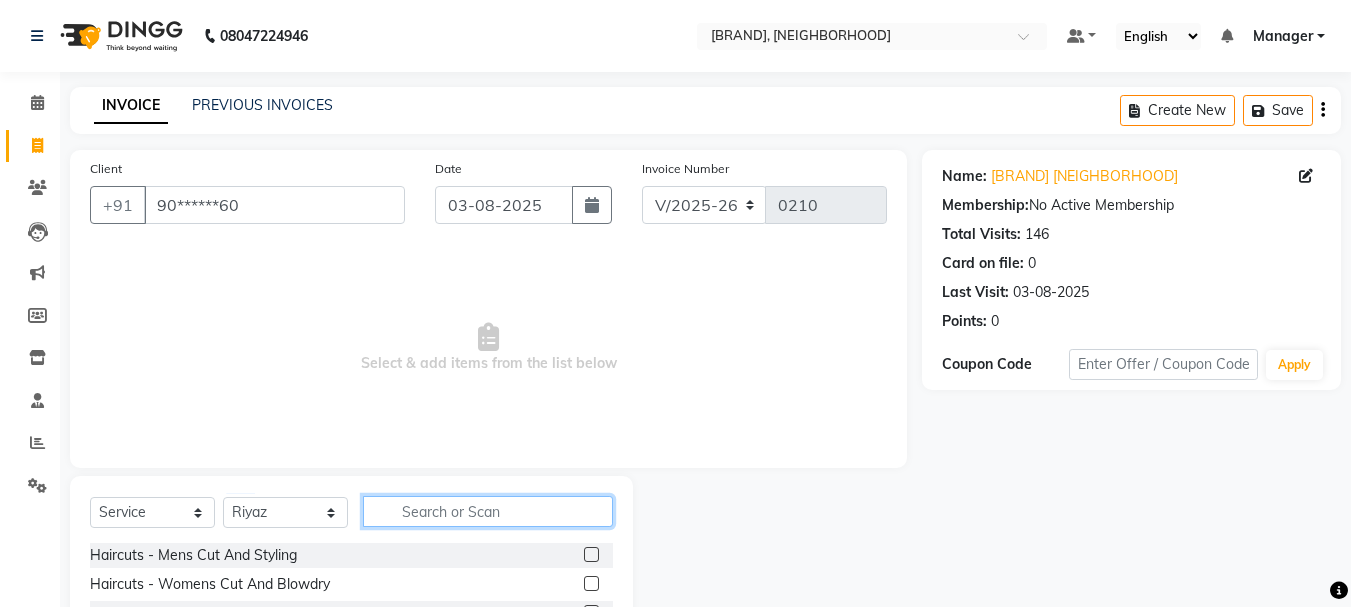 click 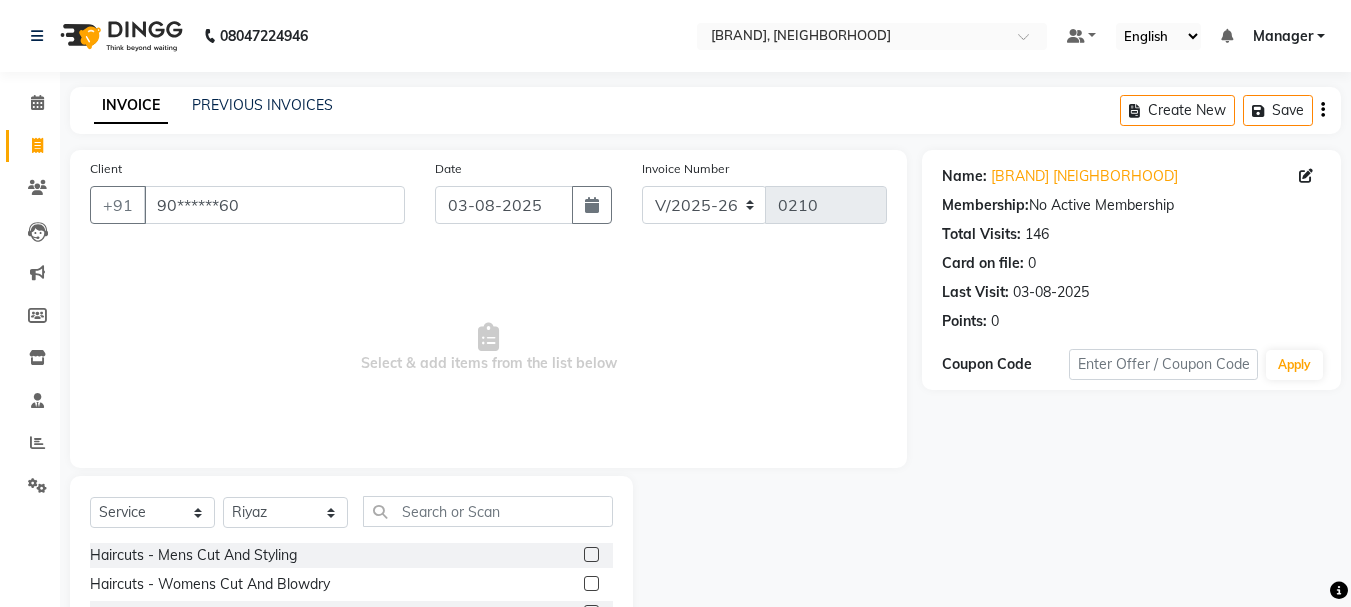 click 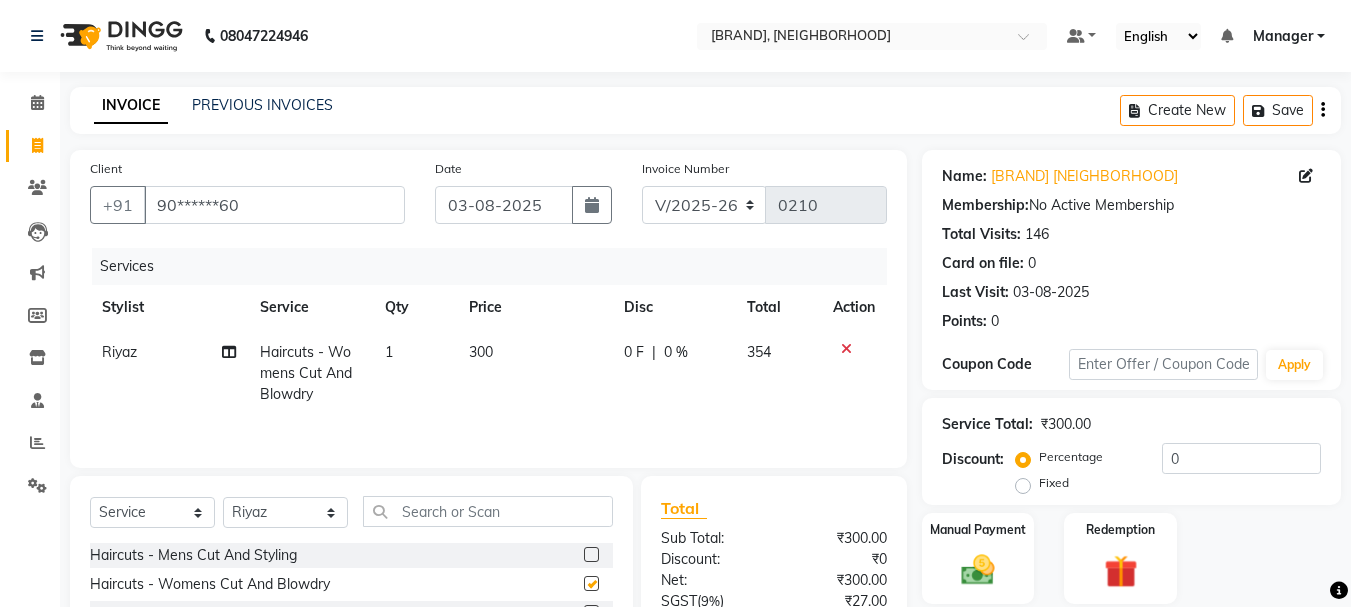 checkbox on "false" 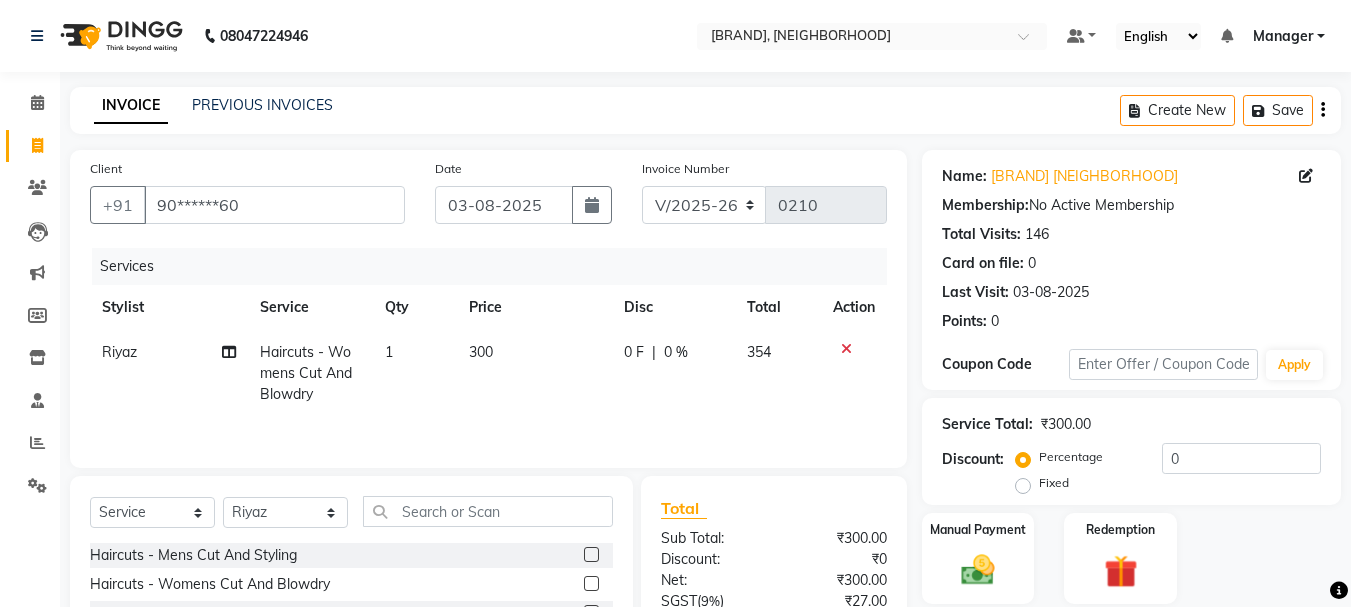 click 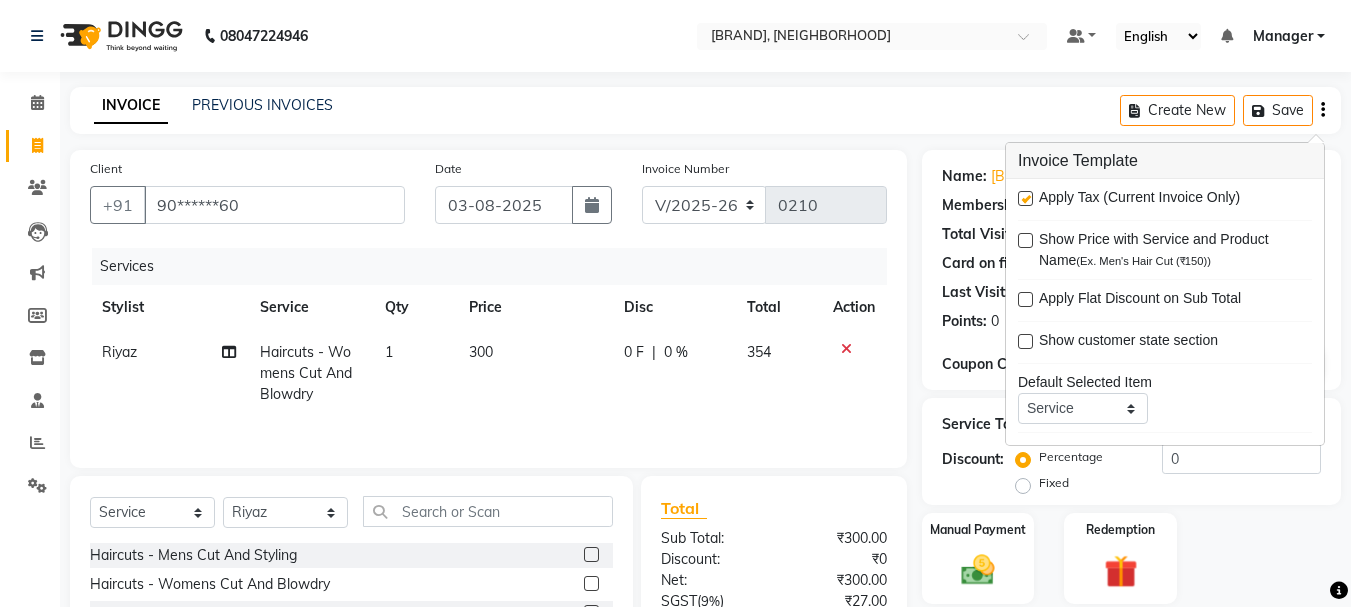 click at bounding box center [1025, 198] 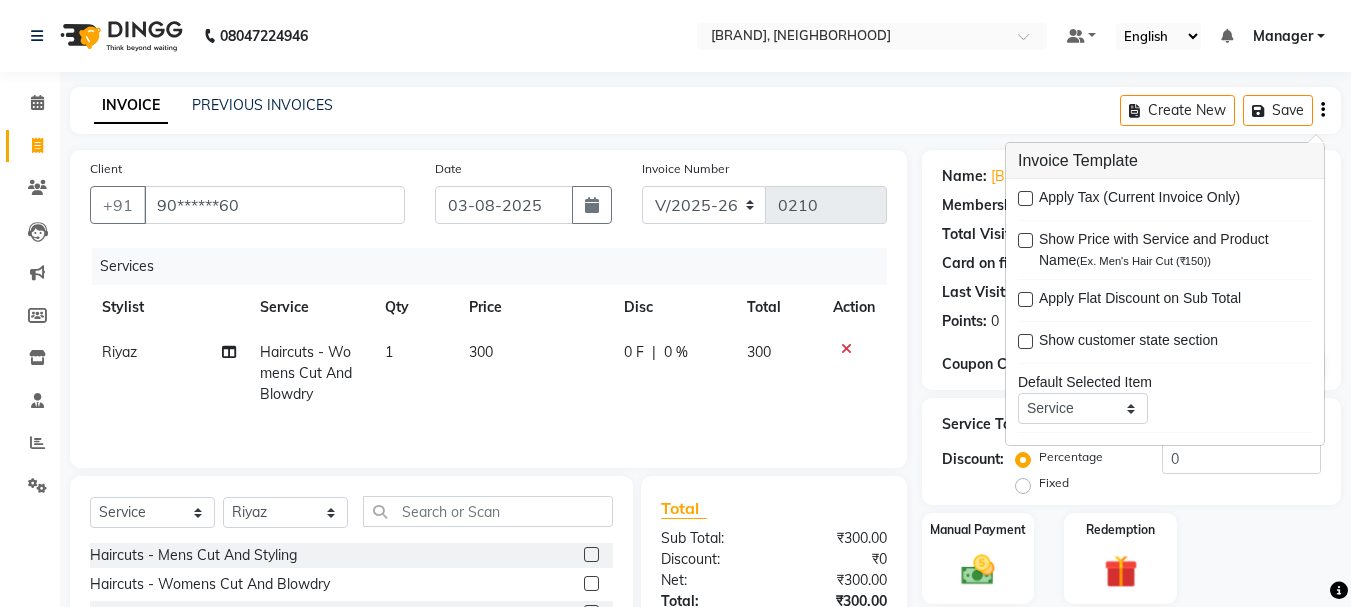 scroll, scrollTop: 194, scrollLeft: 0, axis: vertical 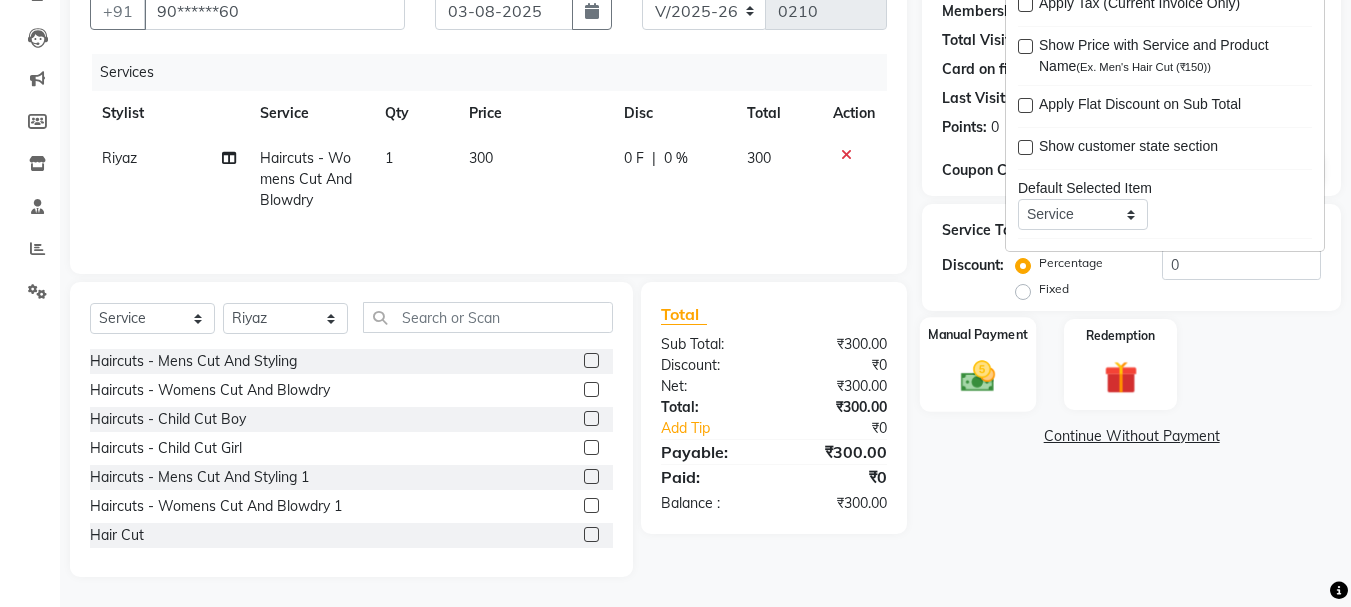 click on "Manual Payment" 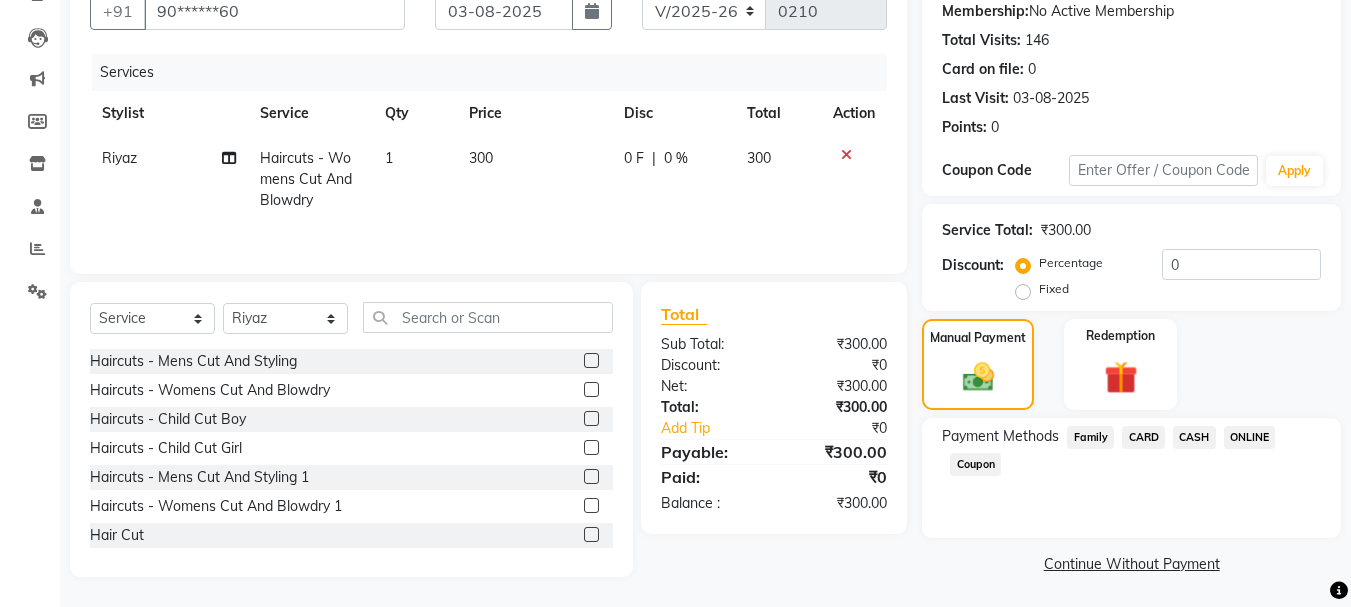 scroll, scrollTop: 196, scrollLeft: 0, axis: vertical 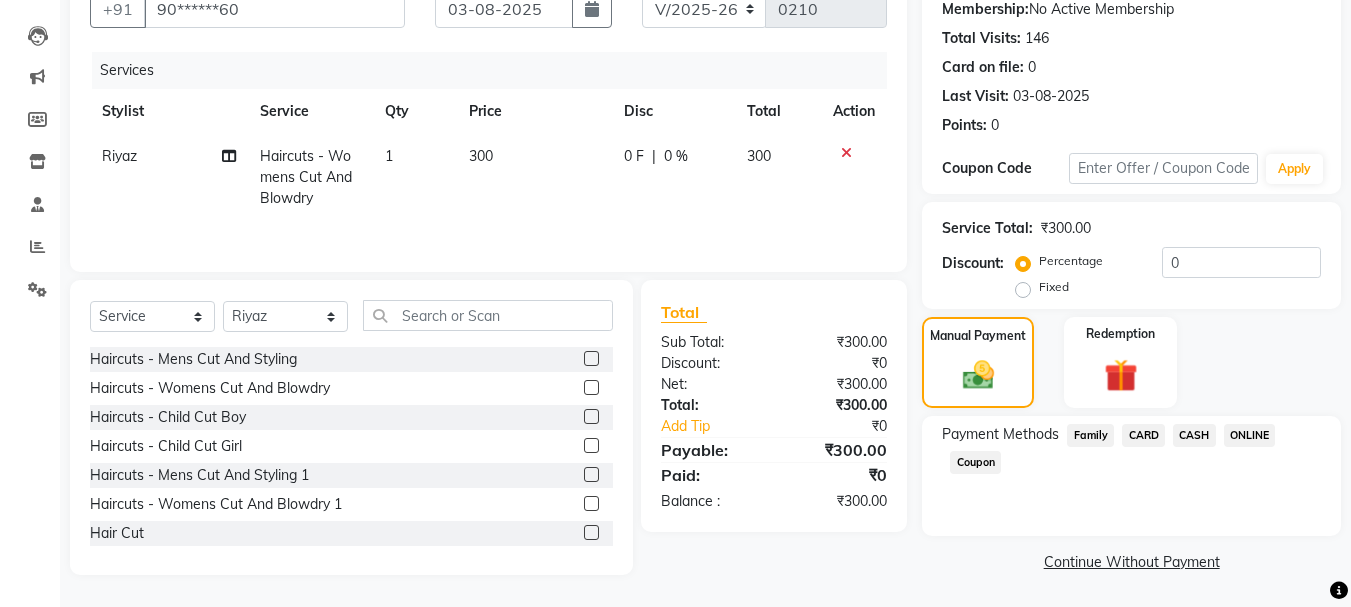 click on "ONLINE" 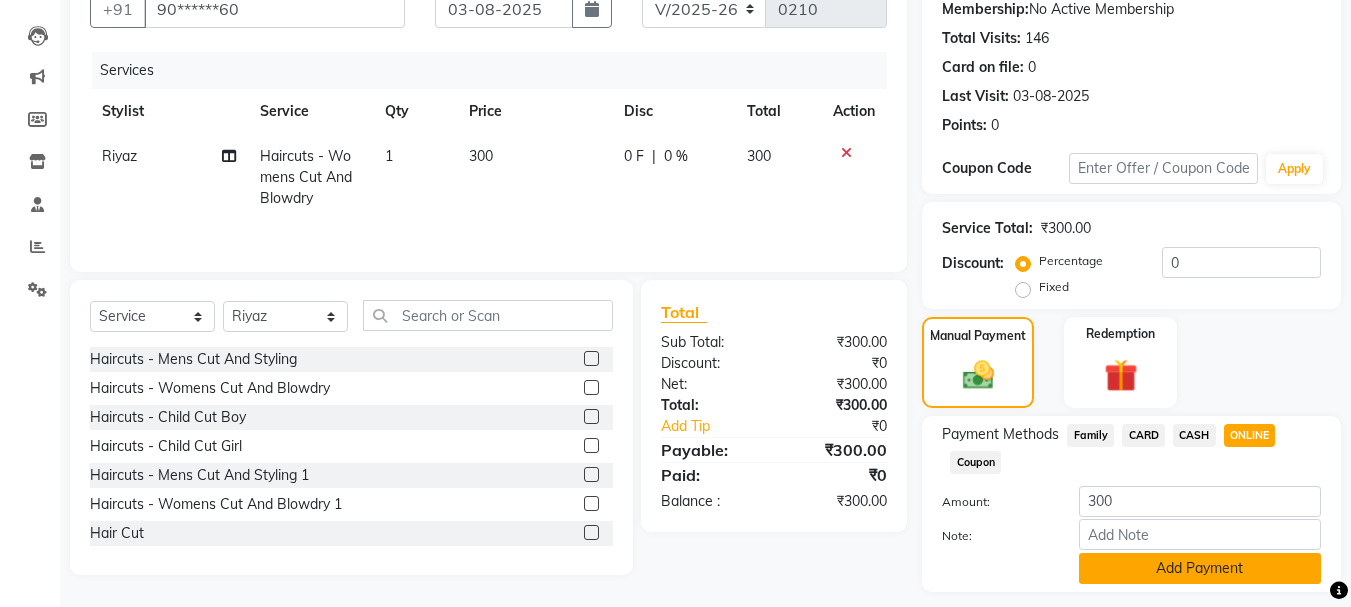 click on "Add Payment" 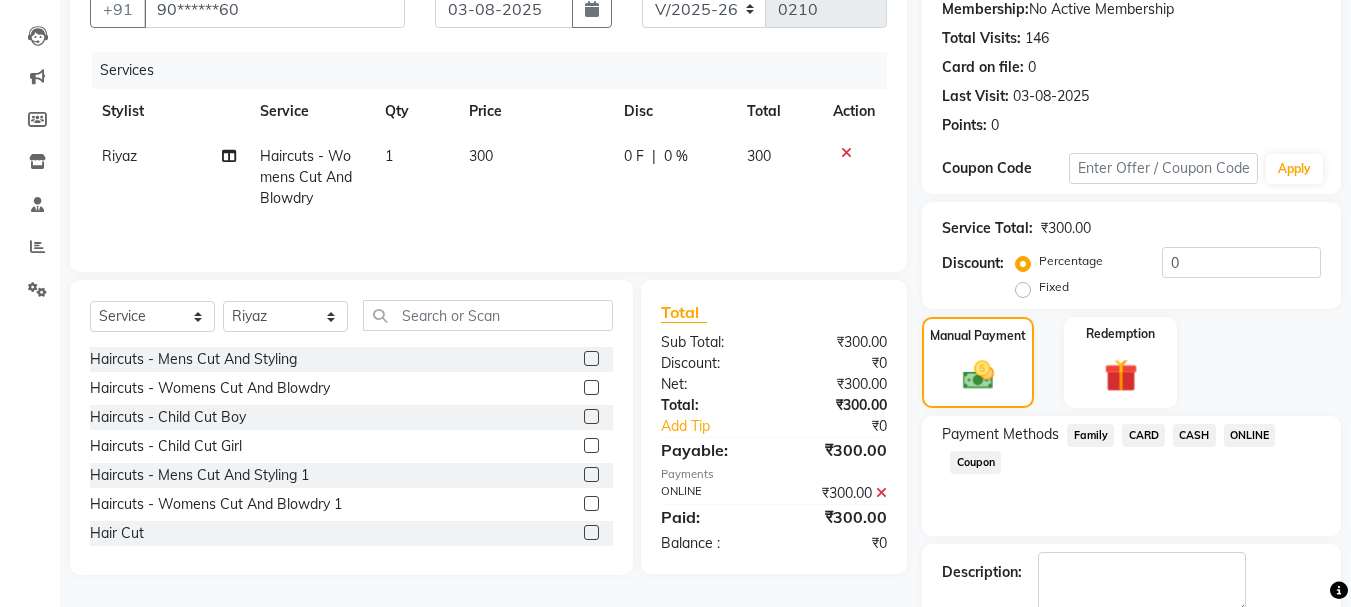 scroll, scrollTop: 309, scrollLeft: 0, axis: vertical 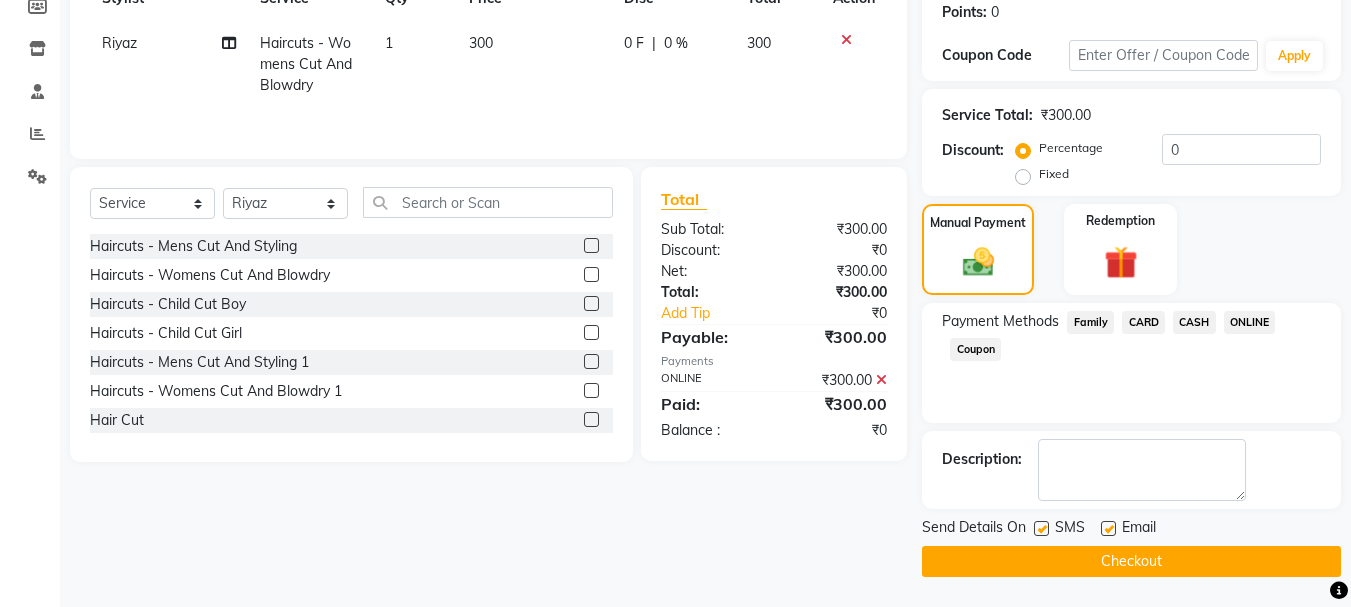 click on "Checkout" 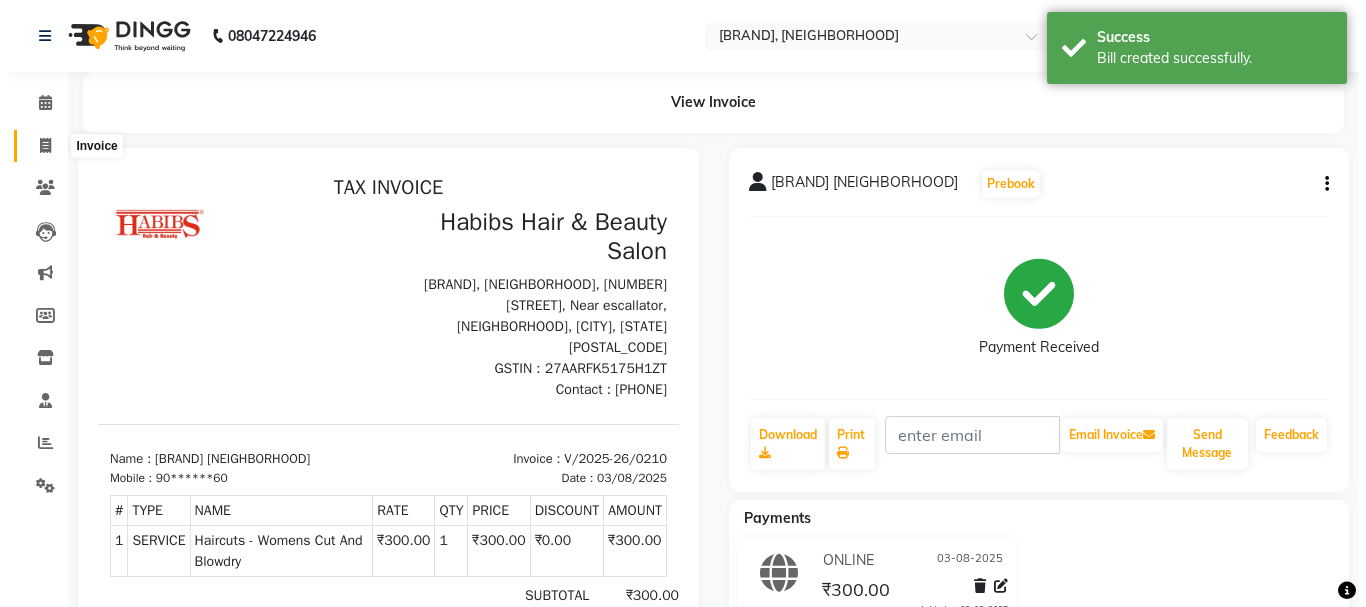 scroll, scrollTop: 0, scrollLeft: 0, axis: both 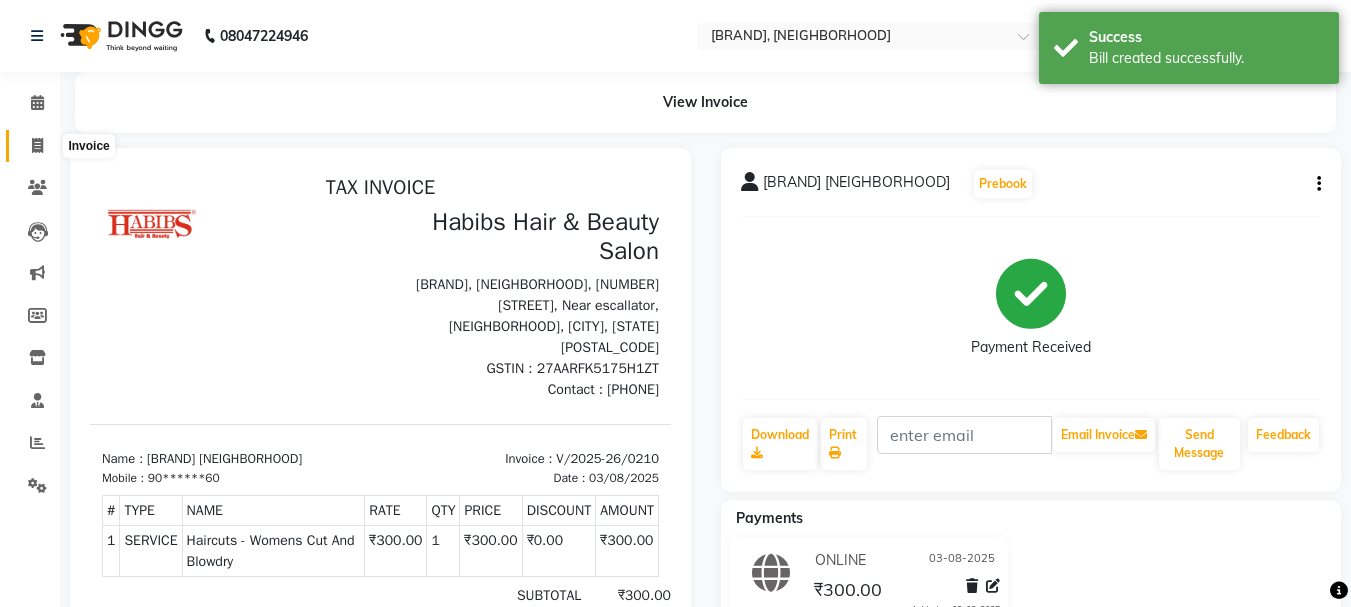 click 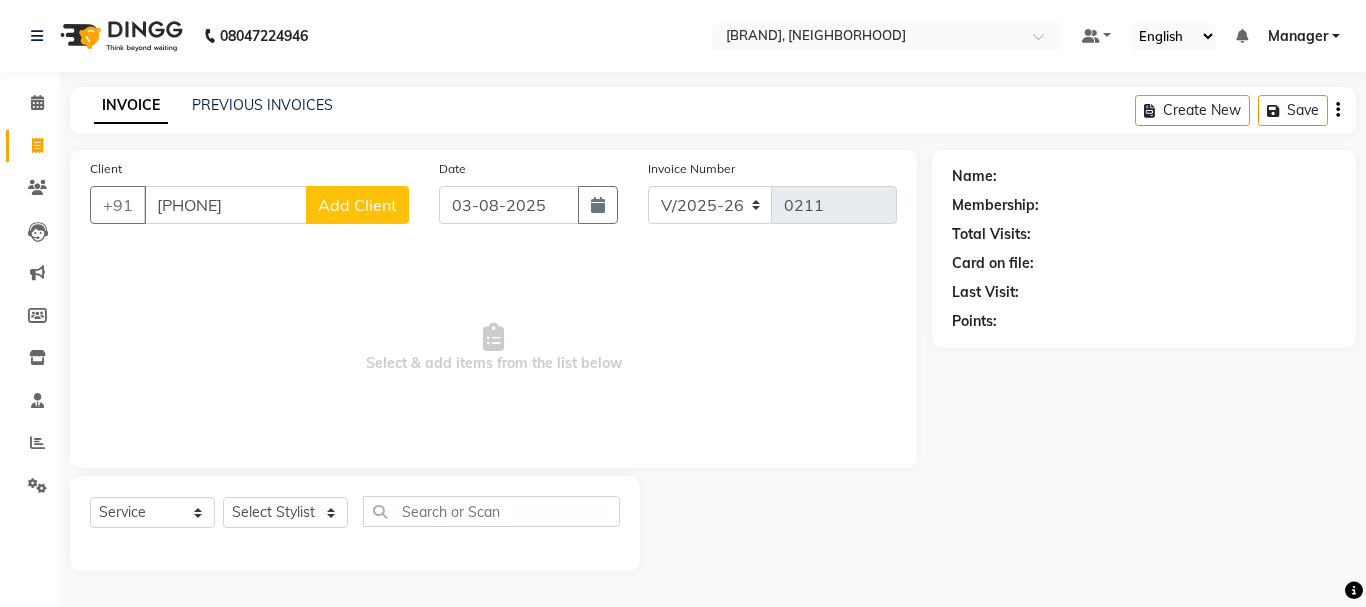 type on "[PHONE]" 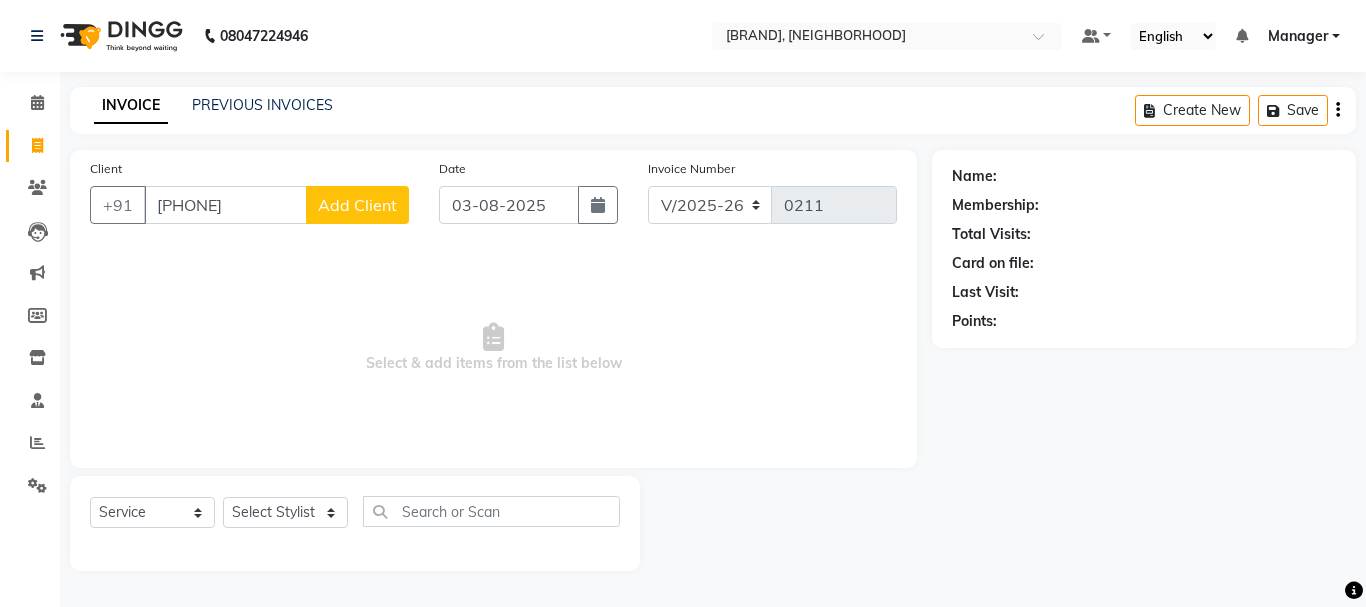select on "22" 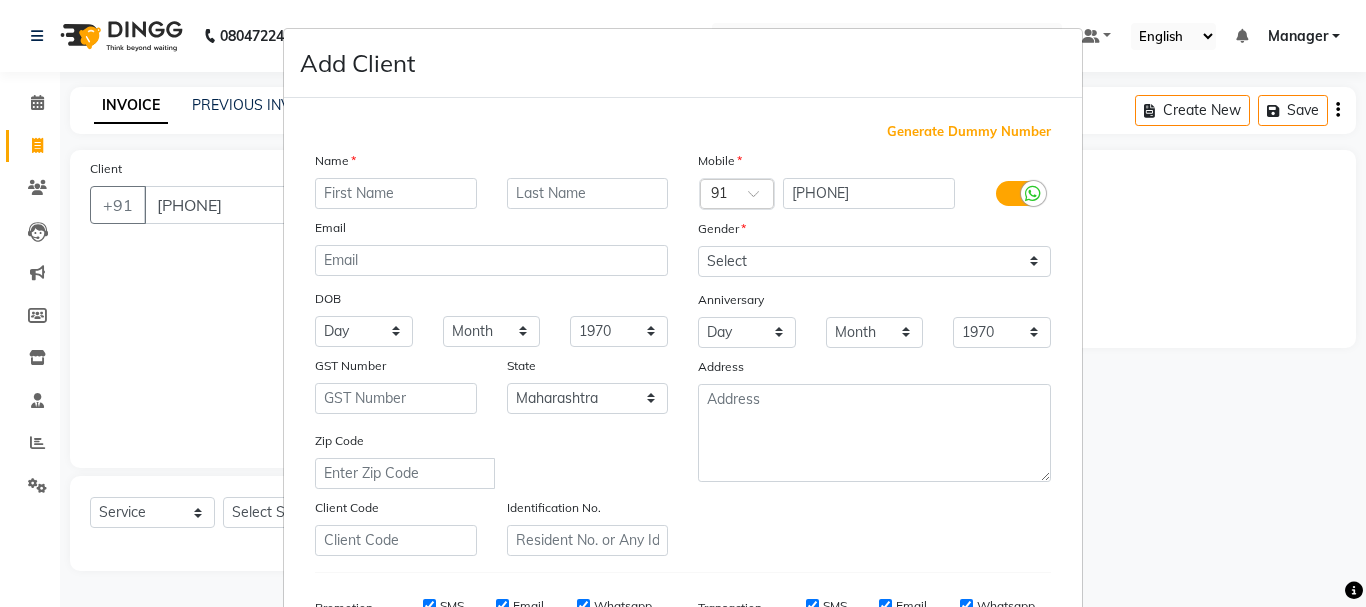 drag, startPoint x: 198, startPoint y: 204, endPoint x: 198, endPoint y: 222, distance: 18 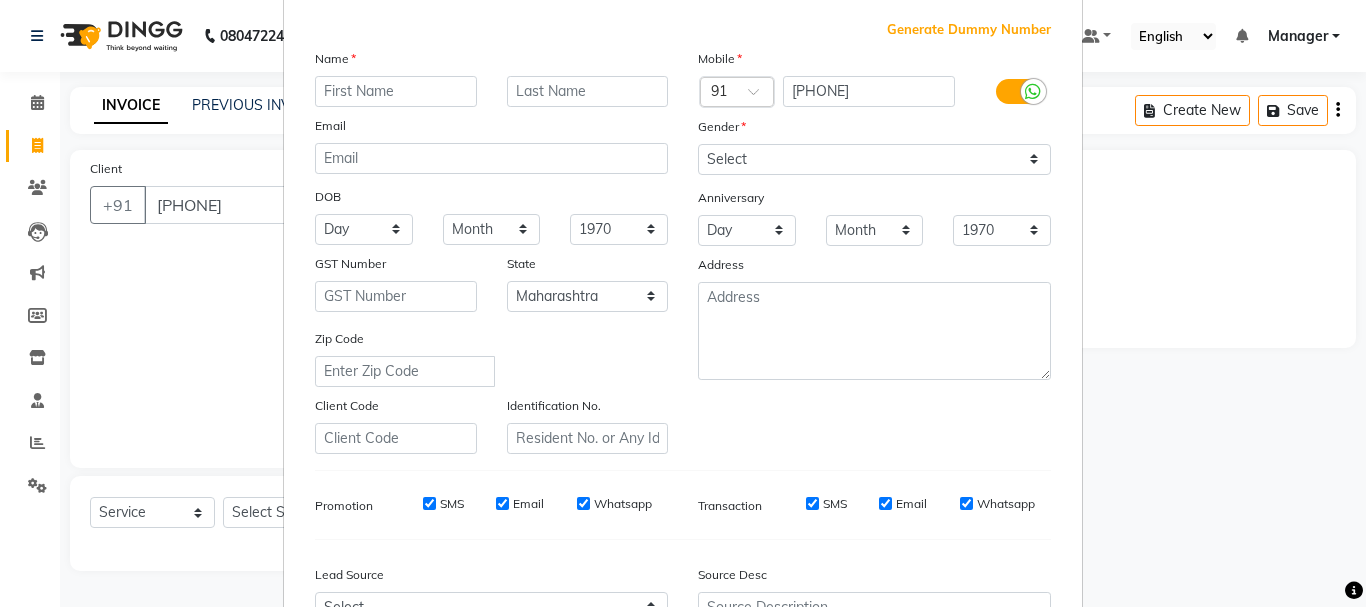 scroll, scrollTop: 316, scrollLeft: 0, axis: vertical 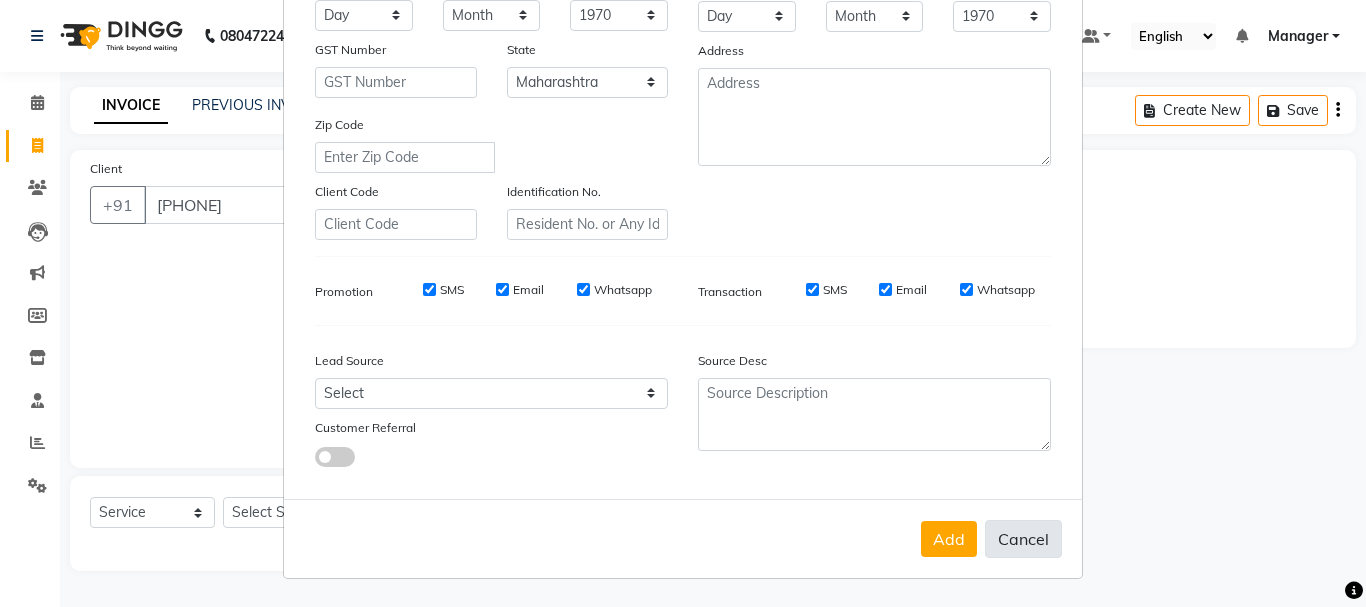 click on "Cancel" at bounding box center [1023, 539] 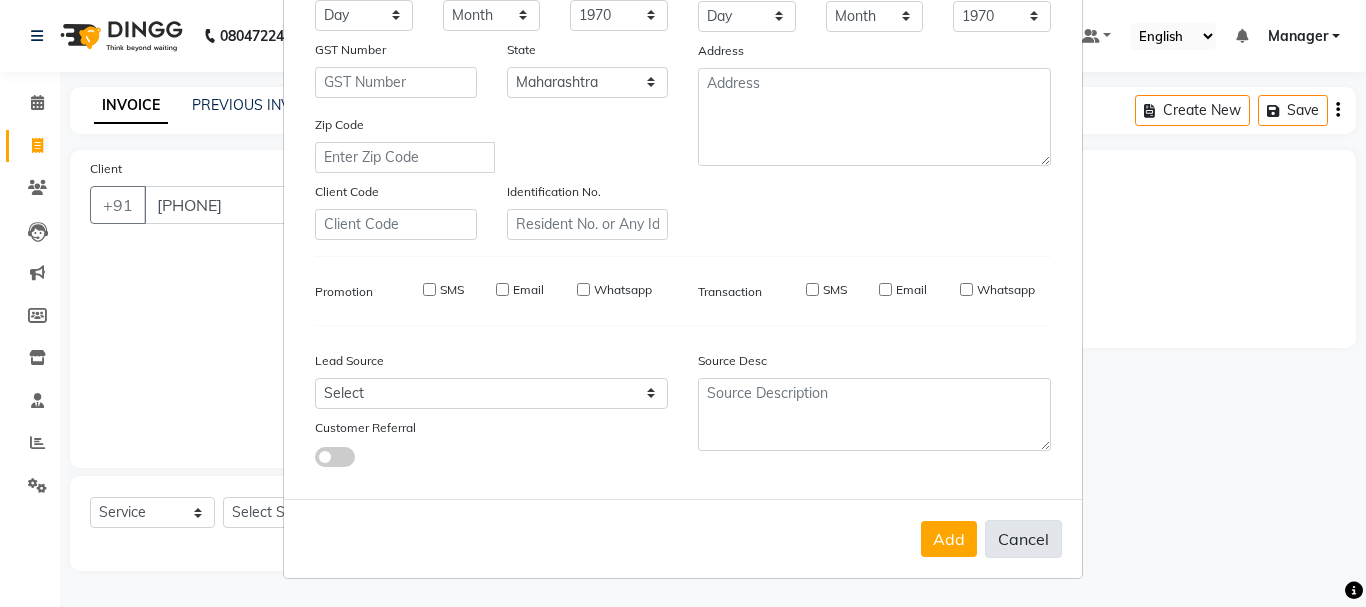 select 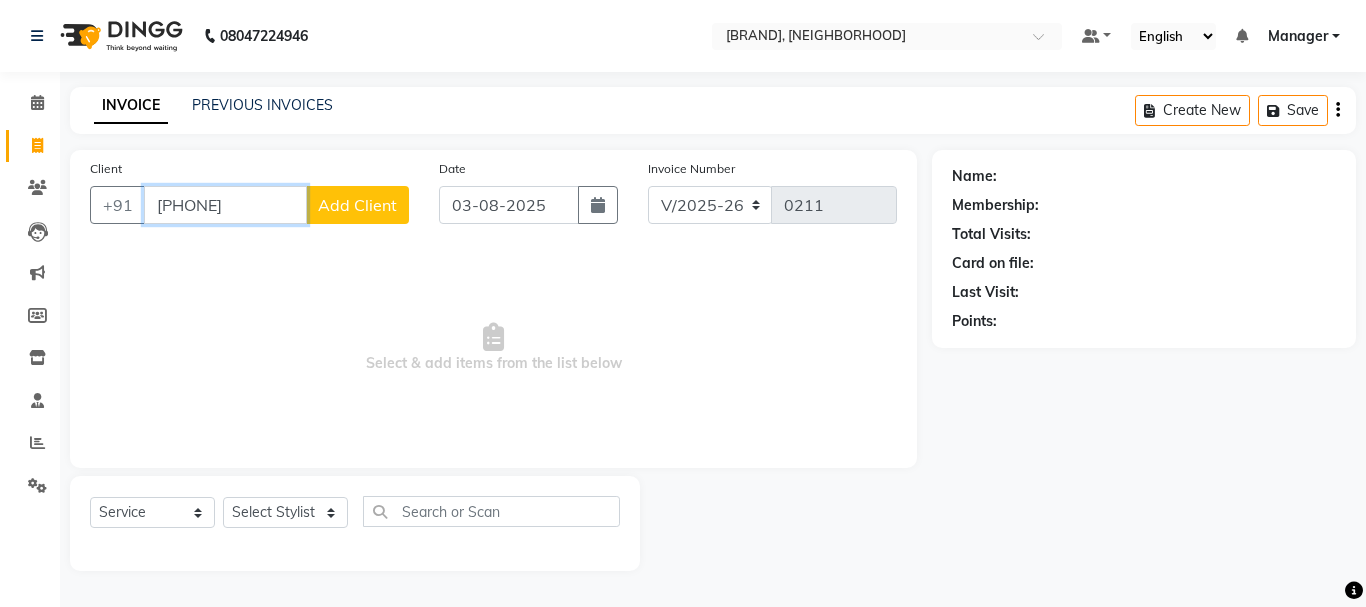 drag, startPoint x: 247, startPoint y: 204, endPoint x: 146, endPoint y: 204, distance: 101 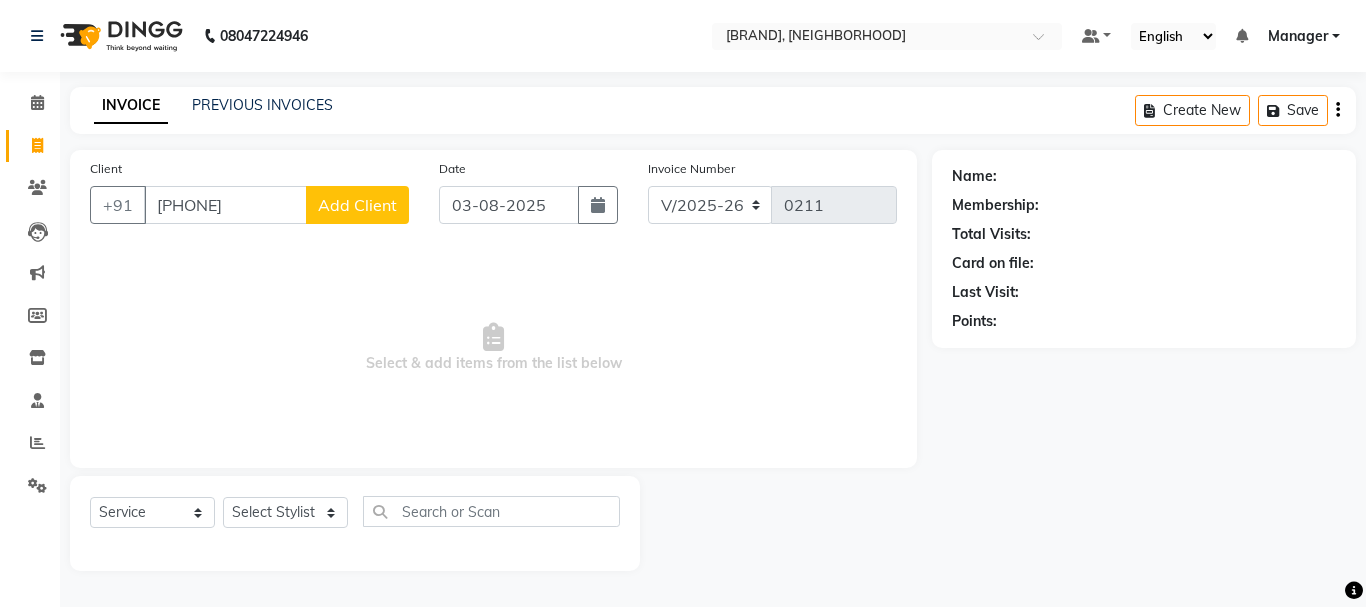 drag, startPoint x: 233, startPoint y: 228, endPoint x: 202, endPoint y: 224, distance: 31.257 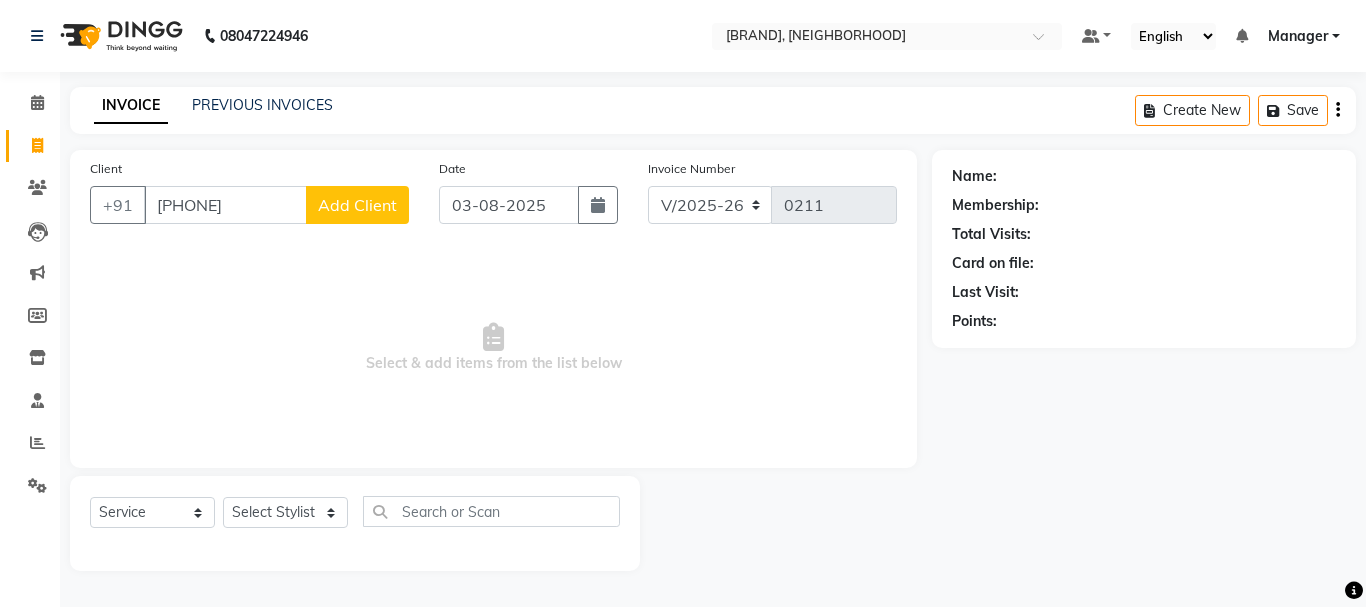 click on "Select & add items from the list below" at bounding box center (493, 348) 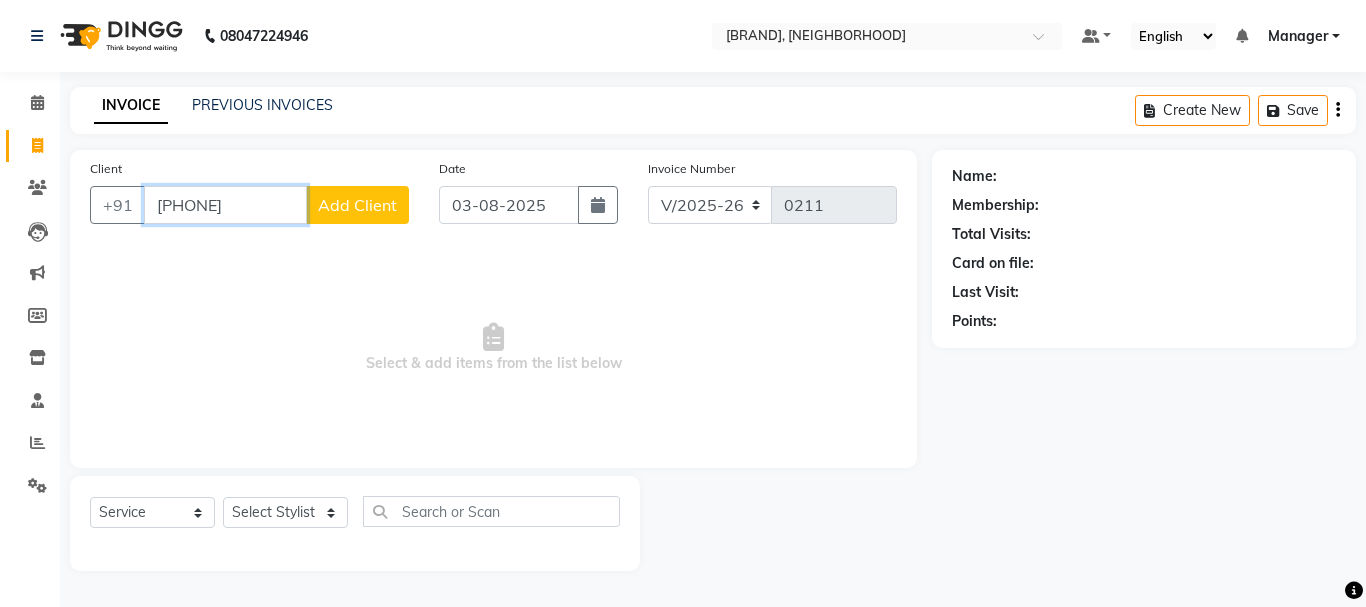 click on "[PHONE]" at bounding box center [225, 205] 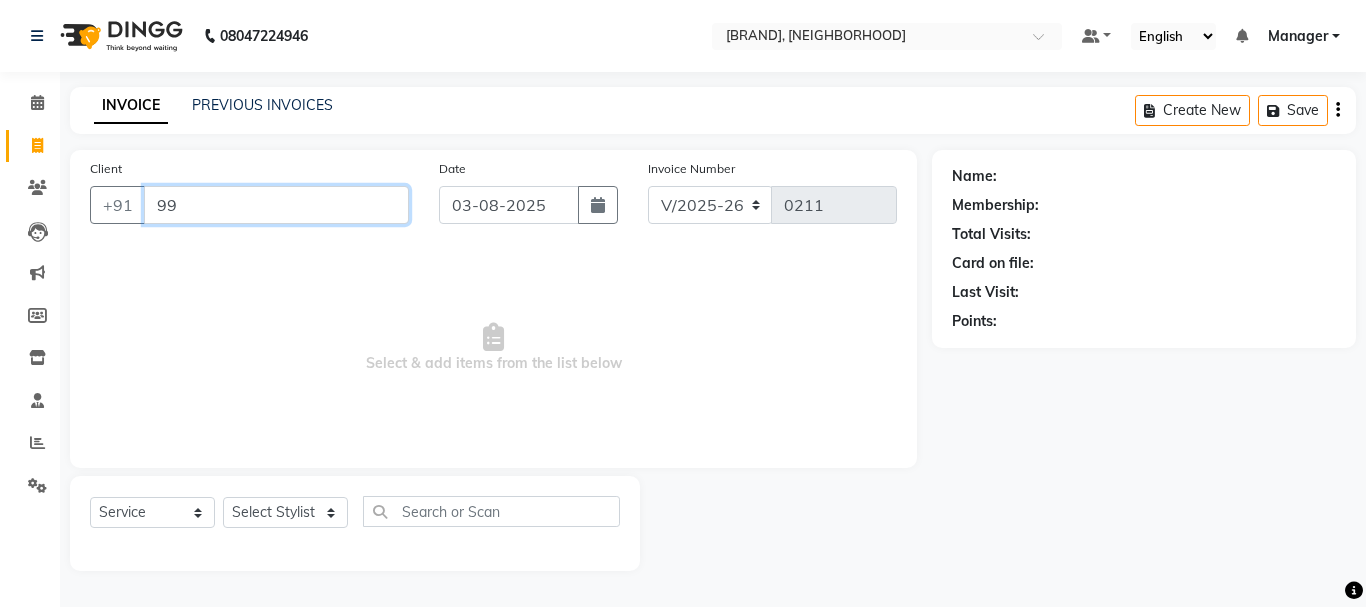 type on "9" 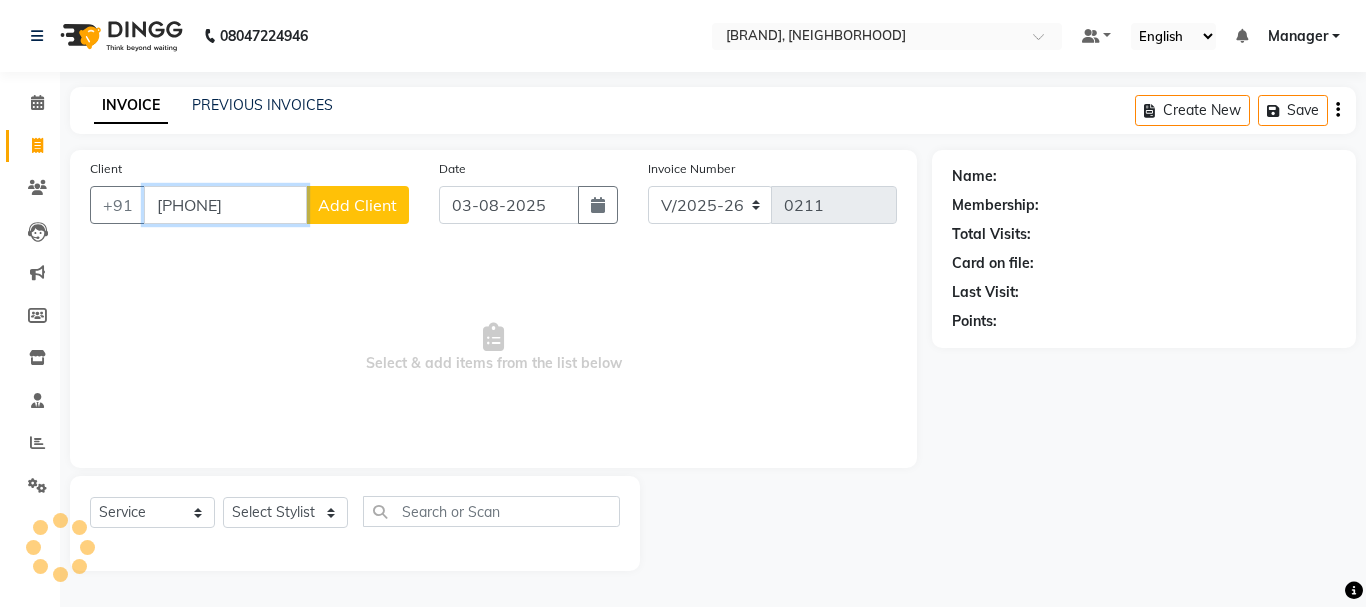 type on "[PHONE]" 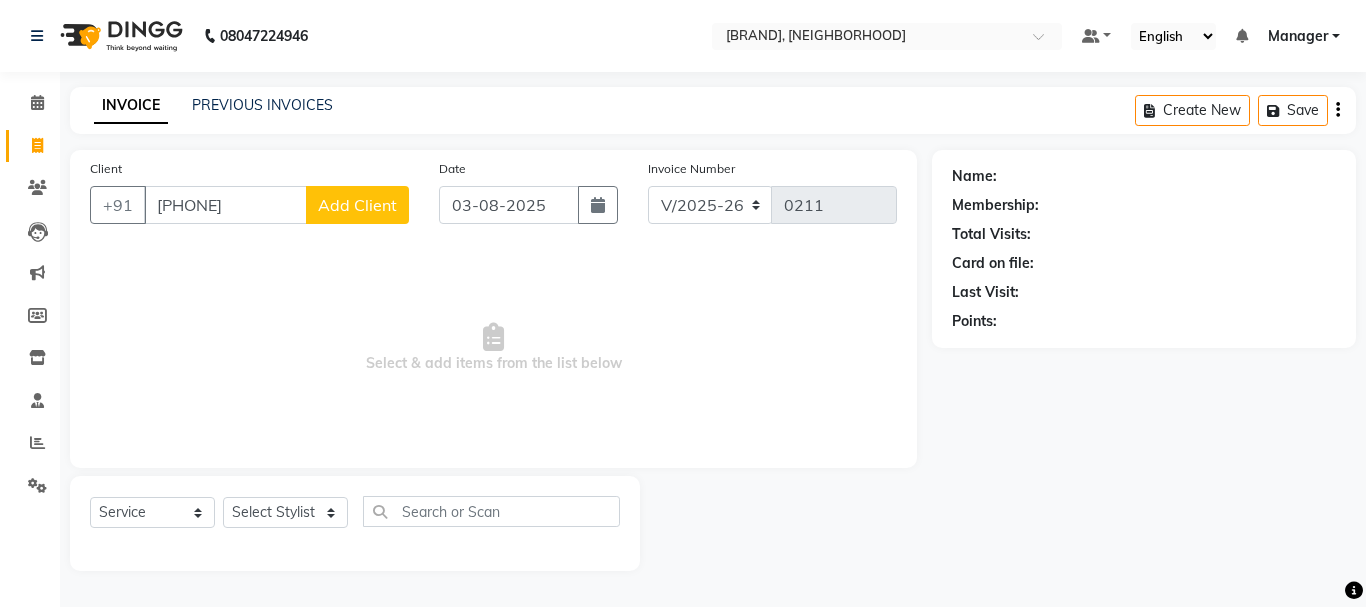 click on "Add Client" 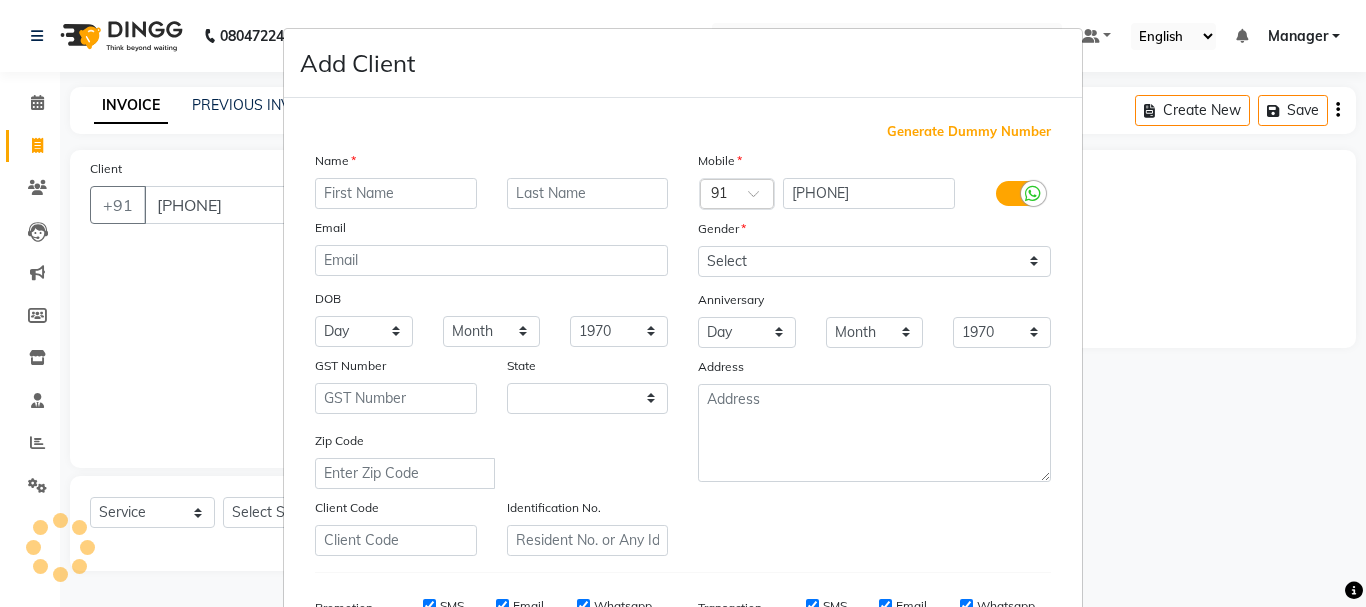 select on "22" 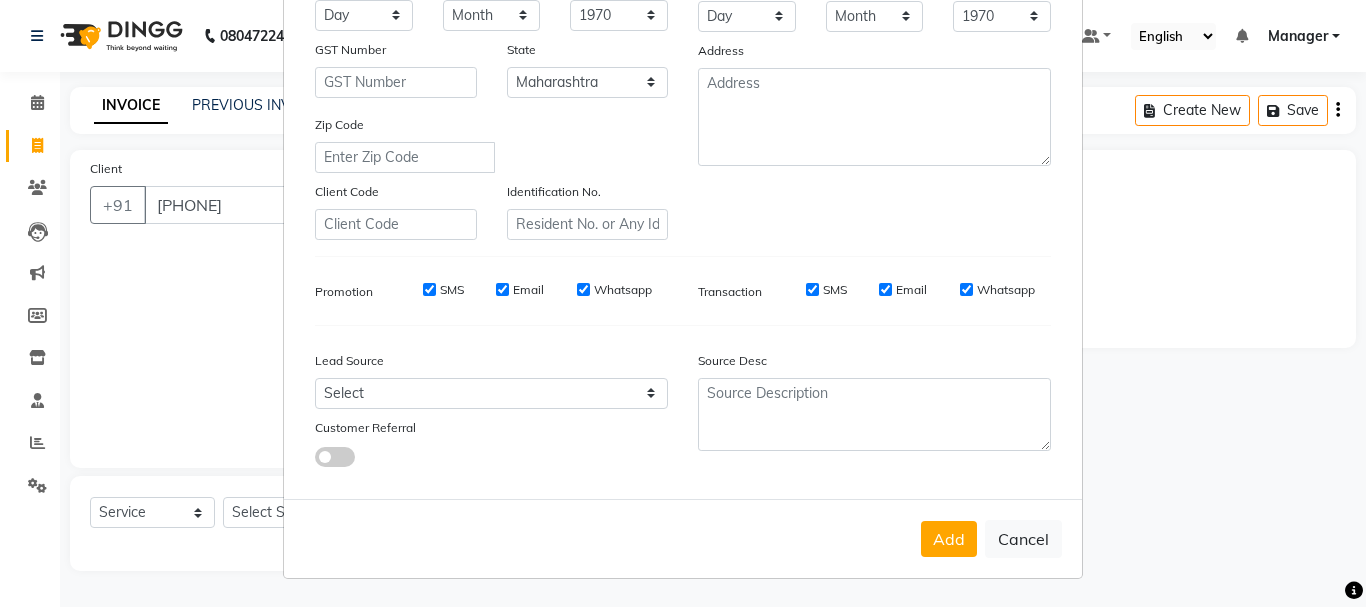 scroll, scrollTop: 0, scrollLeft: 0, axis: both 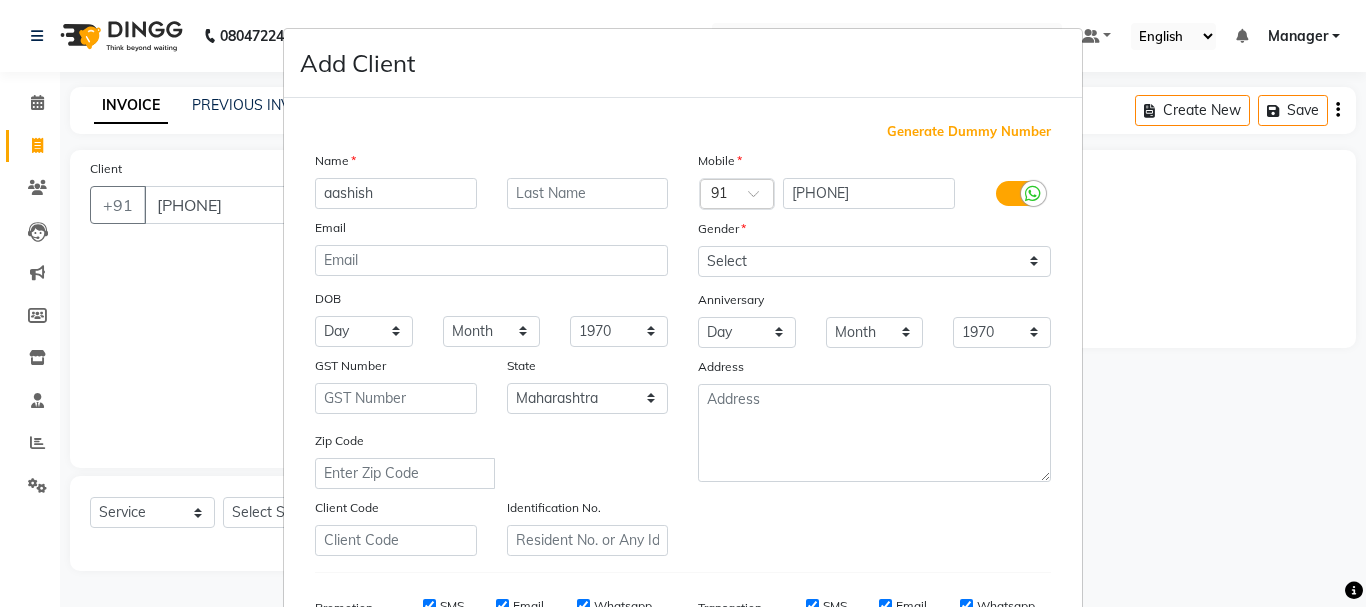 type on "aashish" 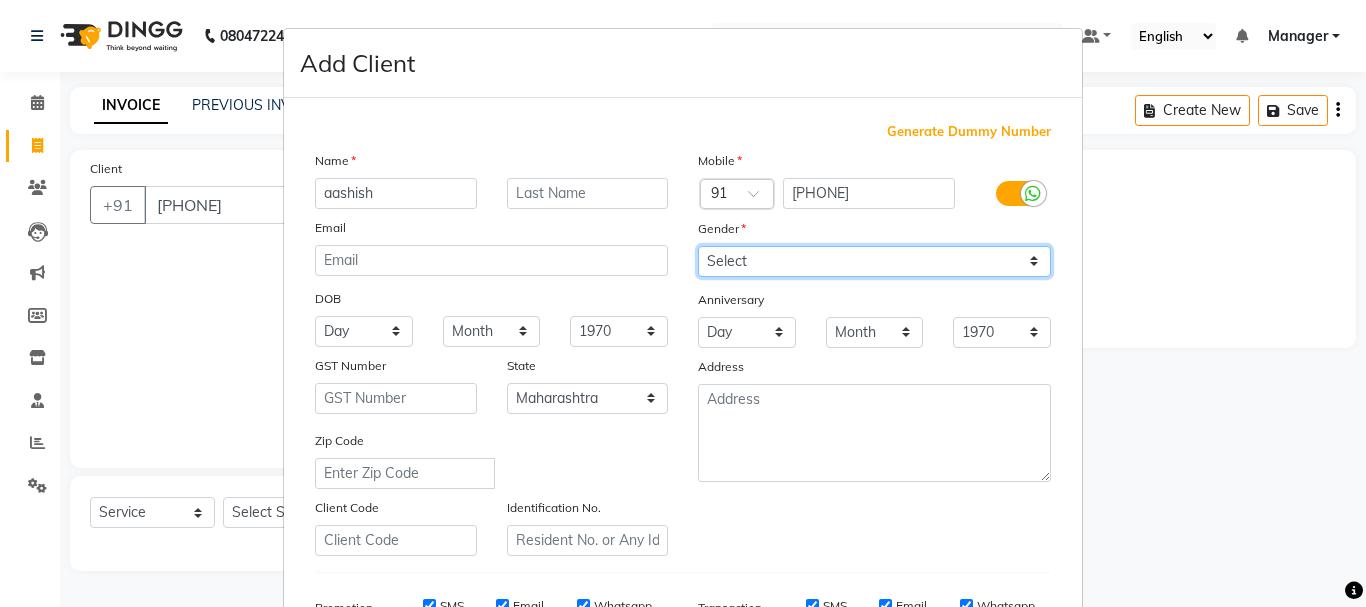 click on "Select Male Female Other Prefer Not To Say" at bounding box center (874, 261) 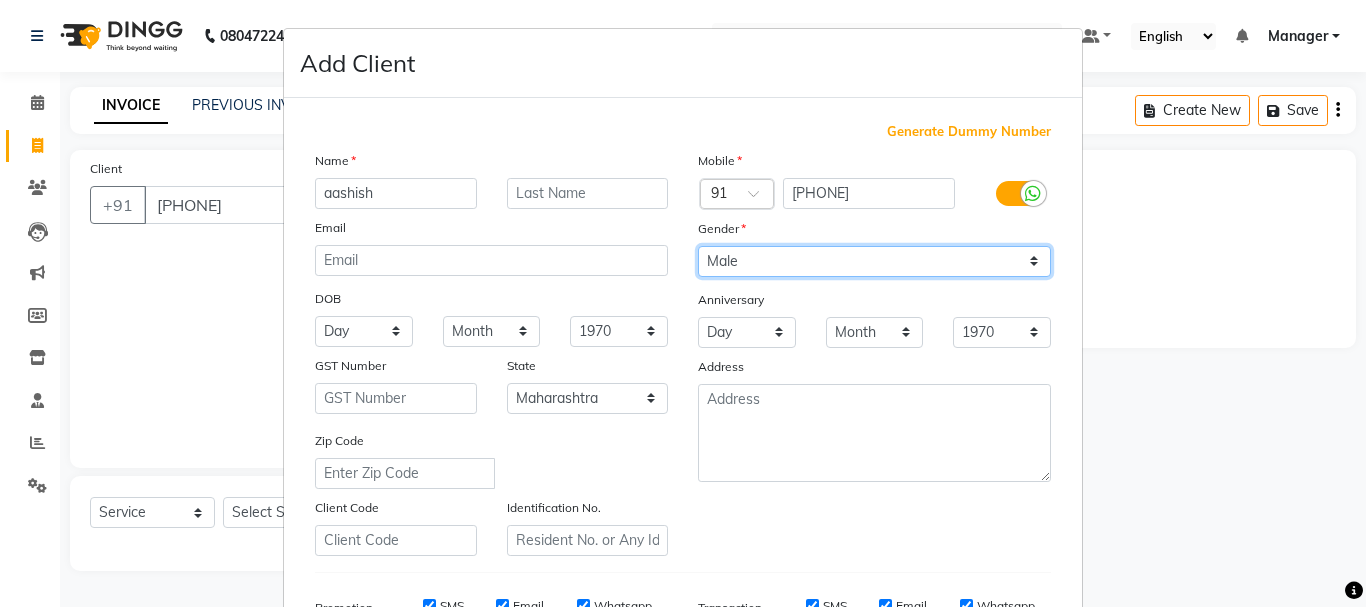 click on "Select Male Female Other Prefer Not To Say" at bounding box center [874, 261] 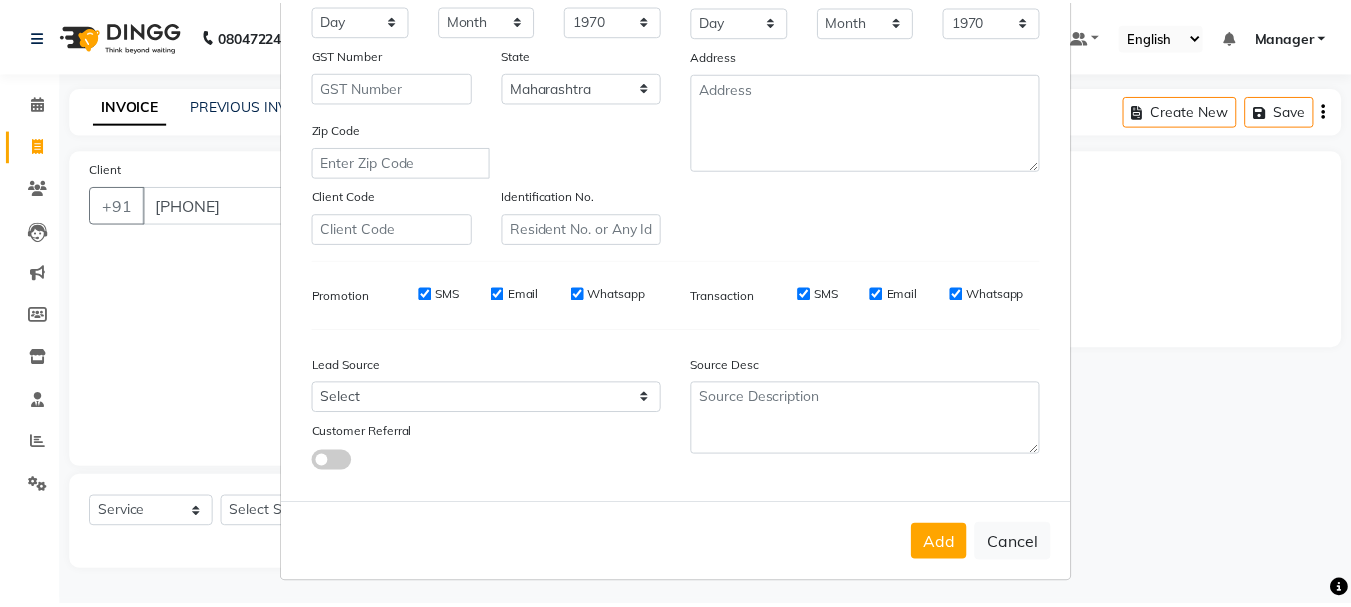 scroll, scrollTop: 316, scrollLeft: 0, axis: vertical 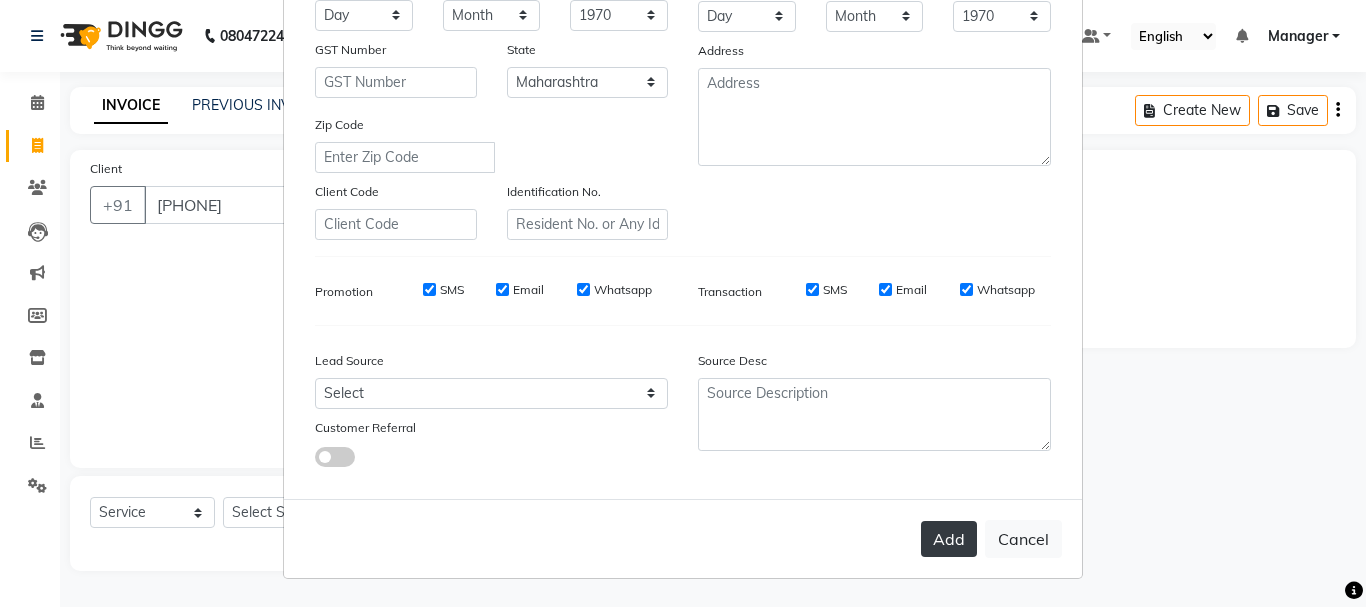 click on "Add" at bounding box center [949, 539] 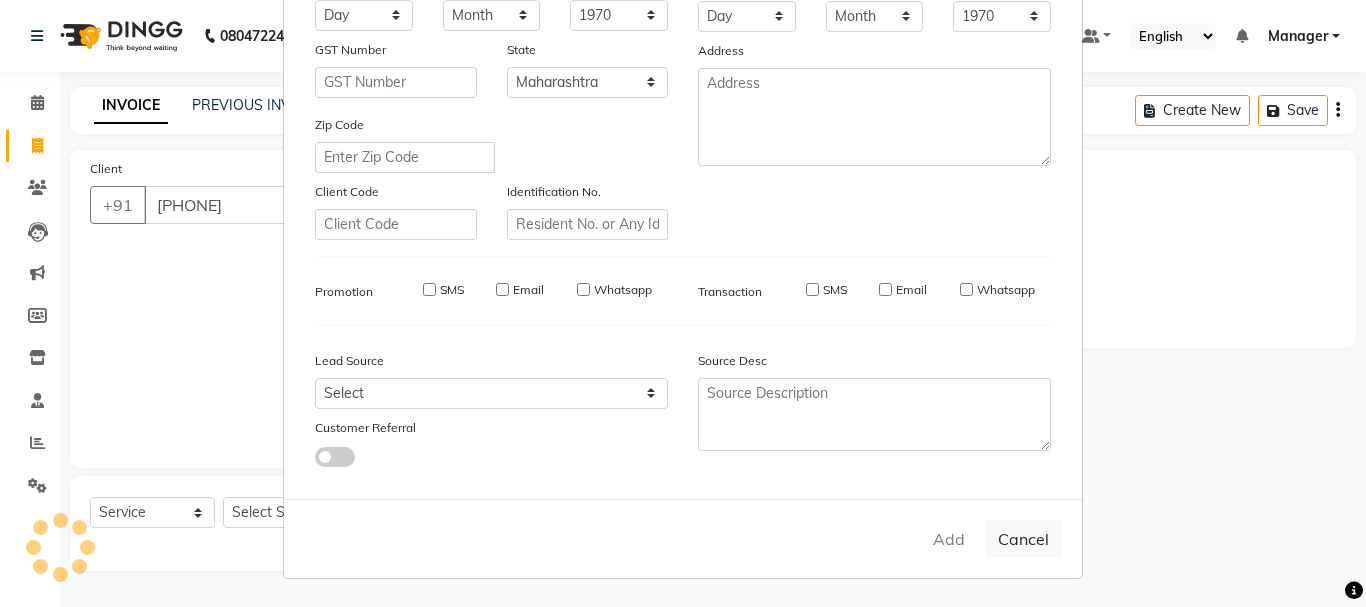 type on "99******04" 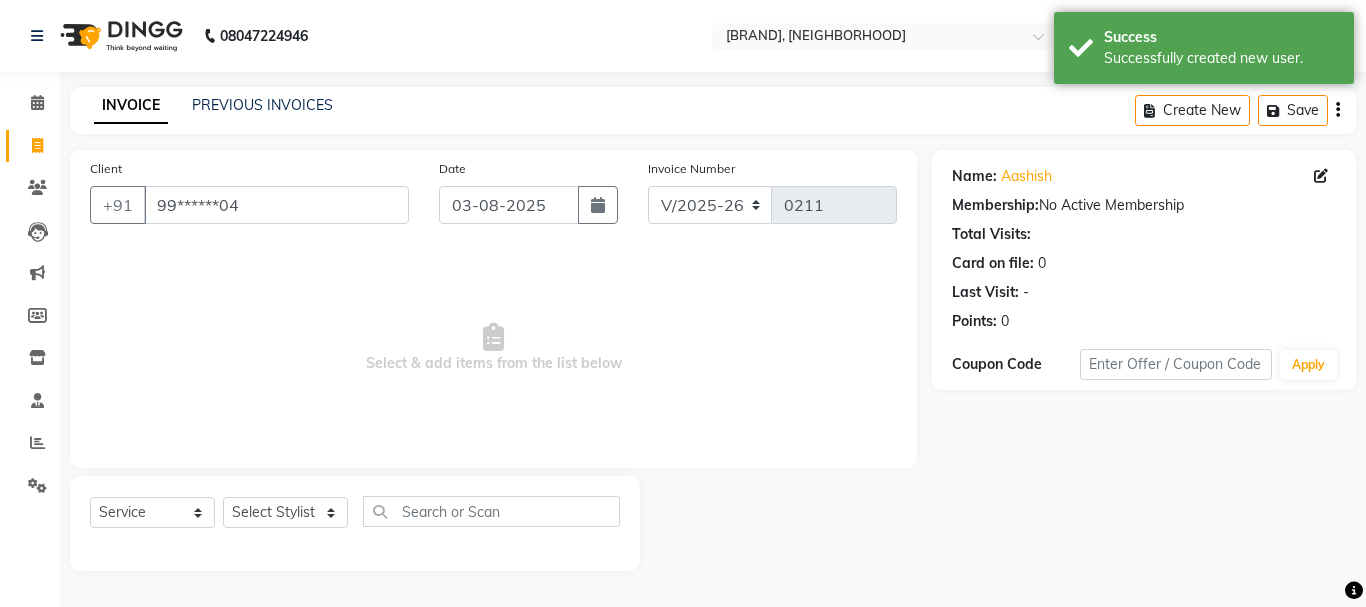 click on "Select  Service  Product  Membership  Package Voucher Prepaid Gift Card  Select Stylist Manager [FIRST] [FIRST] [FIRST] [FIRST]  [FIRST]  [FIRST]   [FIRST]" 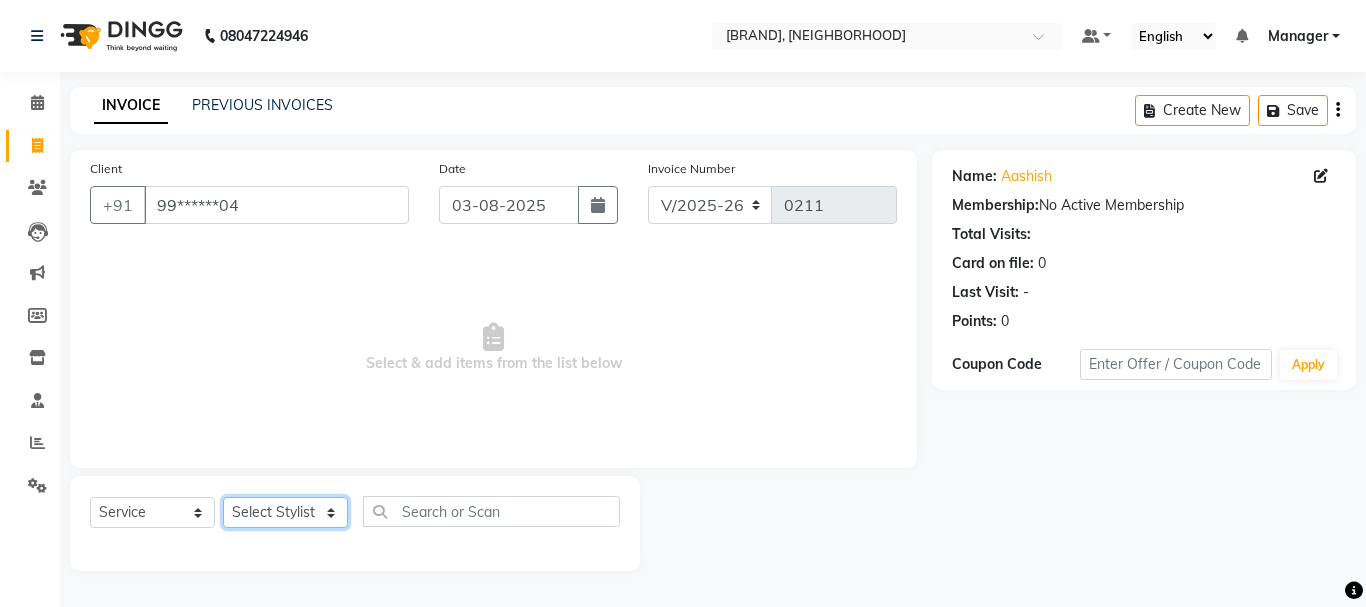 click on "Select Stylist Manager [FIRST] [FIRST] [FIRST] [FIRST]  [FIRST]  [FIRST]   [FIRST]" 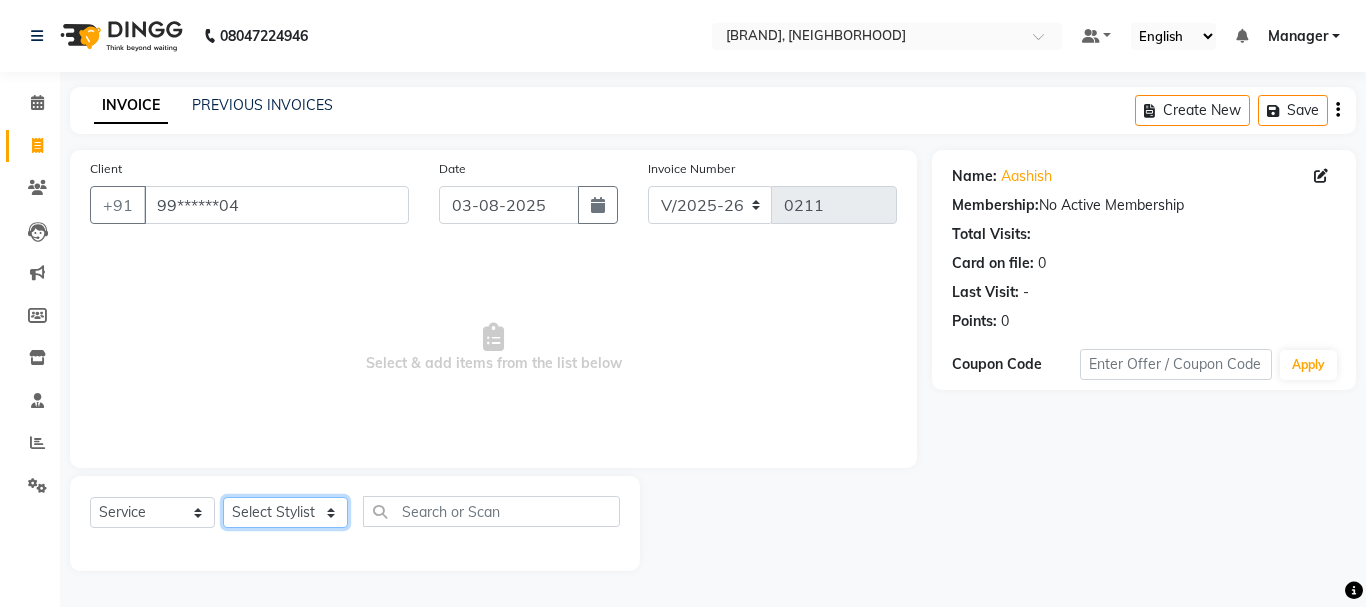 select on "30049" 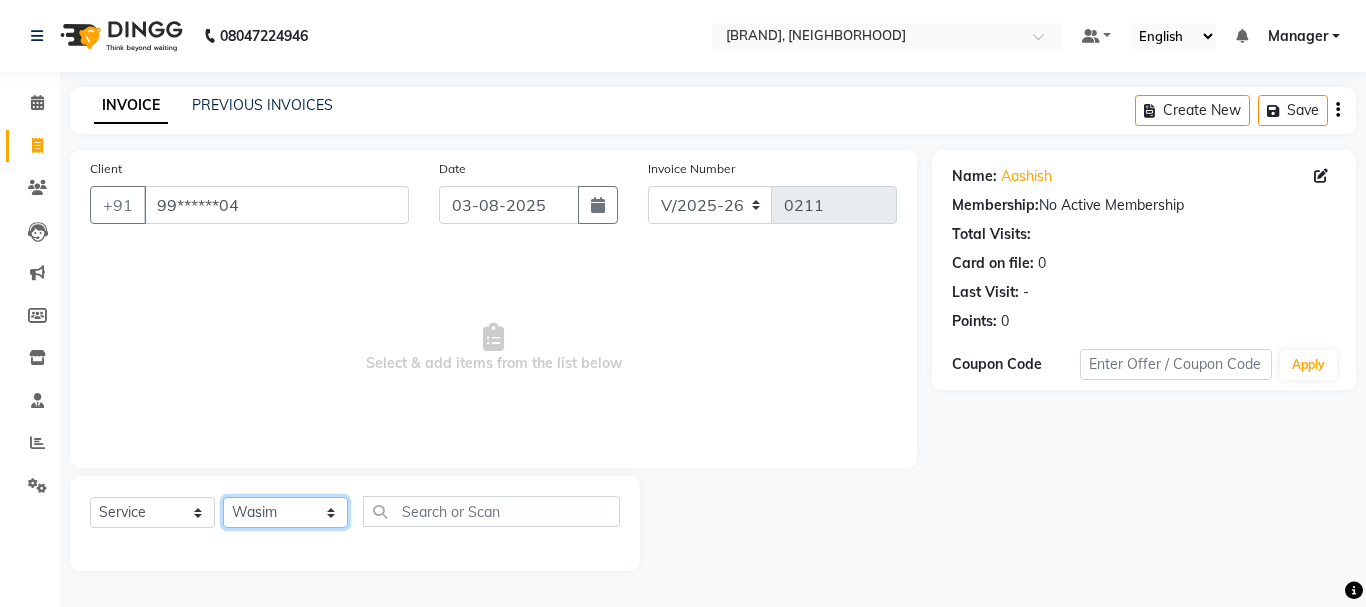 click on "Select Stylist Manager [FIRST] [FIRST] [FIRST] [FIRST]  [FIRST]  [FIRST]   [FIRST]" 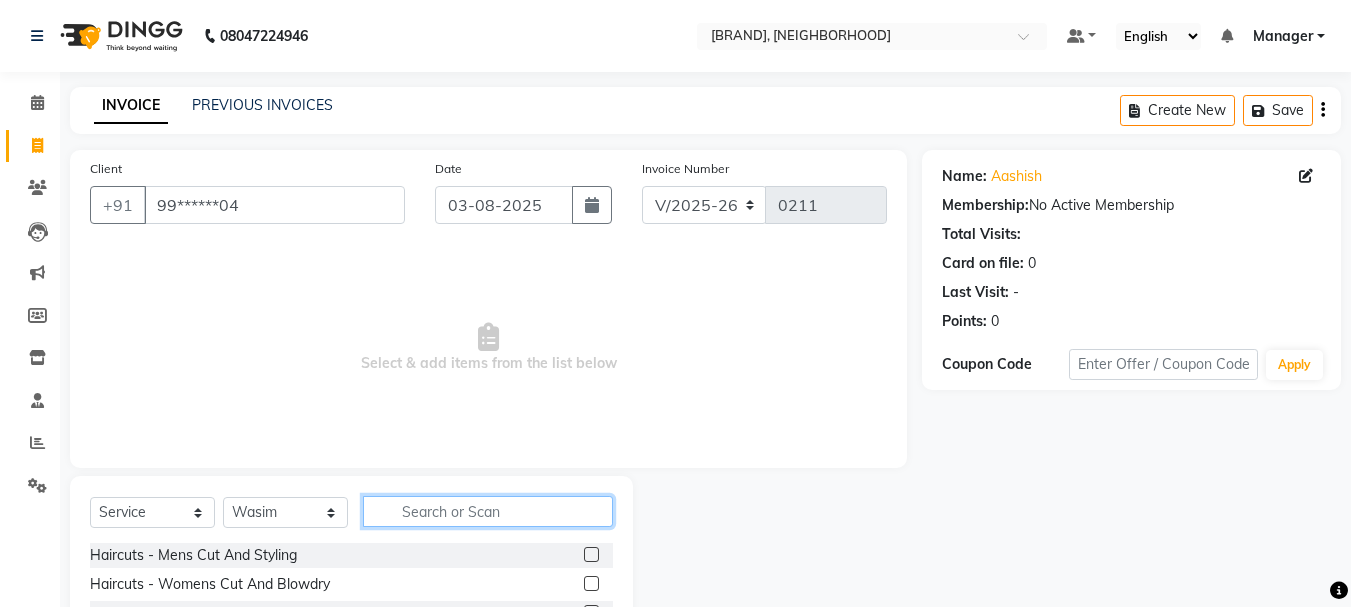 click 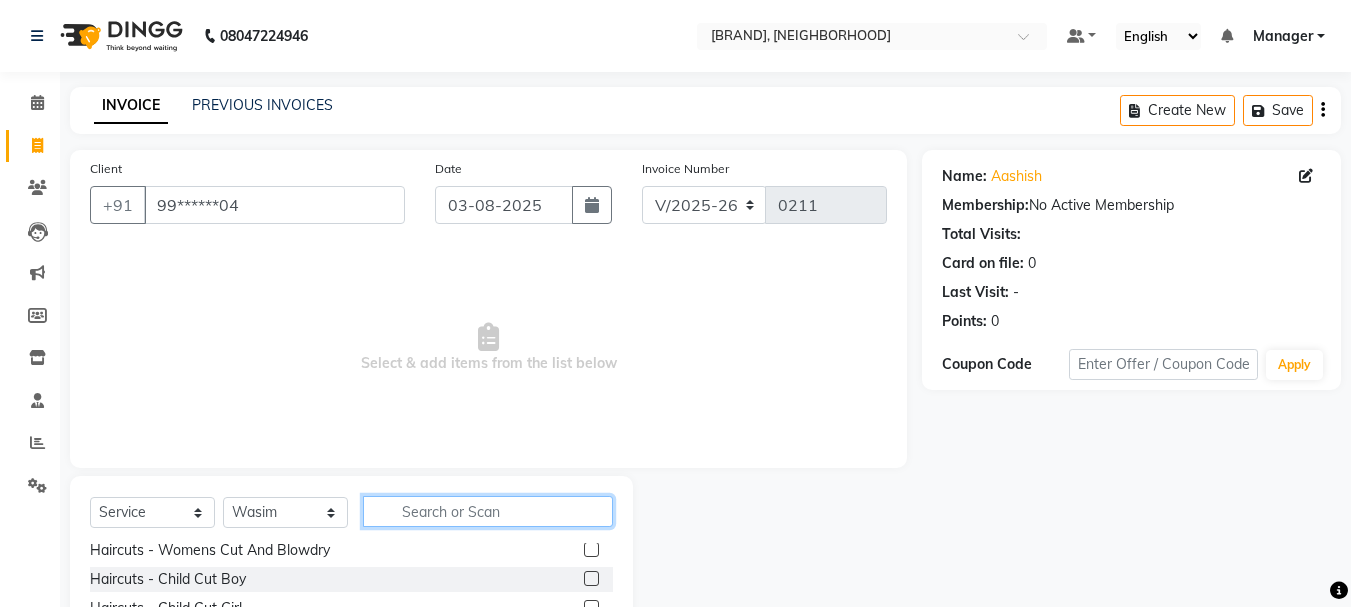 scroll, scrollTop: 0, scrollLeft: 0, axis: both 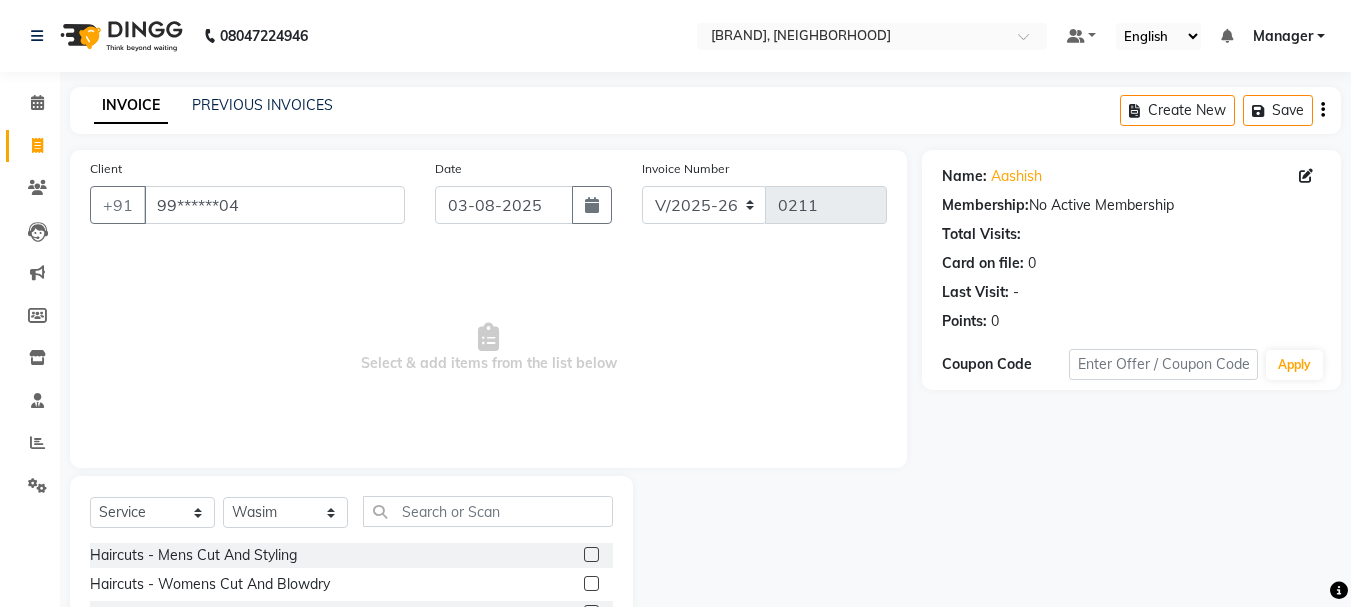 click 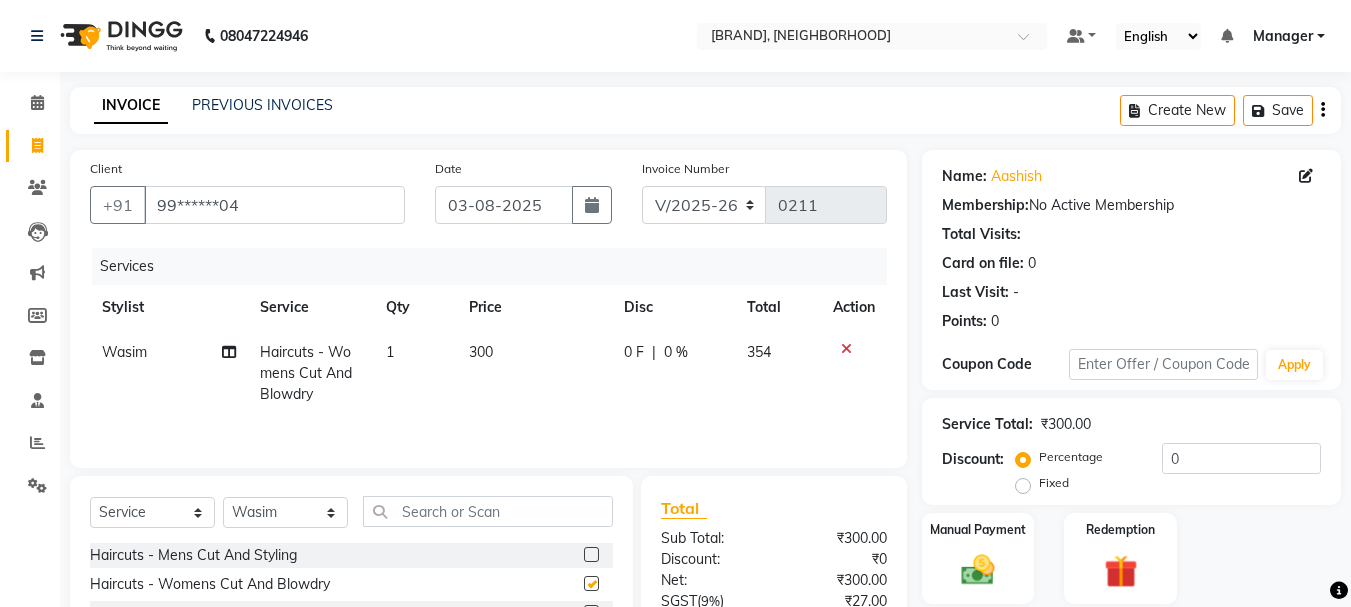 checkbox on "false" 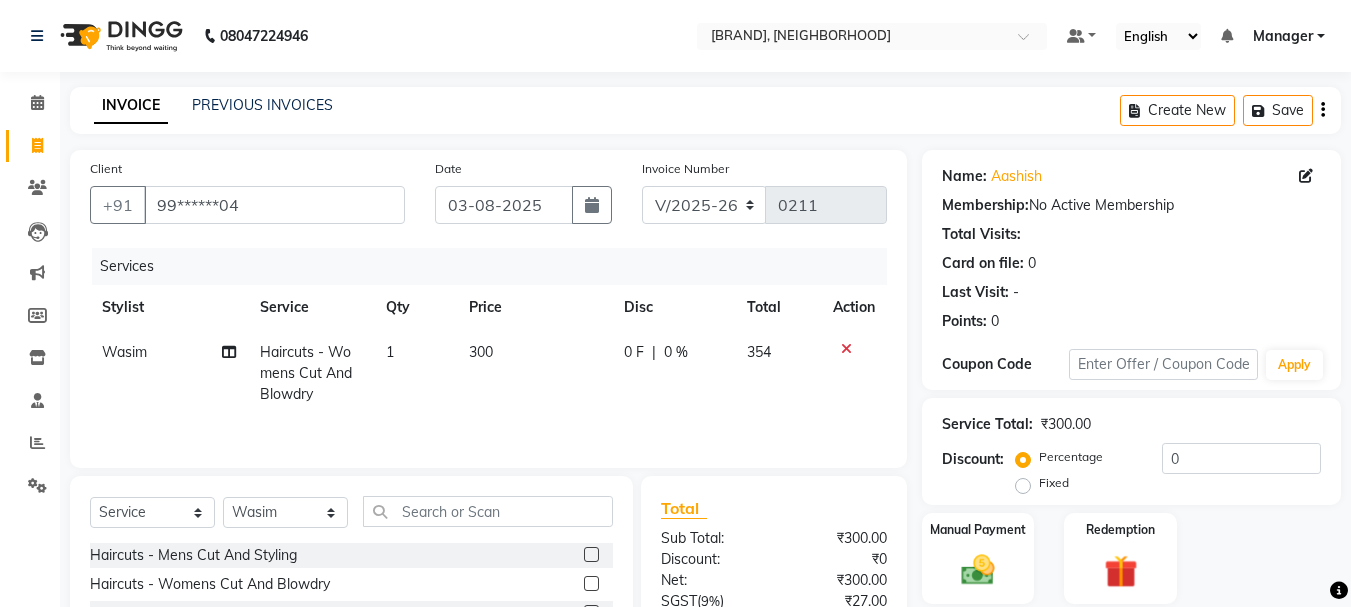 click 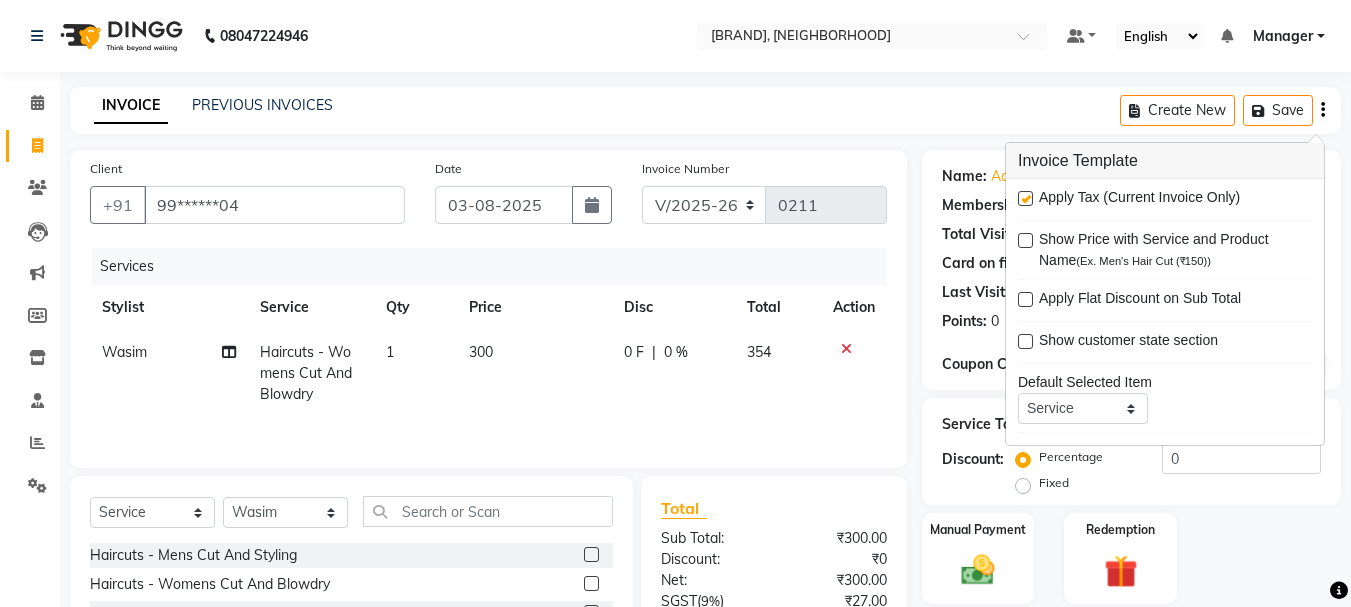 click at bounding box center (1025, 198) 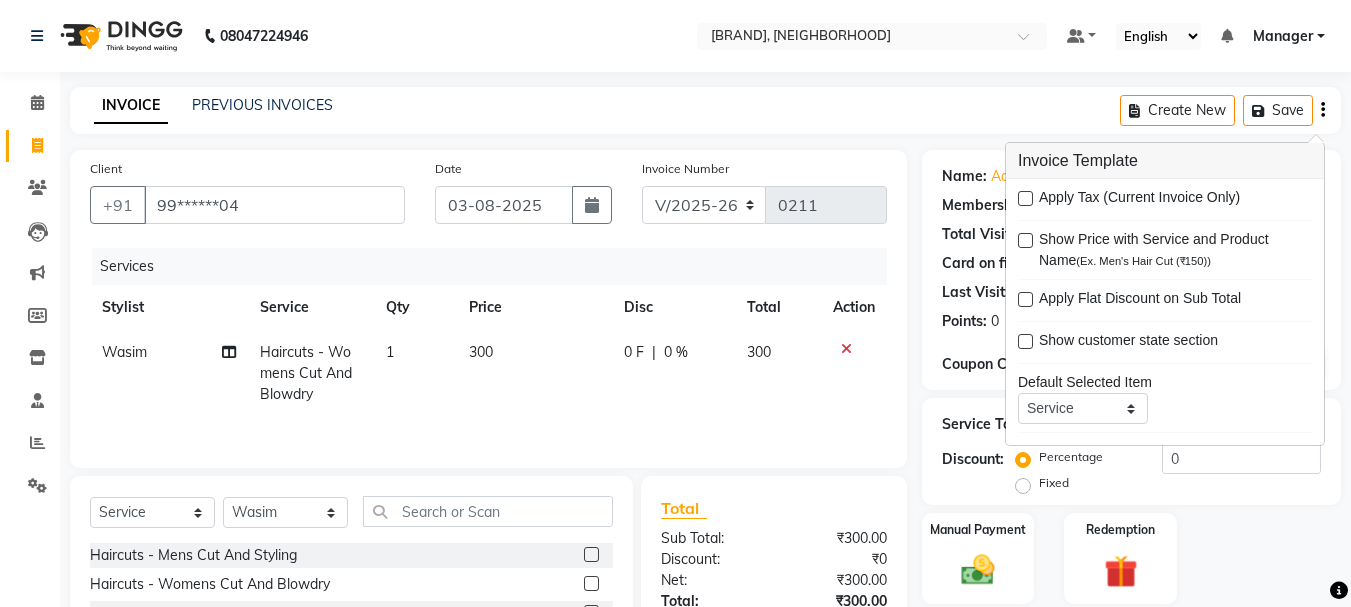scroll, scrollTop: 194, scrollLeft: 0, axis: vertical 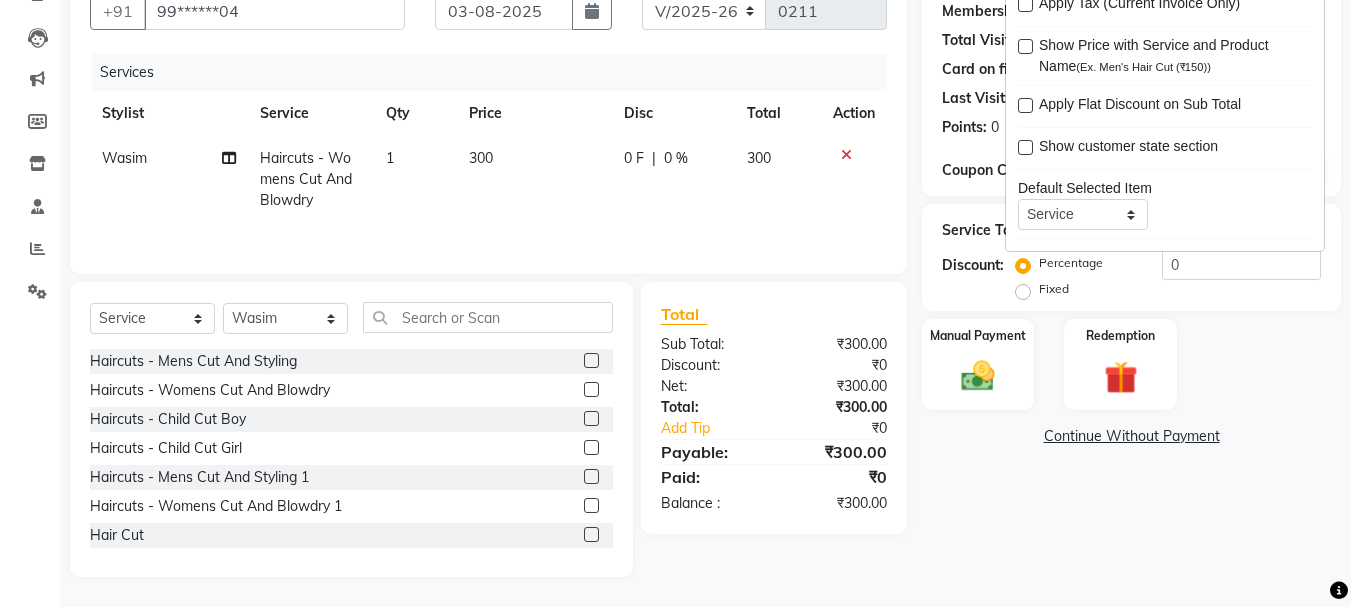 drag, startPoint x: 995, startPoint y: 412, endPoint x: 978, endPoint y: 374, distance: 41.62932 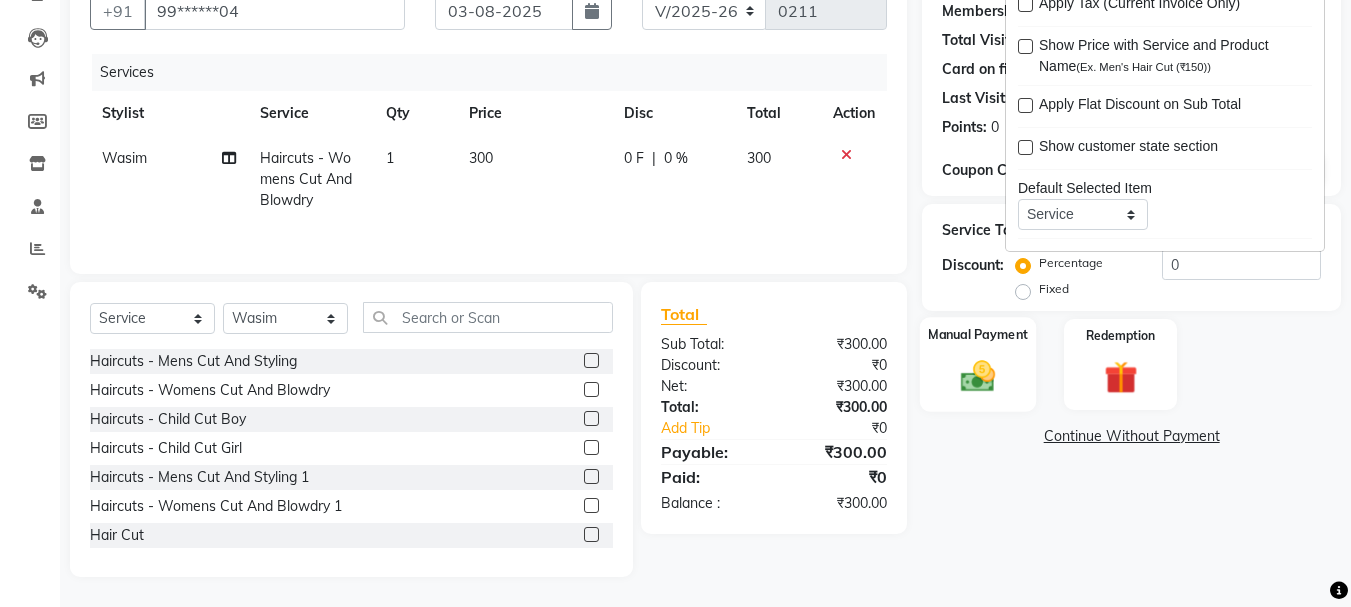 click on "Client +91 [PHONE] Date 03-08-2025 Invoice Number V/2025 V/2025-26 0209 Services Stylist Service Qty Price Disc Total Action [FIRST] Haircuts -  Mens Cut And Styling 1 300 0 F | 0 % 300  Manager   [FIRST]   [FIRST]   [FIRST]   [FIRST]    [FIRST]    [FIRST]   [FIRST]  Styling  -  Beard Trim  x Haircuts -  Mens Cut And Styling Haircuts -  Womens Cut And Blowdry Haircuts -  Child Cut Boy Haircuts -  Child Cut Girl Haircuts -  Mens Cut And Styling 1 Haircuts -  Womens Cut And Blowdry 1 Hair Cut Demo PKG Blowdry  -  Wash And Blast Dry Blowdry  -  Shoulder Length Blowdry  -  Below Shoulder Blowdry  -  Incurl Outcurl Root touchup Blowdry  -  Up to waist Shoulder Ironing  -  Shoulder Length Ironing  -  Below Shoulder Ironing  -  Extra Long Tonging  -  Shoulder Length Tonging  -  Below Shoulder Tonging  -  Extra Long Styling  -  Mens Hair Wash Styling  -  Mens Styling Styling  -  Beard Trim Styling  -  Foam Shave Styling  -  Men'S Beard Styling Highlights -  Bob Length Highlights -  Shoulder Length Highlights -  Upto Waist" 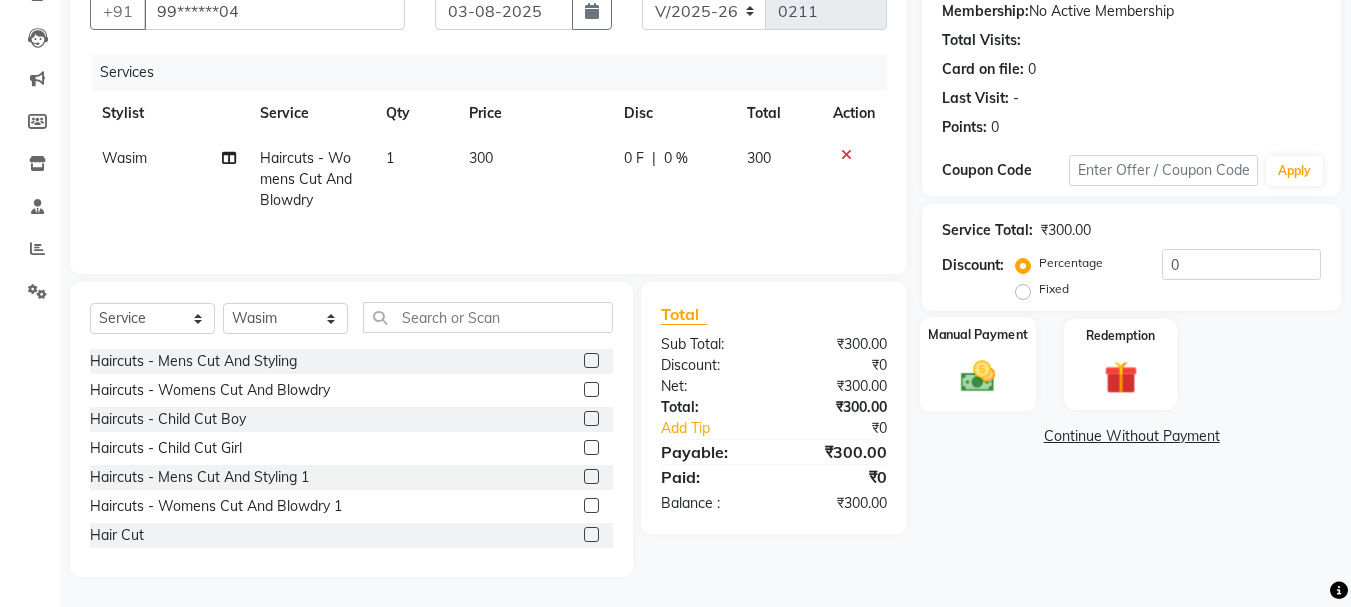 click 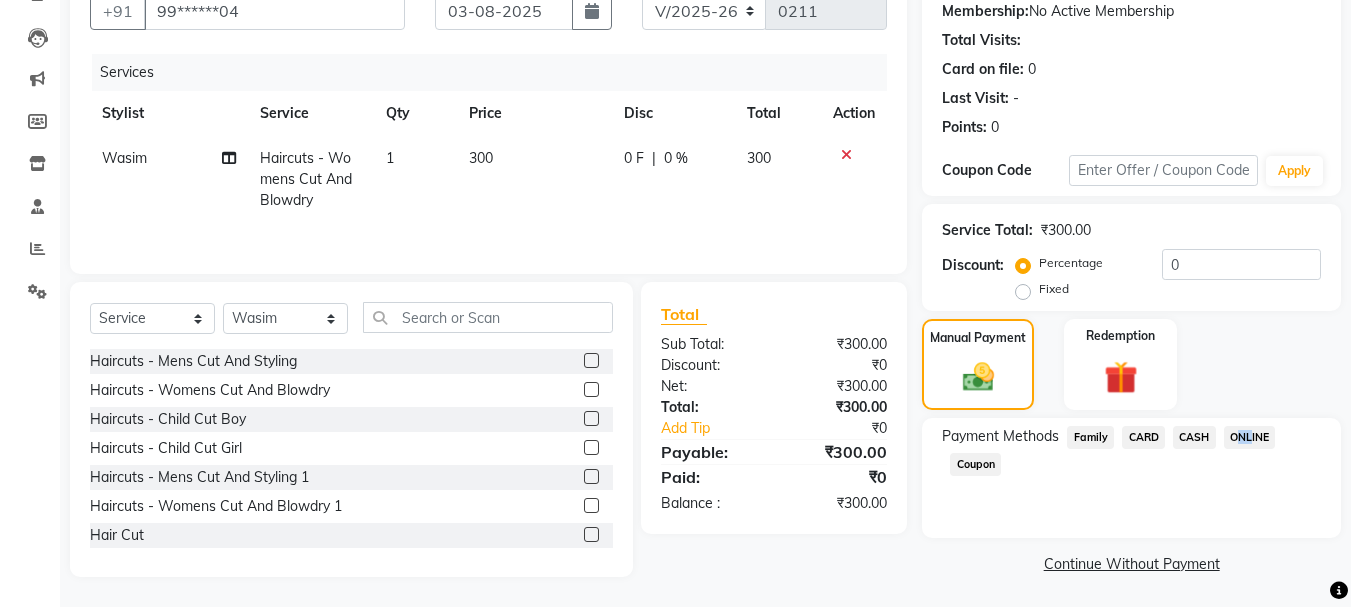drag, startPoint x: 1236, startPoint y: 423, endPoint x: 1242, endPoint y: 439, distance: 17.088007 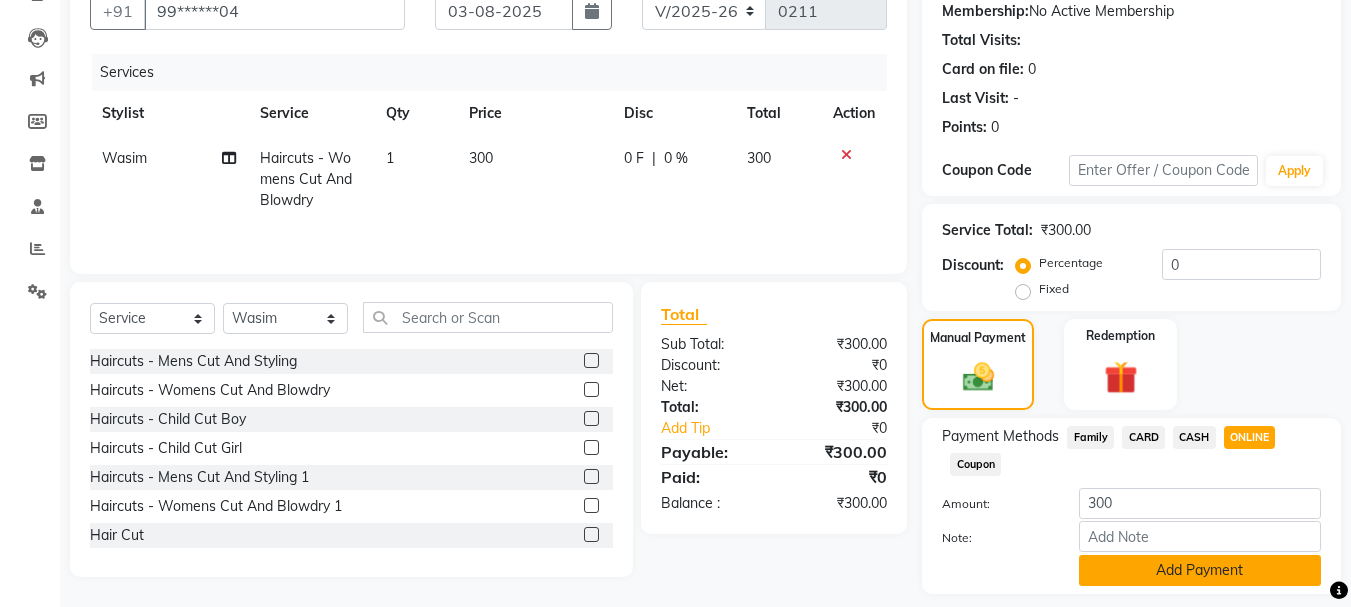 click on "Add Payment" 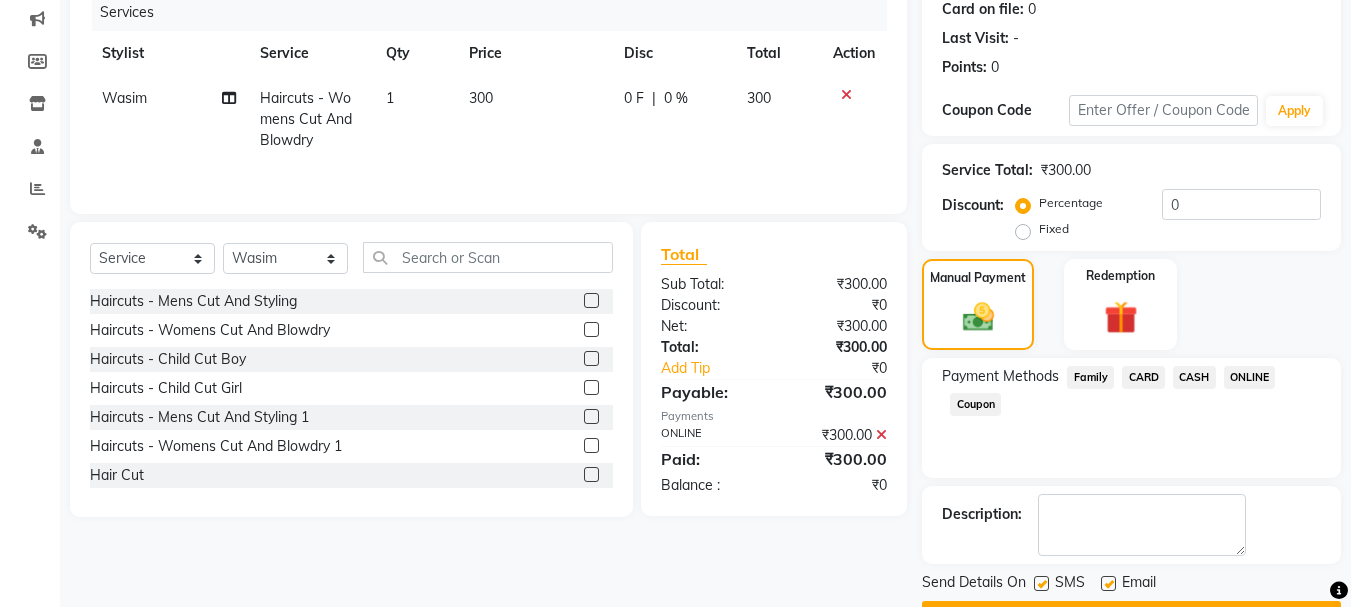 scroll, scrollTop: 309, scrollLeft: 0, axis: vertical 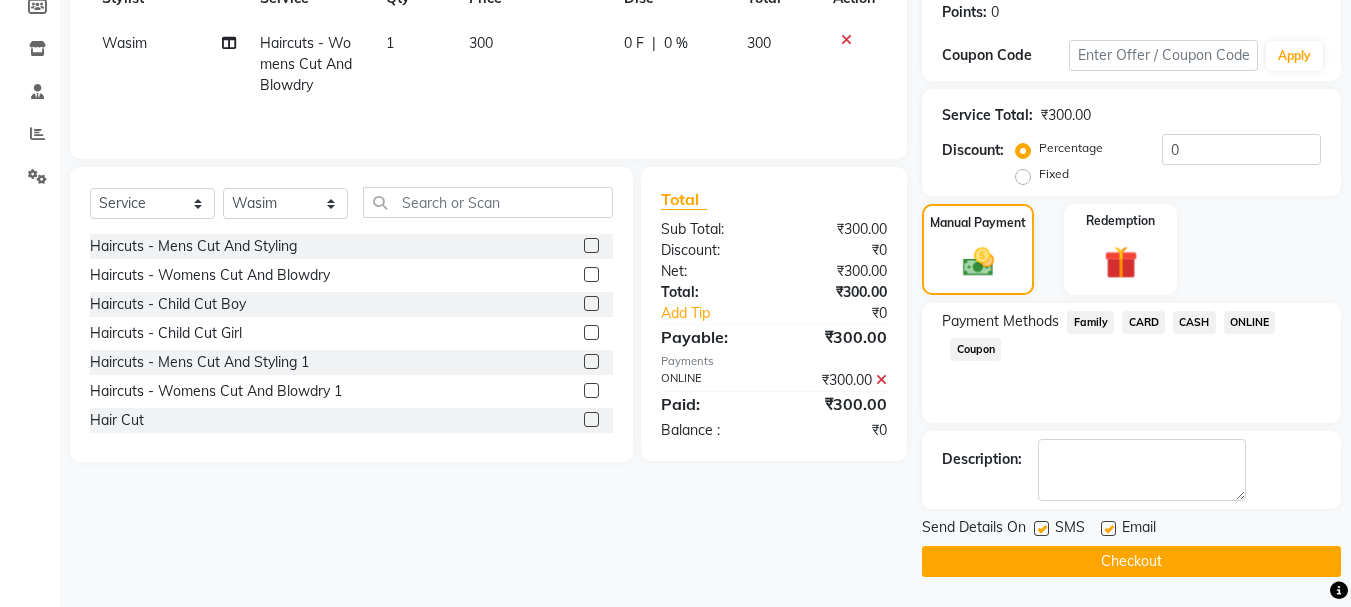 click on "Checkout" 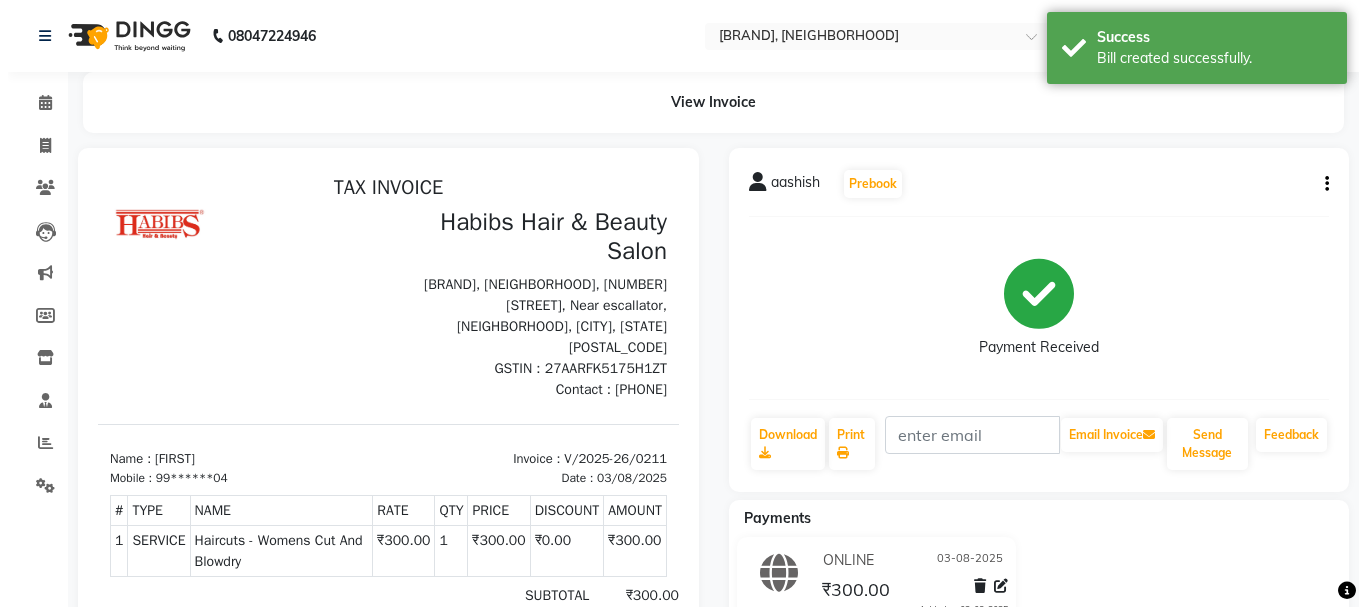 scroll, scrollTop: 0, scrollLeft: 0, axis: both 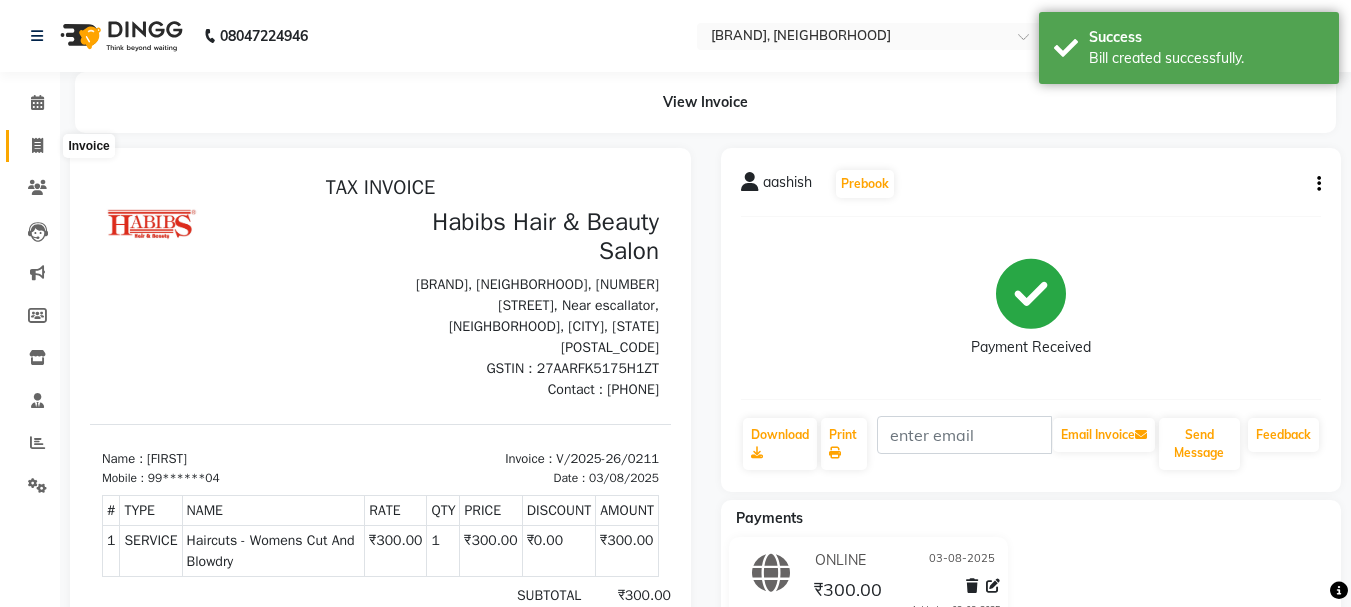 click 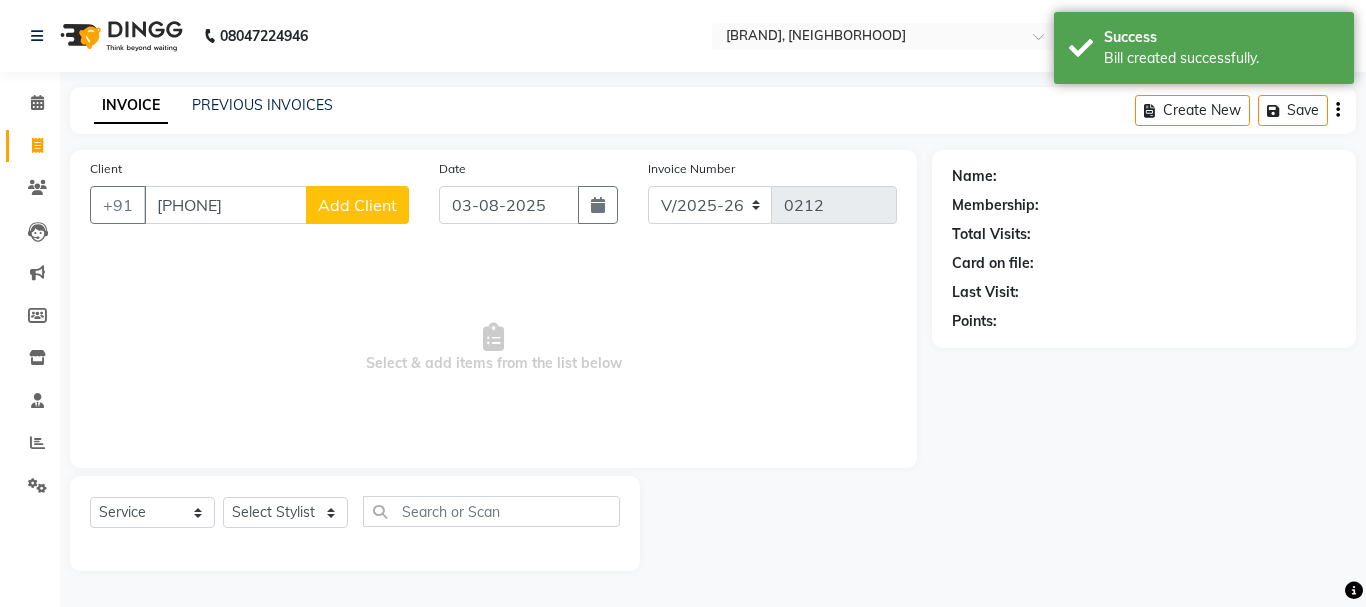 type on "[PHONE]" 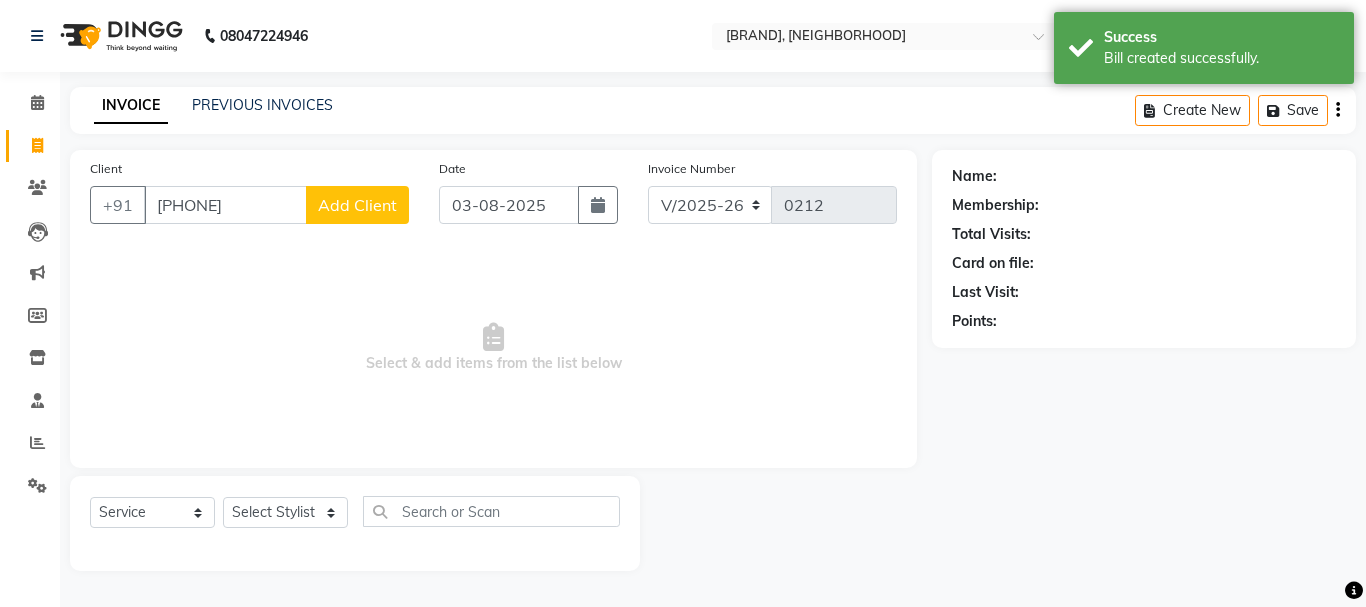 select on "22" 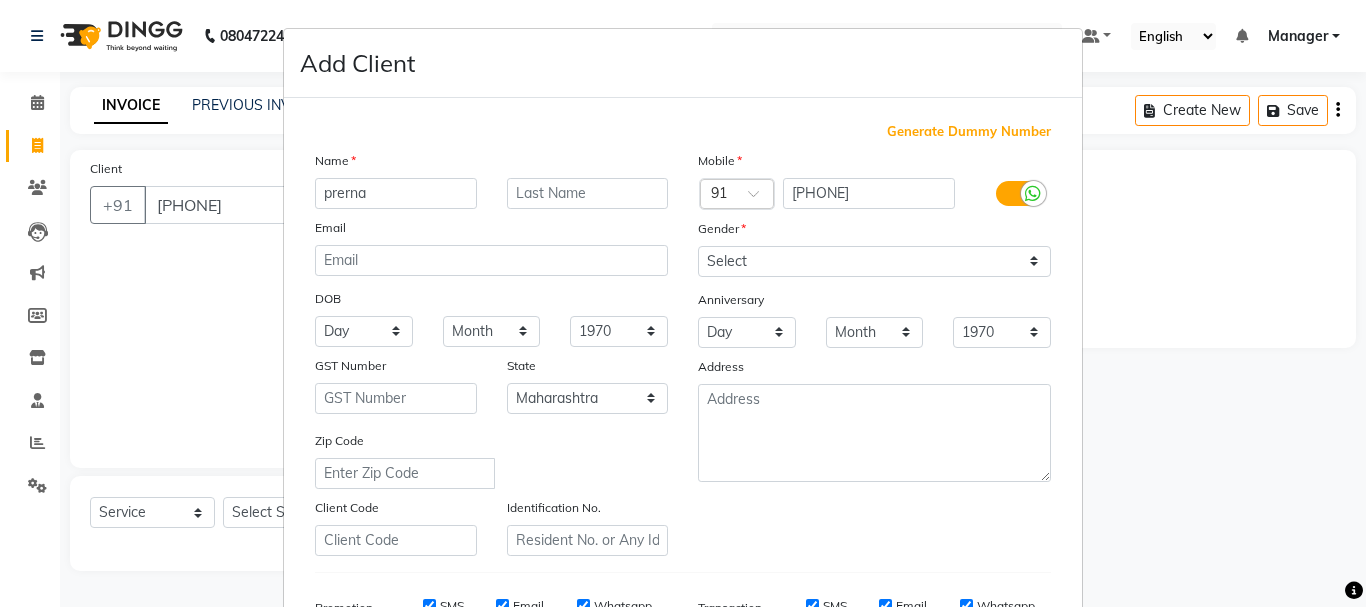 type on "prerna" 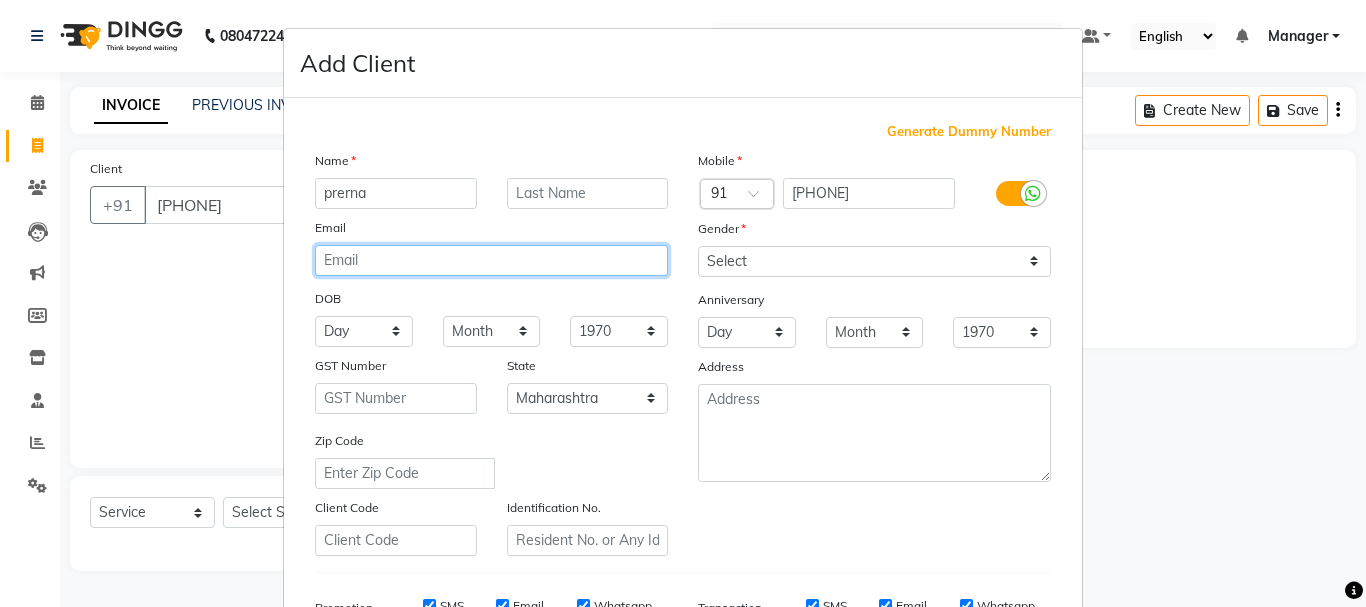 drag, startPoint x: 521, startPoint y: 253, endPoint x: 521, endPoint y: 266, distance: 13 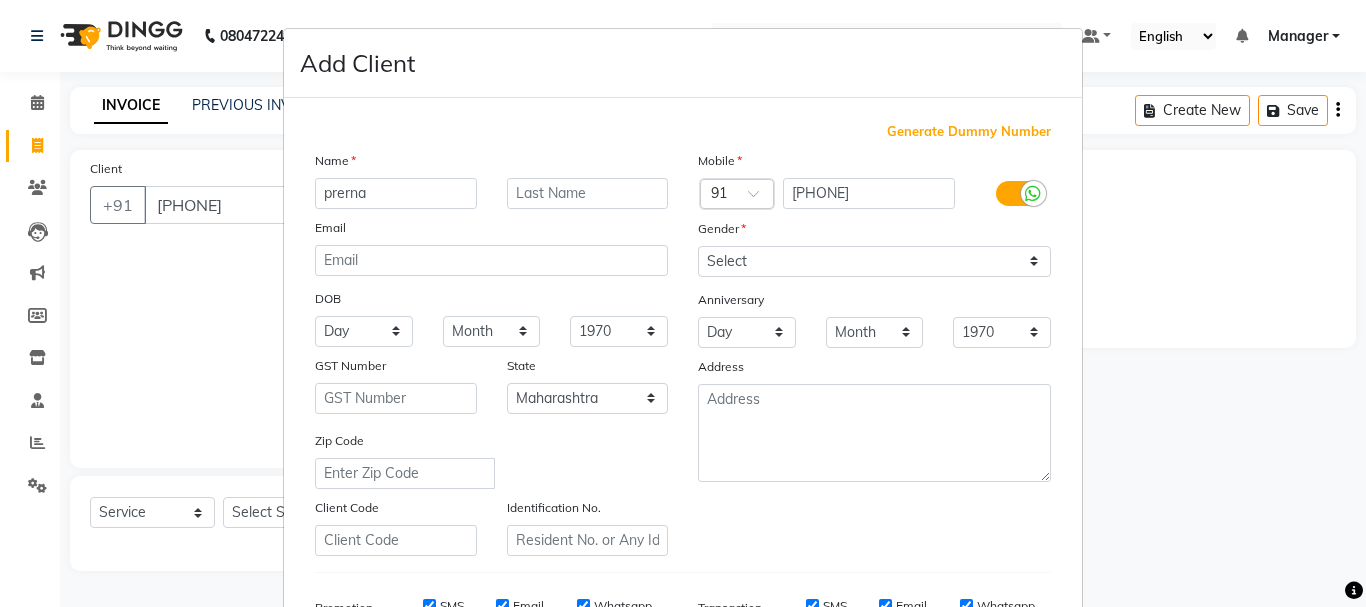click on "Name [FIRST] Email DOB Day 01 02 03 04 05 06 07 08 09 10 11 12 13 14 15 16 17 18 19 20 21 22 23 24 25 26 27 28 29 30 31 Month January February March April May June July August September October November December 1940 1941 1942 1943 1944 1945 1946 1947 1948 1949 1950 1951 1952 1953 1954 1955 1956 1957 1958 1959 1960 1961 1962 1963 1964 1965 1966 1967 1968 1969 1970 1971 1972 1973 1974 1975 1976 1977 1978 1979 1980 1981 1982 1983 1984 1985 1986 1987 1988 1989 1990 1991 1992 1993 1994 1995 1996 1997 1998 1999 2000 2001 2002 2003 2004 2005 2006 2007 2008 2009 2010 2011 2012 2013 2014 2015 2016 2017 2018 2019 2020 2021 2022 2023 2024 GST Number State Select Andaman and Nicobar Islands Andhra Pradesh Arunachal Pradesh Assam Bihar Chandigarh Chhattisgarh Dadra and Nagar Haveli Daman and Diu Delhi Goa Gujarat Haryana Himachal Pradesh Jammu and Kashmir Jharkhand Karnataka Kerala Lakshadweep Madhya Pradesh Maharashtra Manipur Meghalaya Mizoram Nagaland Odisha Pondicherry Punjab Rajasthan Sikkim Tamil Nadu Telangana [STATE]" at bounding box center (491, 353) 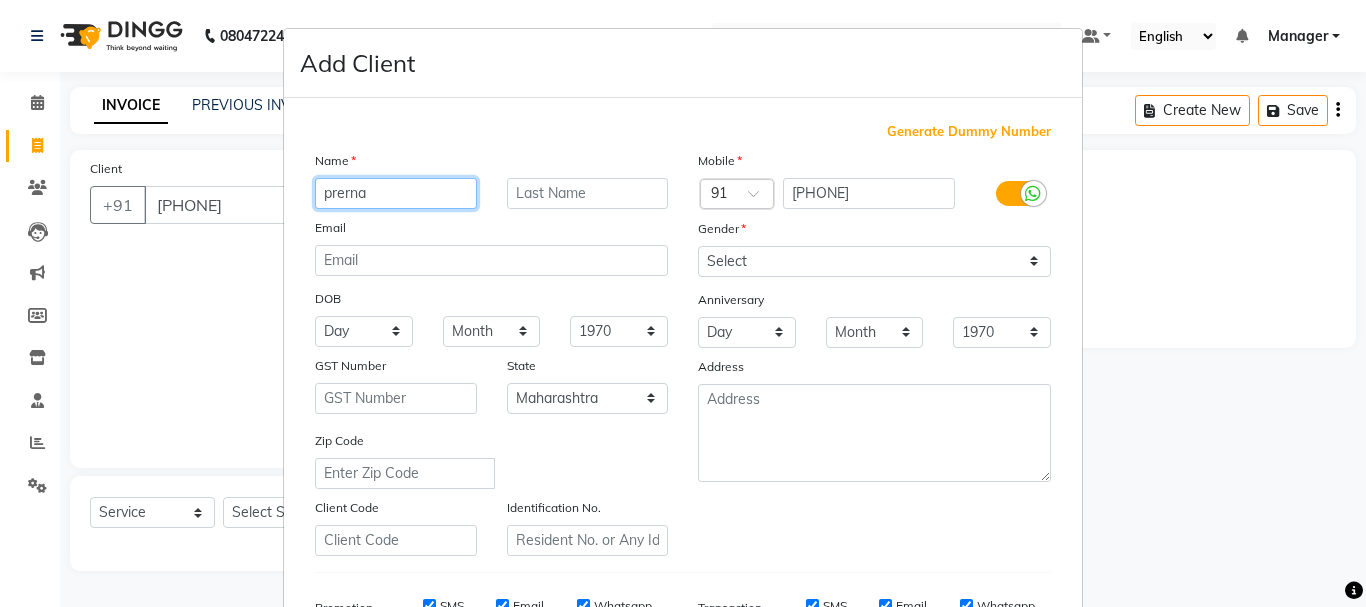 click on "prerna" at bounding box center [396, 193] 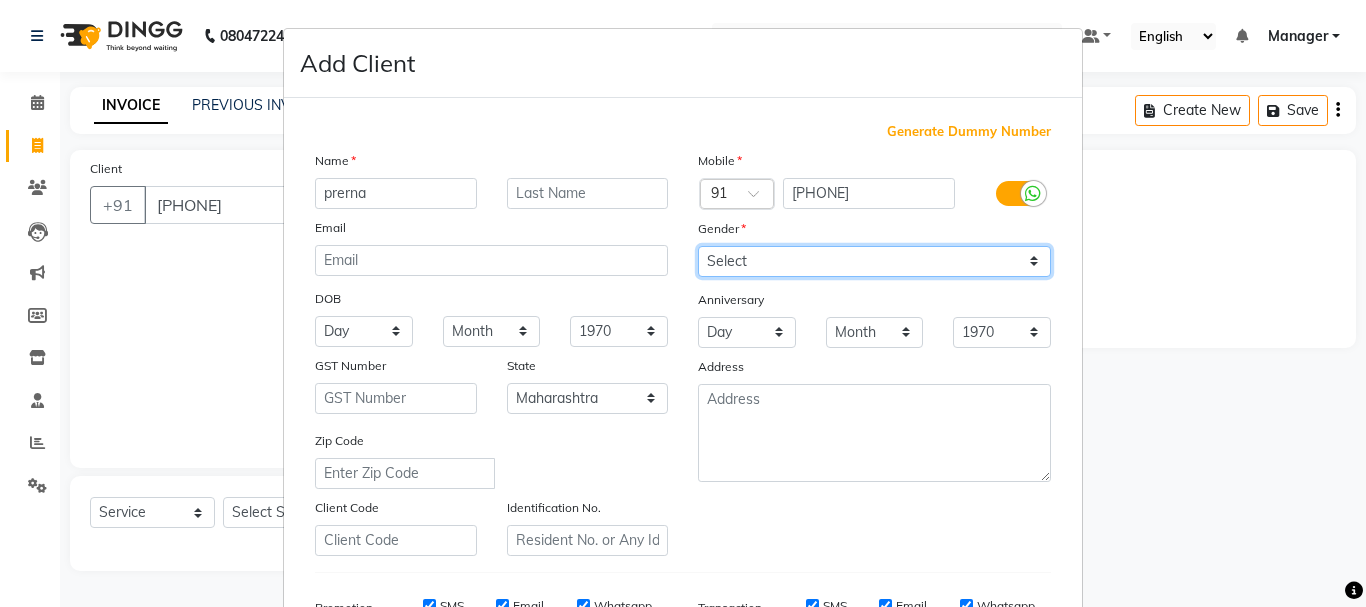 click on "Select Male Female Other Prefer Not To Say" at bounding box center (874, 261) 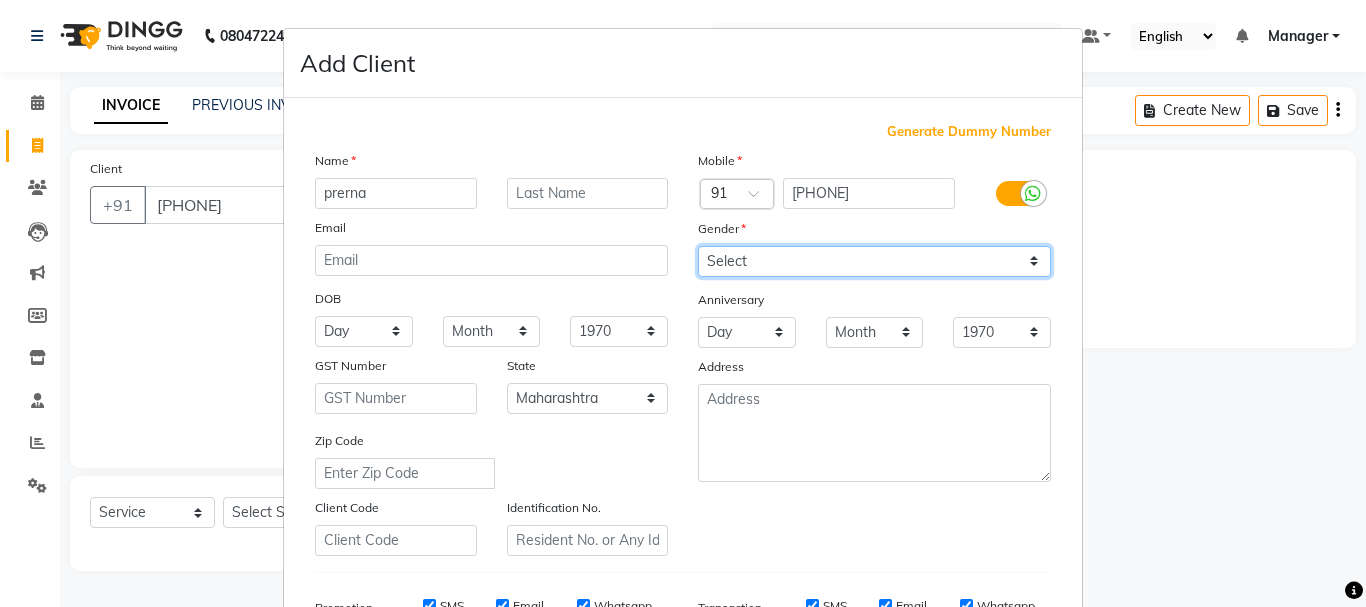 select on "female" 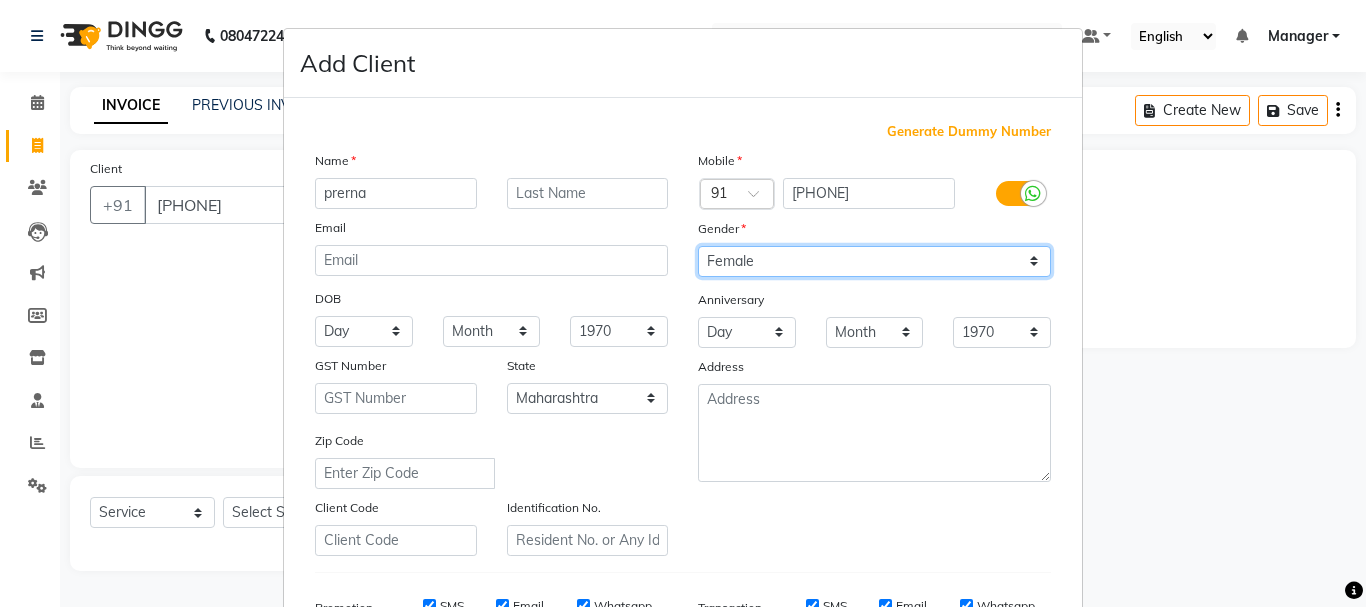 click on "Select Male Female Other Prefer Not To Say" at bounding box center (874, 261) 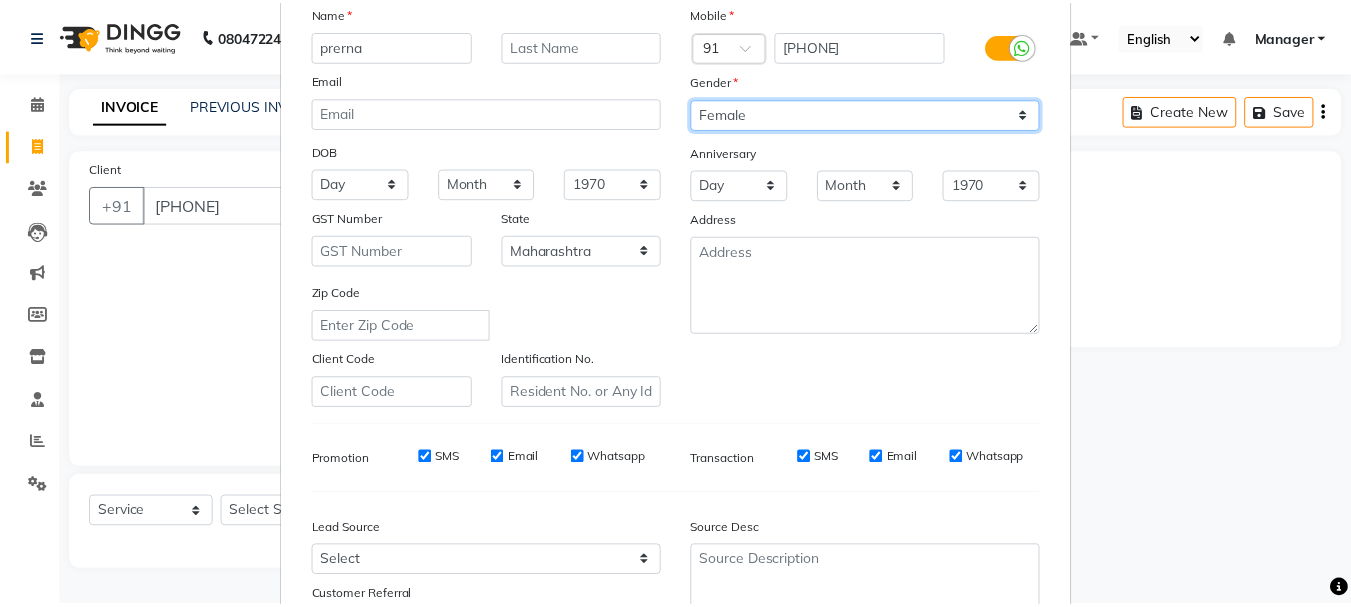 scroll, scrollTop: 316, scrollLeft: 0, axis: vertical 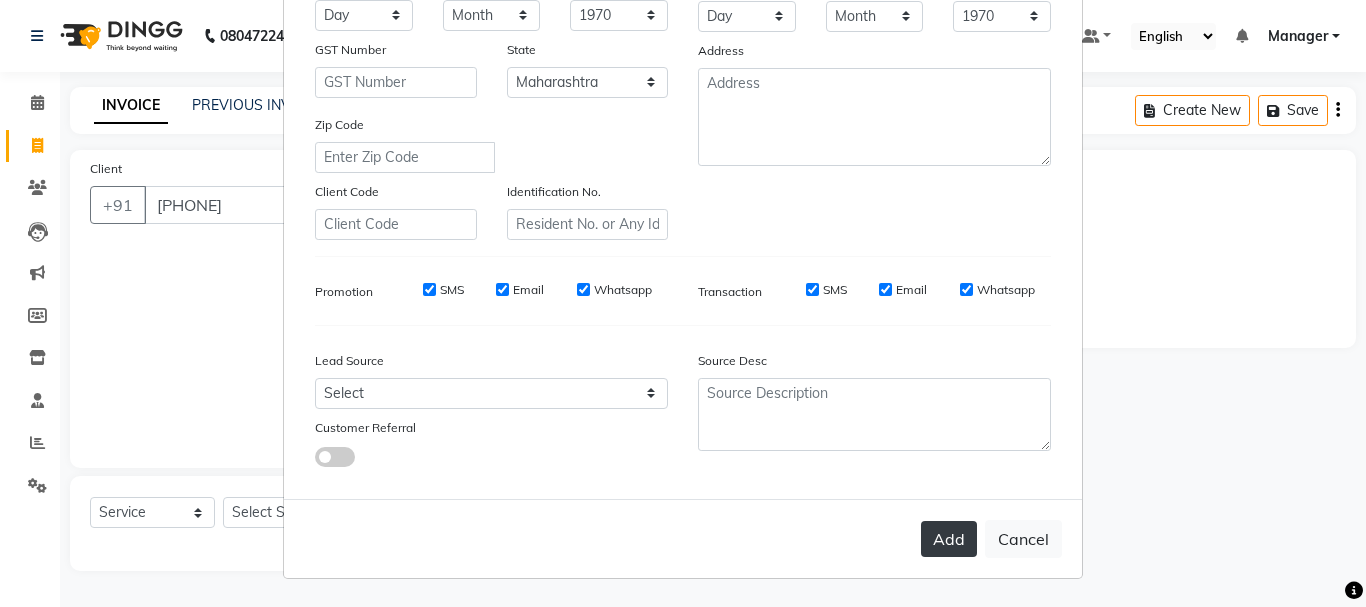 click on "Add" at bounding box center [949, 539] 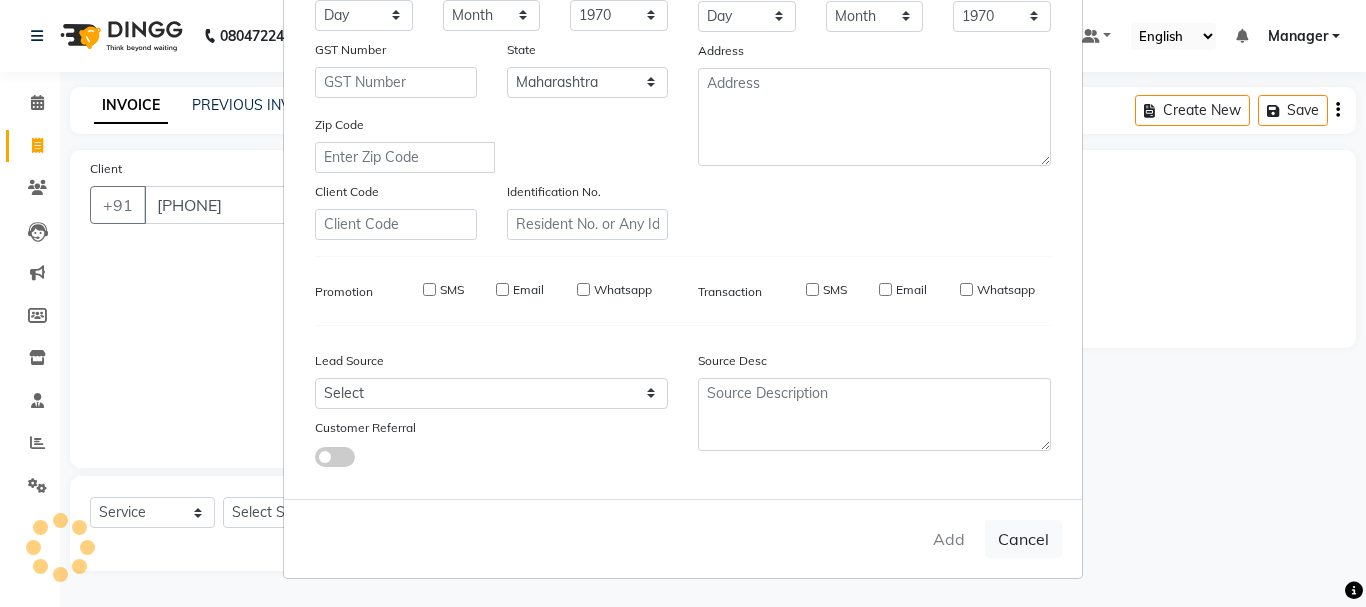 type on "97******15" 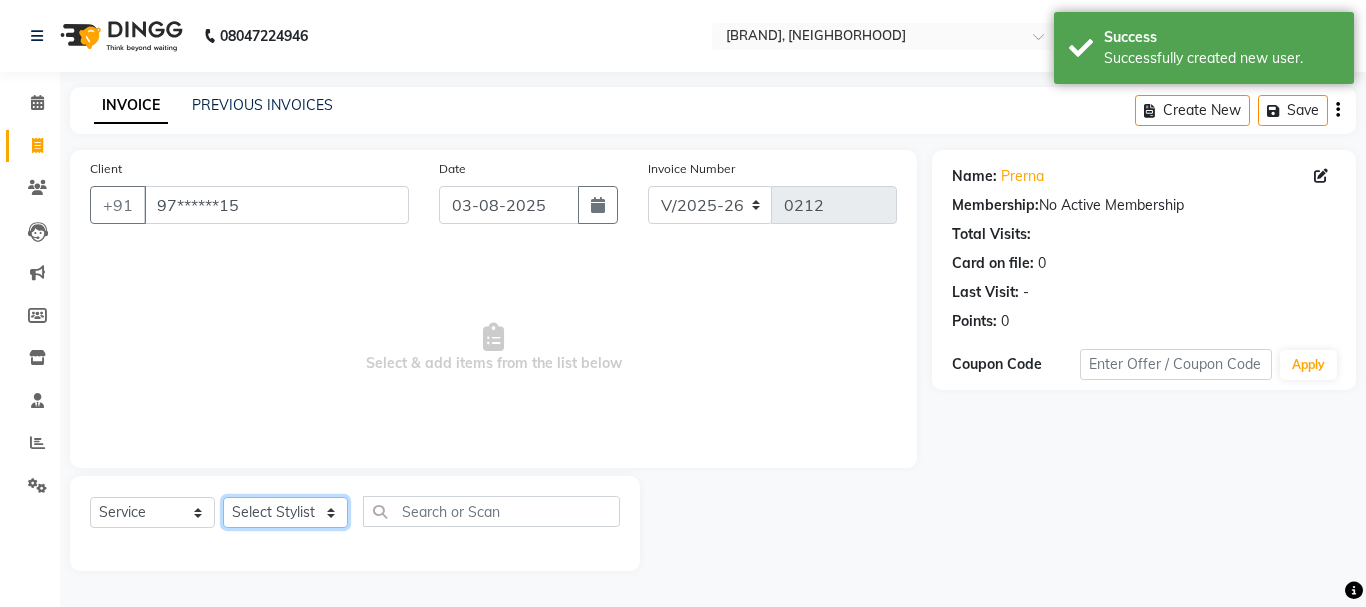 click on "Select Stylist Manager [FIRST] [FIRST] [FIRST] [FIRST]  [FIRST]  [FIRST]   [FIRST]" 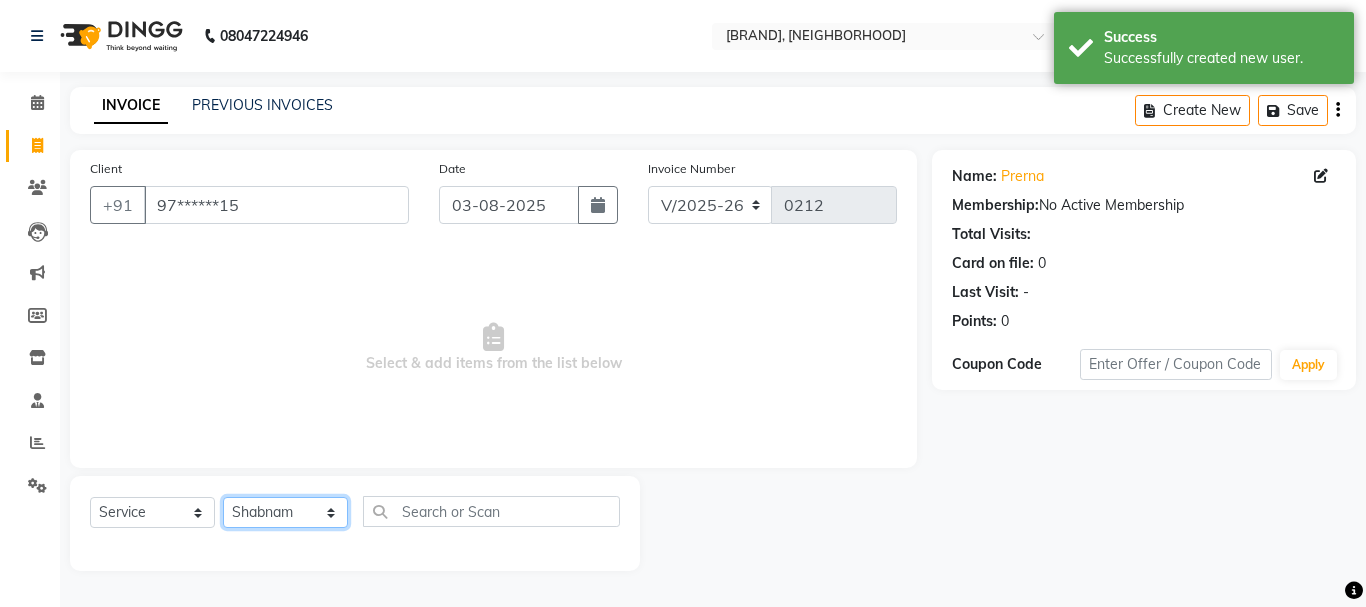 click on "Select Stylist Manager [FIRST] [FIRST] [FIRST] [FIRST]  [FIRST]  [FIRST]   [FIRST]" 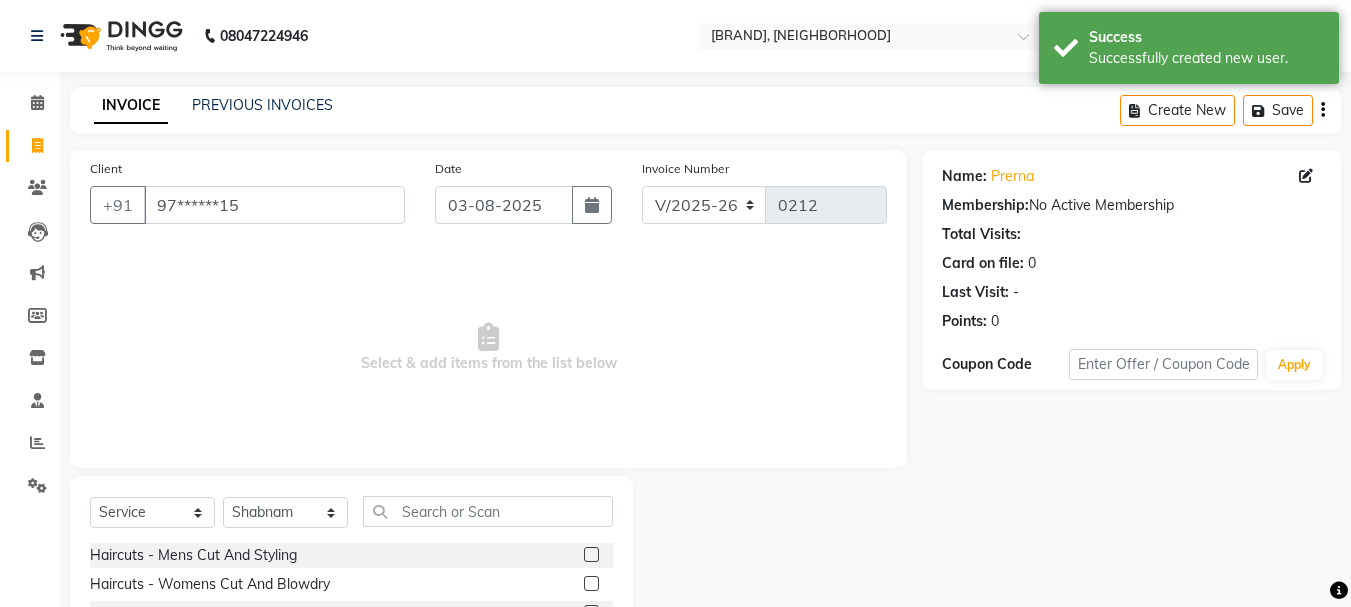 click on "Select  Service  Product  Membership  Package Voucher Prepaid Gift Card  Select Stylist Manager [FIRST] [FIRST] [FIRST] [FIRST]  [FIRST]  [FIRST]   [FIRST]" 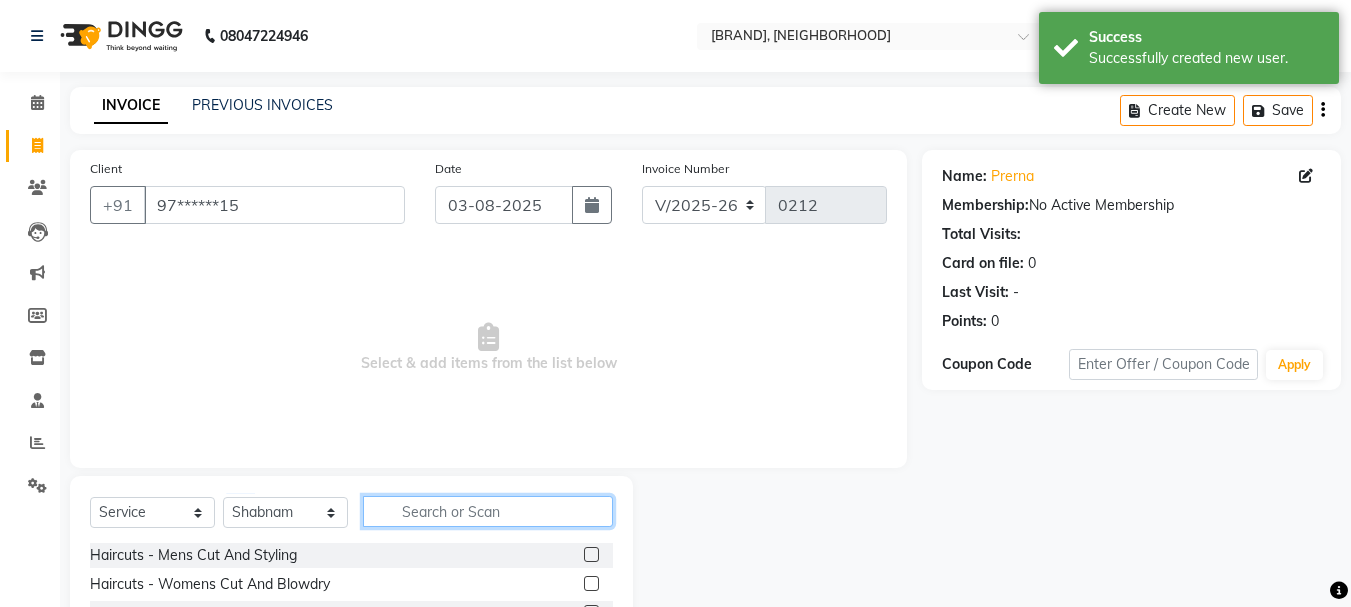 click 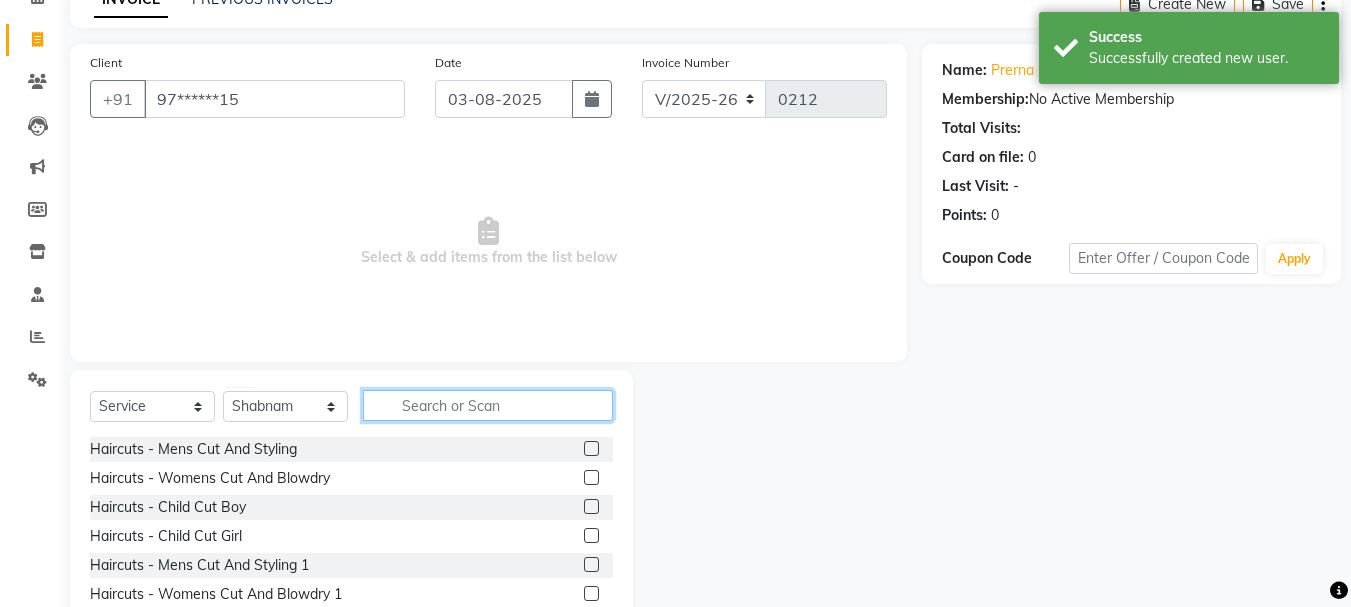 scroll, scrollTop: 194, scrollLeft: 0, axis: vertical 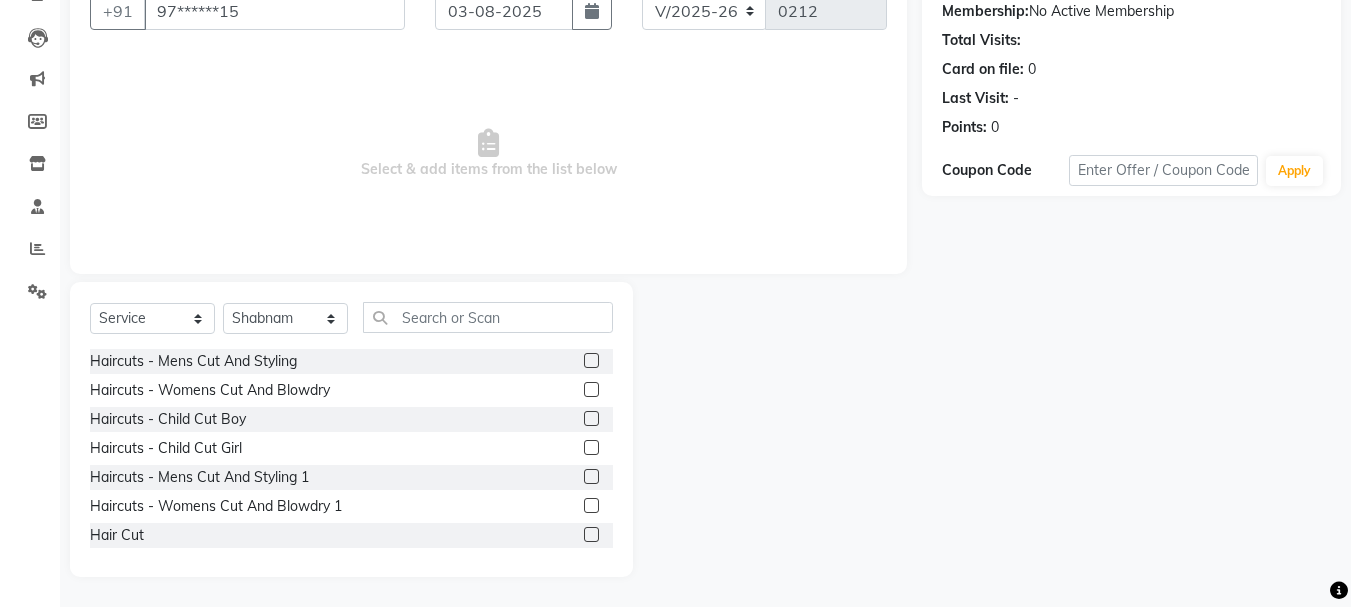 click 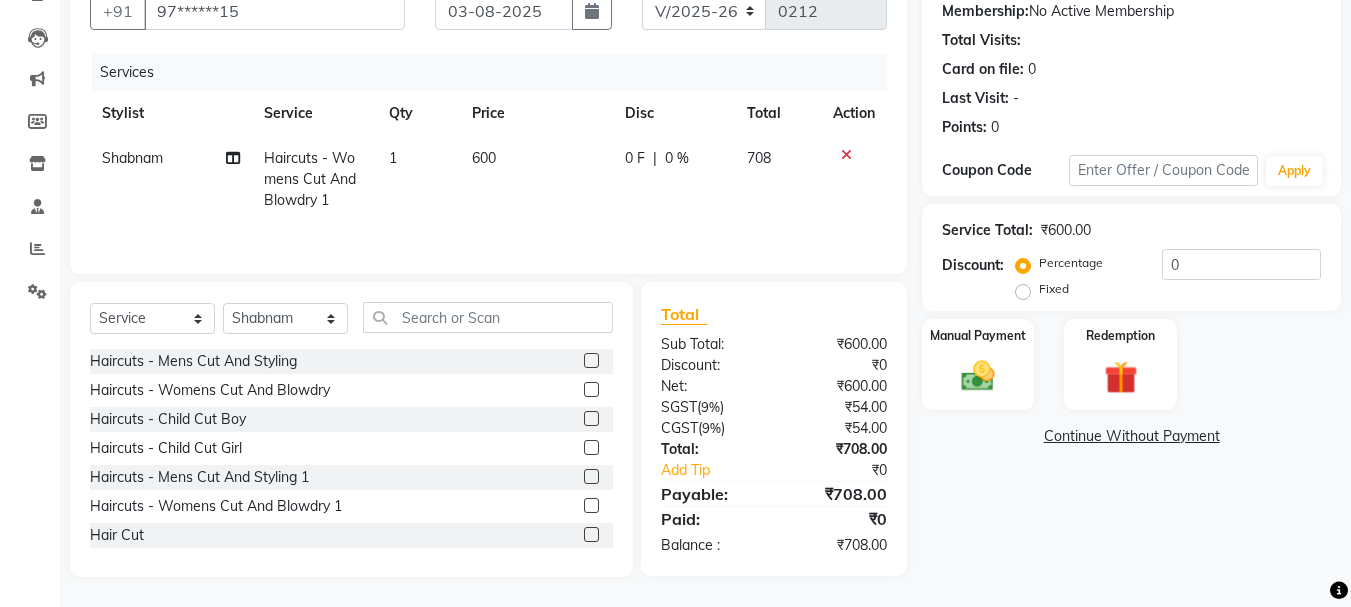 click on "600" 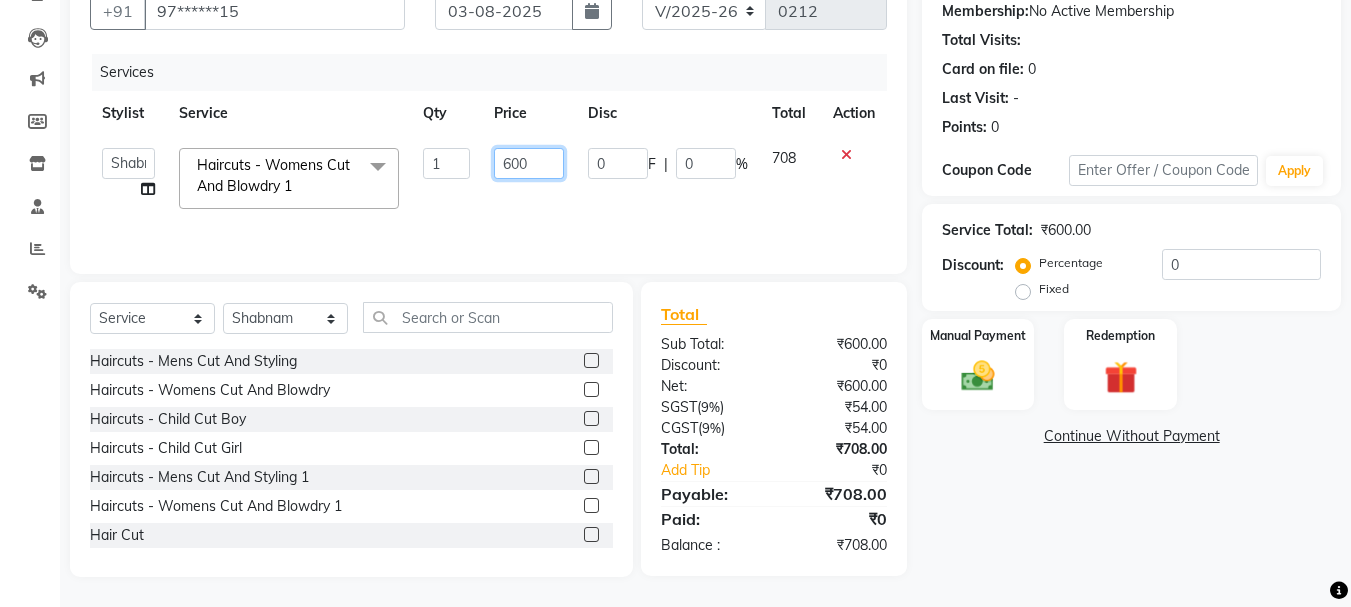 click on "600" 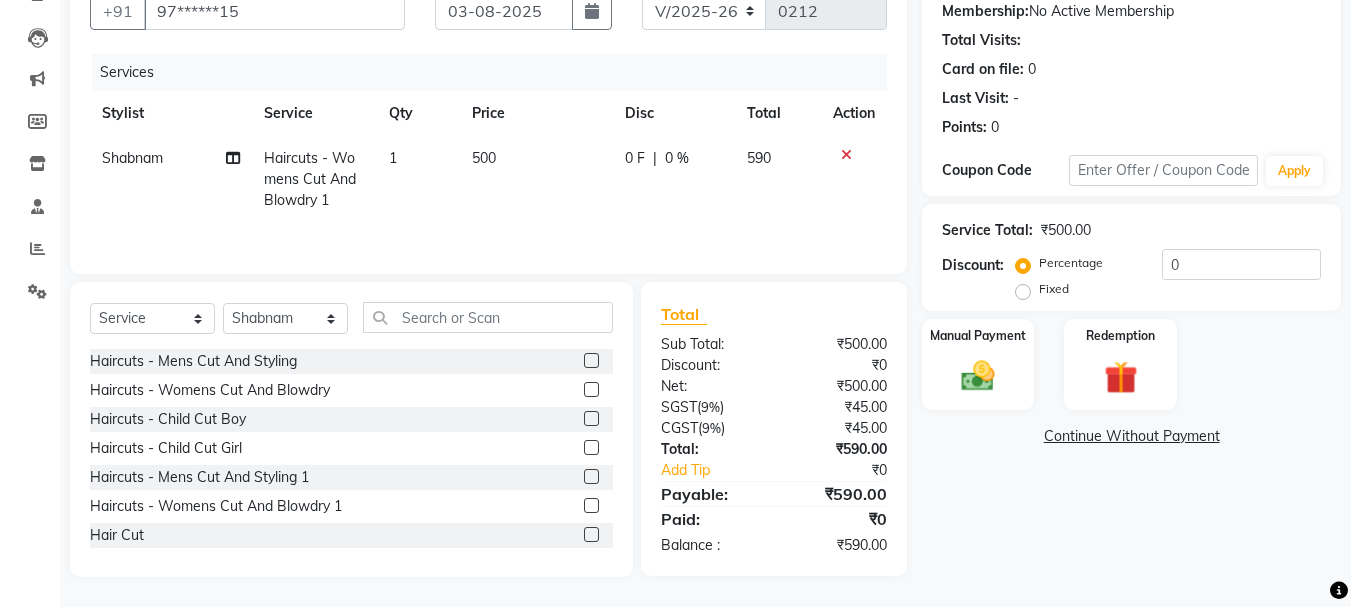 click on "0 F | 0 %" 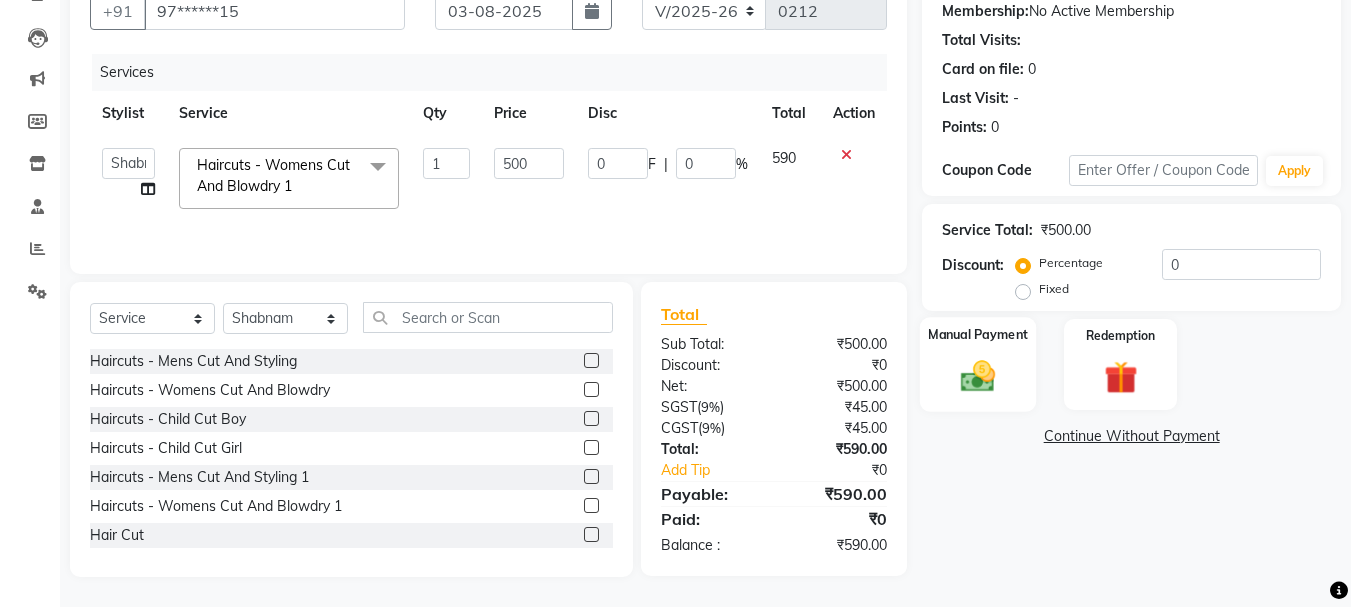 click 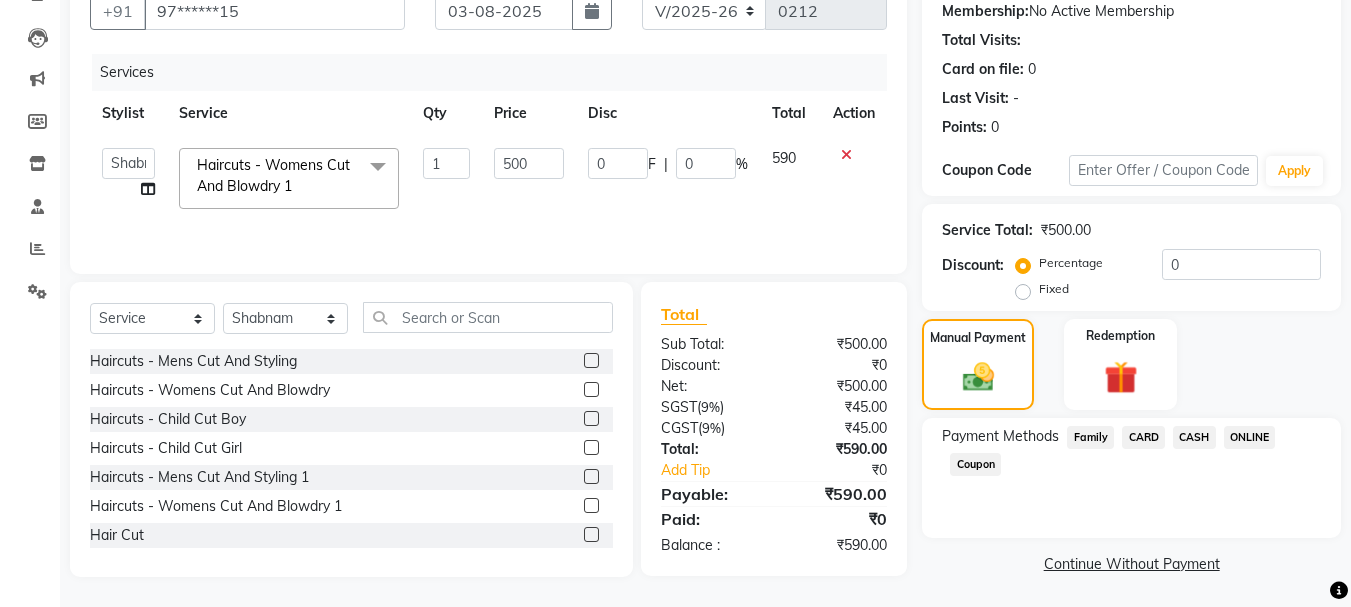 click on "ONLINE" 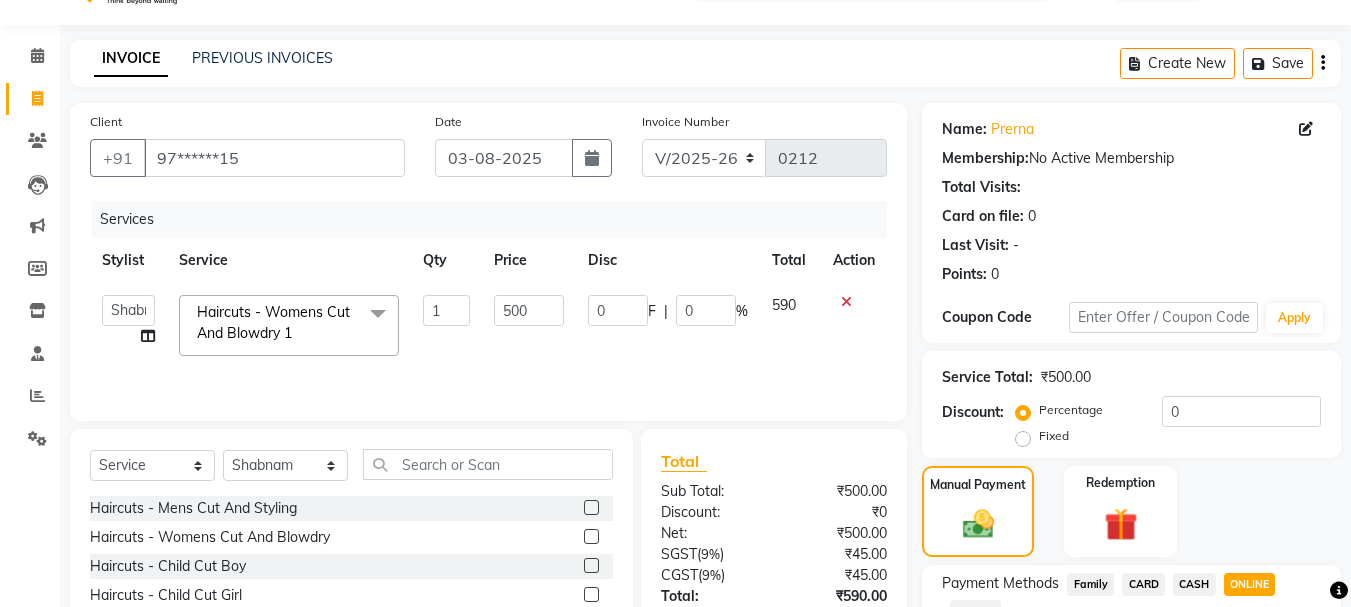 scroll, scrollTop: 0, scrollLeft: 0, axis: both 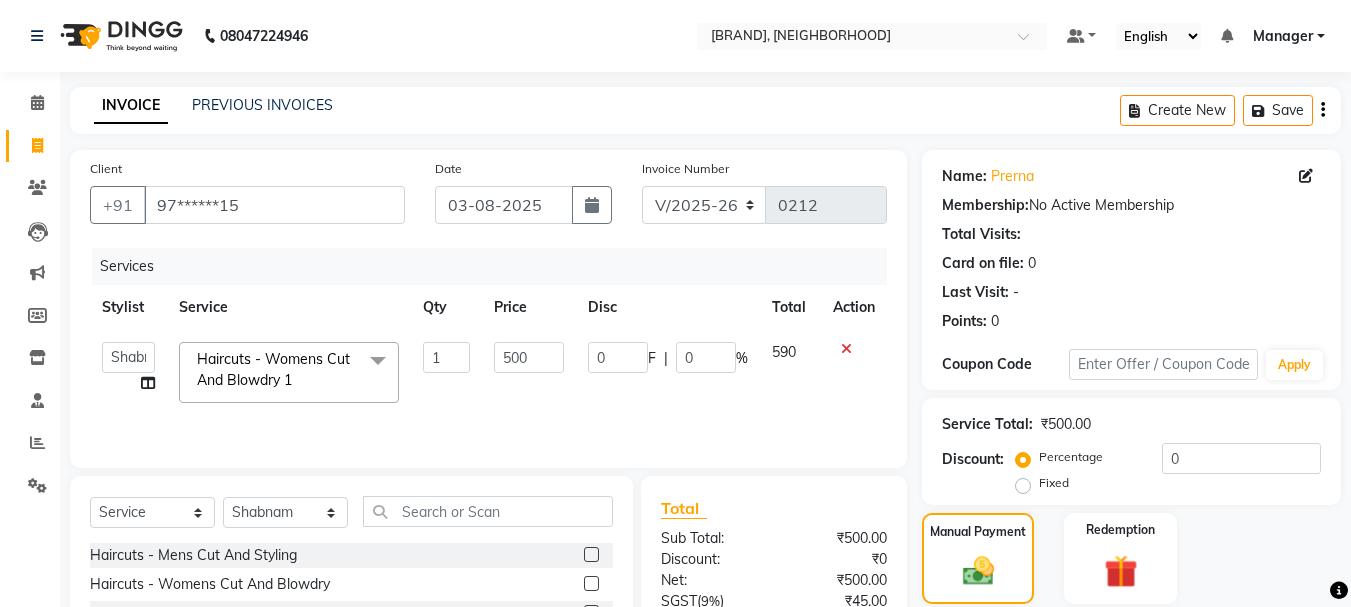 click 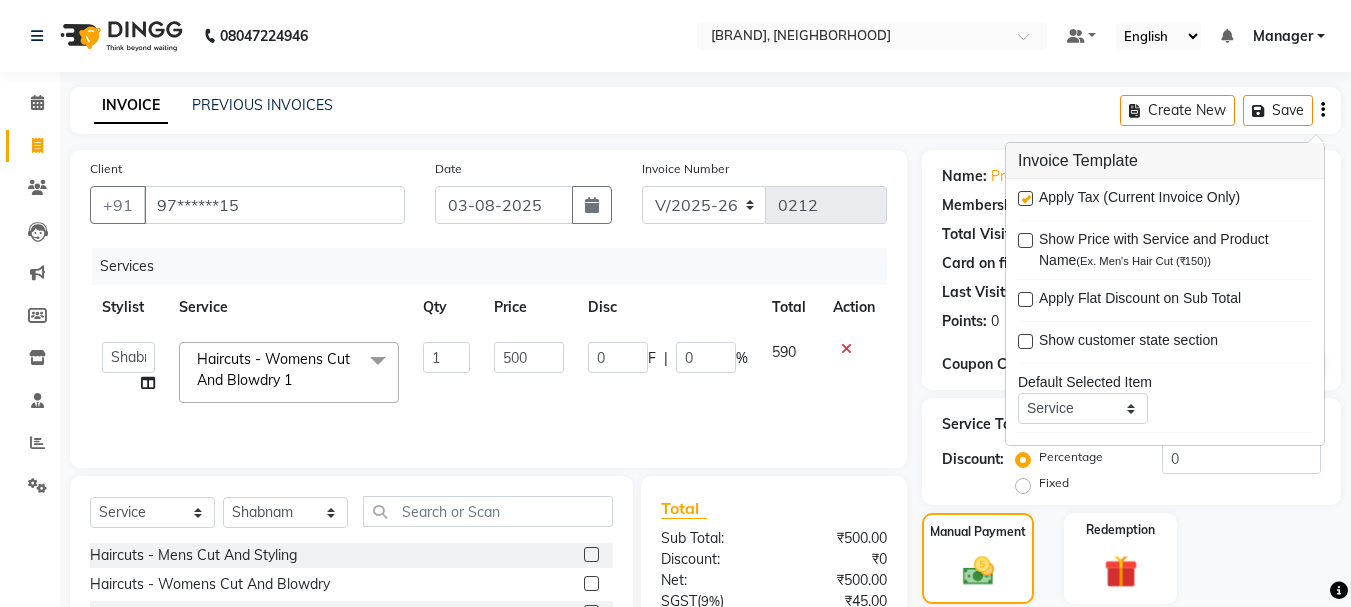 click at bounding box center [1025, 198] 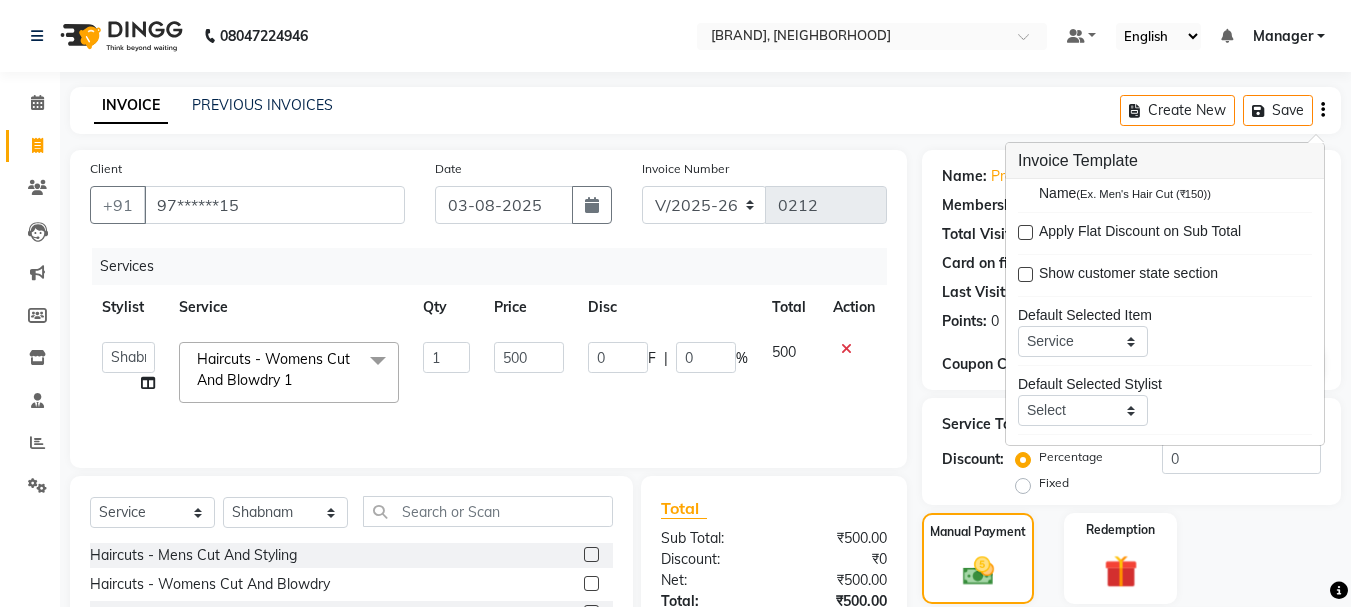 scroll, scrollTop: 98, scrollLeft: 0, axis: vertical 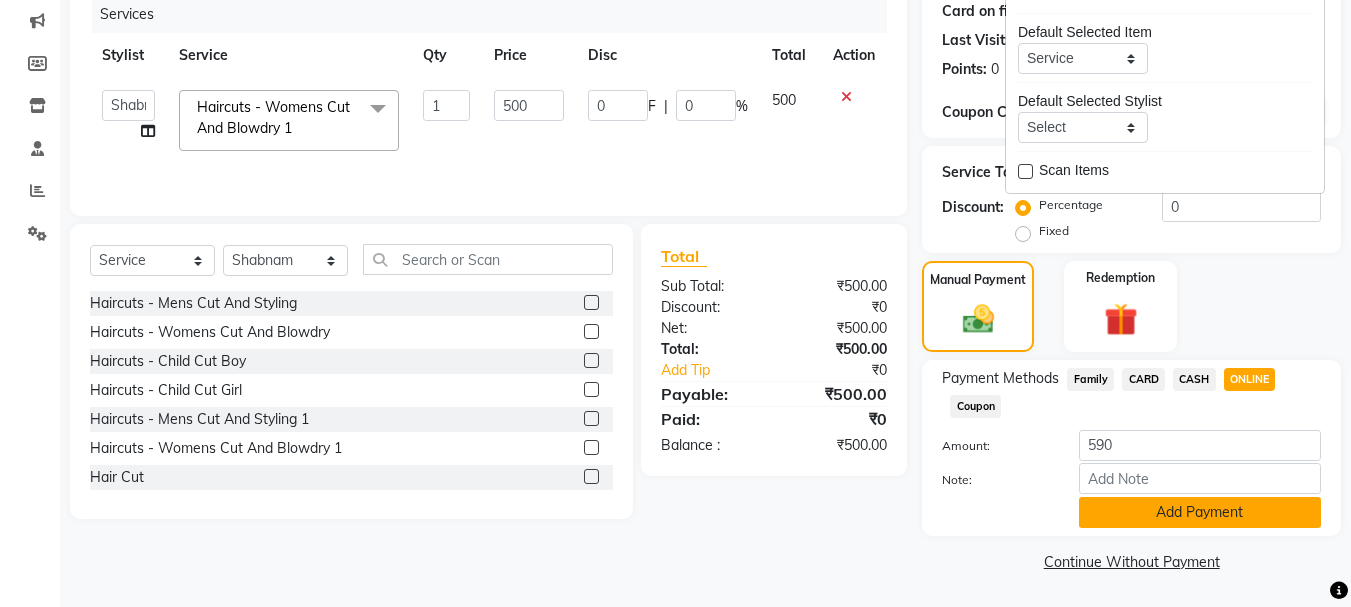 click on "Add Payment" 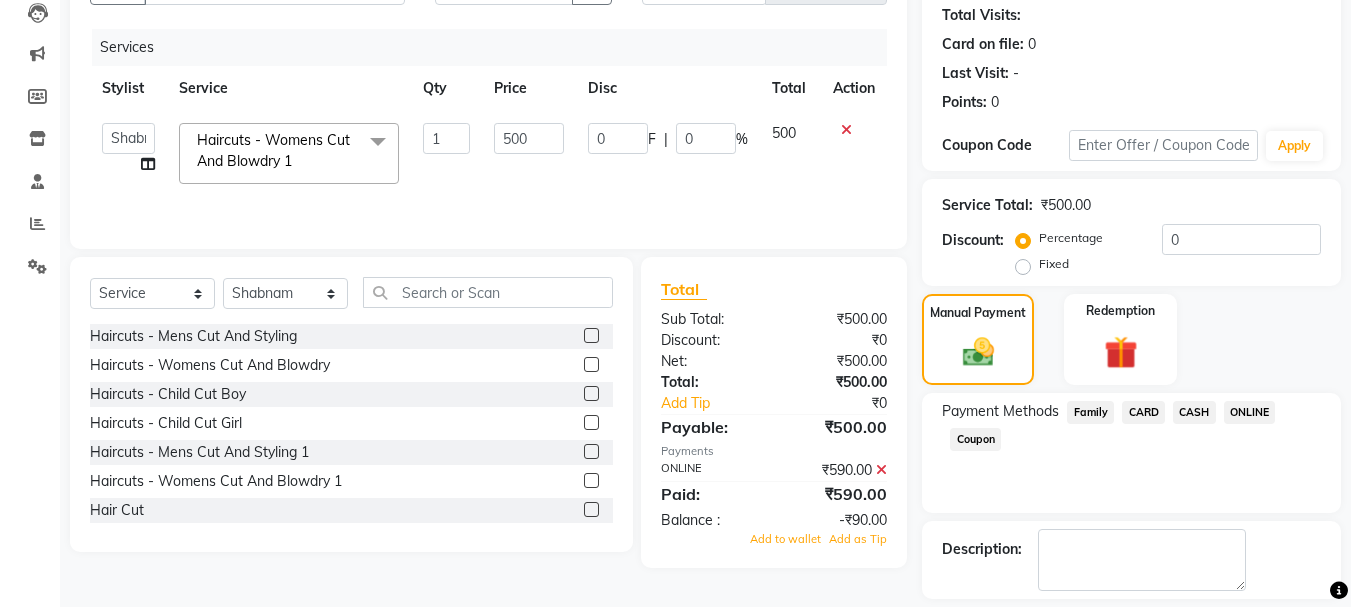 scroll, scrollTop: 300, scrollLeft: 0, axis: vertical 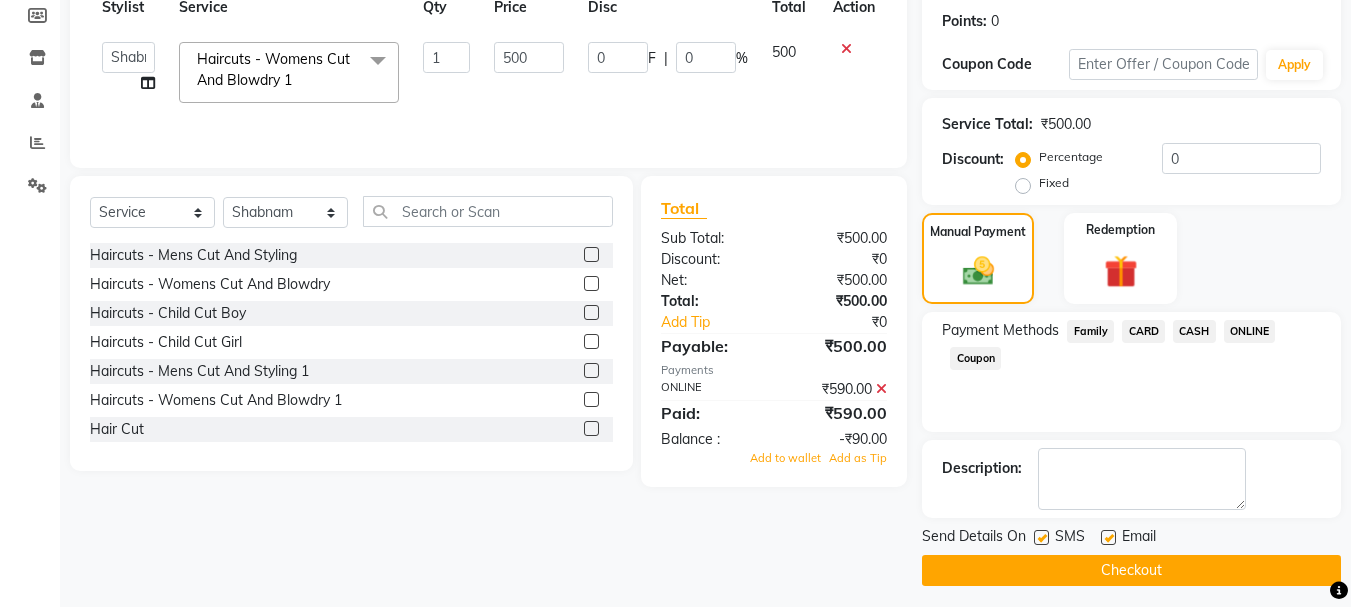 click on "Client +91 [PHONE] Date 03-08-2025 Invoice Number V/2025 V/2025-26 0212 Services Stylist Service Qty Price Disc Total Action  Manager   [FIRST]   [FIRST]   [FIRST]   [FIRST]    [FIRST]    [FIRST]   [FIRST]  Haircuts -  Womens Cut And Blowdry 1  x Haircuts -  Mens Cut And Styling Haircuts -  Womens Cut And Blowdry Haircuts -  Child Cut Boy Haircuts -  Child Cut Girl Haircuts -  Mens Cut And Styling 1 Haircuts -  Womens Cut And Blowdry 1 Hair Cut Demo PKG Blowdry  -  Wash And Blast Dry Blowdry  -  Shoulder Length Blowdry  -  Below Shoulder Blowdry  -  Incurl Outcurl Root touchup Blowdry  -  Up to waist Shoulder Ironing  -  Shoulder Length Ironing  -  Below Shoulder Ironing  -  Extra Long Tonging  -  Shoulder Length Tonging  -  Below Shoulder Tonging  -  Extra Long Styling  -  Mens Hair Wash Styling  -  Mens Styling Styling  -  Beard Trim Styling  -  Foam Shave Styling  -  Men'S Beard Styling Highlights -  Bob Length Highlights -  Shoulder Length Highlights -  Below Shoulder Highlights -  Upto Waist Highlights -  Creative Highlights Highlights -  Change Of Colour / Colour Correction Highlights -  Tint Regrowth (Root Touchup) Global  -  Men 1" 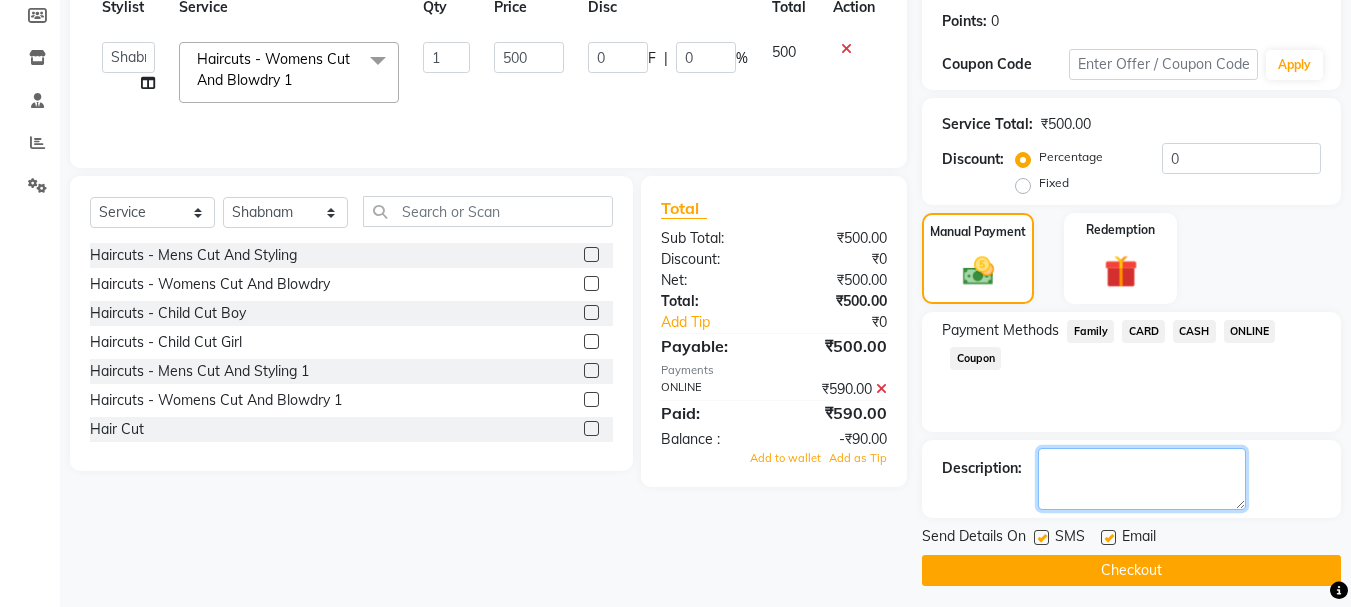 click 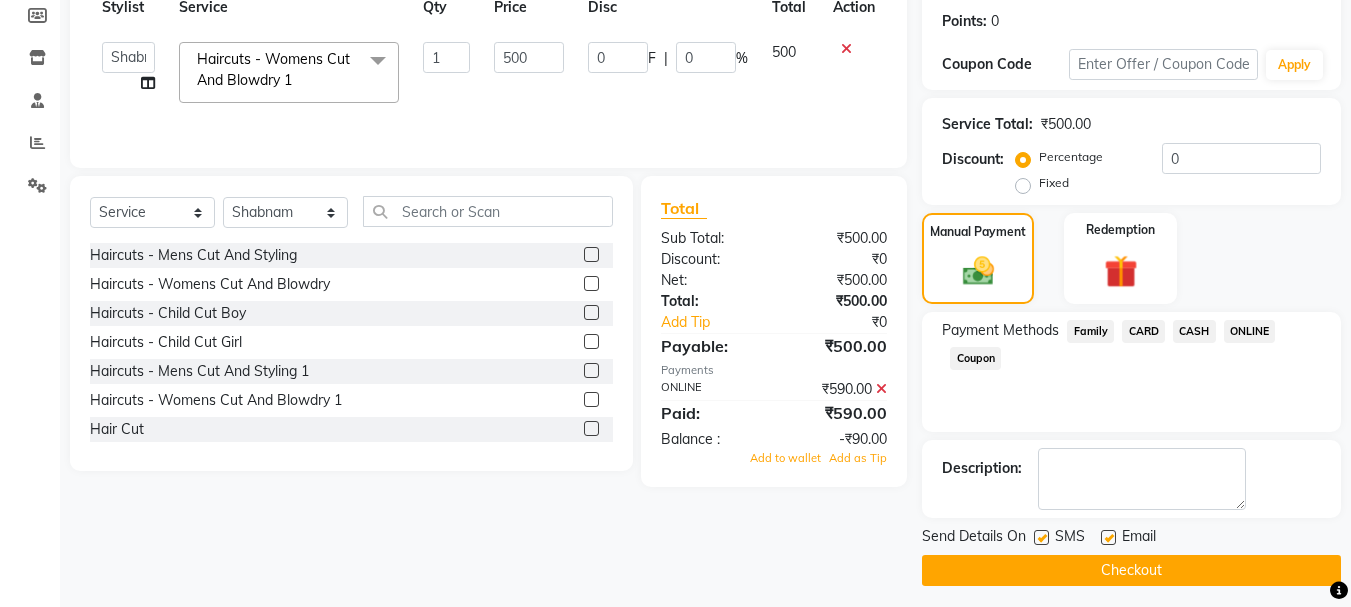 click on "ONLINE" 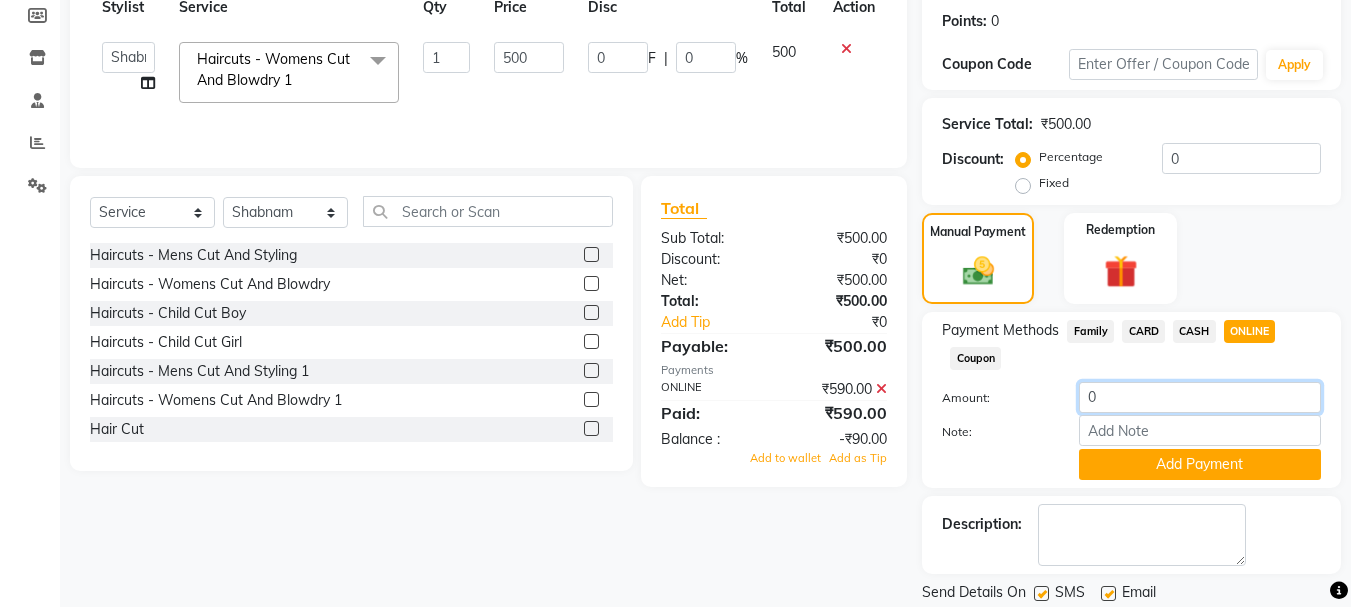 drag, startPoint x: 1178, startPoint y: 396, endPoint x: 1119, endPoint y: 417, distance: 62.625874 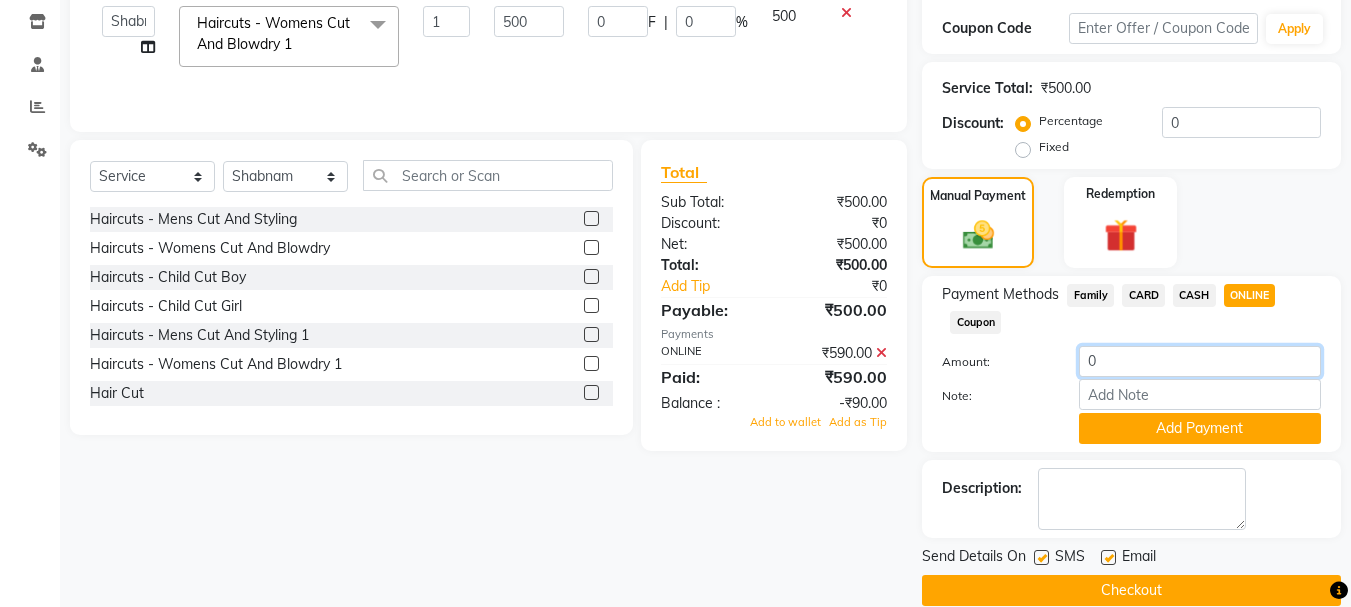 scroll, scrollTop: 365, scrollLeft: 0, axis: vertical 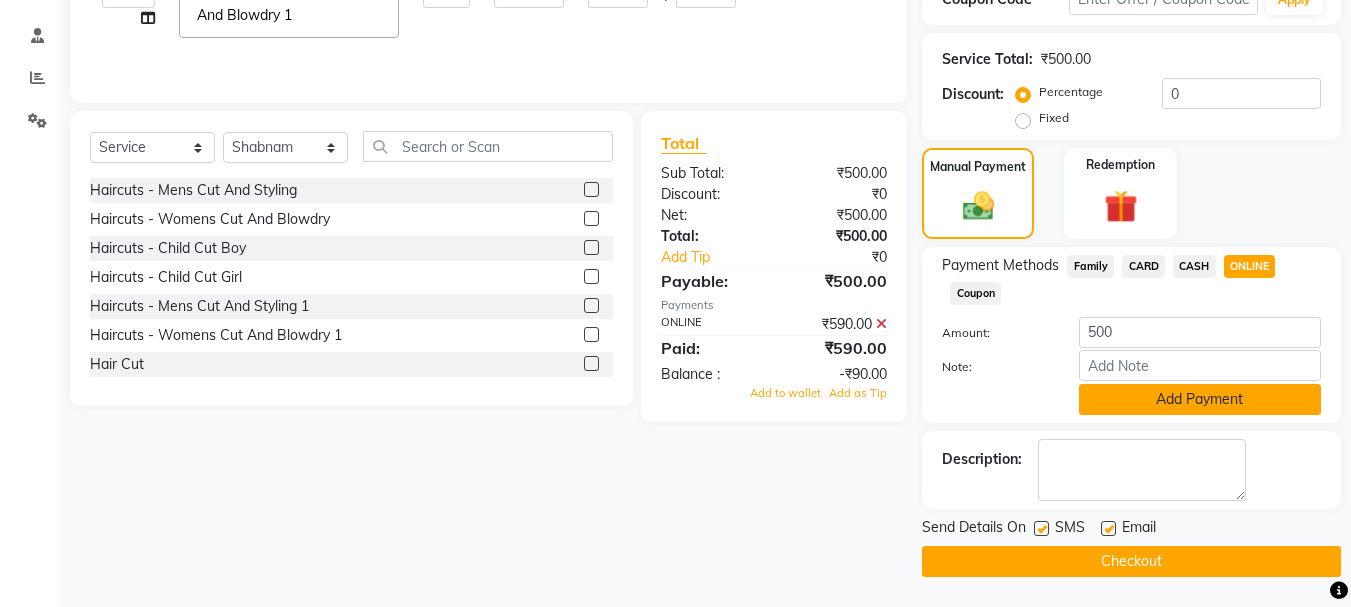 click on "Add Payment" 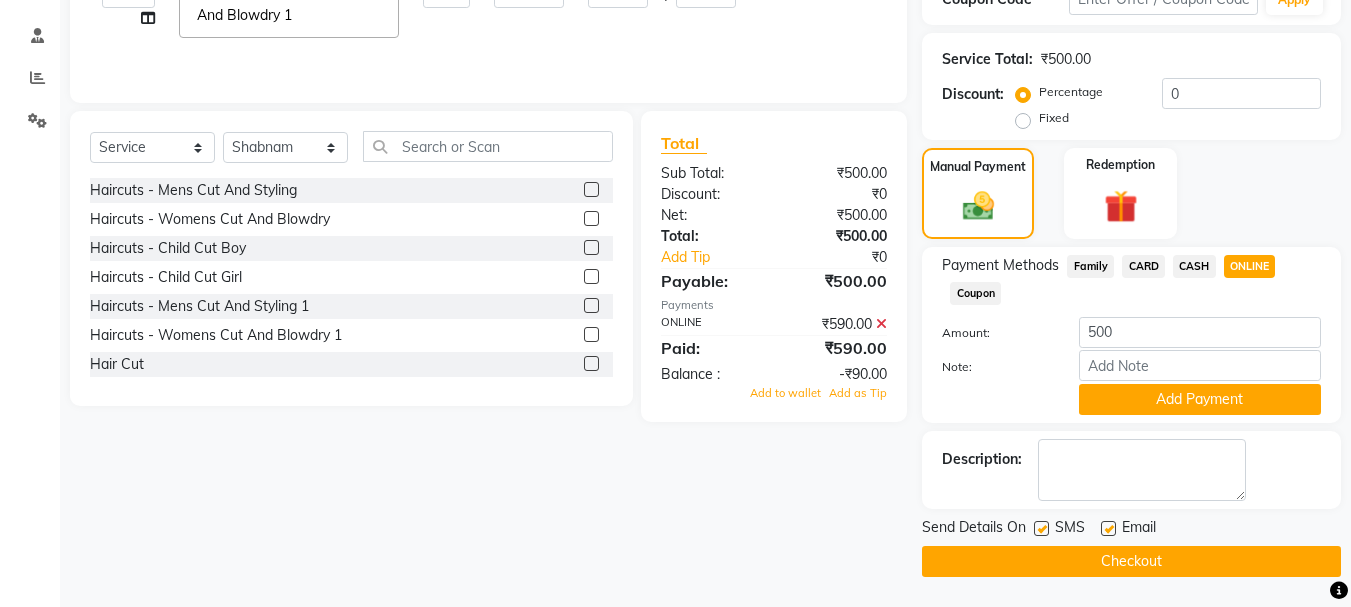 scroll, scrollTop: 309, scrollLeft: 0, axis: vertical 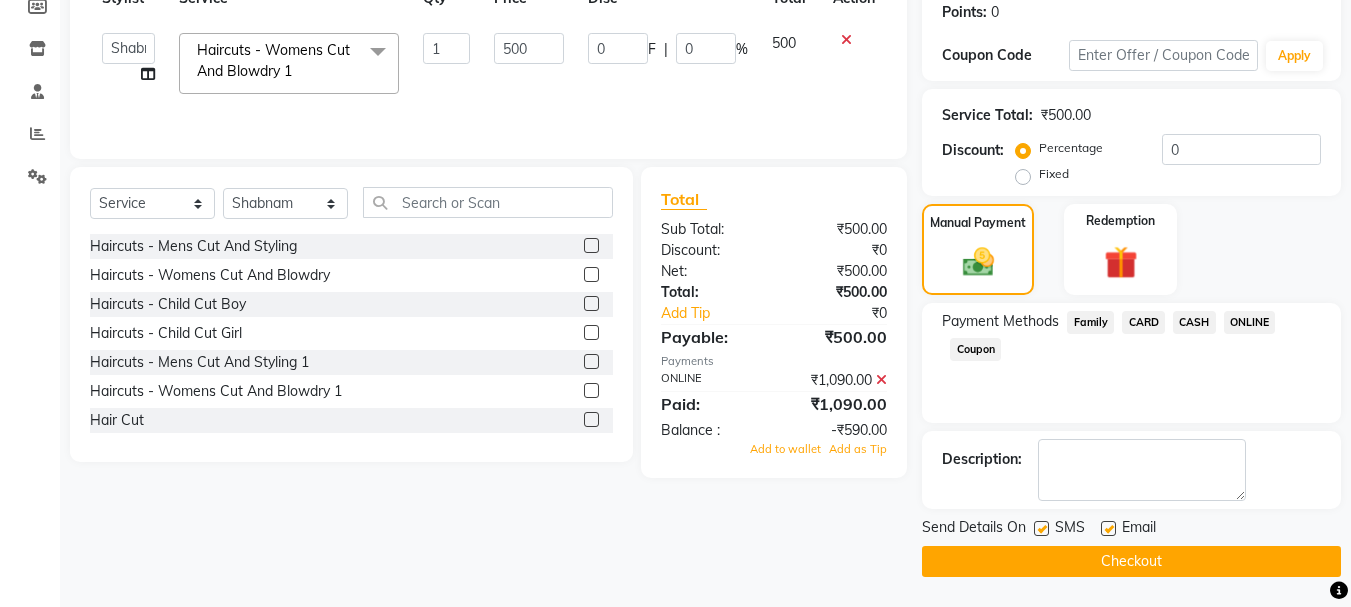 click on "Checkout" 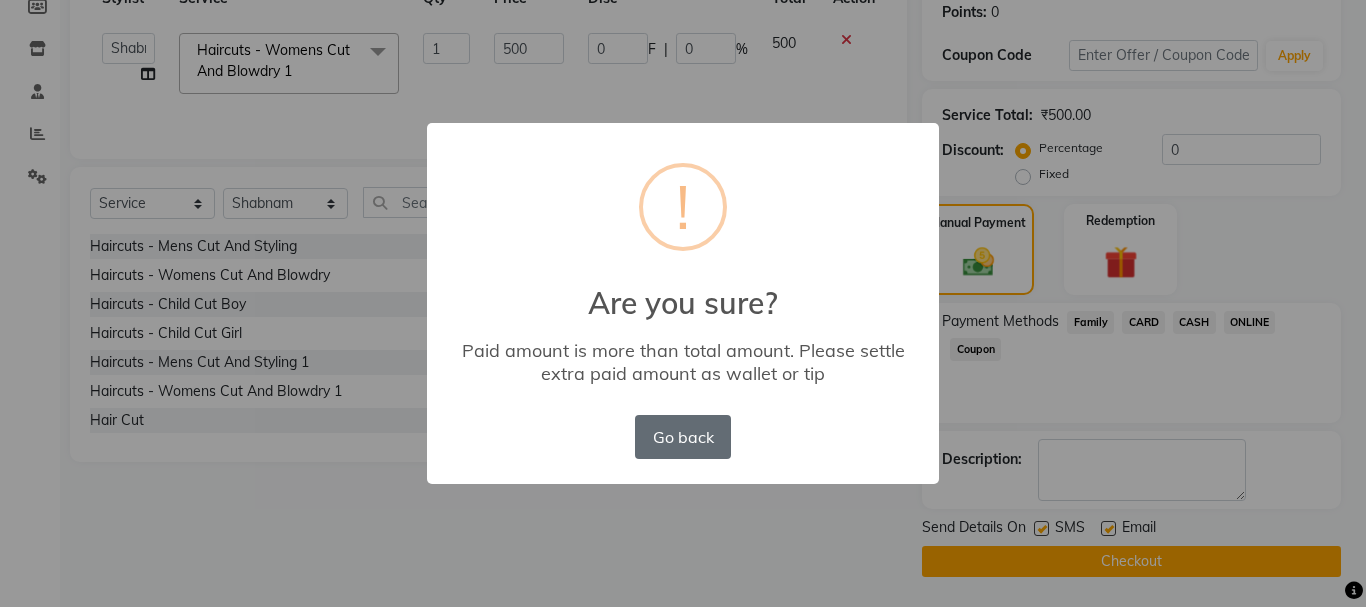 click on "Go back" at bounding box center [683, 437] 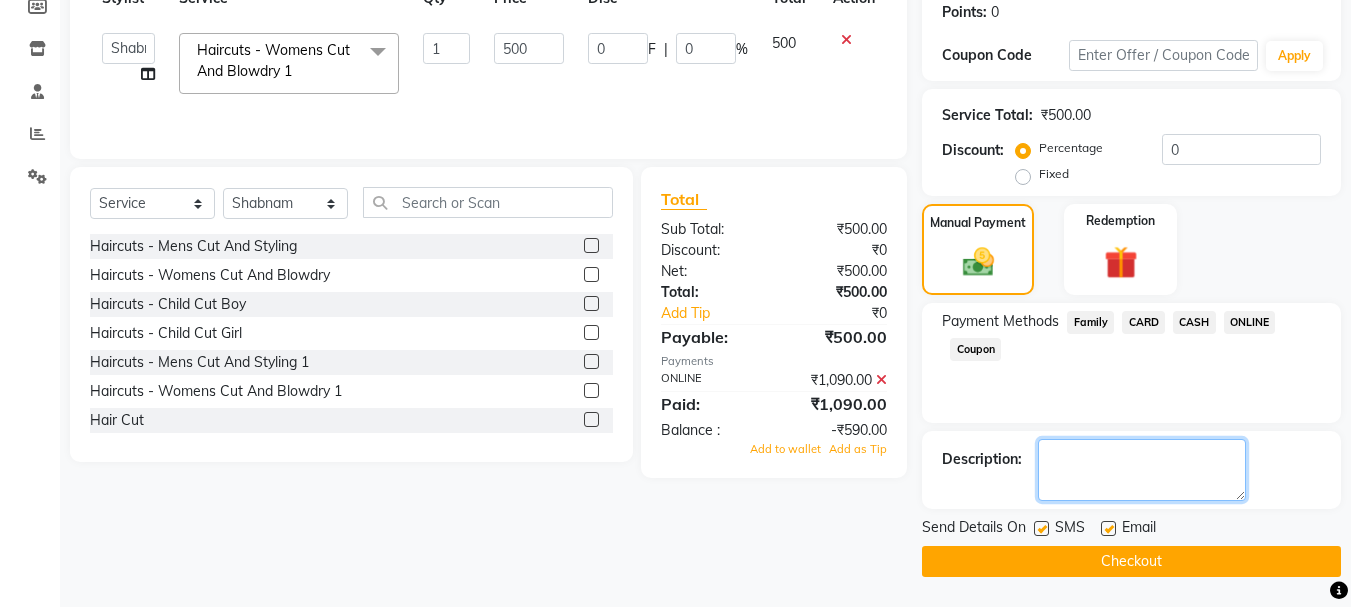 click 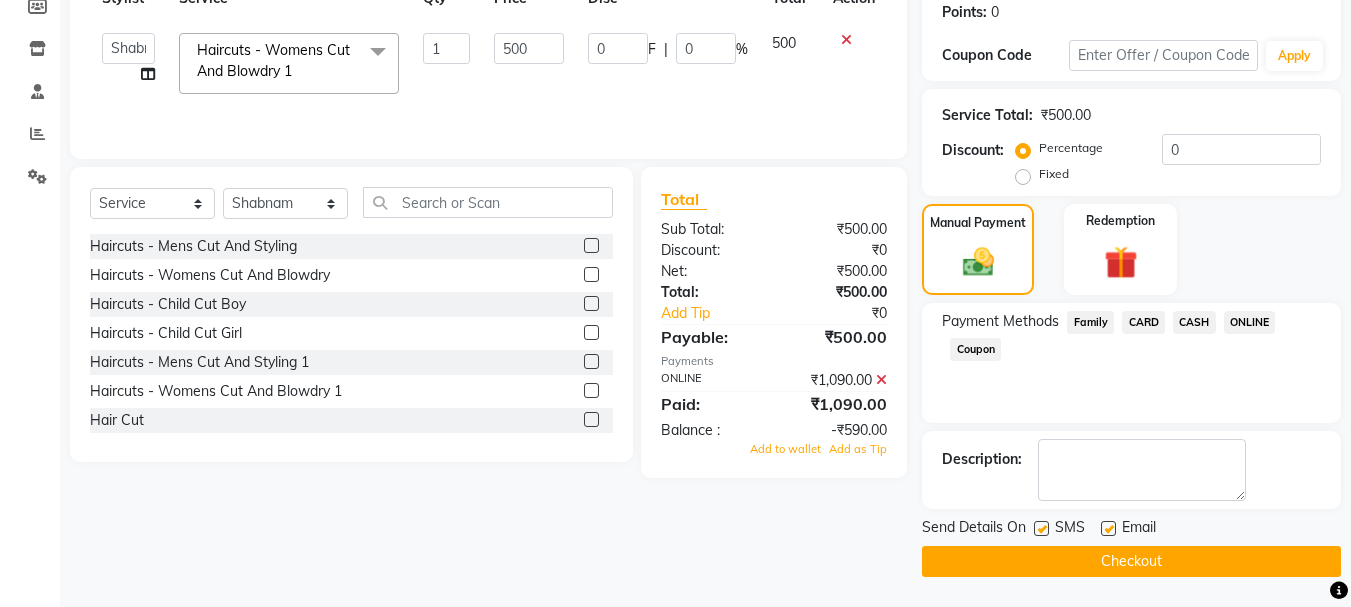 click on "ONLINE" 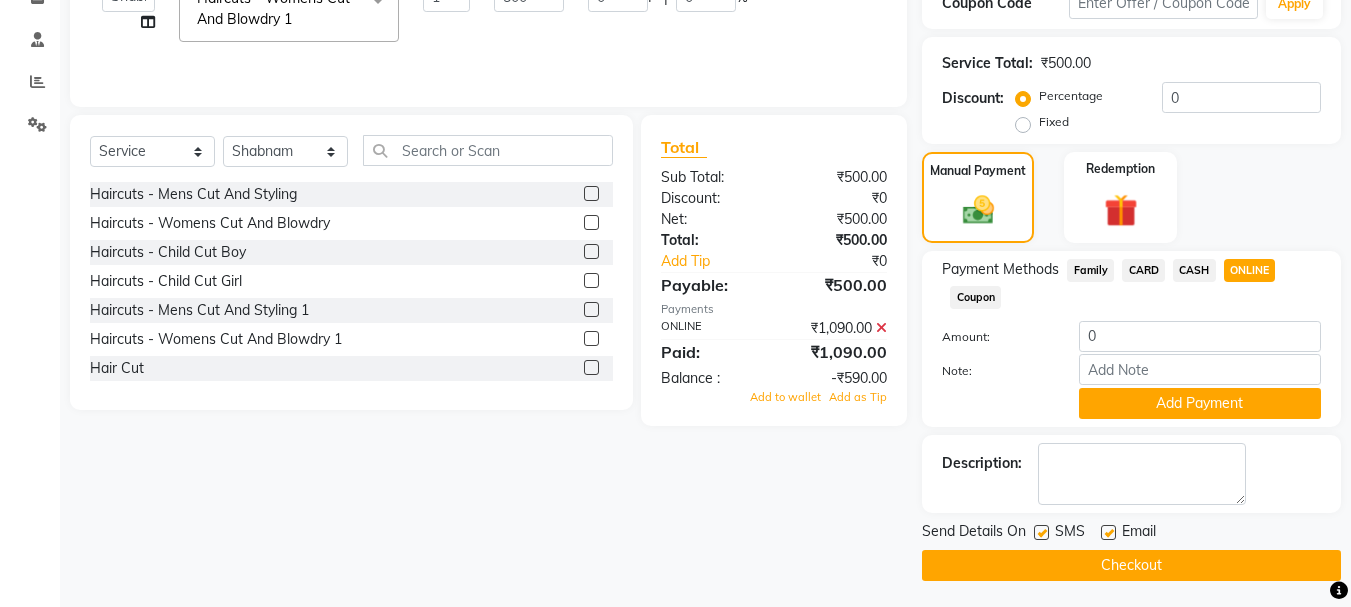 scroll, scrollTop: 365, scrollLeft: 0, axis: vertical 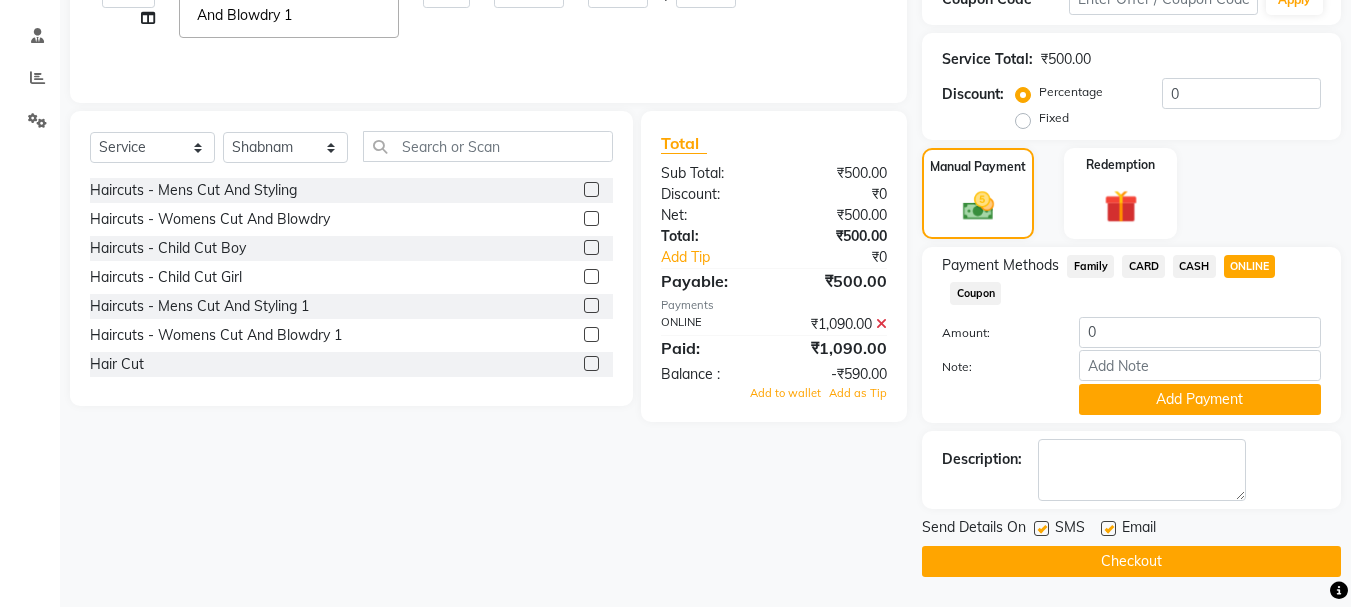 click on "Checkout" 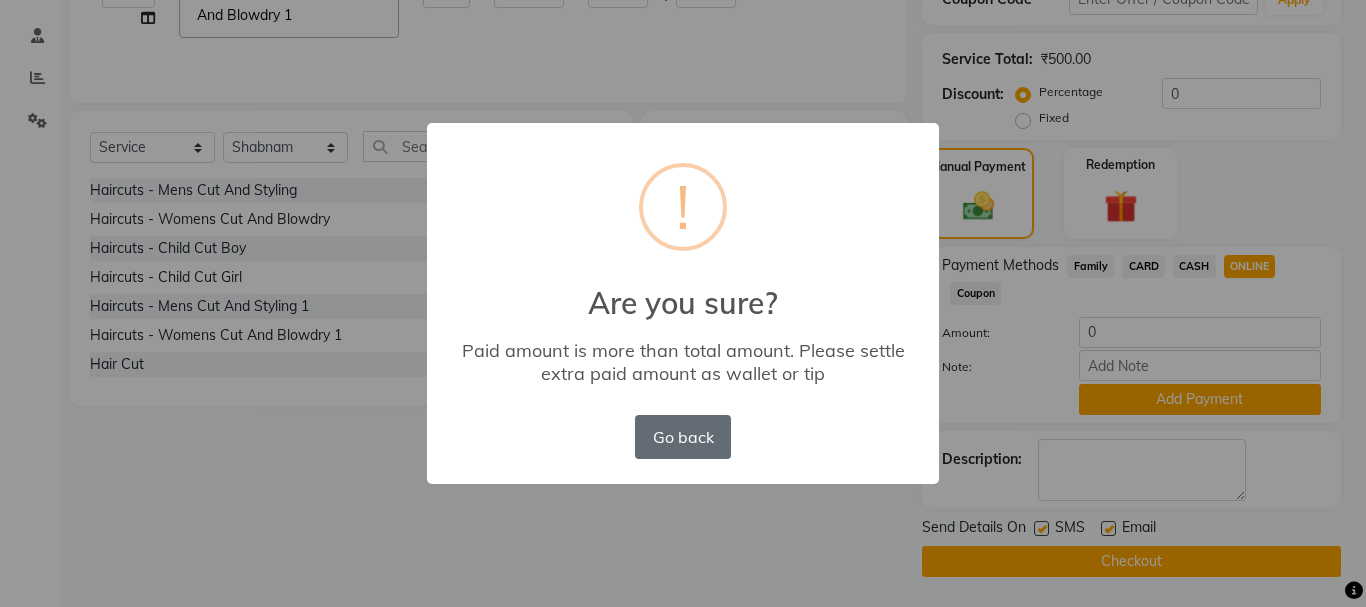 click on "Go back" at bounding box center (683, 437) 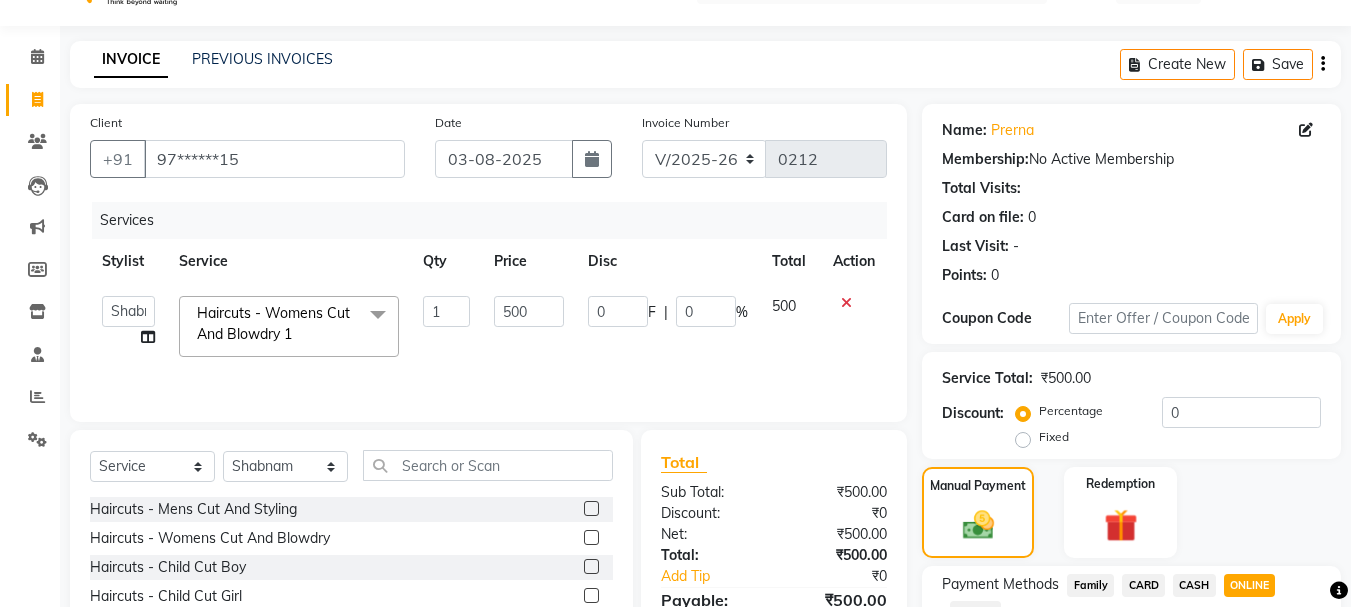 scroll, scrollTop: 0, scrollLeft: 0, axis: both 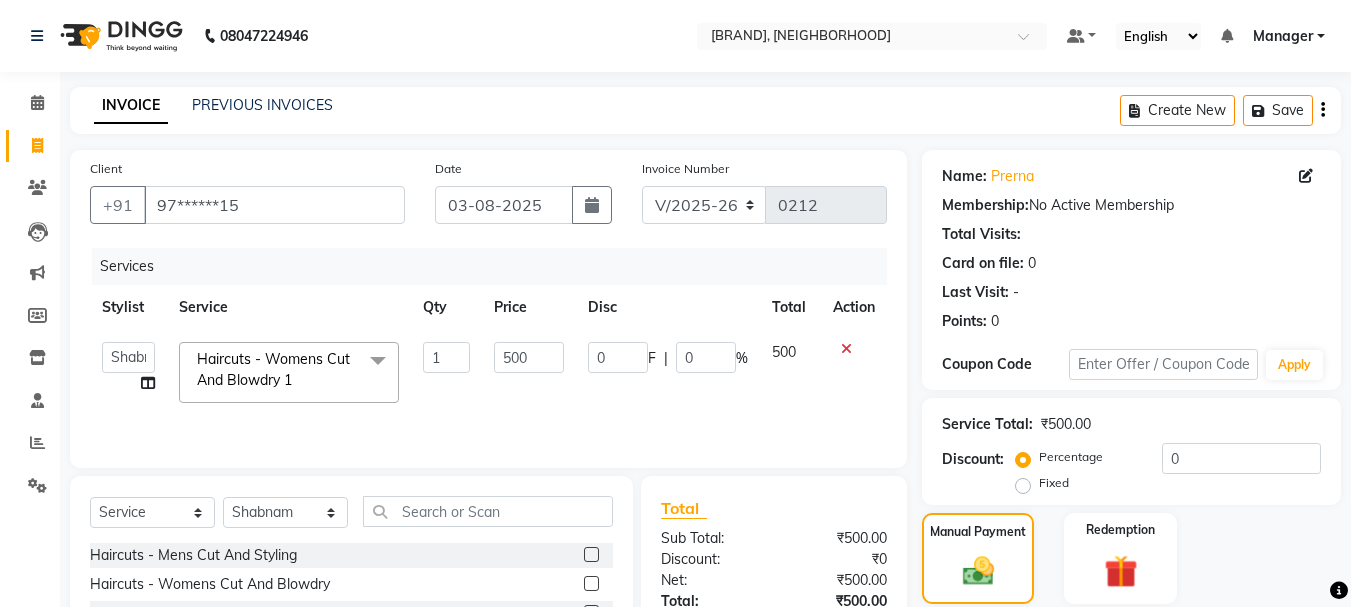 click 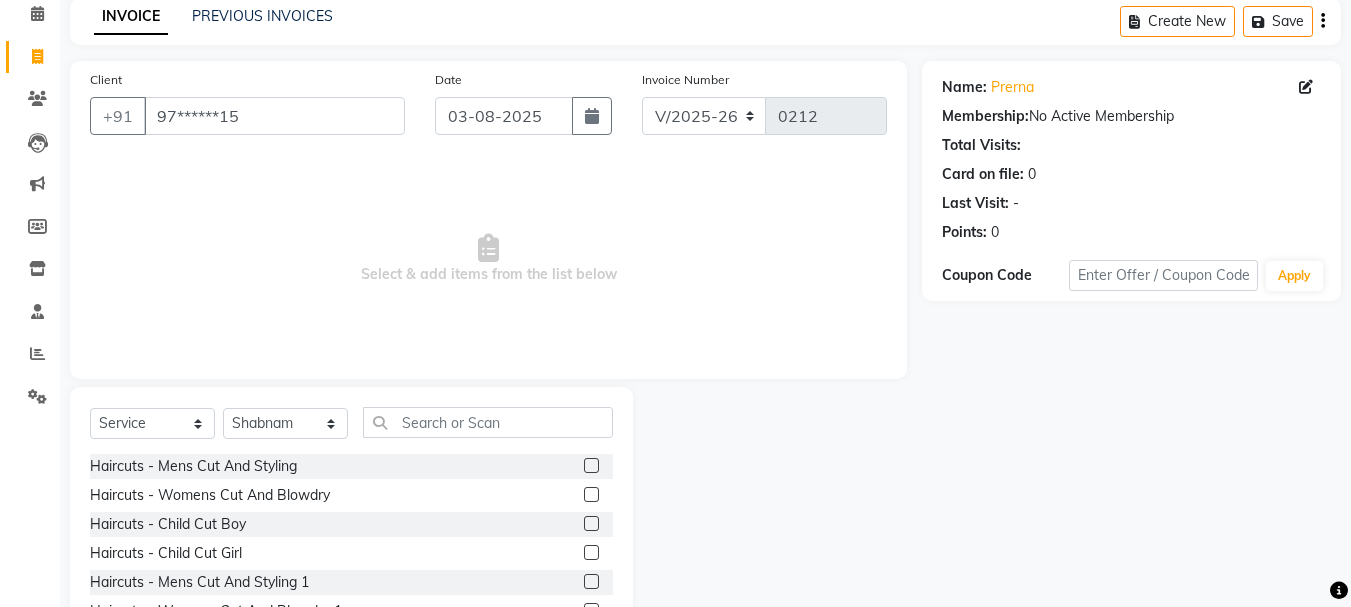 scroll, scrollTop: 194, scrollLeft: 0, axis: vertical 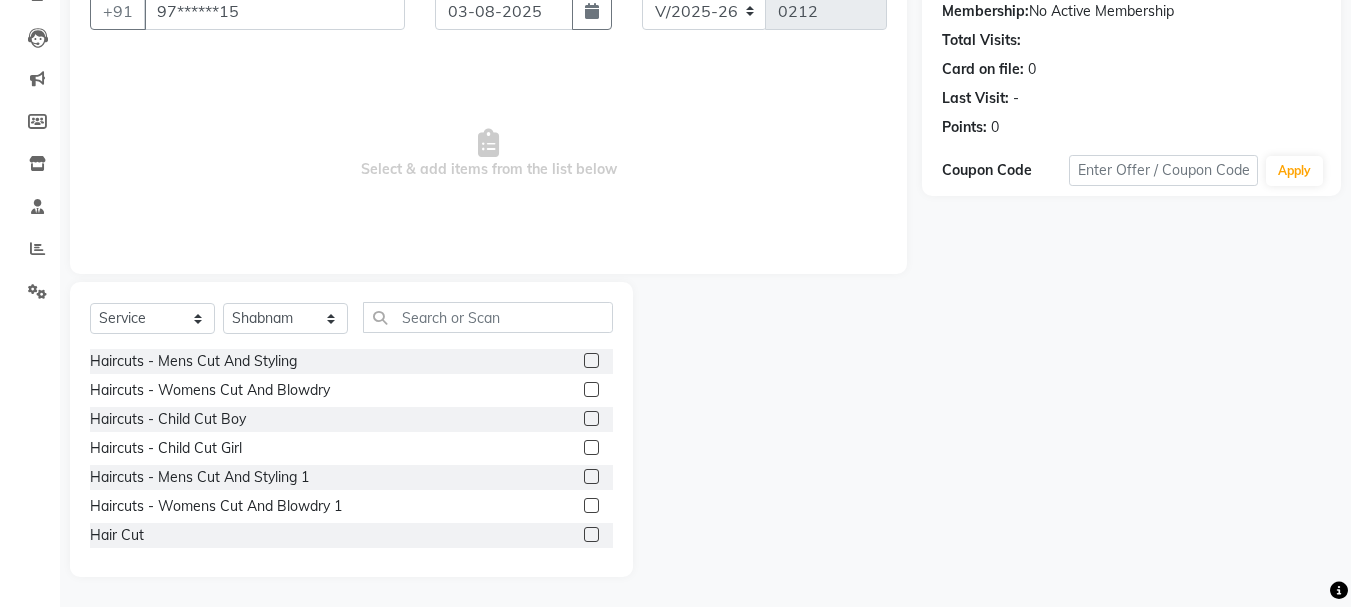 click 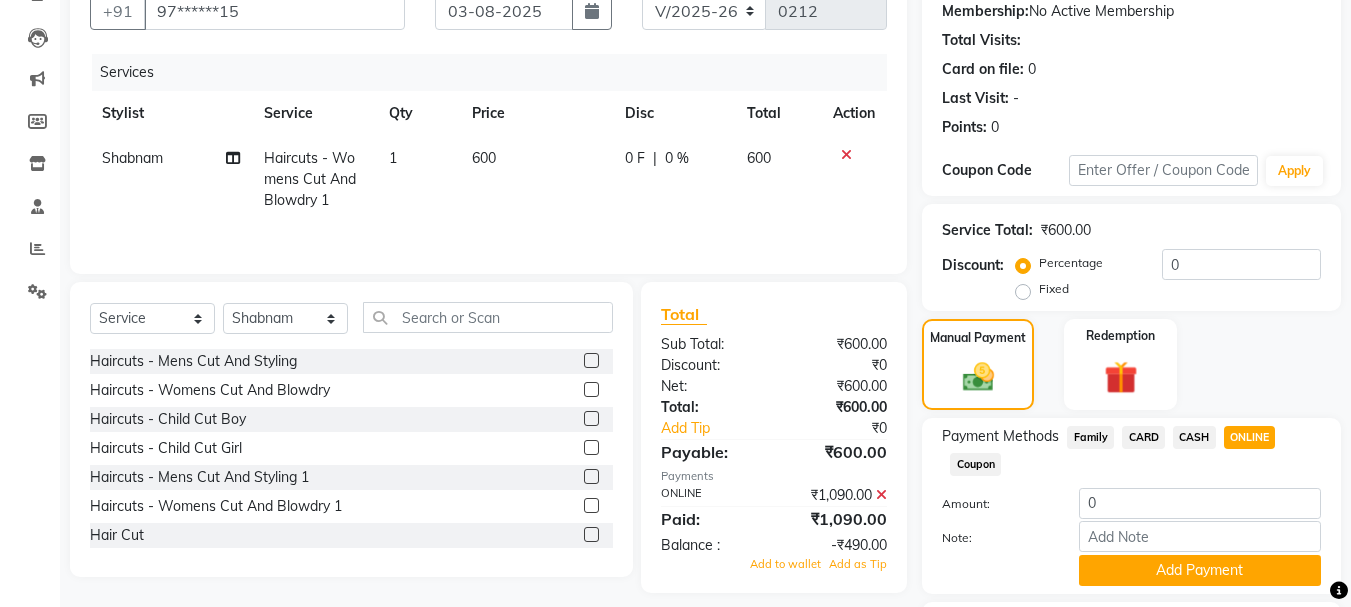 click on "600" 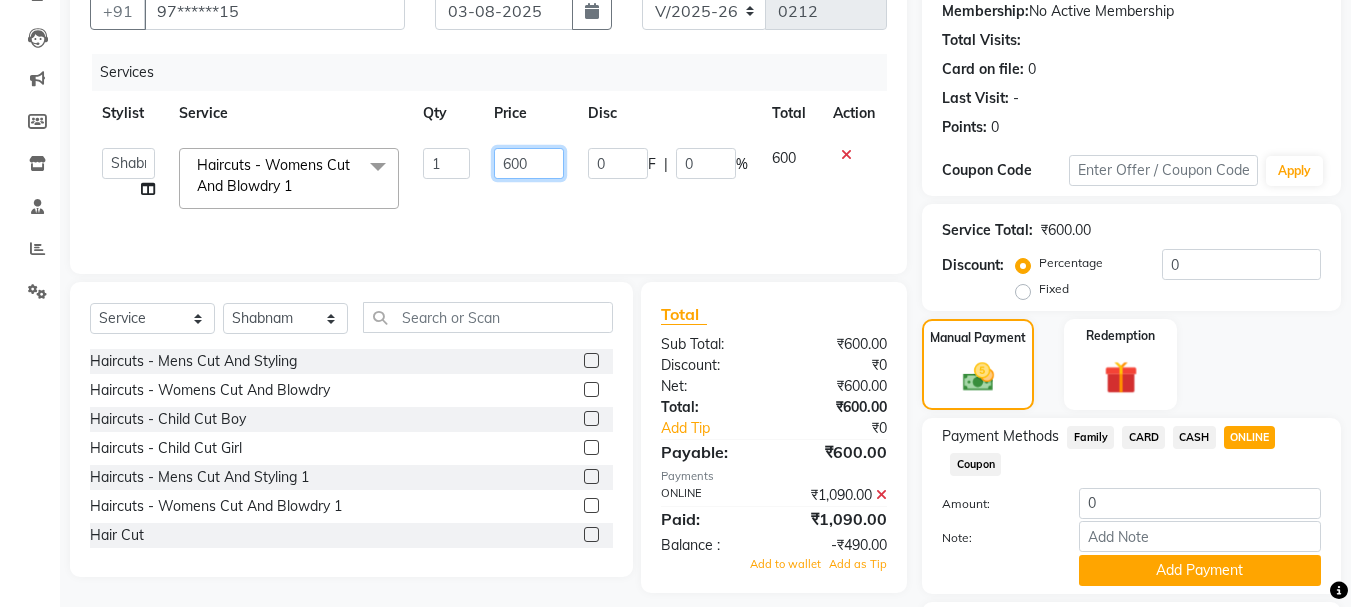 drag, startPoint x: 489, startPoint y: 155, endPoint x: 466, endPoint y: 165, distance: 25.079872 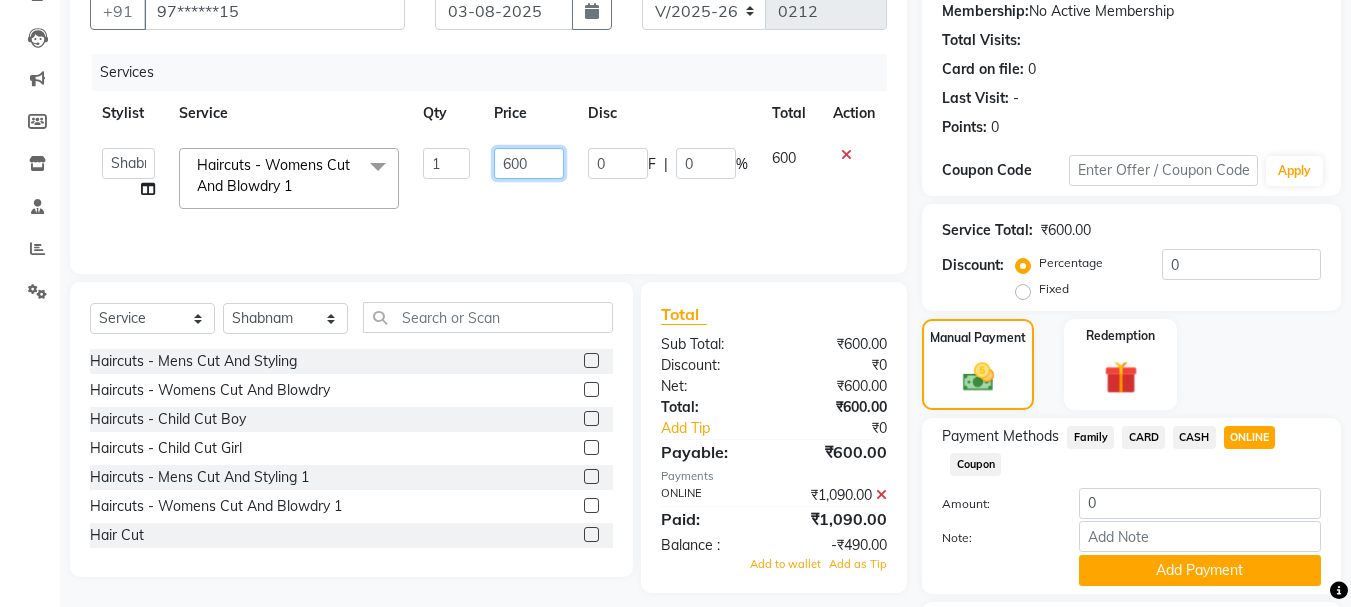click on "Manager   [FIRST]   [FIRST]   [FIRST]   [FIRST]    [FIRST]    [FIRST]   [FIRST]  Haircuts -  Womens Cut And Blowdry 1  x Haircuts -  Mens Cut And Styling Haircuts -  Womens Cut And Blowdry Haircuts -  Child Cut Boy Haircuts -  Child Cut Girl Haircuts -  Mens Cut And Styling 1 Haircuts -  Womens Cut And Blowdry 1 Hair Cut Demo PKG Blowdry  -  Wash And Blast Dry Blowdry  -  Shoulder Length Blowdry  -  Below Shoulder Blowdry  -  Incurl Outcurl Root touchup Blowdry  -  Up to waist Shoulder Ironing  -  Shoulder Length Ironing  -  Below Shoulder Ironing  -  Extra Long Tonging  -  Shoulder Length Tonging  -  Below Shoulder Tonging  -  Extra Long Styling  -  Mens Hair Wash Styling  -  Mens Styling Styling  -  Beard Trim Styling  -  Foam Shave Styling  -  Men'S Beard Styling Highlights -  Bob Length Highlights -  Shoulder Length Highlights -  Below Shoulder Highlights -  Upto Waist Highlights -  Creative Highlights Highlights -  Change Of Colour / Colour Correction Highlights -  Tint Regrowth (Root Touchup) Global  -  Men 1" 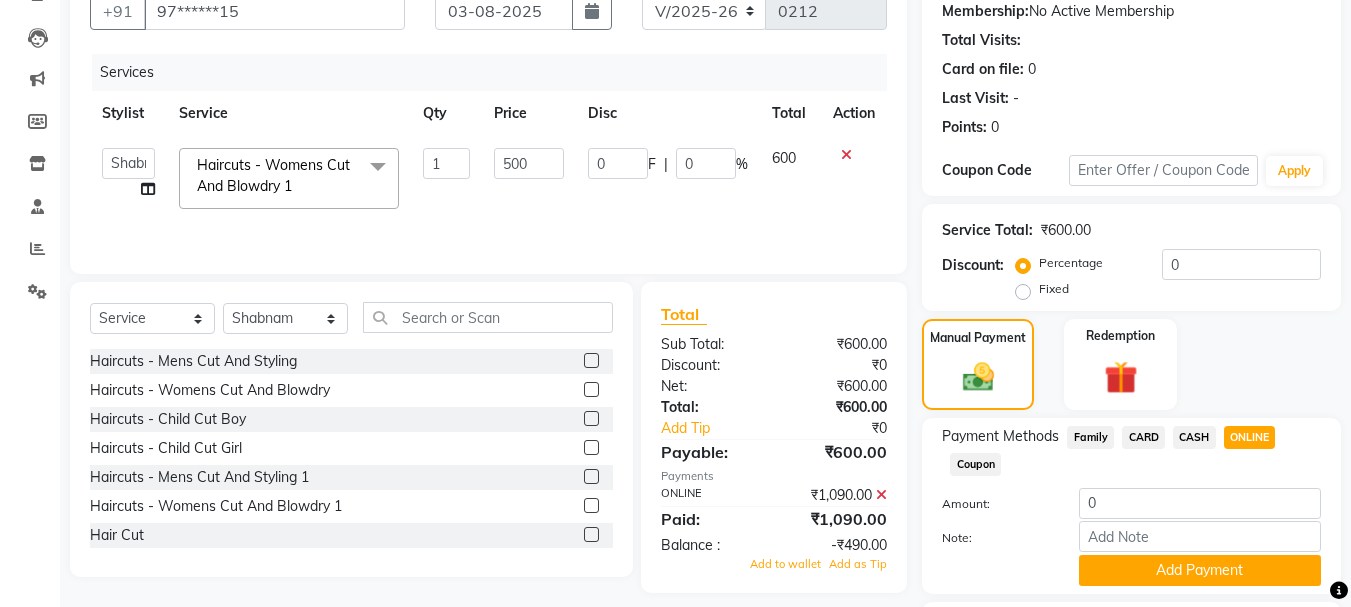 click on "500" 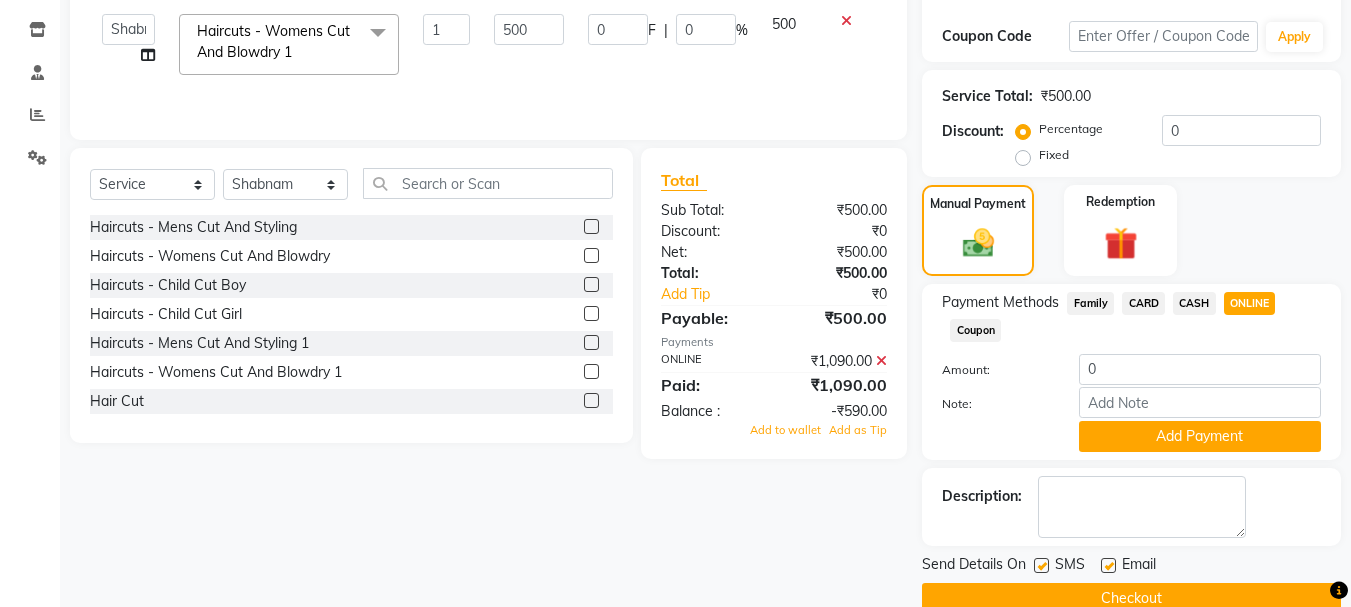 scroll, scrollTop: 365, scrollLeft: 0, axis: vertical 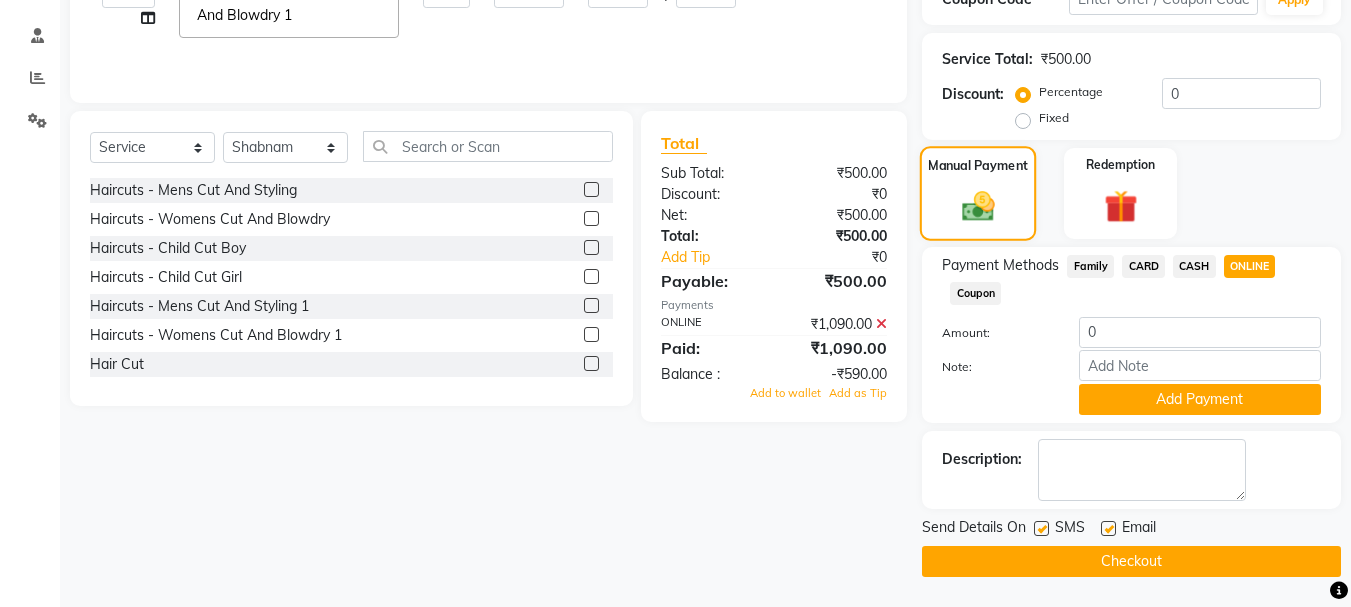 click on "Manual Payment" 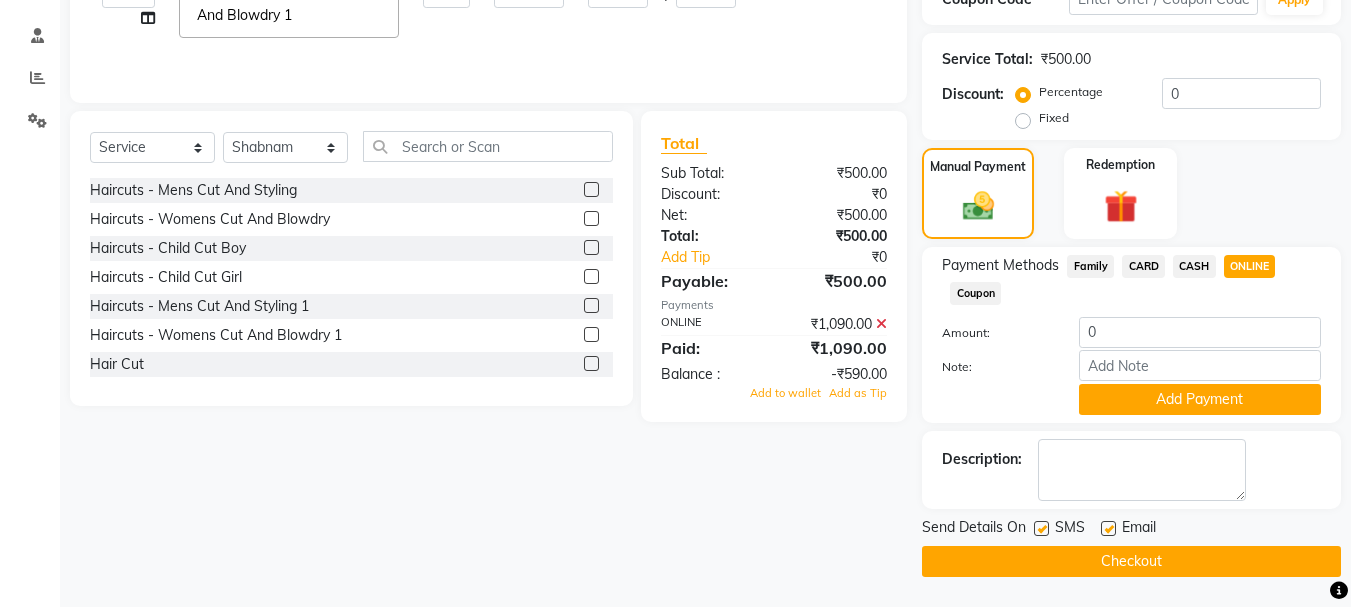 click on "ONLINE" 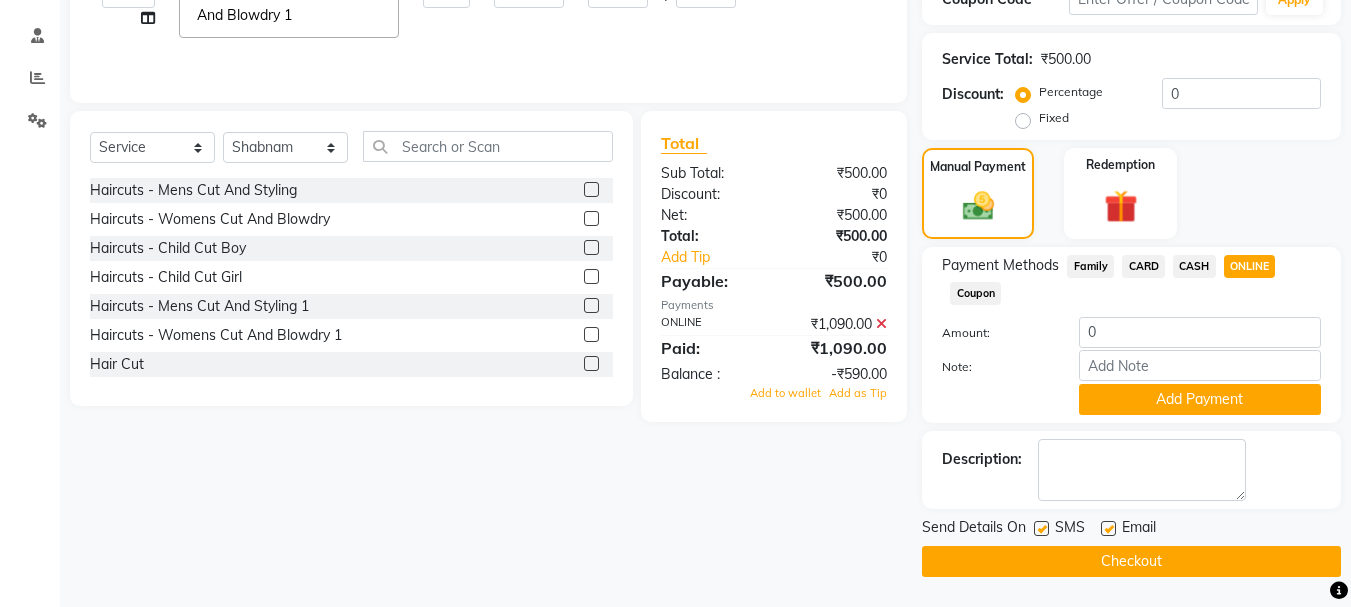 click on "CARD" 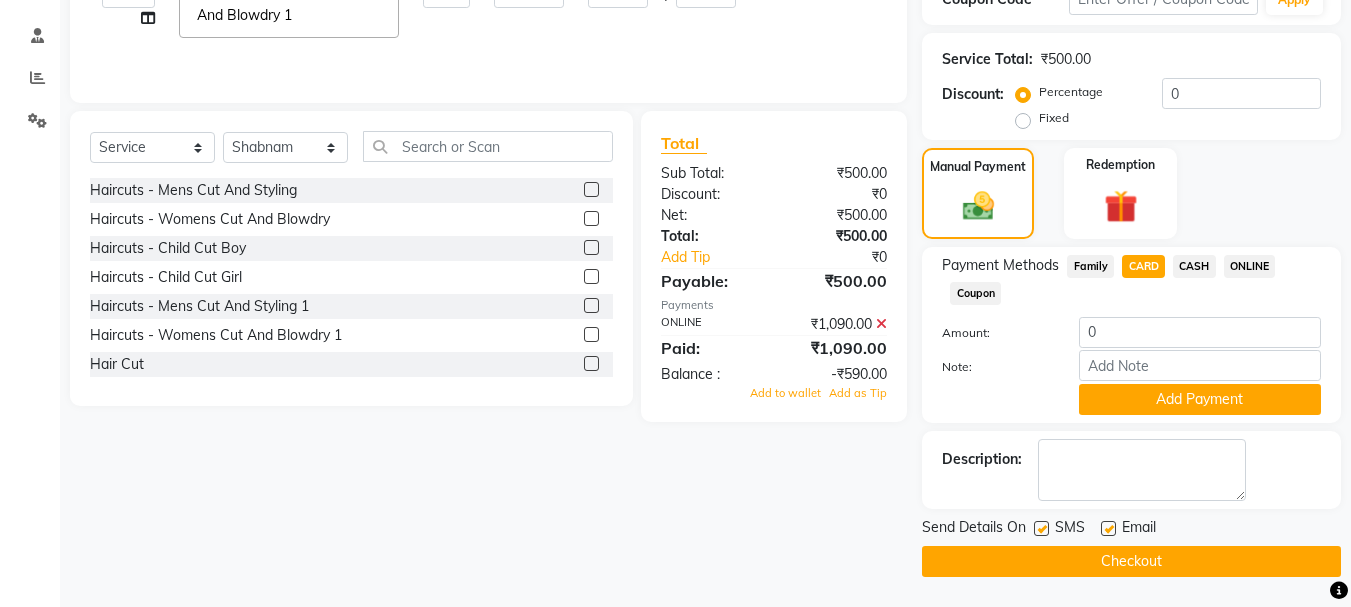 click on "CASH" 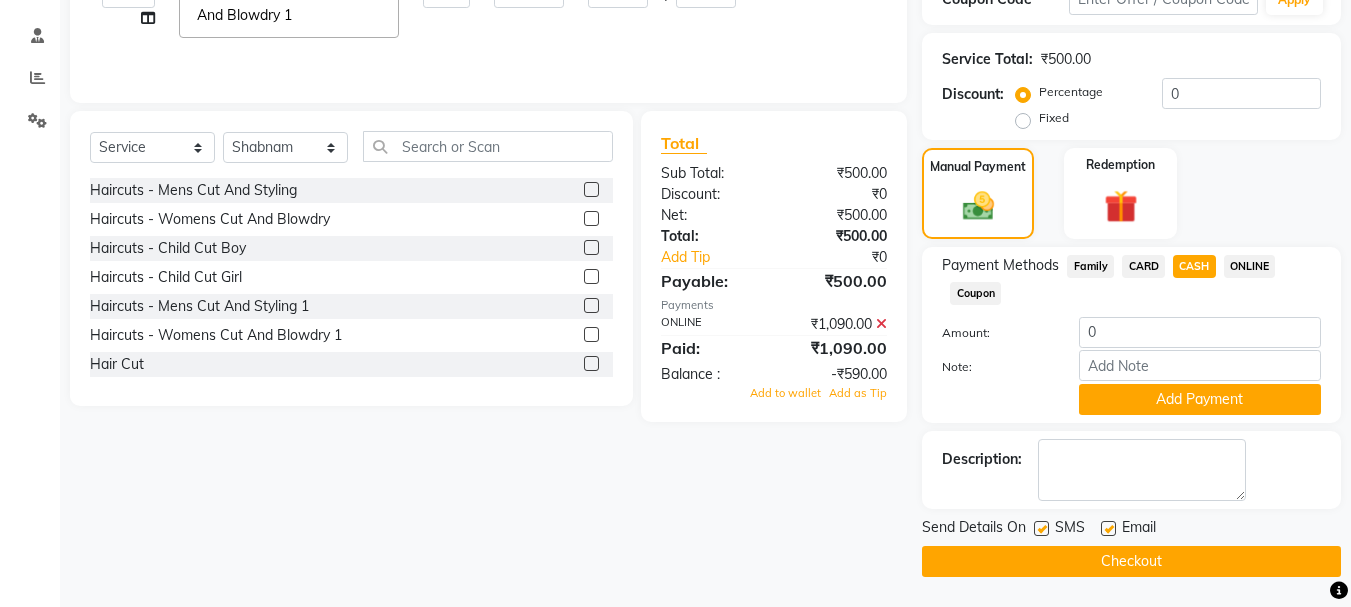 click on "ONLINE" 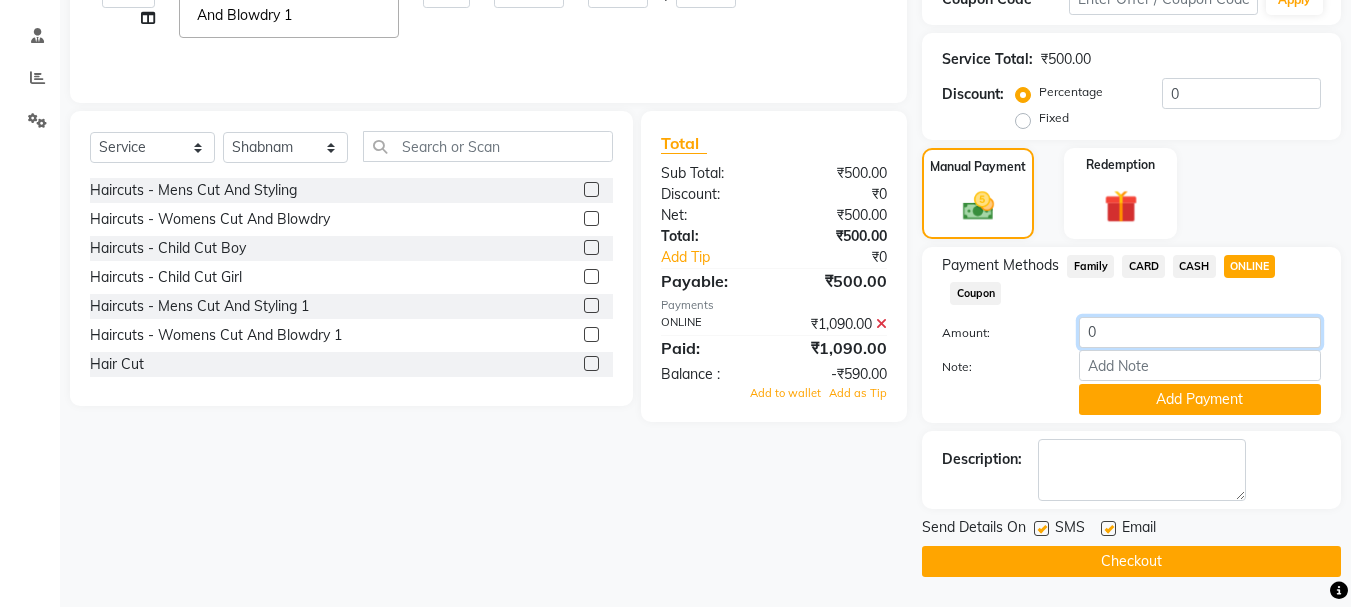 drag, startPoint x: 1218, startPoint y: 337, endPoint x: 927, endPoint y: 122, distance: 361.80936 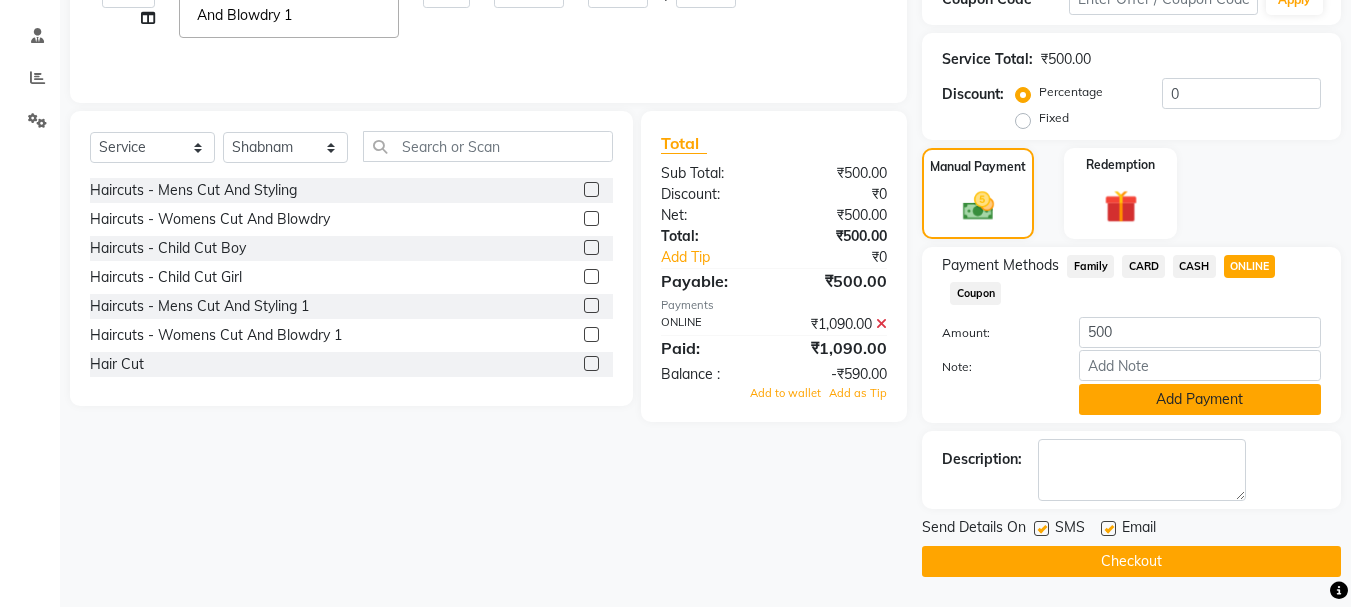 click on "Add Payment" 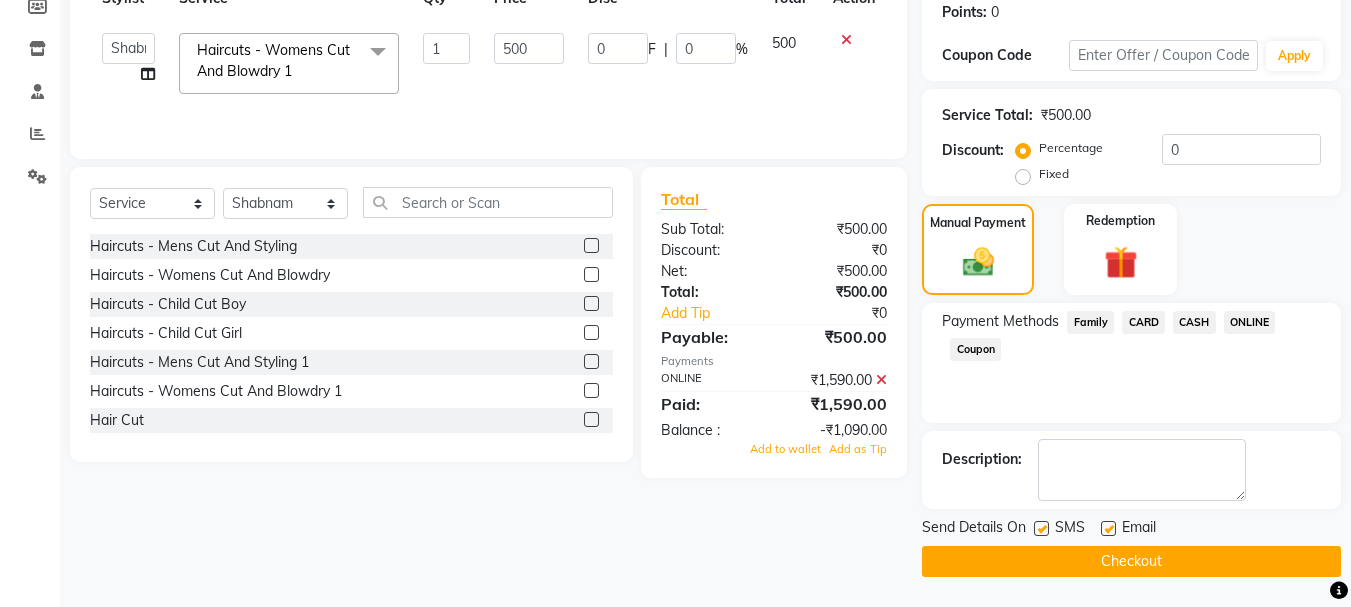 scroll, scrollTop: 309, scrollLeft: 0, axis: vertical 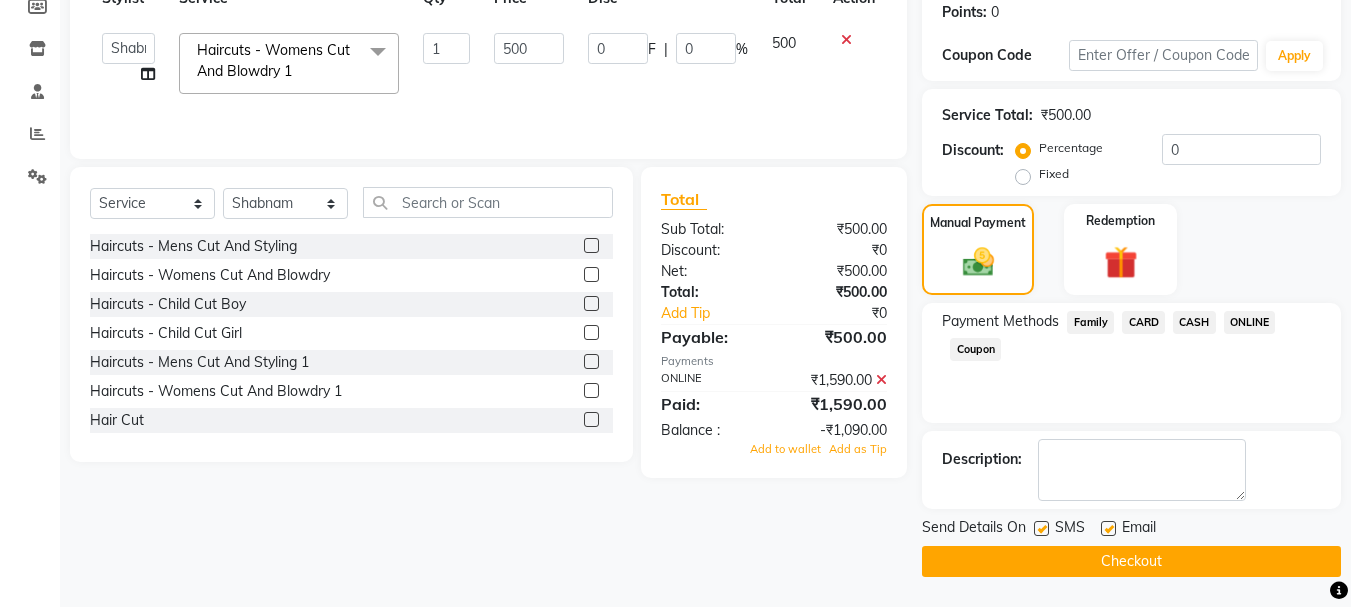 click on "Checkout" 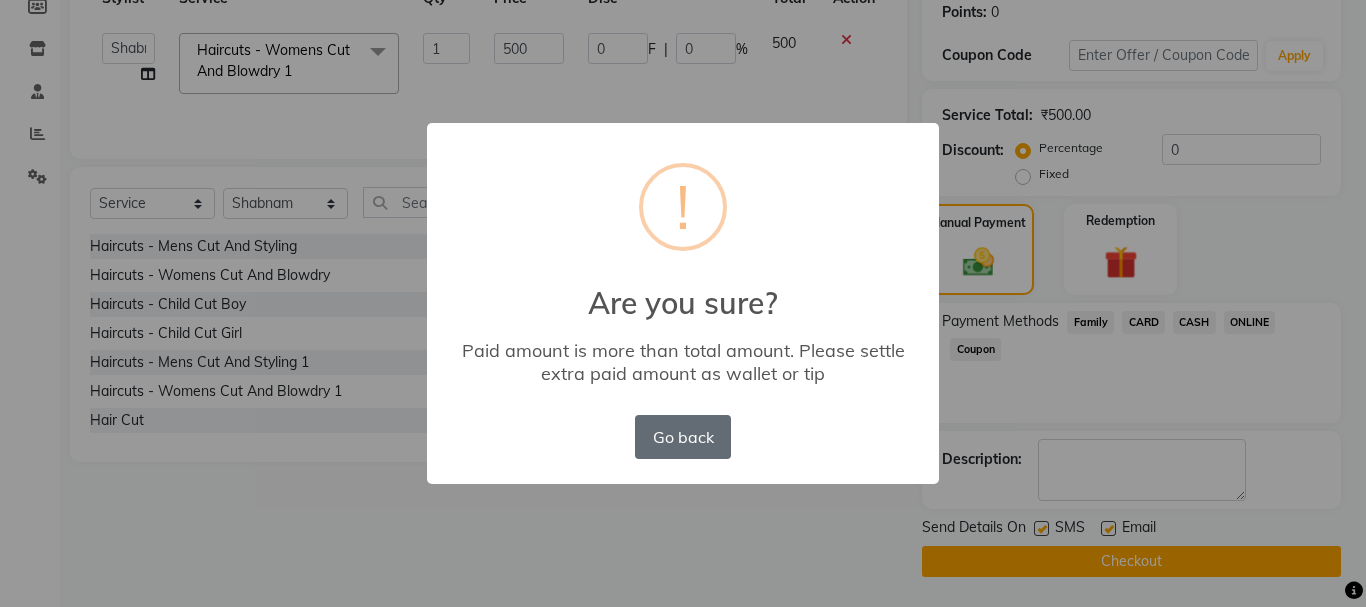 click on "Go back" at bounding box center [683, 437] 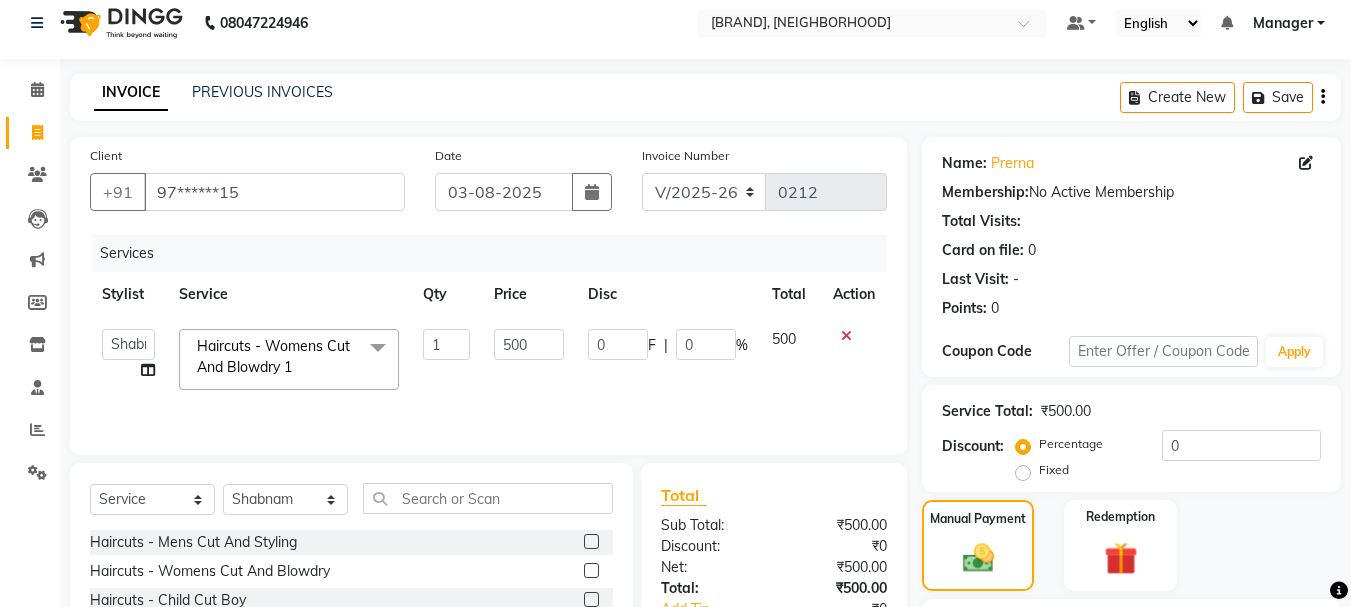 scroll, scrollTop: 0, scrollLeft: 0, axis: both 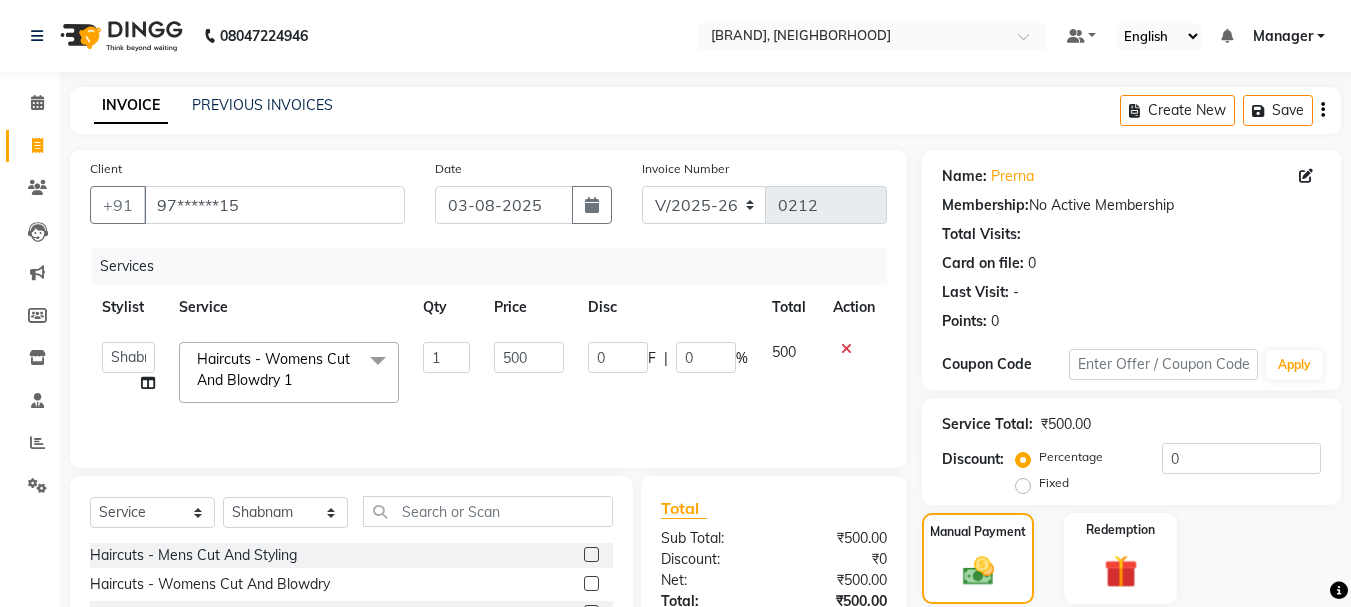 click 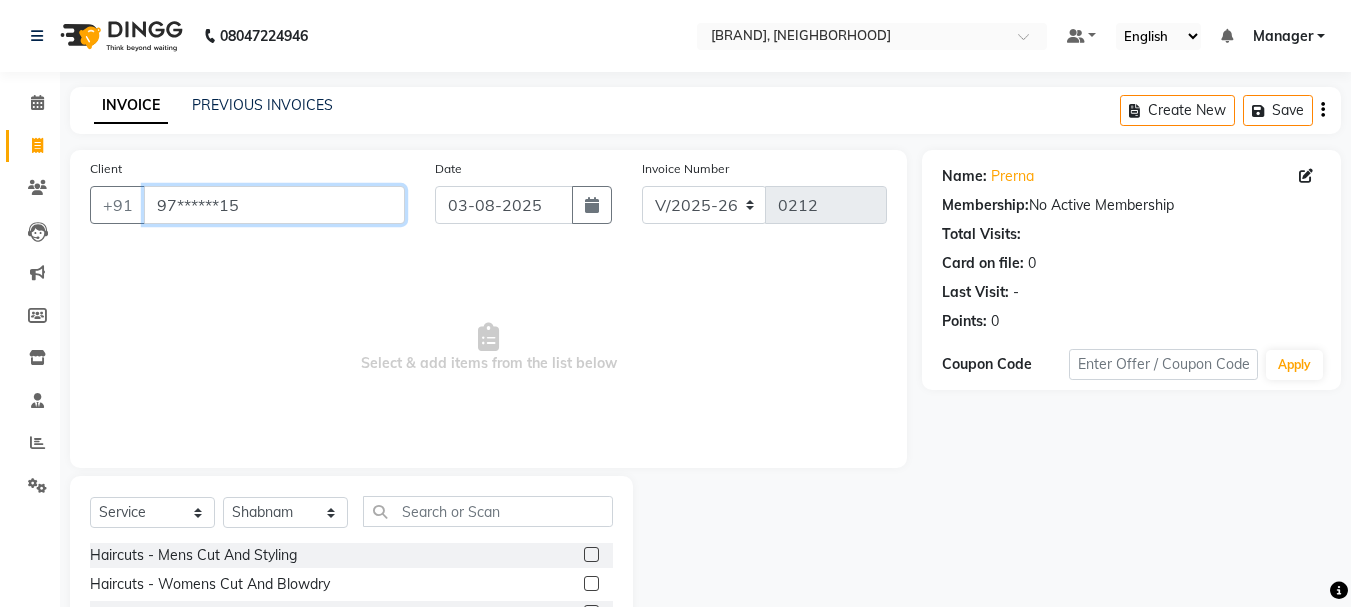 drag, startPoint x: 357, startPoint y: 214, endPoint x: 88, endPoint y: 185, distance: 270.5587 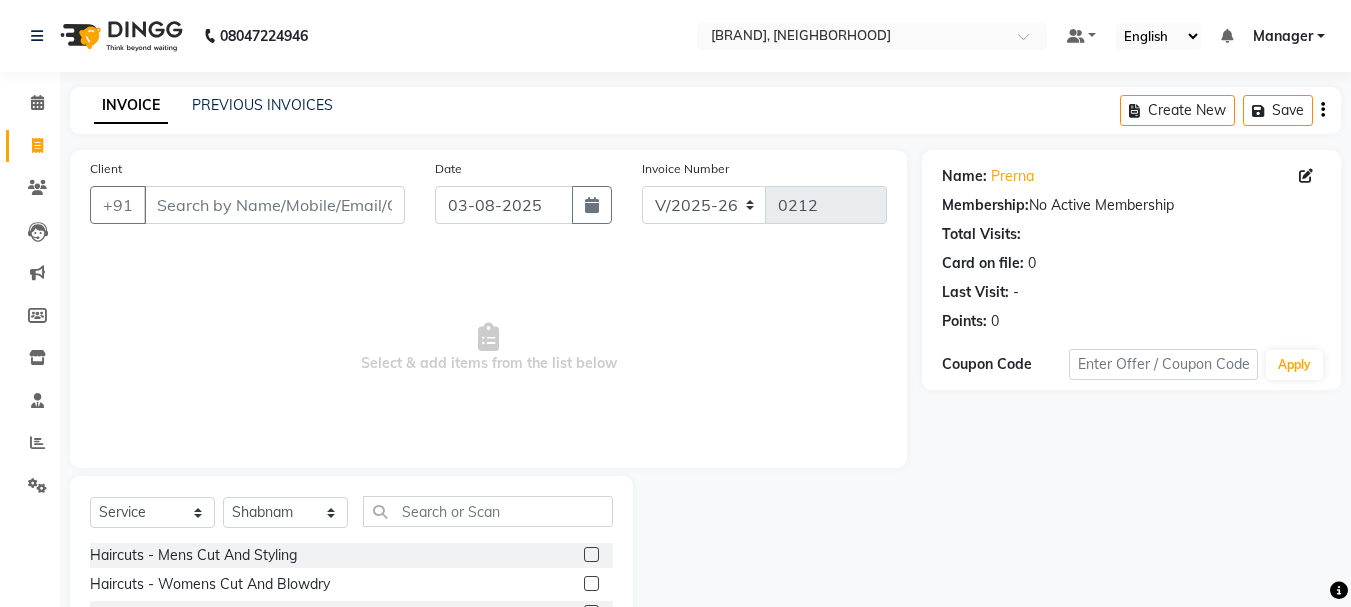 click on "Select & add items from the list below" at bounding box center (488, 348) 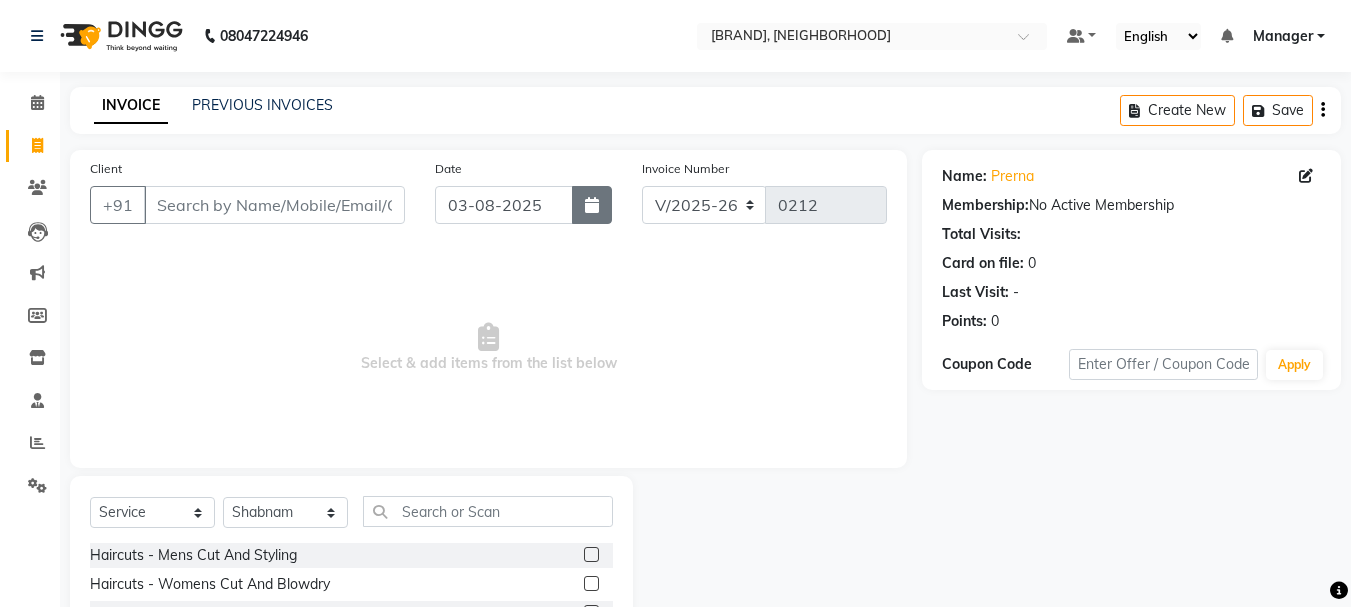 click 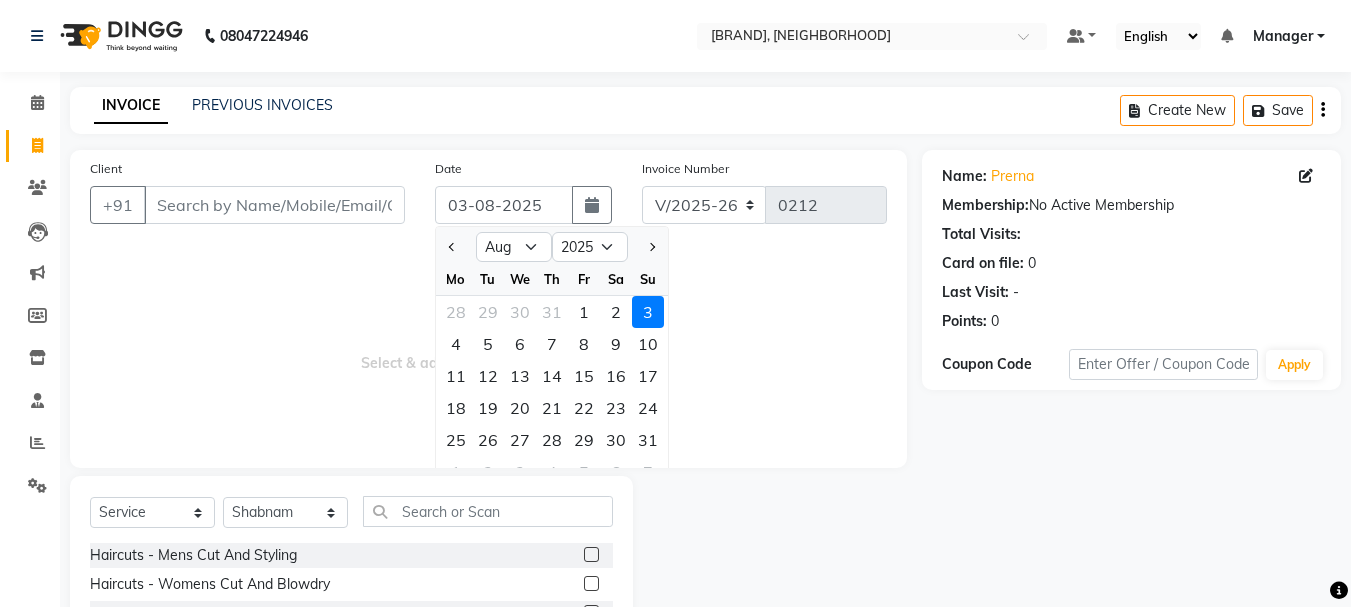 click on "Select & add items from the list below" at bounding box center (488, 348) 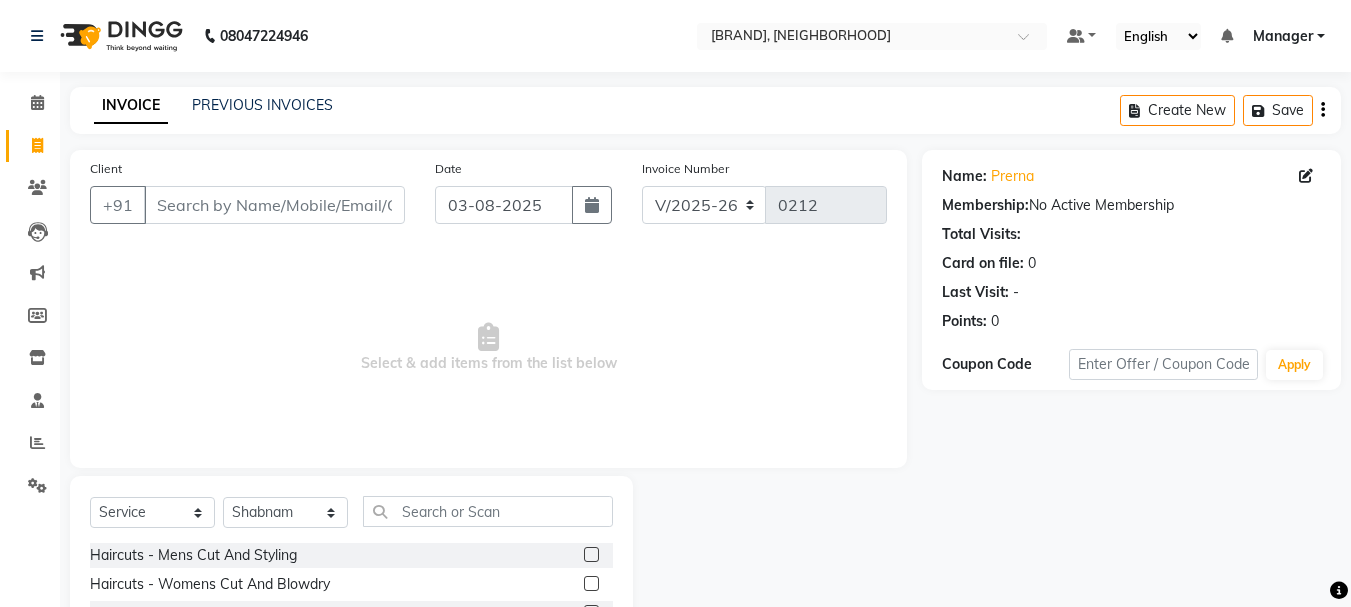 drag, startPoint x: 619, startPoint y: 197, endPoint x: 704, endPoint y: 216, distance: 87.09765 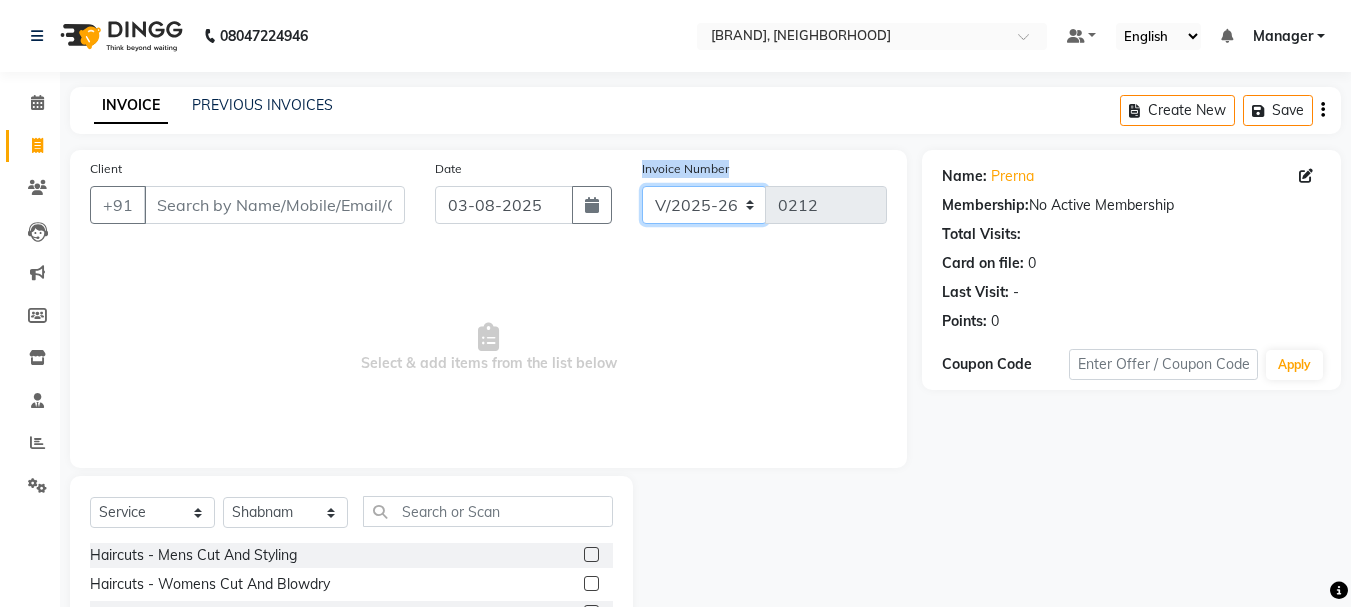 click on "V/2025 V/2025-26" 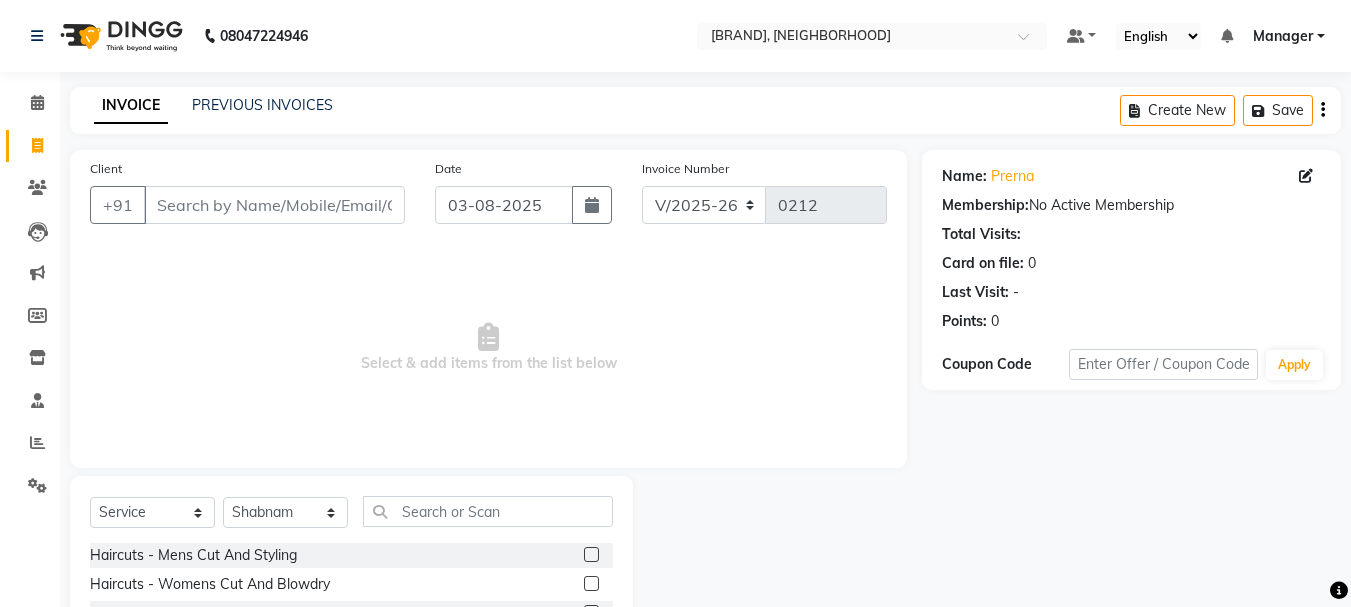 click on "Select & add items from the list below" at bounding box center (488, 348) 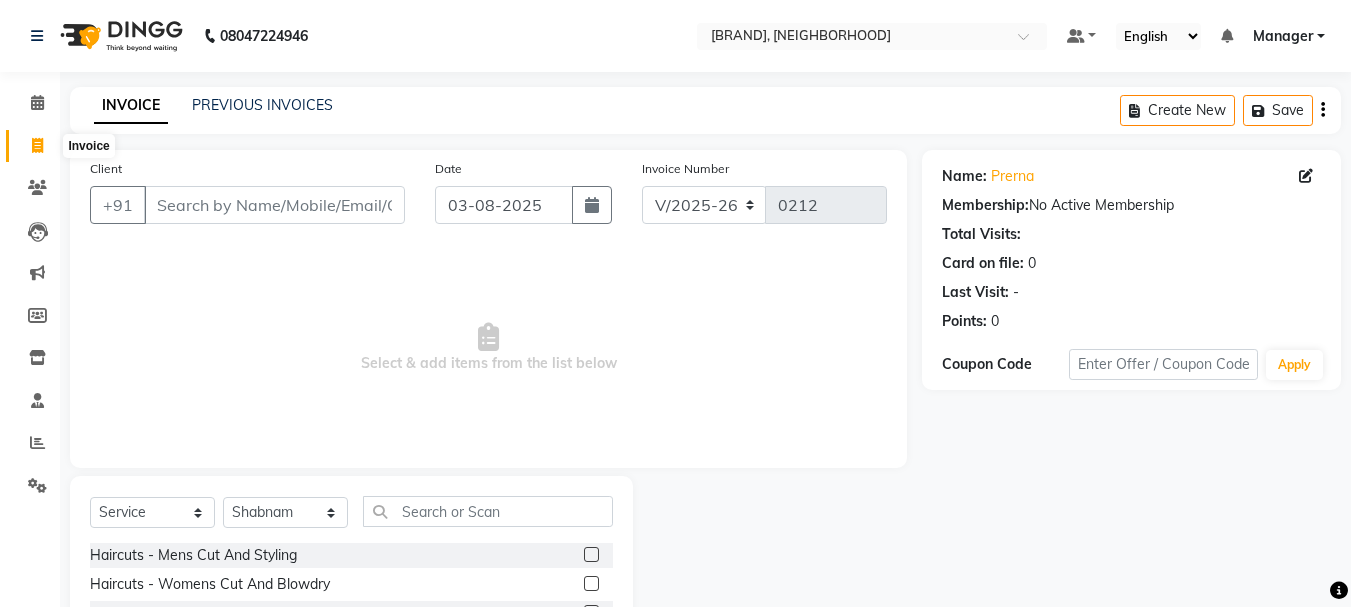 click 